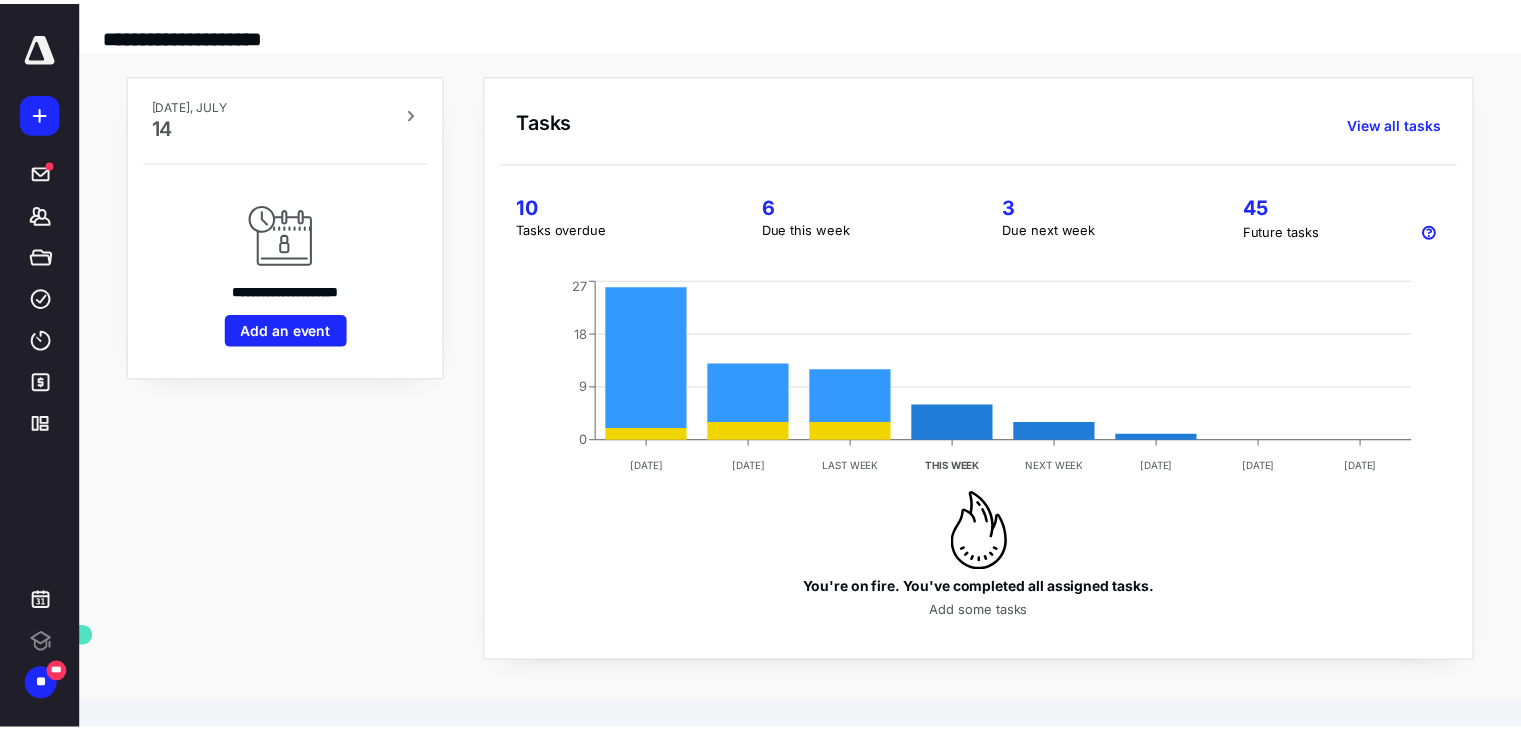 scroll, scrollTop: 0, scrollLeft: 0, axis: both 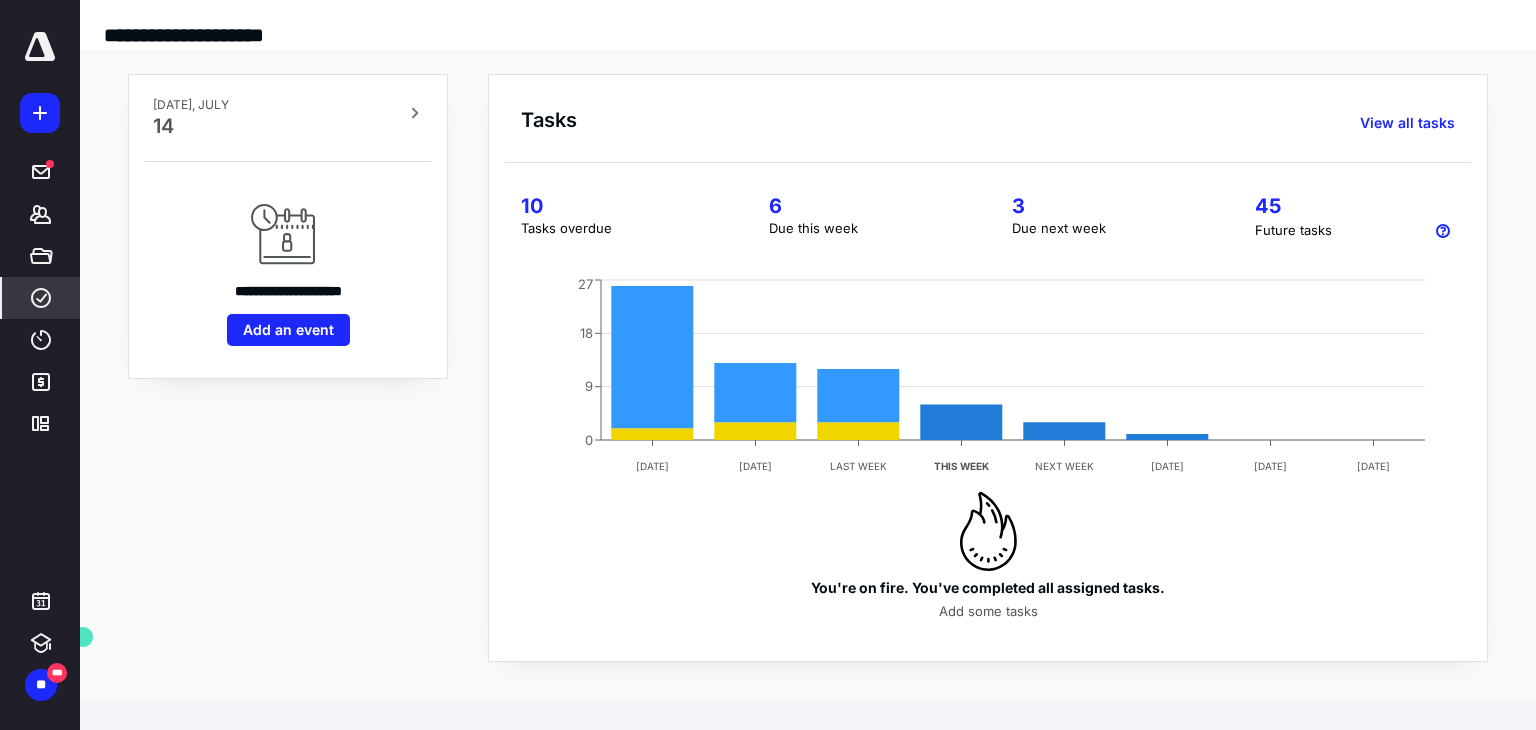click 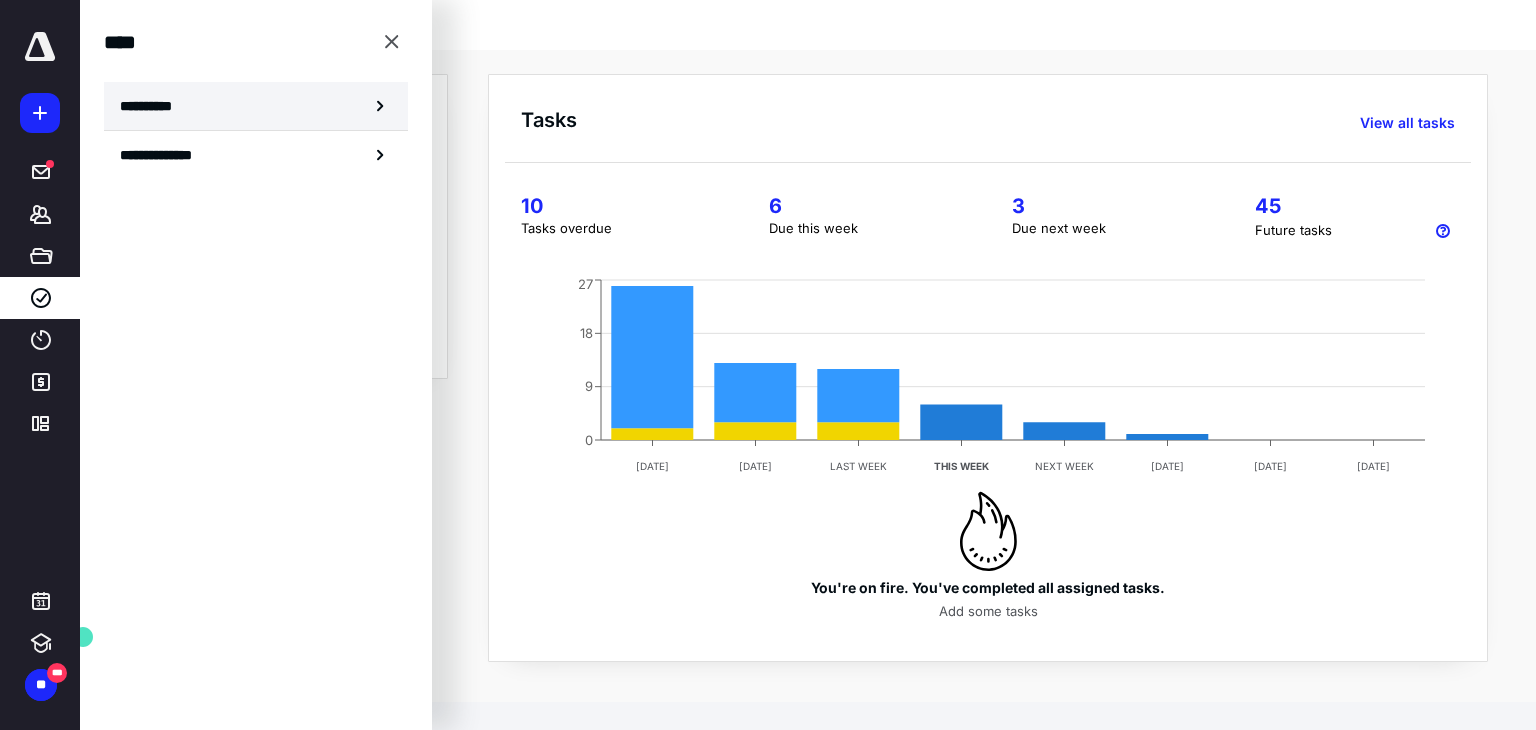 click on "**********" at bounding box center (153, 106) 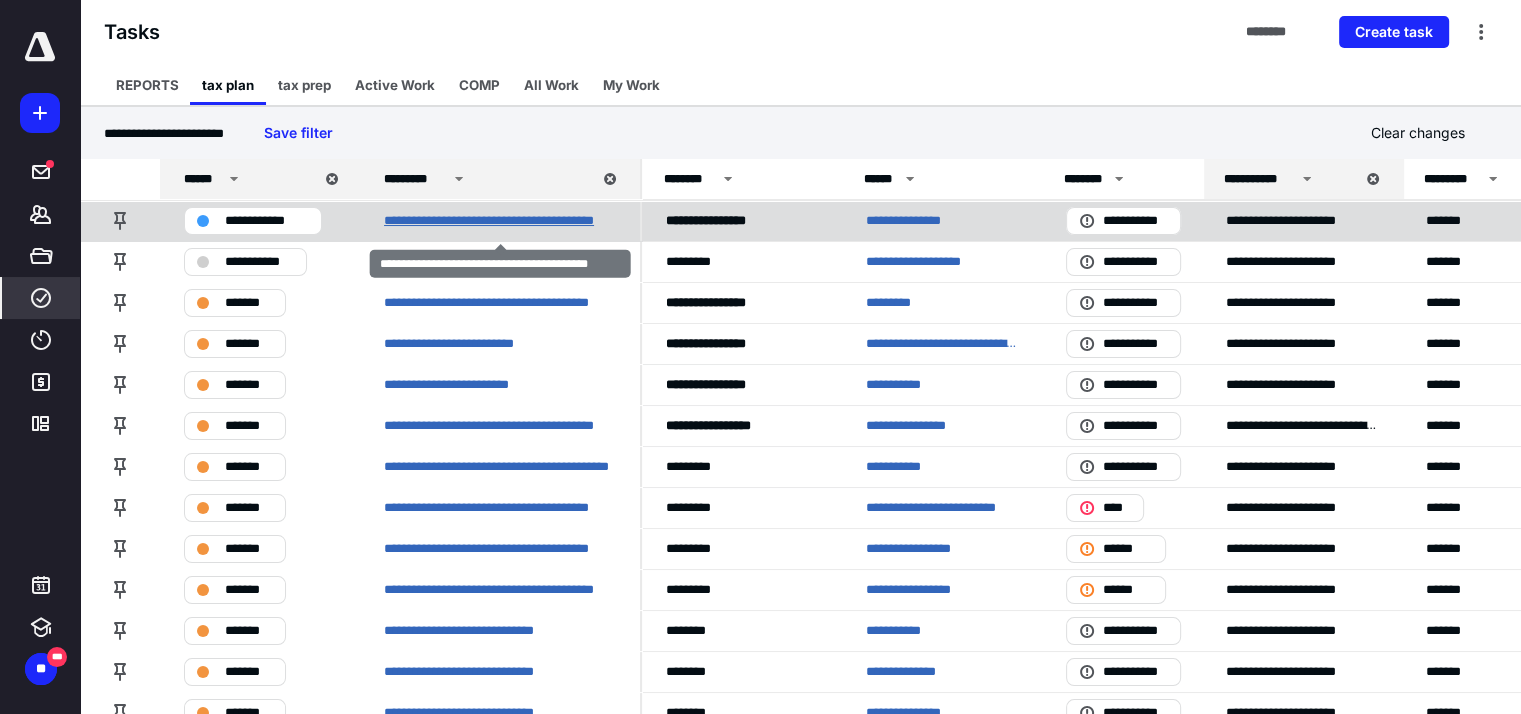 click on "**********" at bounding box center [500, 221] 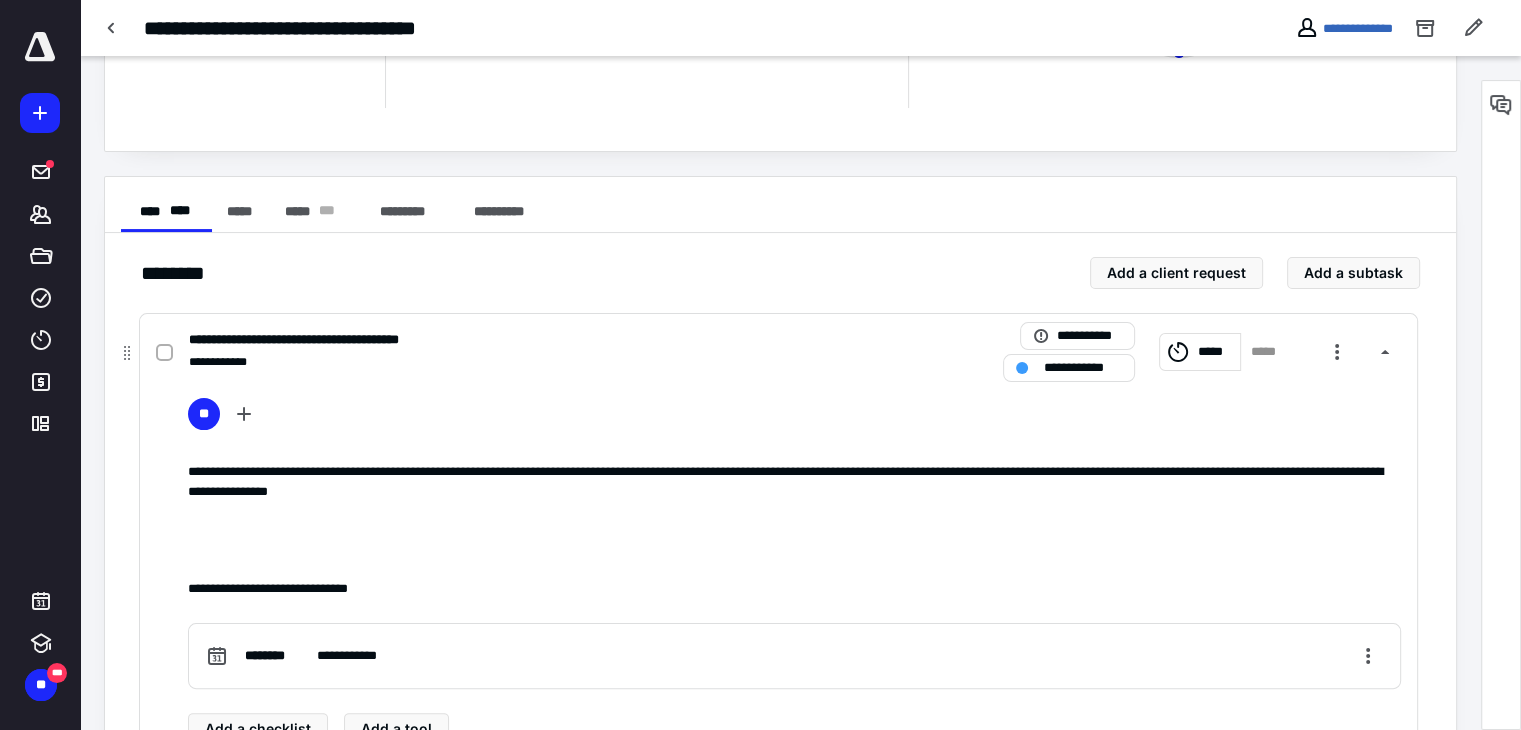 scroll, scrollTop: 300, scrollLeft: 0, axis: vertical 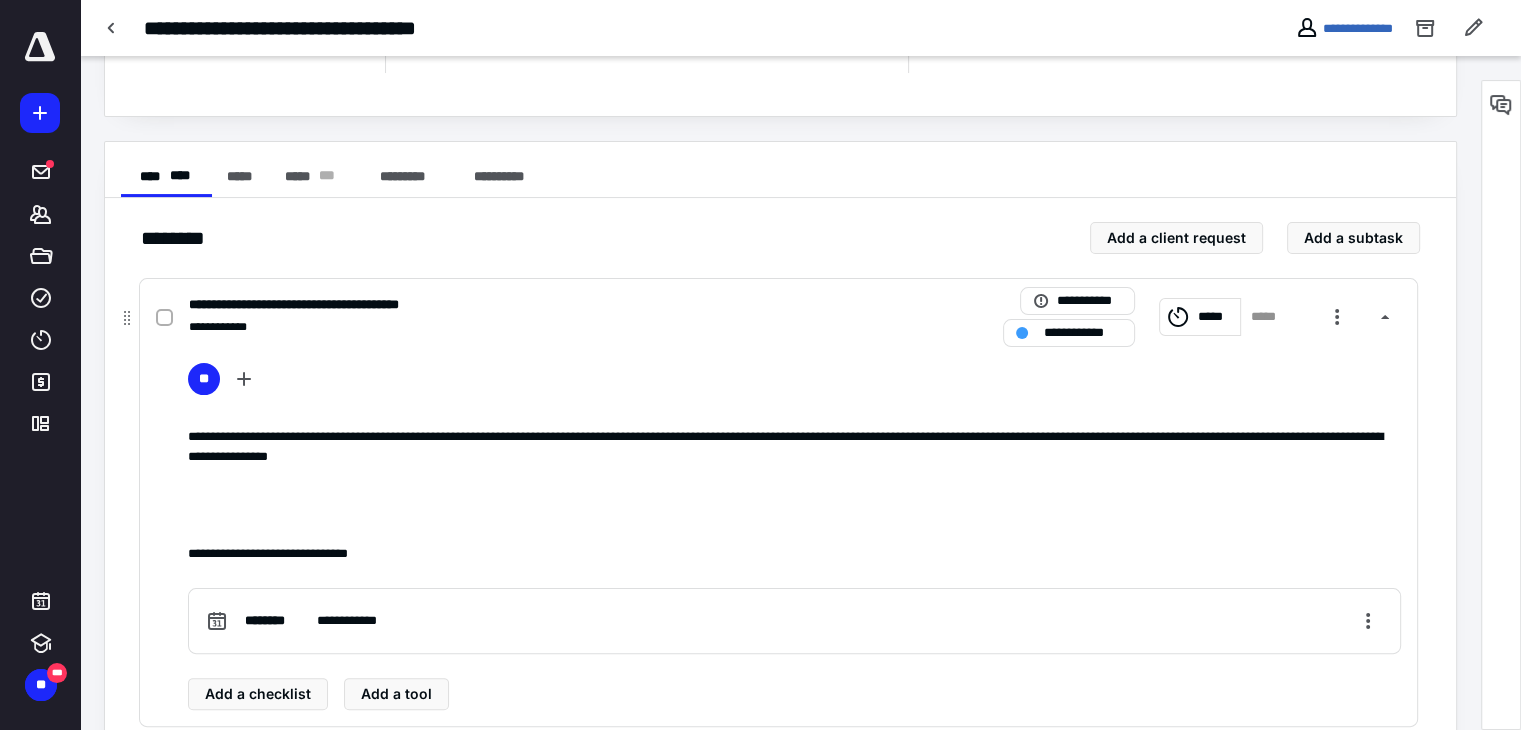 click 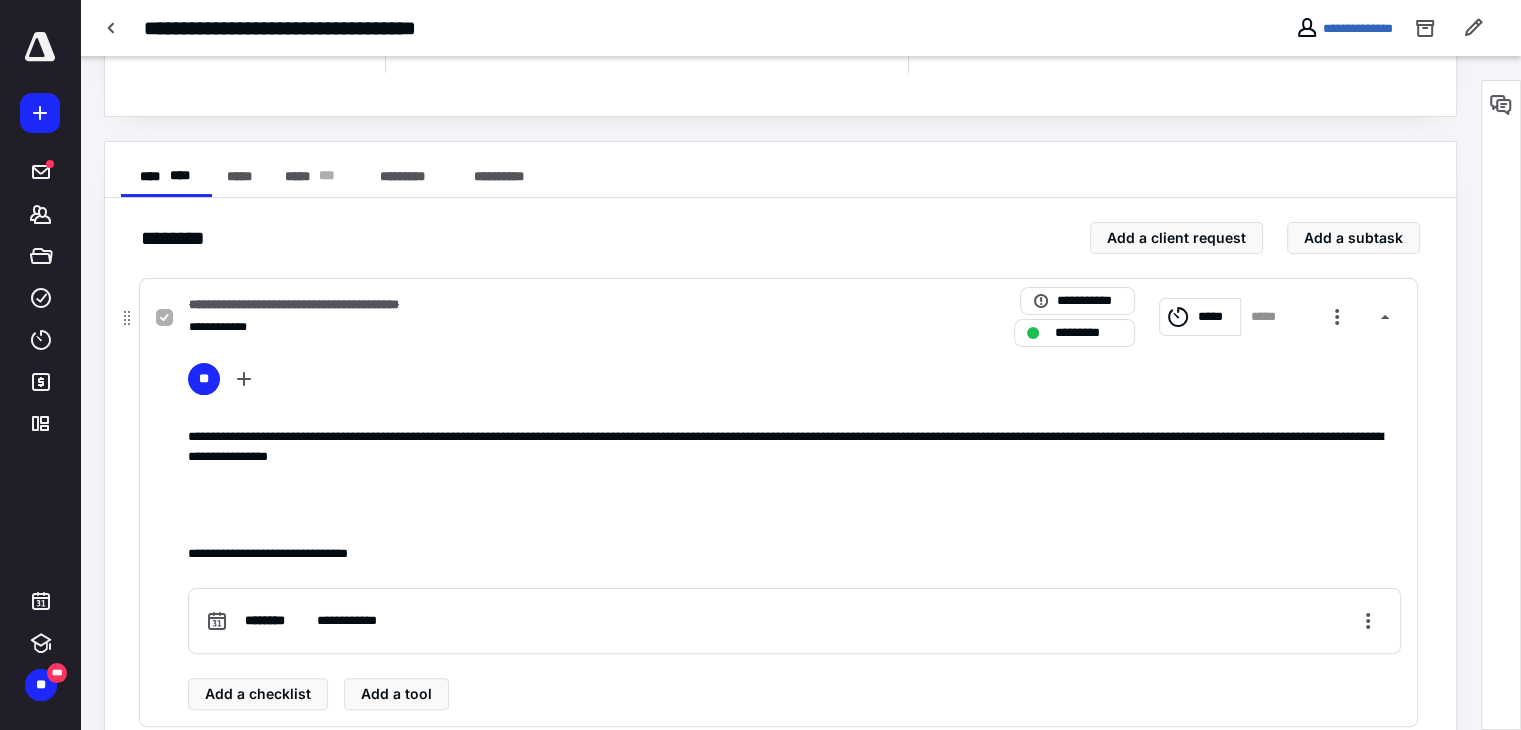 click on "**********" at bounding box center (516, 305) 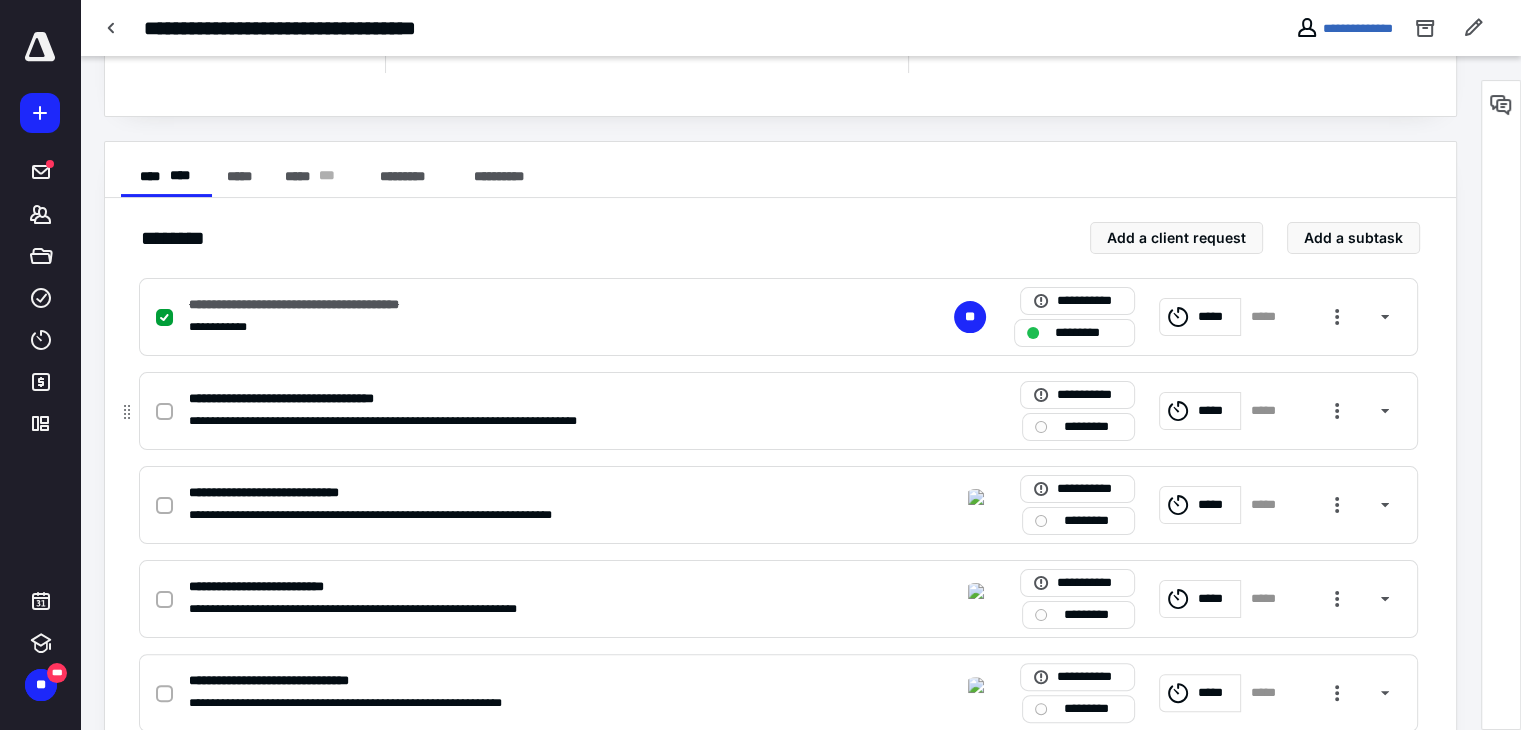 click 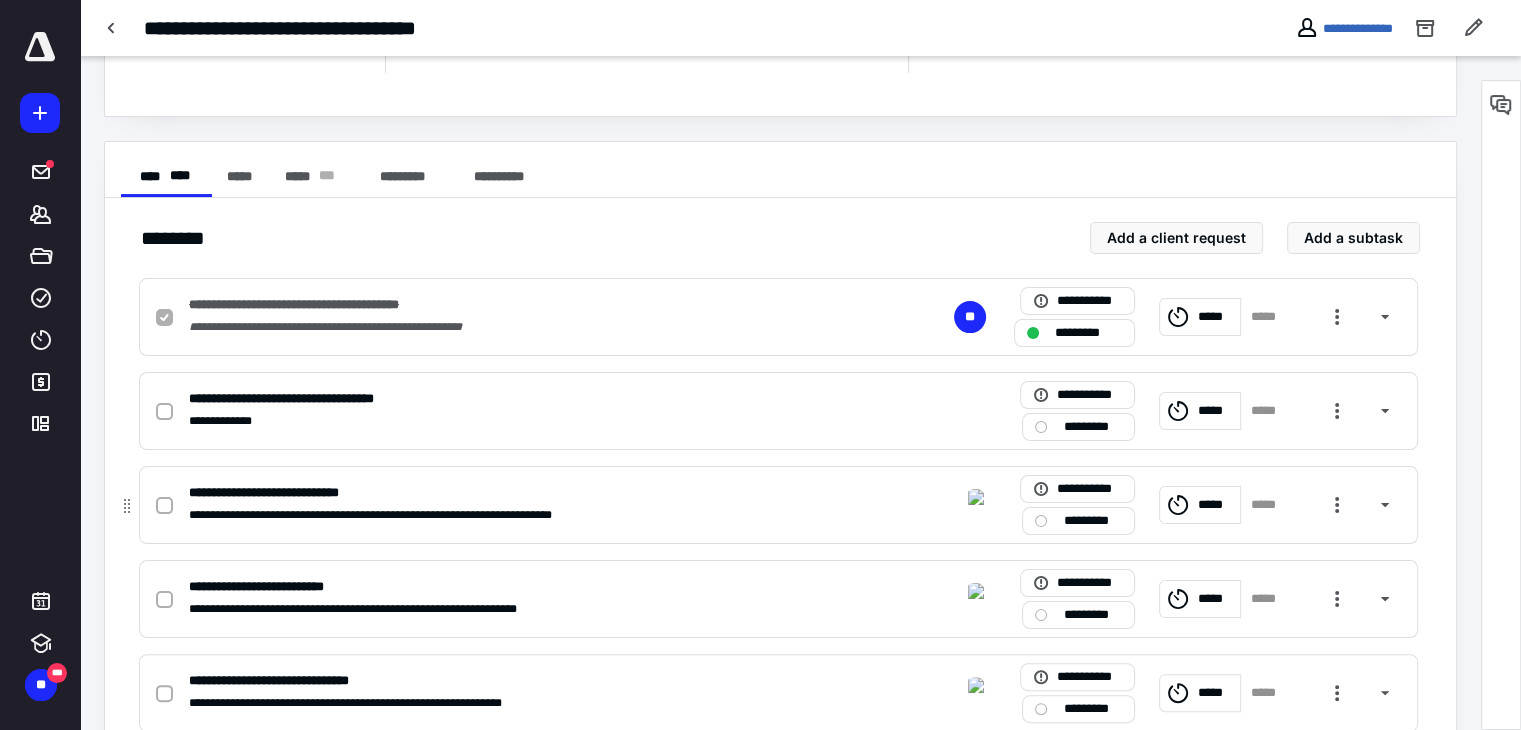 checkbox on "true" 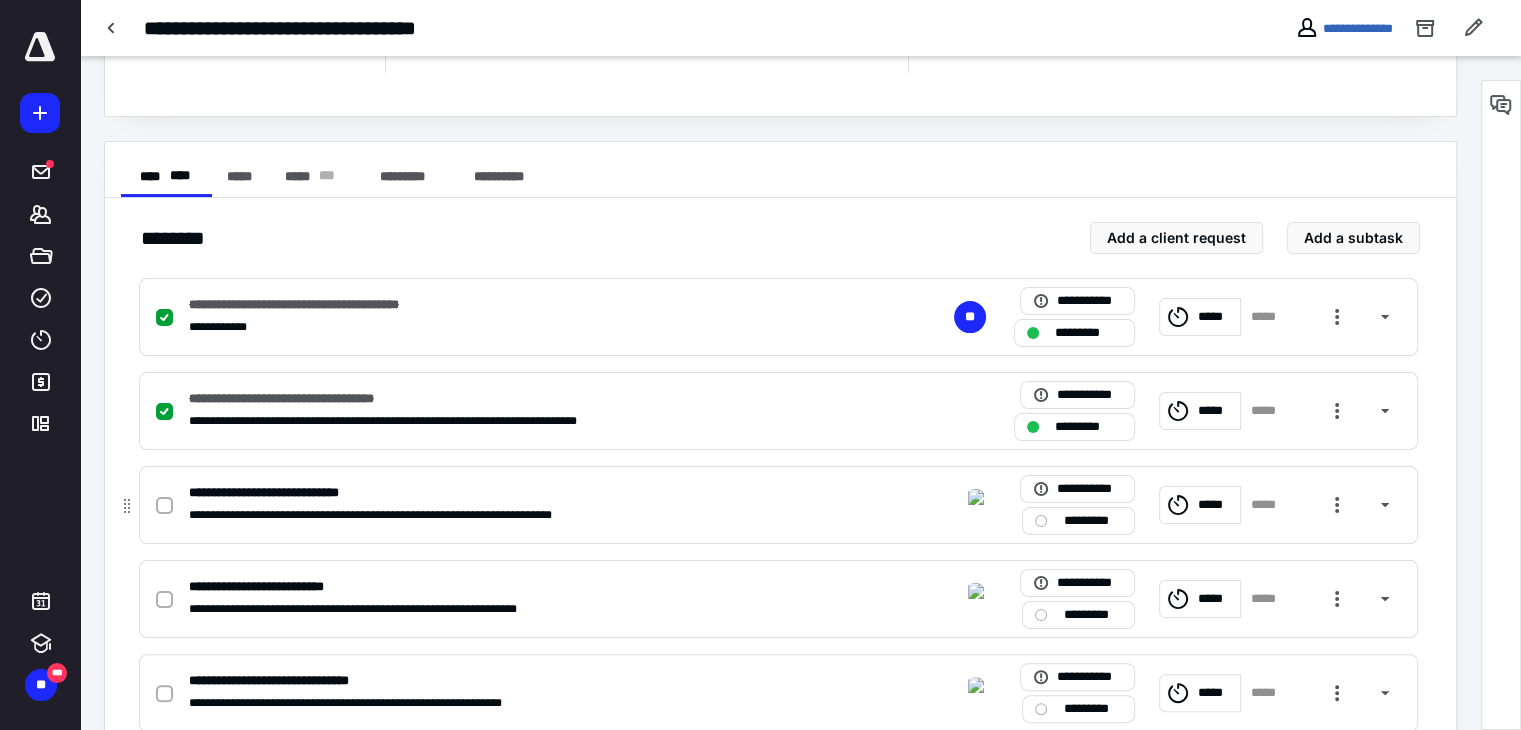 click on "*********" at bounding box center (1092, 521) 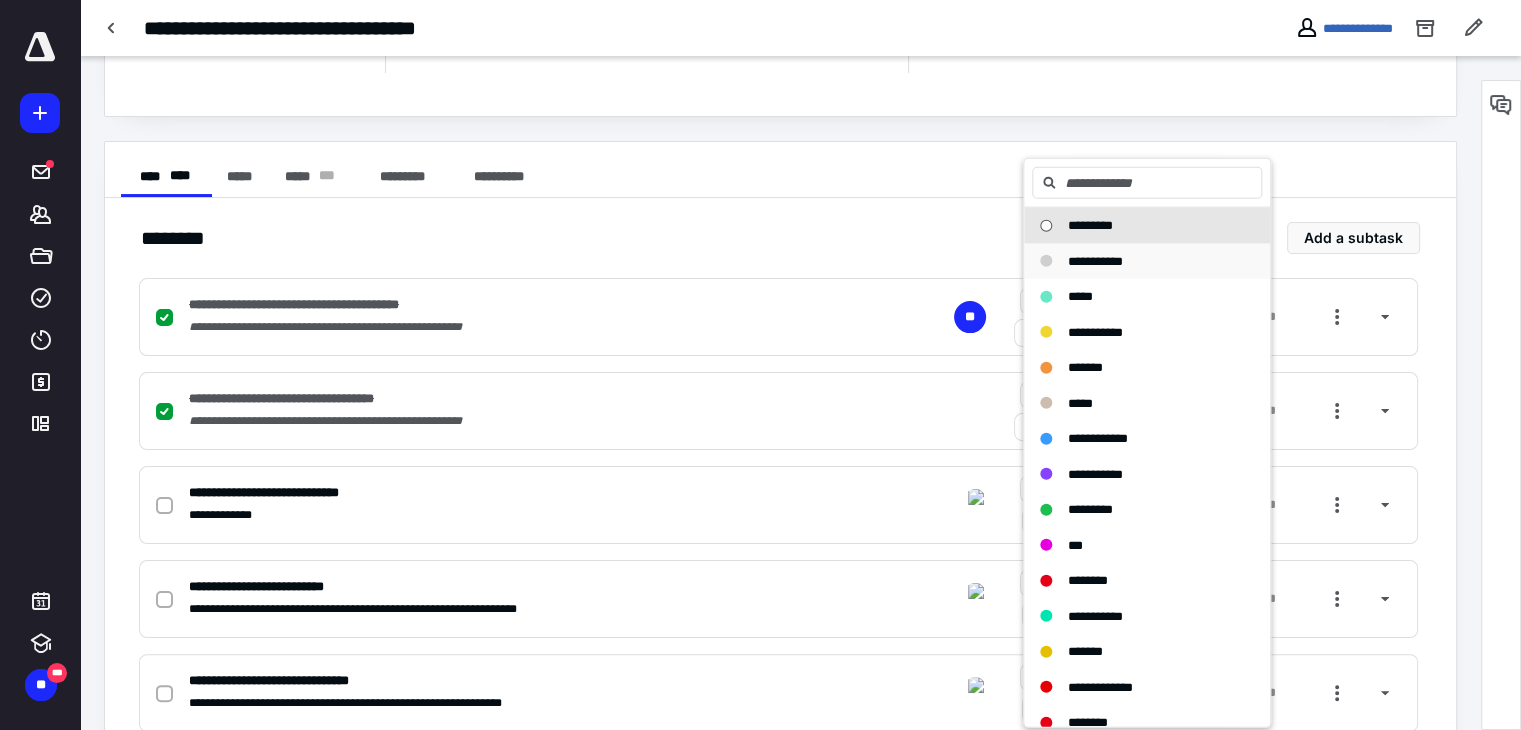 click on "**********" at bounding box center (1095, 260) 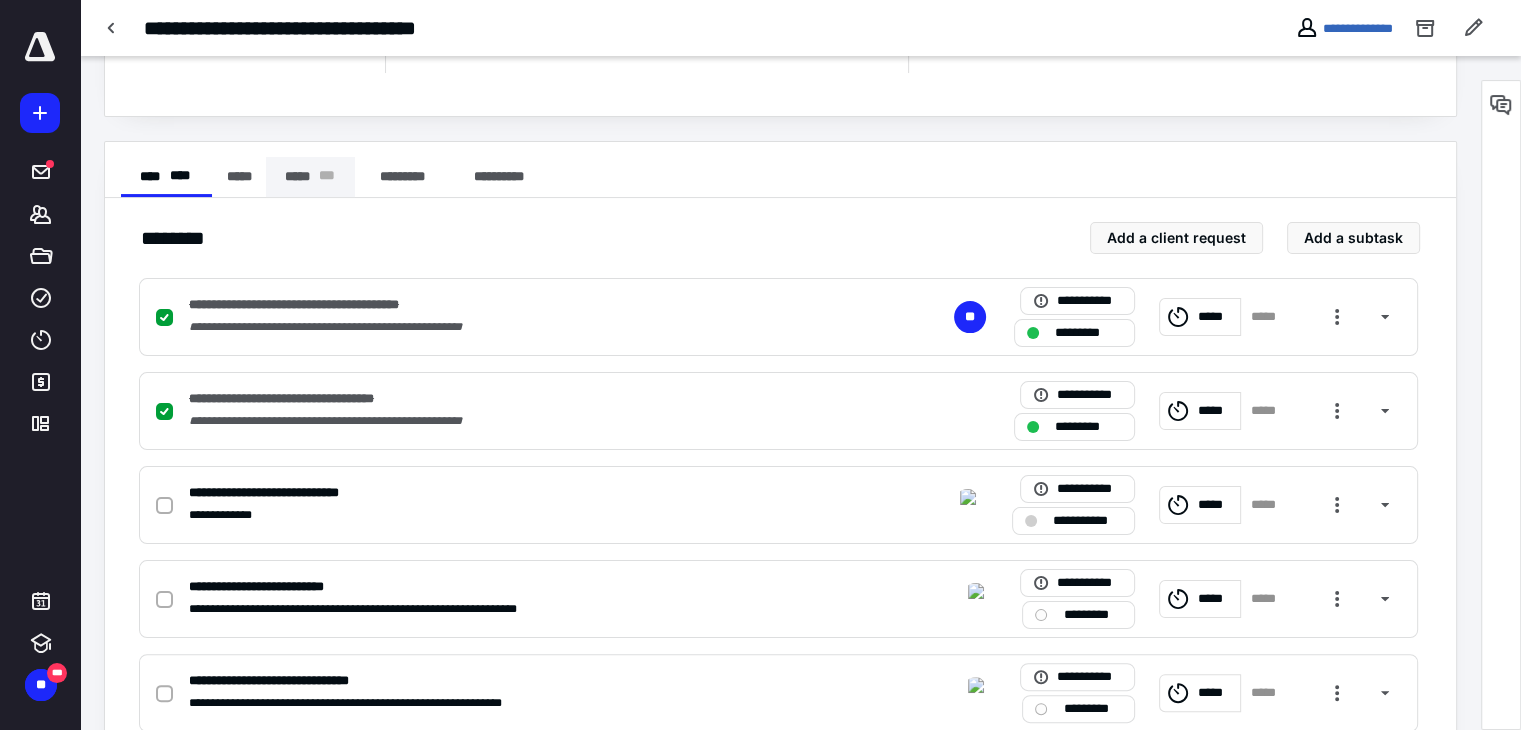 click on "* * *" at bounding box center [327, 177] 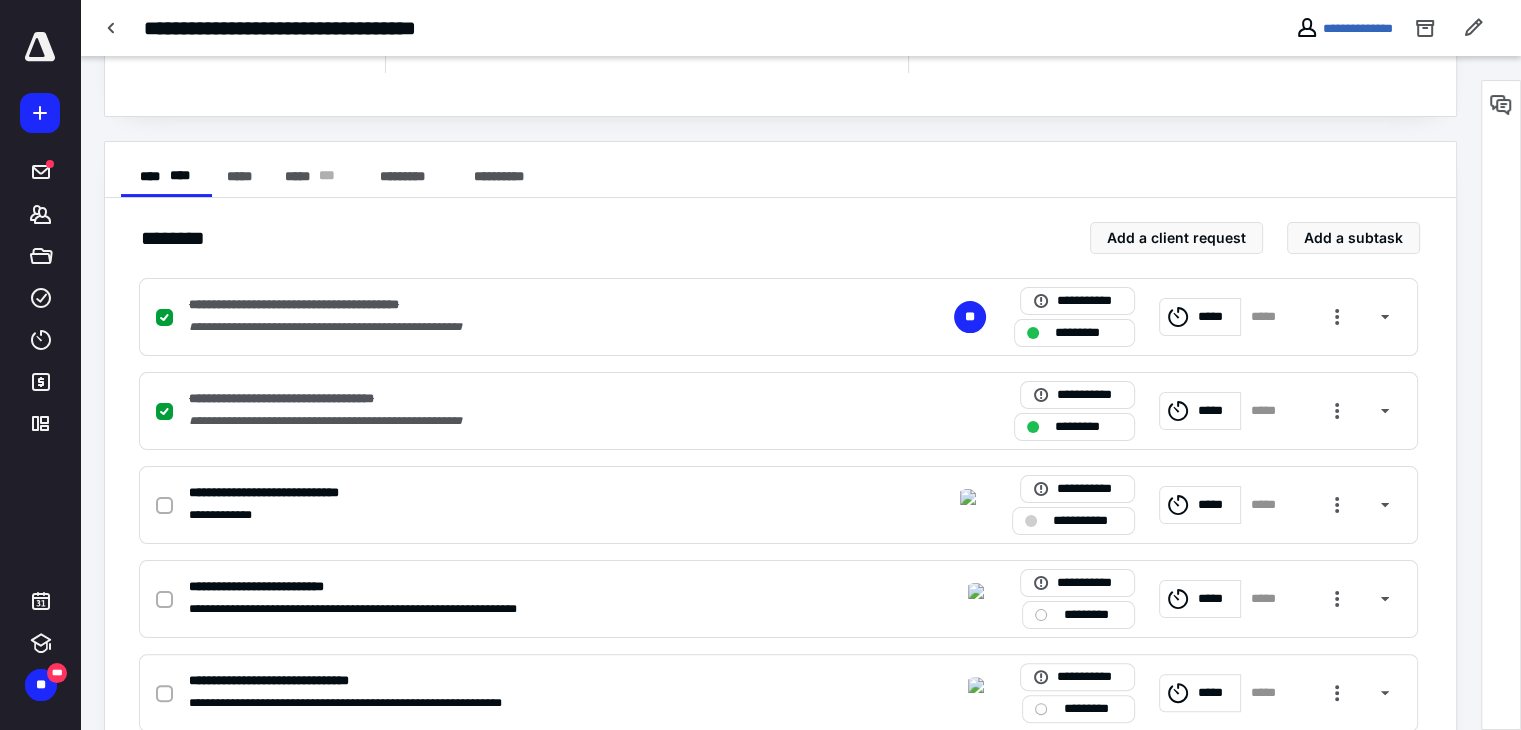 scroll, scrollTop: 126, scrollLeft: 0, axis: vertical 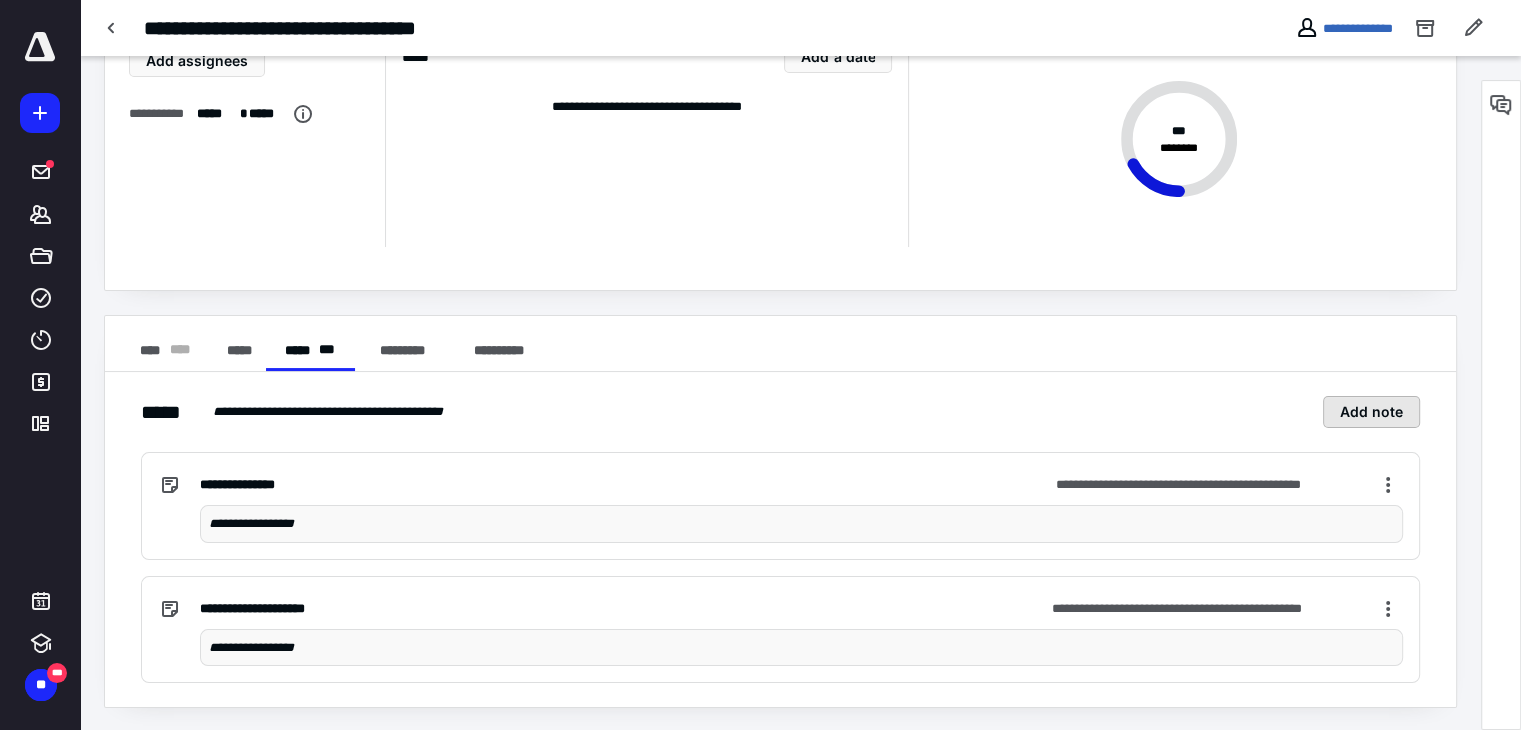 click on "Add note" at bounding box center (1371, 412) 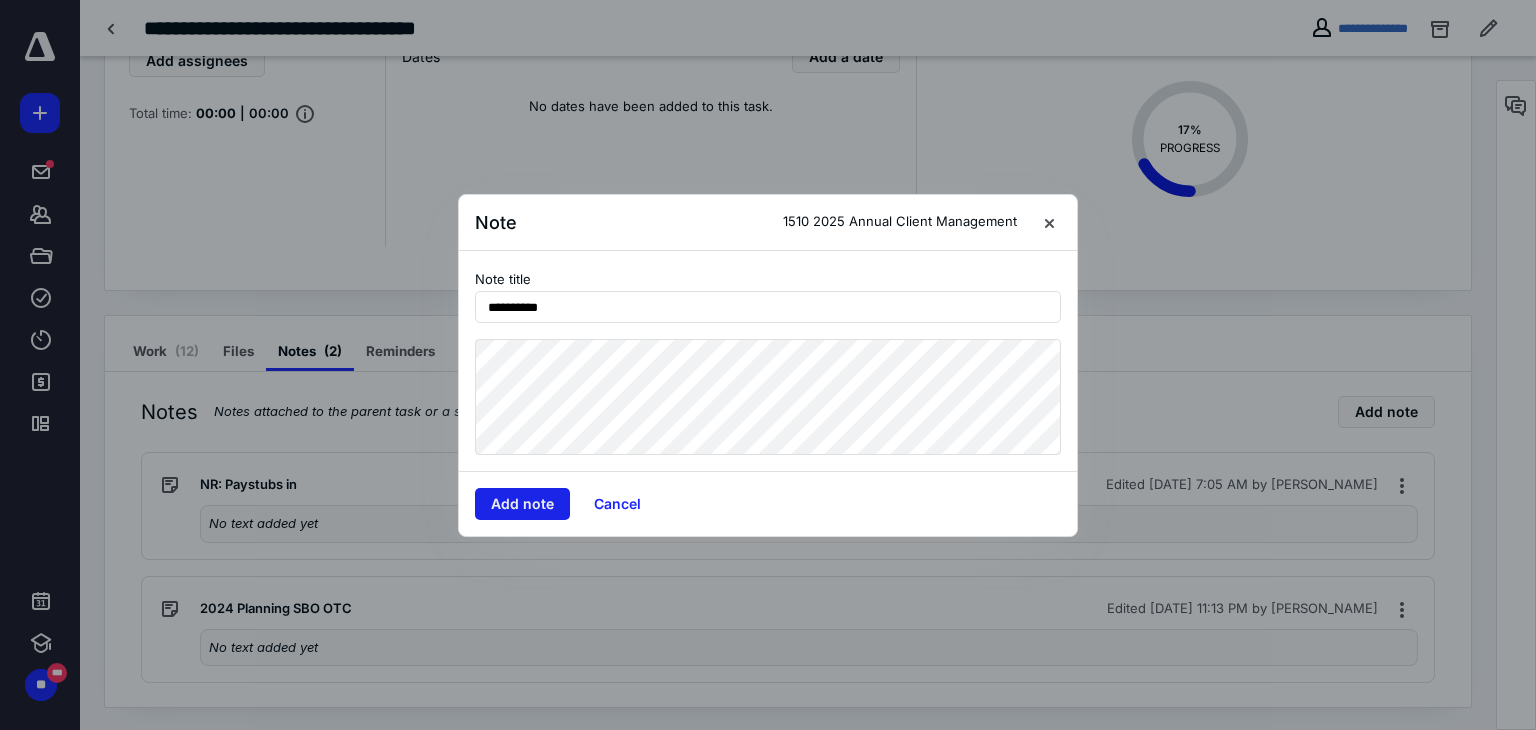 type on "**********" 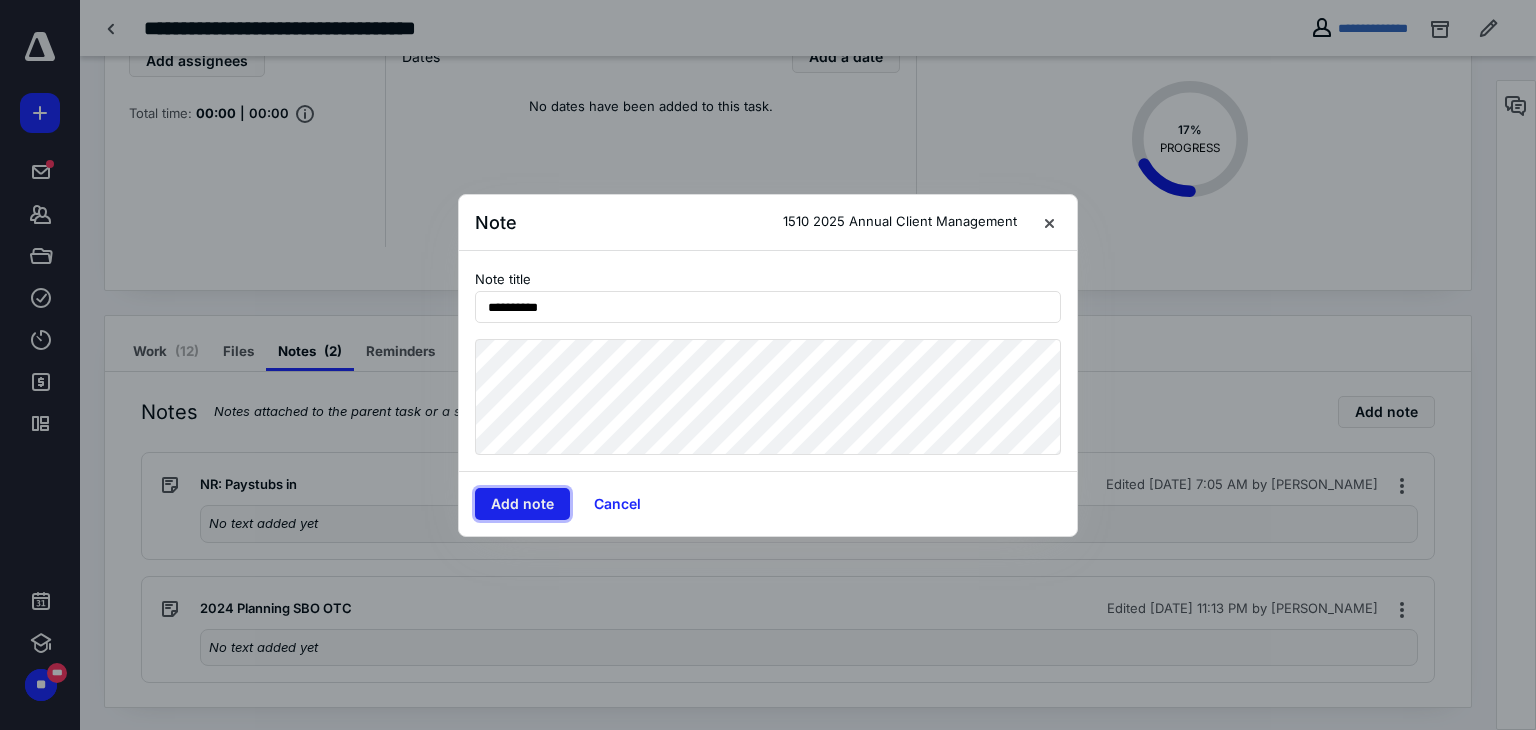 click on "Add note" at bounding box center (522, 504) 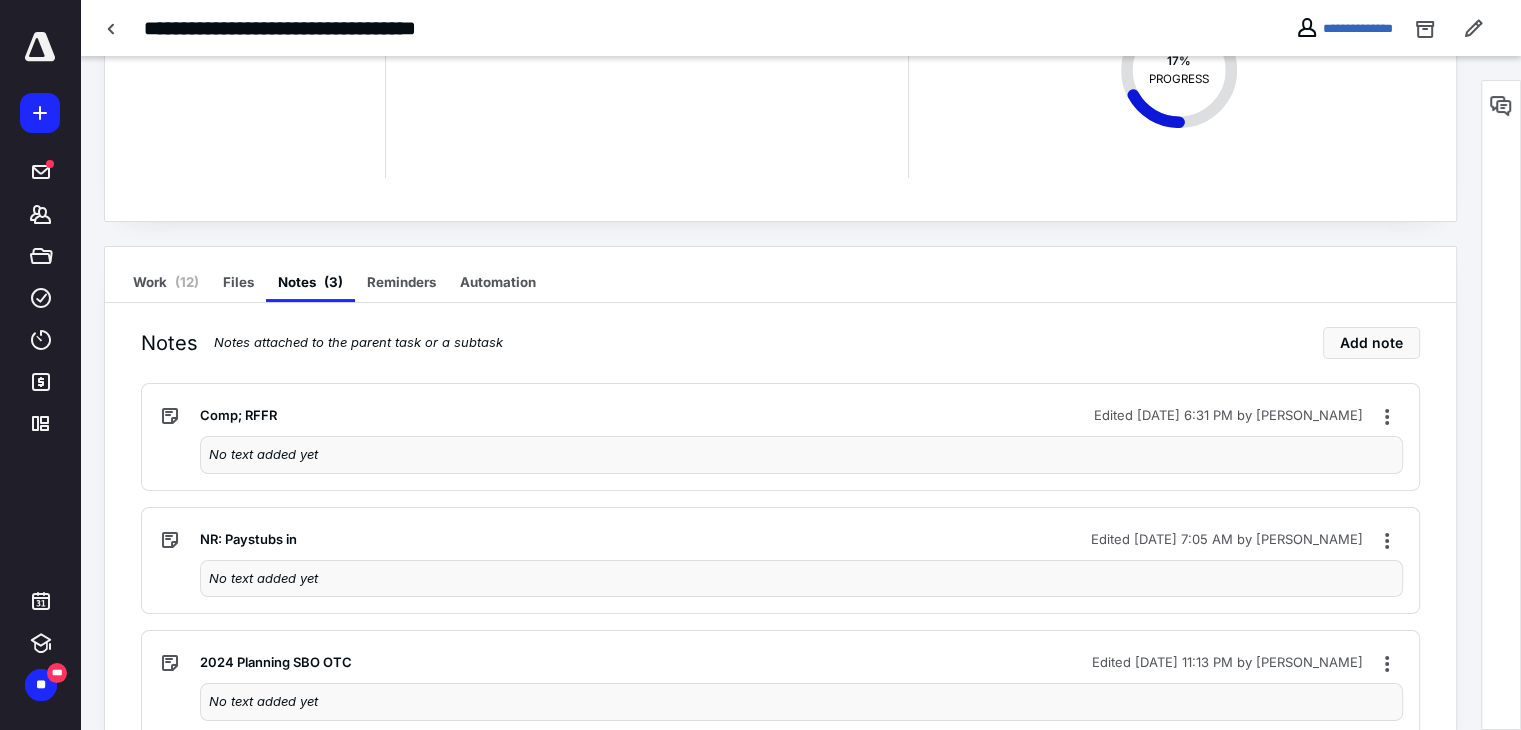 scroll, scrollTop: 226, scrollLeft: 0, axis: vertical 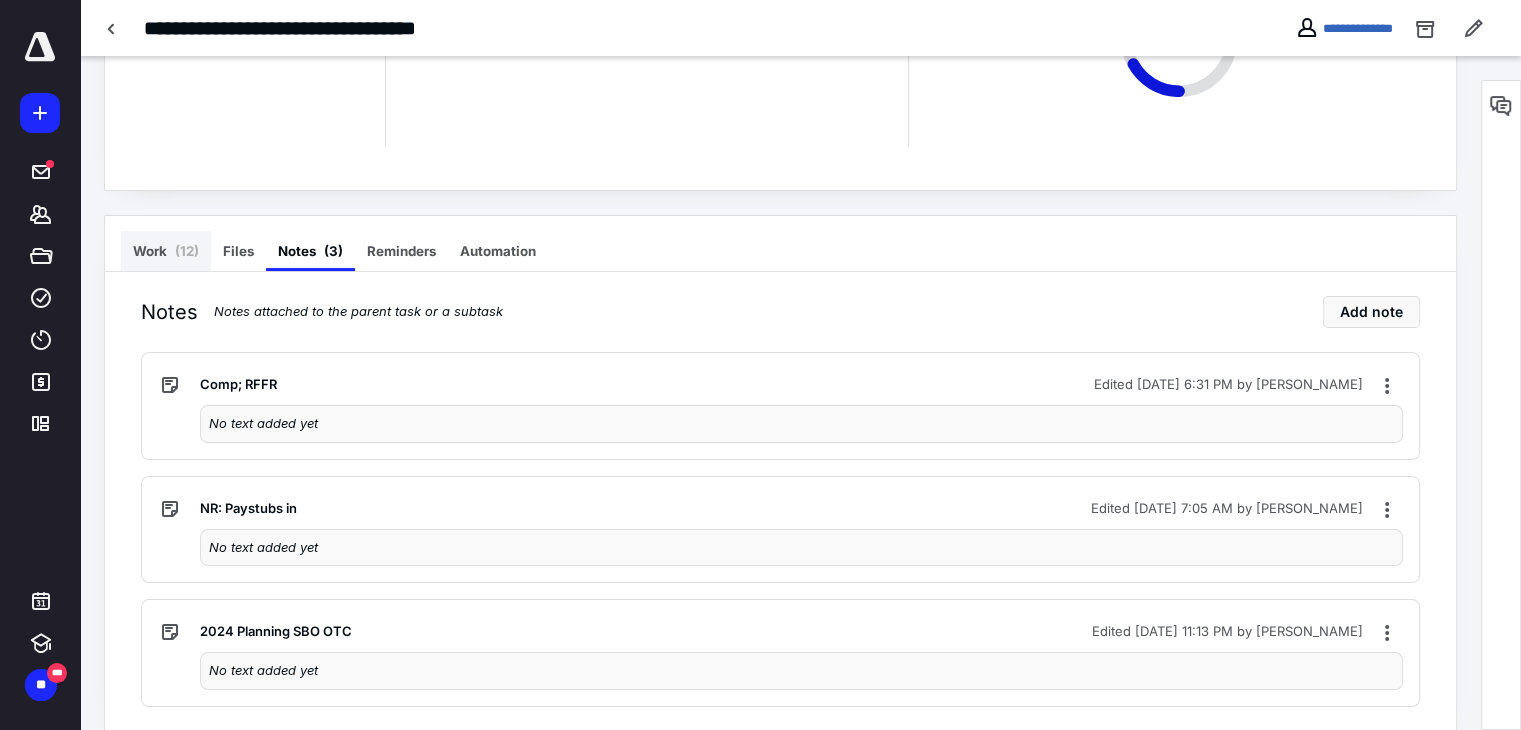 click on "Work ( 12 )" at bounding box center [166, 251] 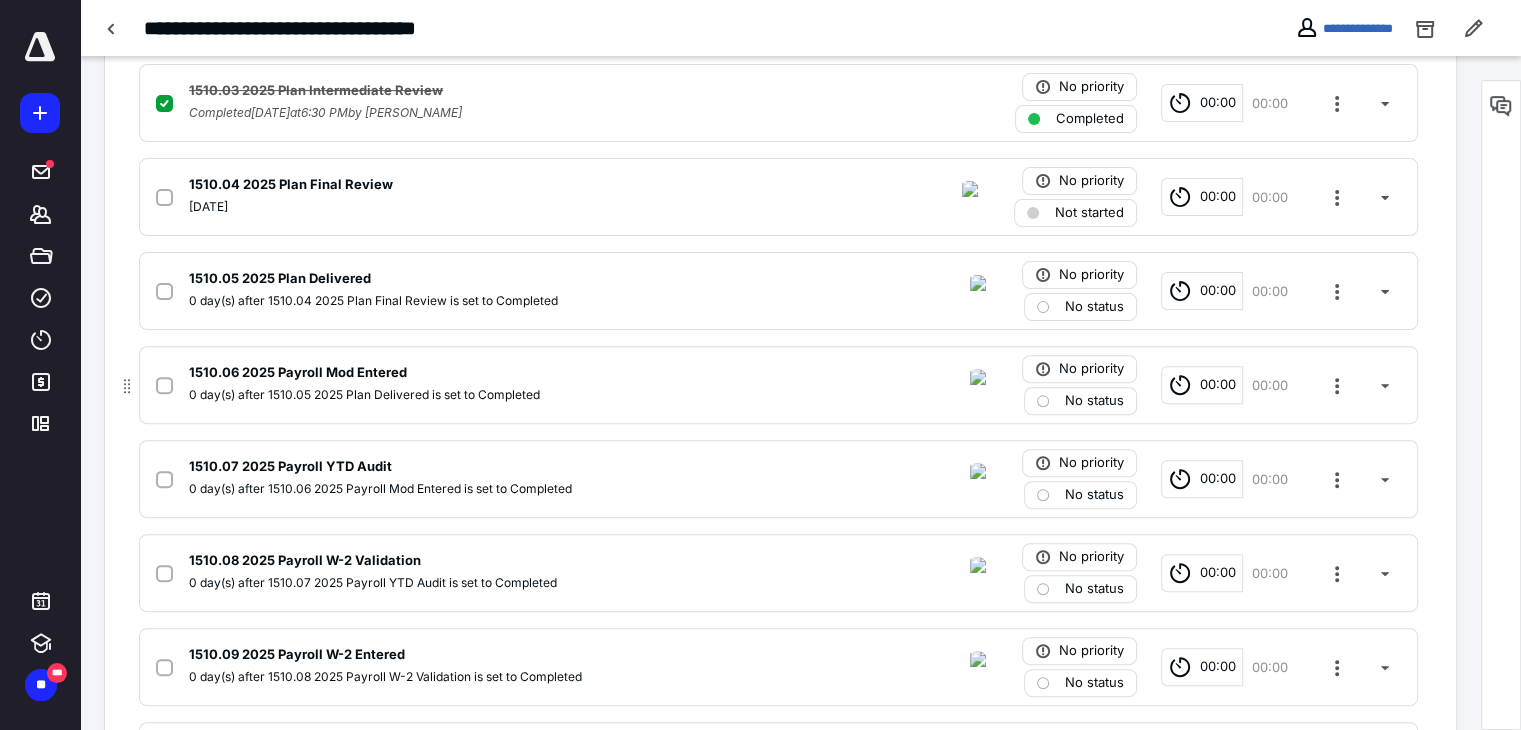 scroll, scrollTop: 626, scrollLeft: 0, axis: vertical 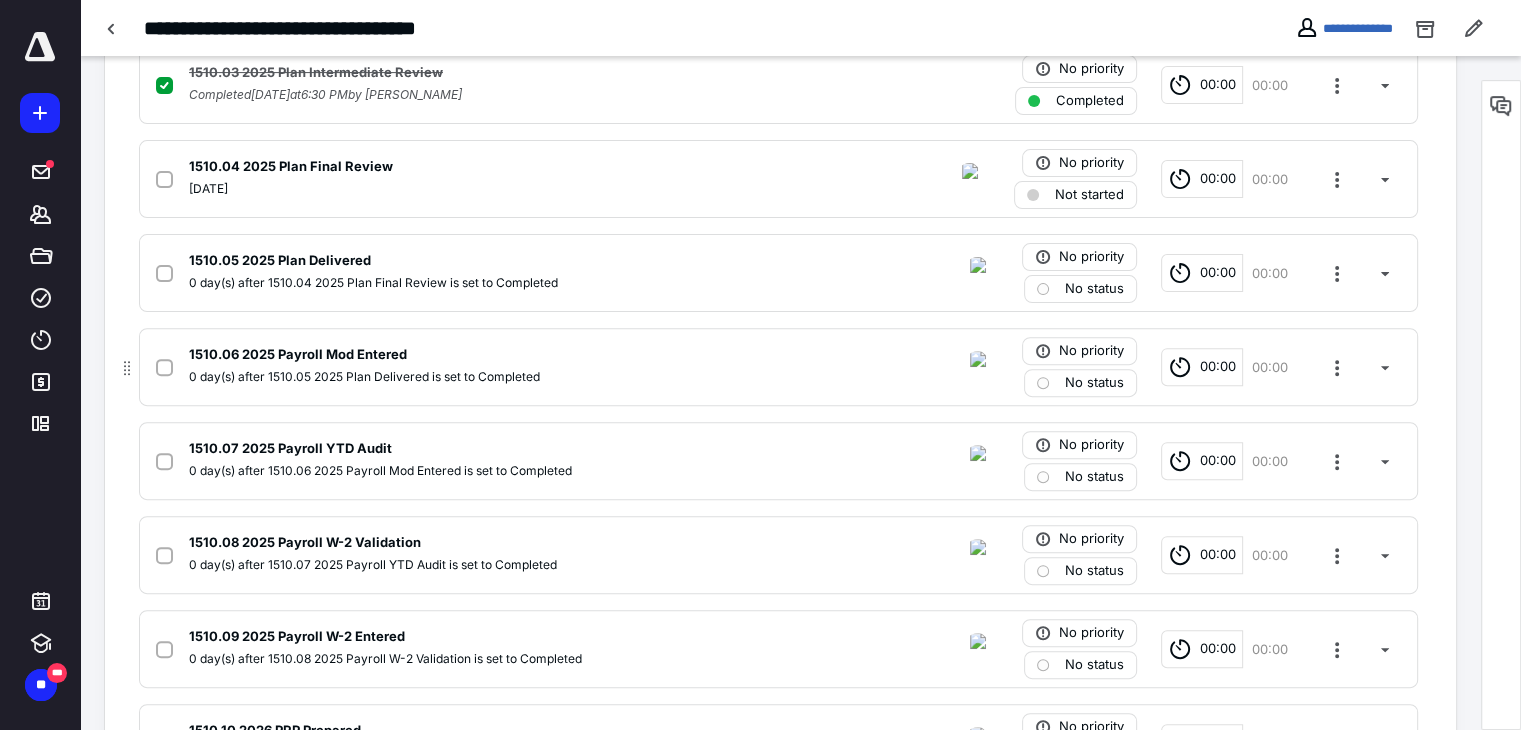 click on "0 day(s) after  1510.05 2025 Plan Delivered is set to Completed" at bounding box center (516, 377) 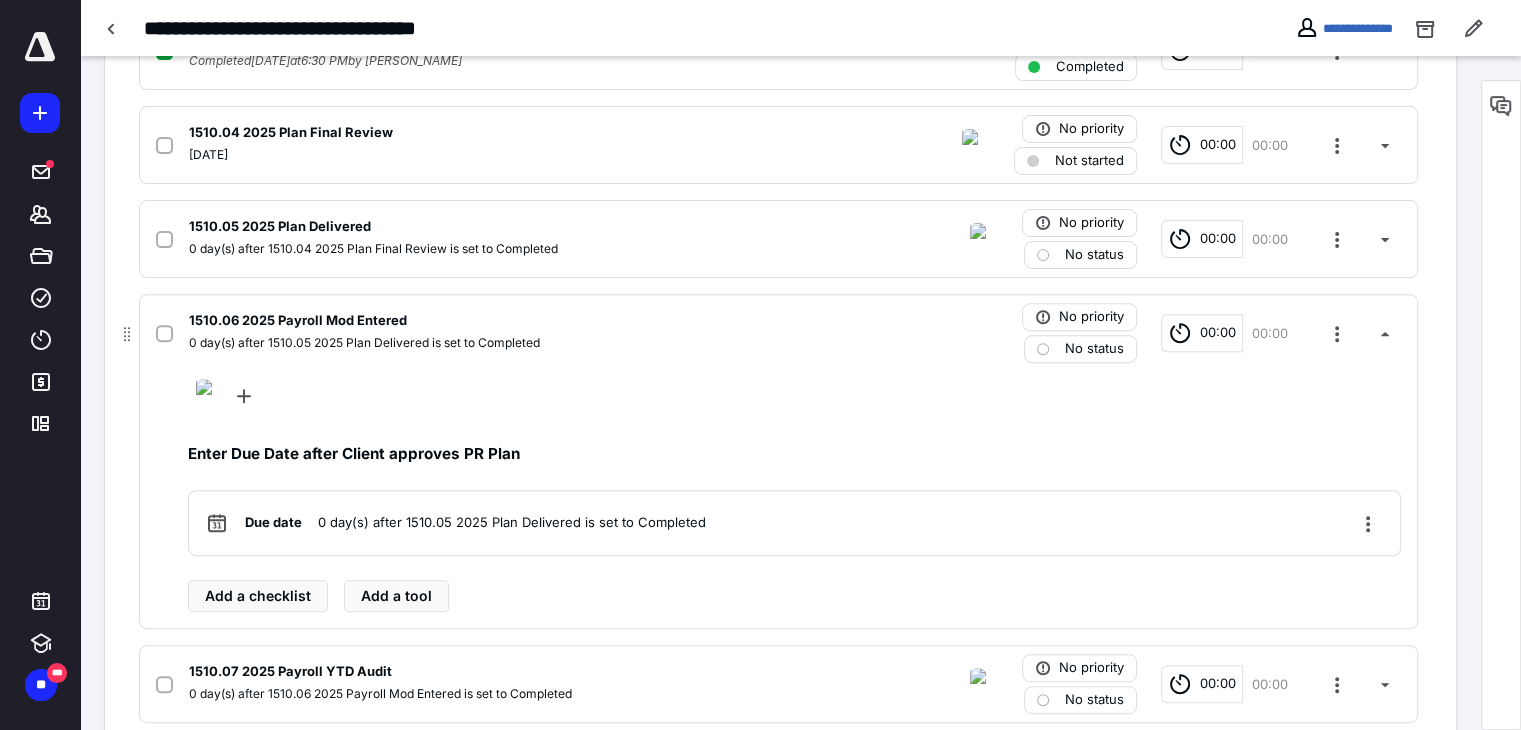 scroll, scrollTop: 626, scrollLeft: 0, axis: vertical 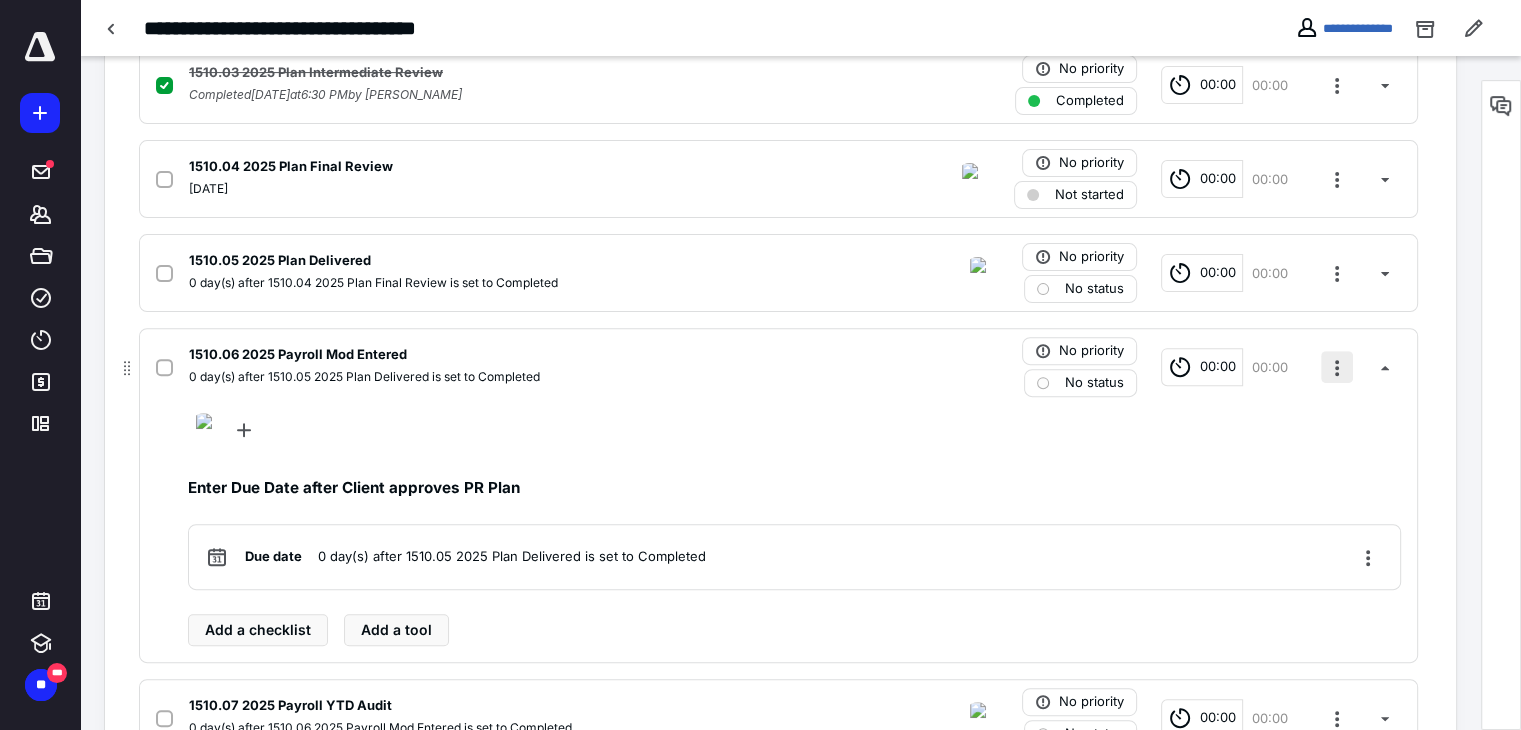 drag, startPoint x: 1342, startPoint y: 366, endPoint x: 1331, endPoint y: 380, distance: 17.804493 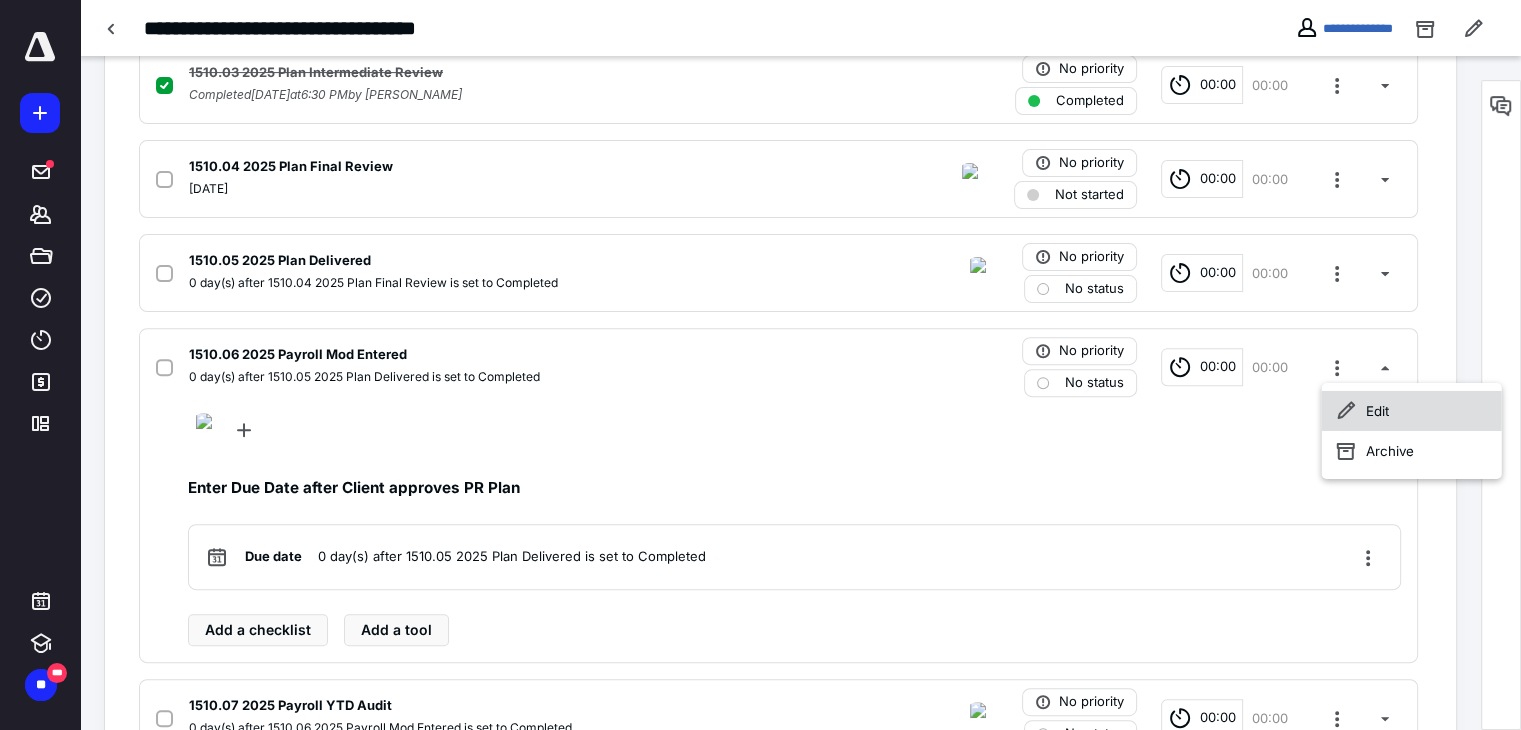 click 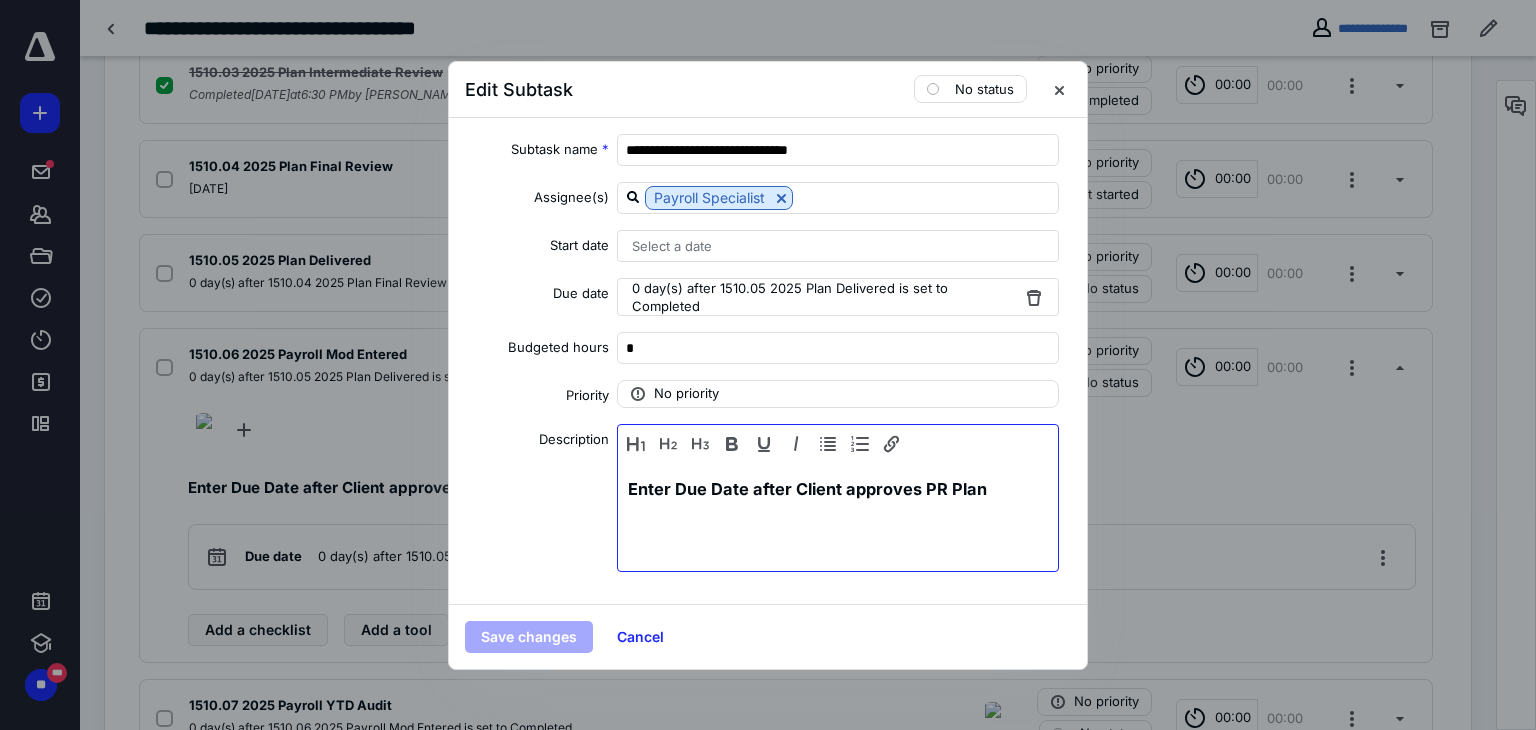 click on "Enter Due Date after Client approves PR Plan" at bounding box center [807, 489] 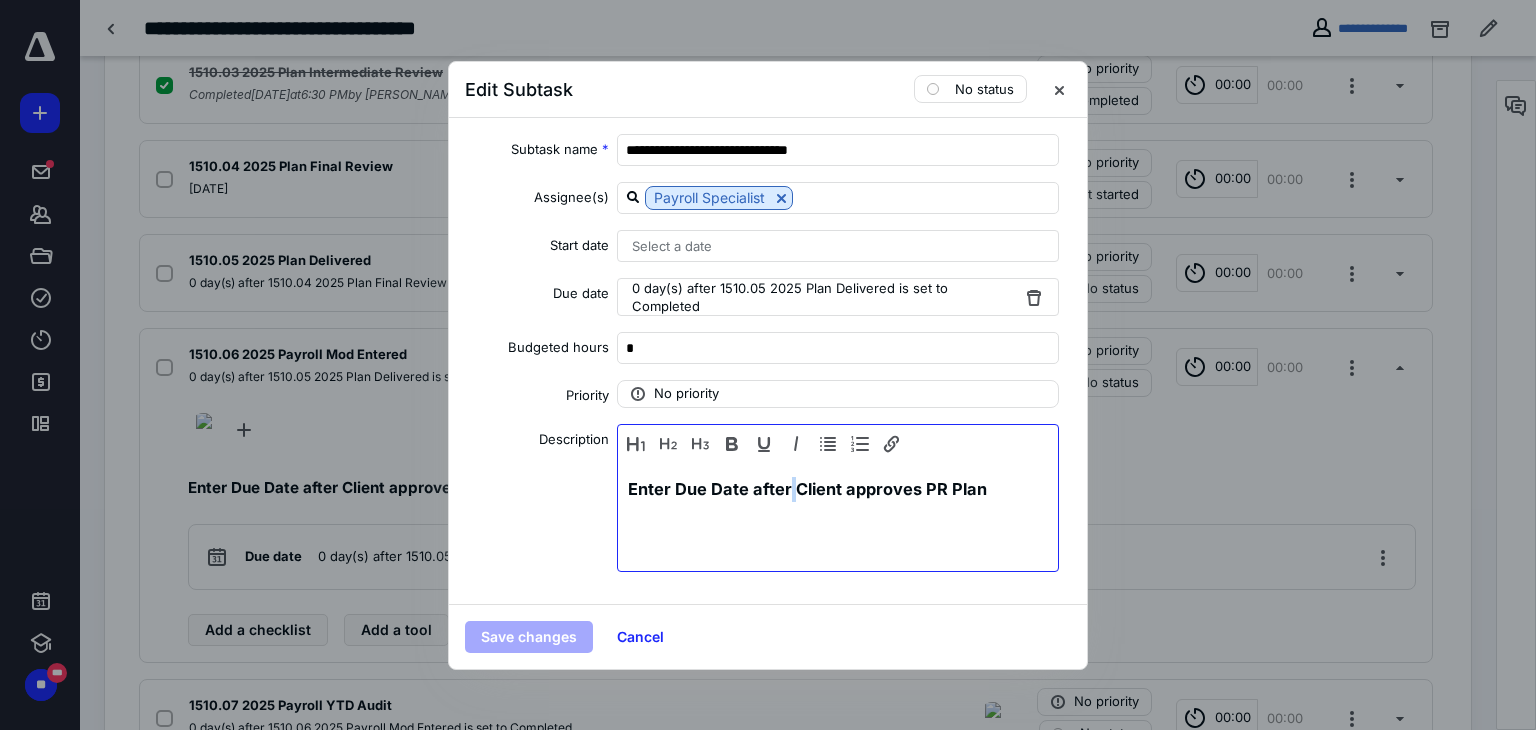 click on "Enter Due Date after Client approves PR Plan" at bounding box center (807, 489) 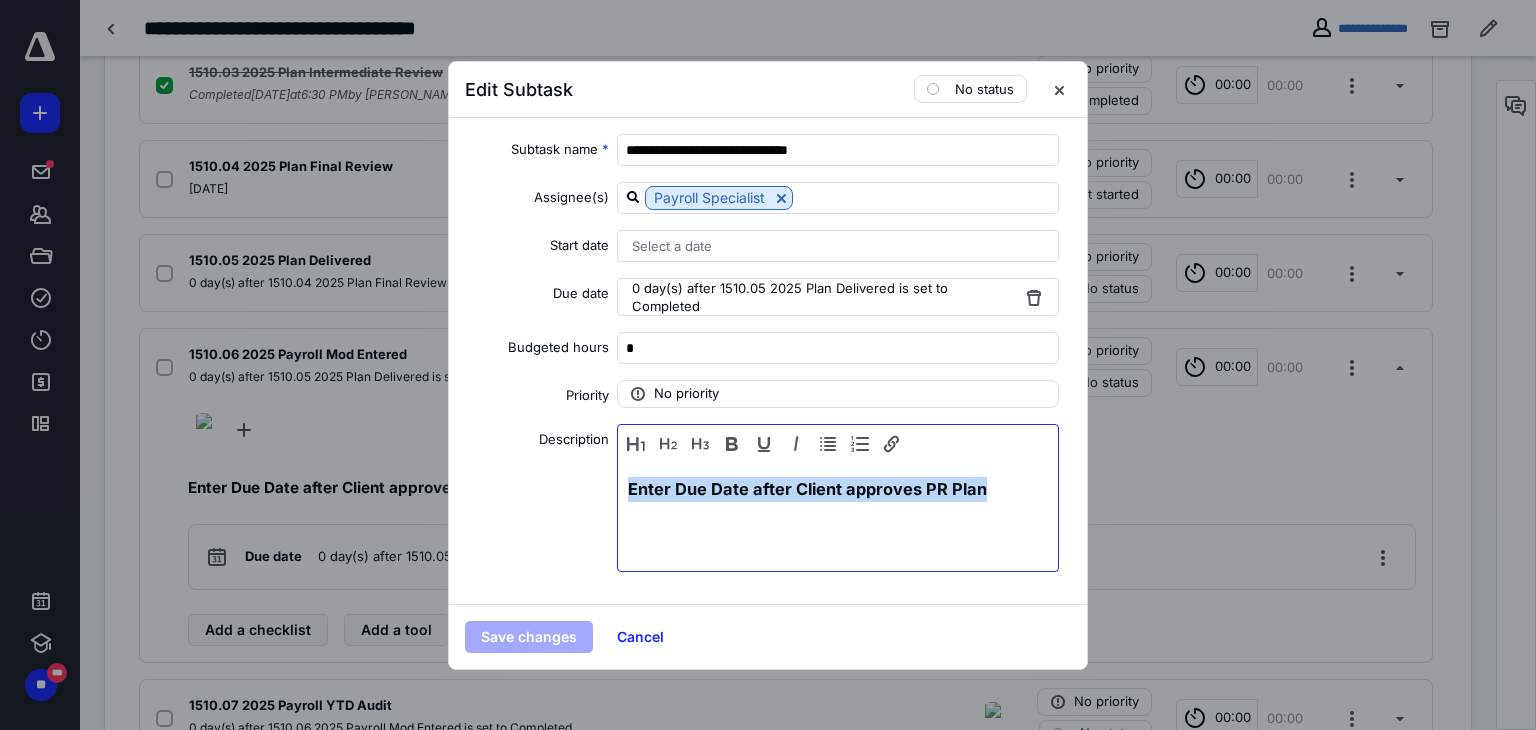 click on "Enter Due Date after Client approves PR Plan" at bounding box center [807, 489] 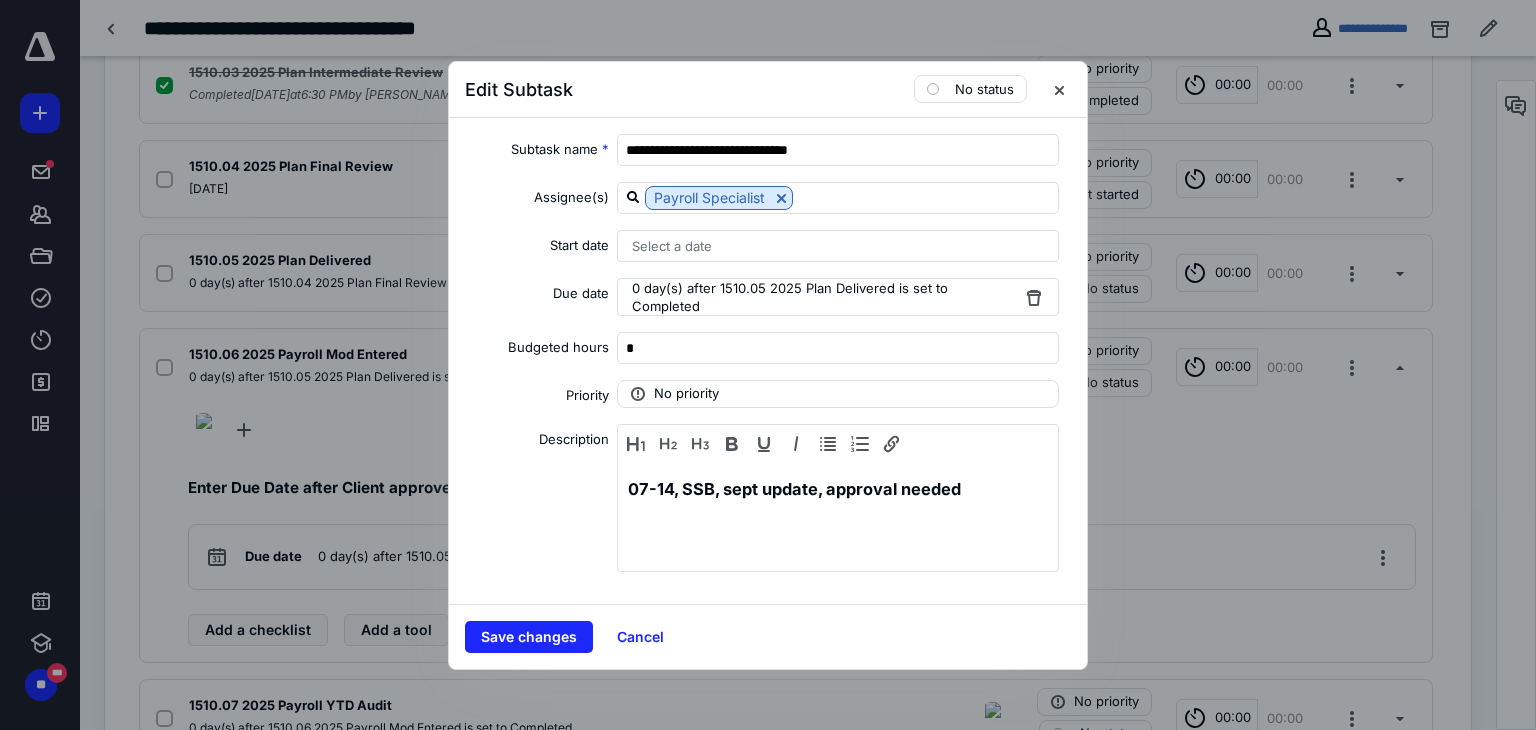click on "0 day(s) after  1510.05 2025 Plan Delivered is set to Completed" at bounding box center [825, 297] 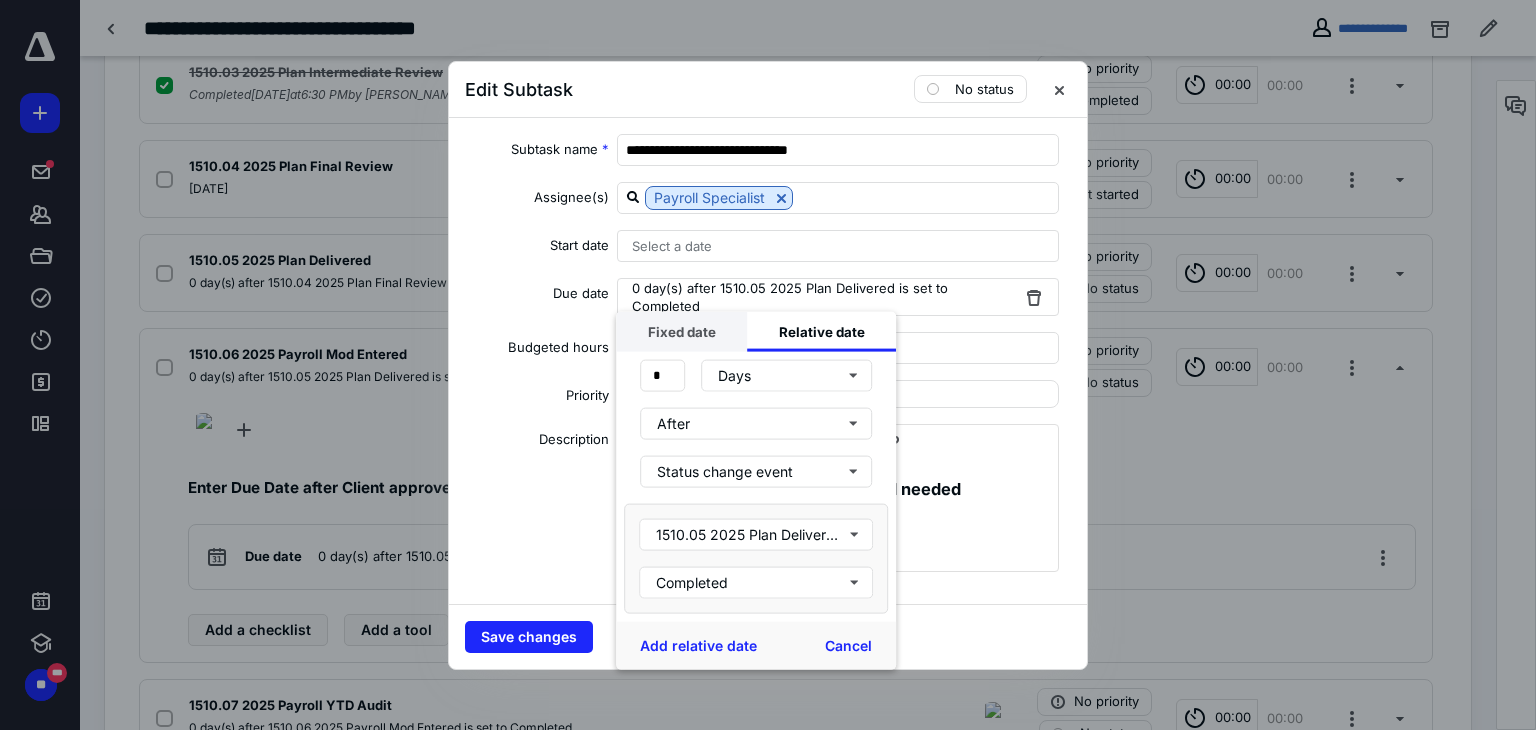 click on "Fixed date" at bounding box center [681, 331] 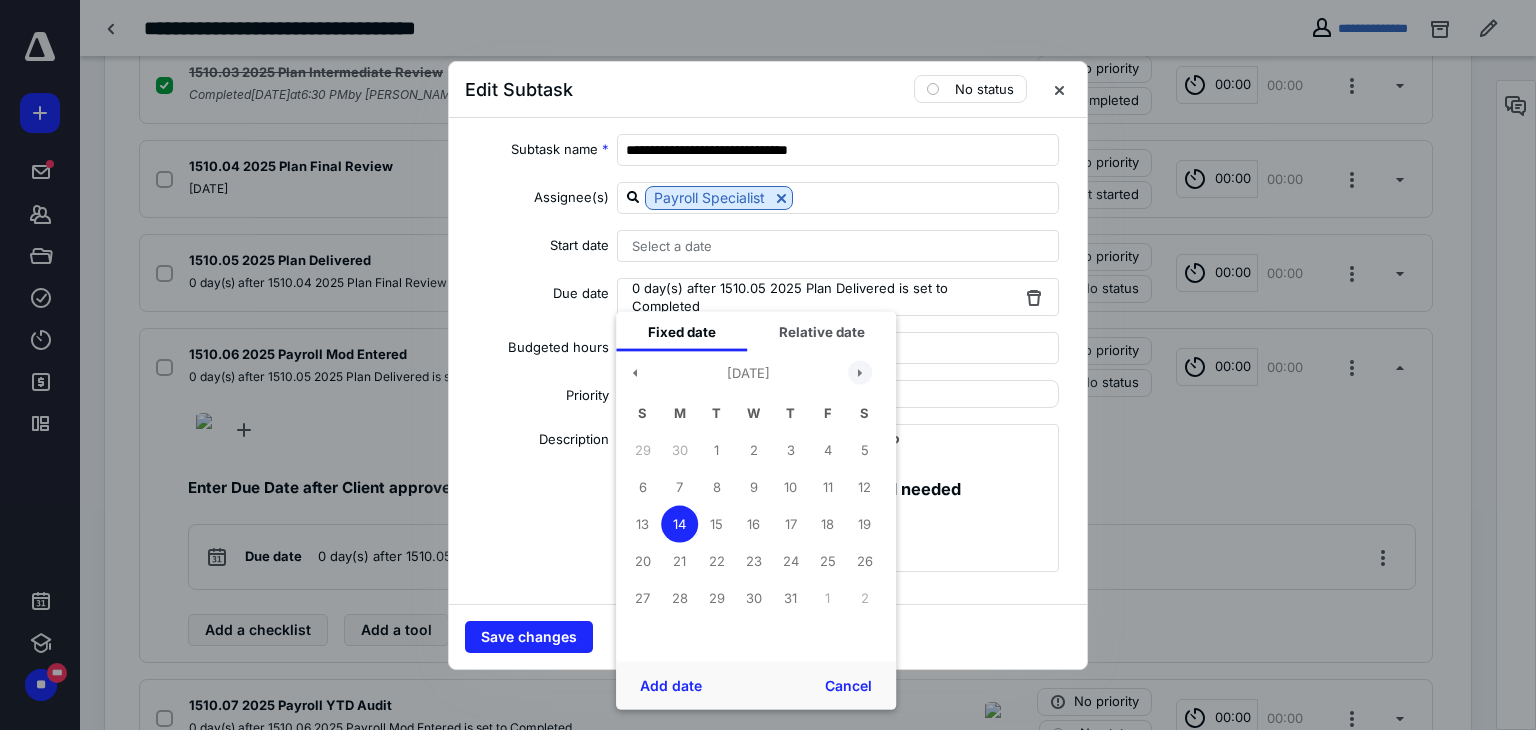 click at bounding box center [860, 373] 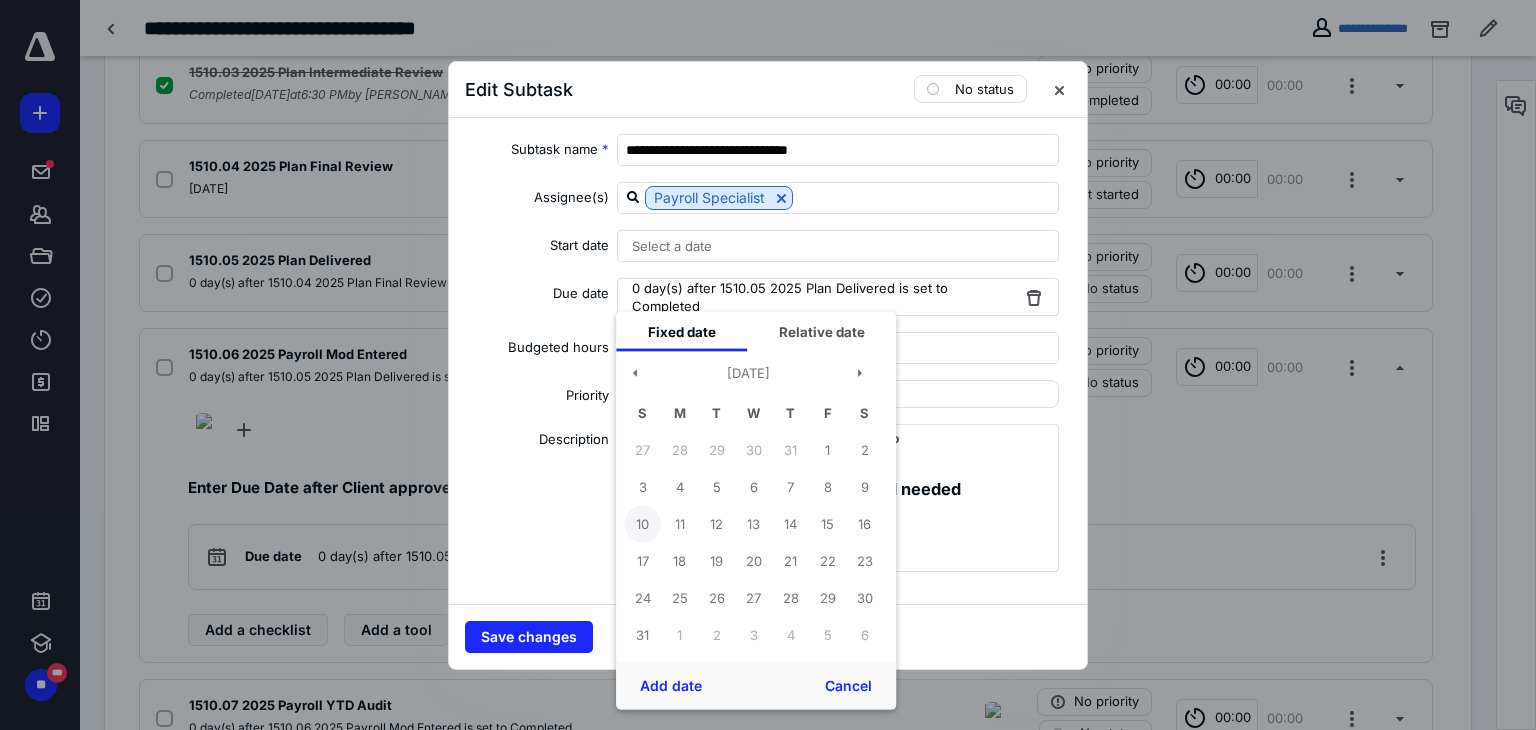 click on "10" at bounding box center (642, 524) 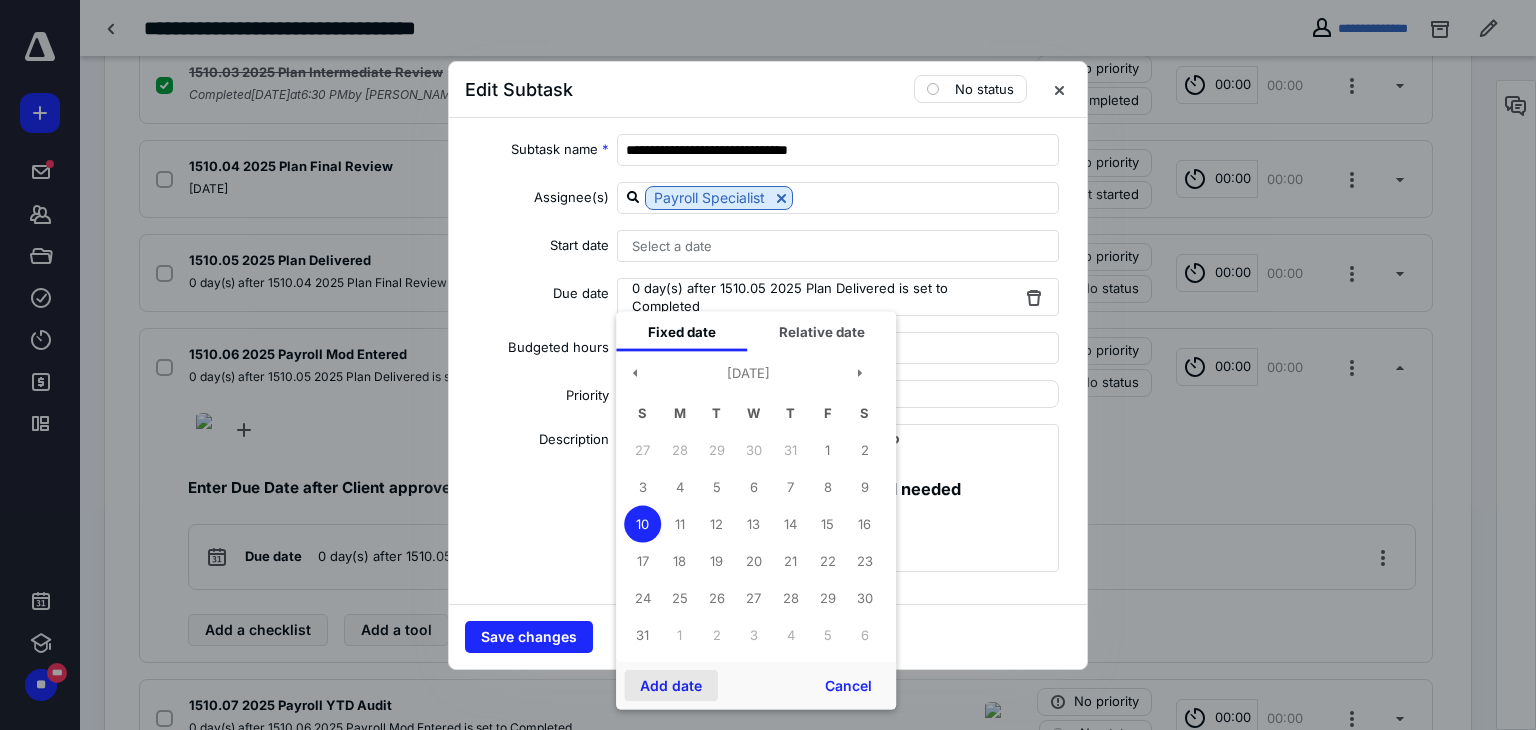 click on "Add date" at bounding box center [671, 685] 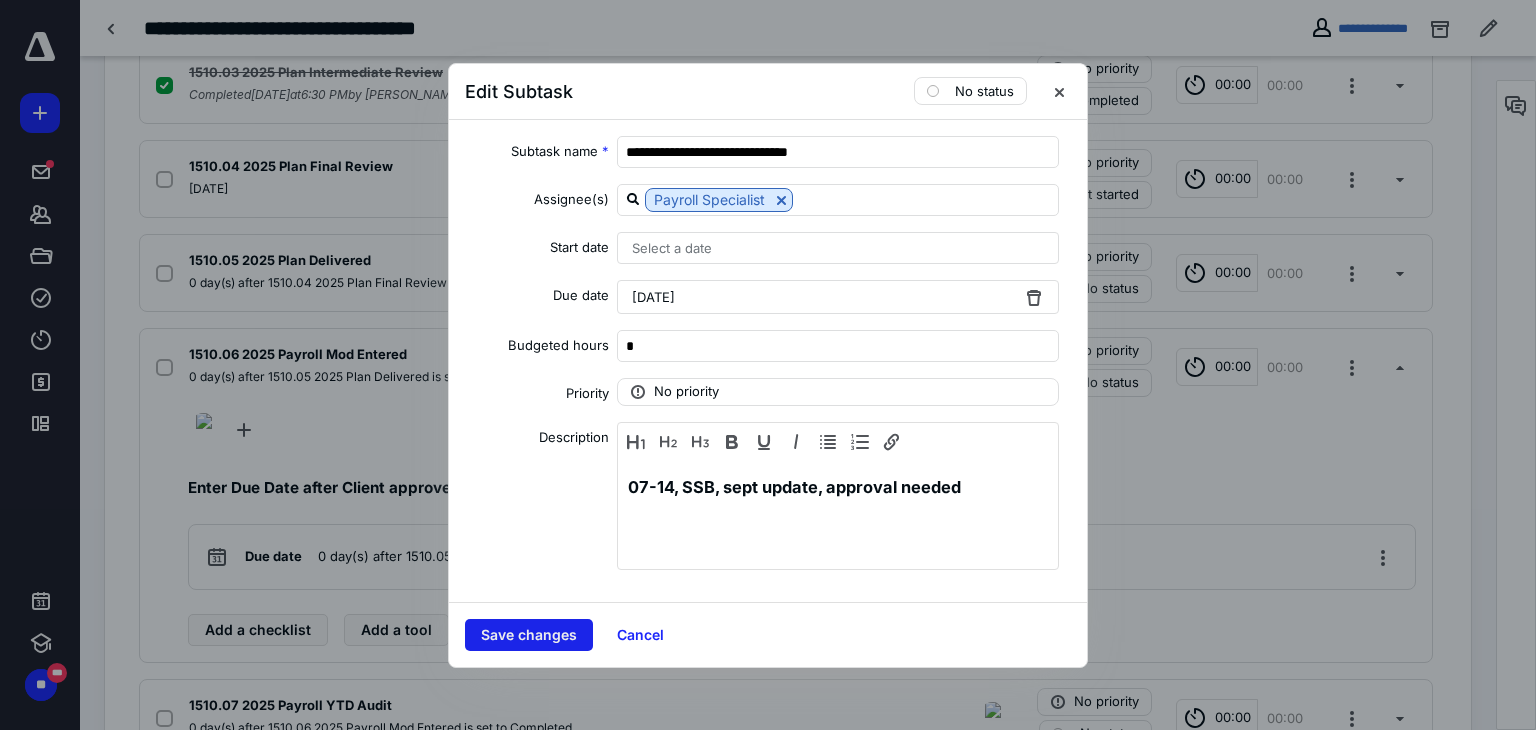 click on "Save changes" at bounding box center (529, 635) 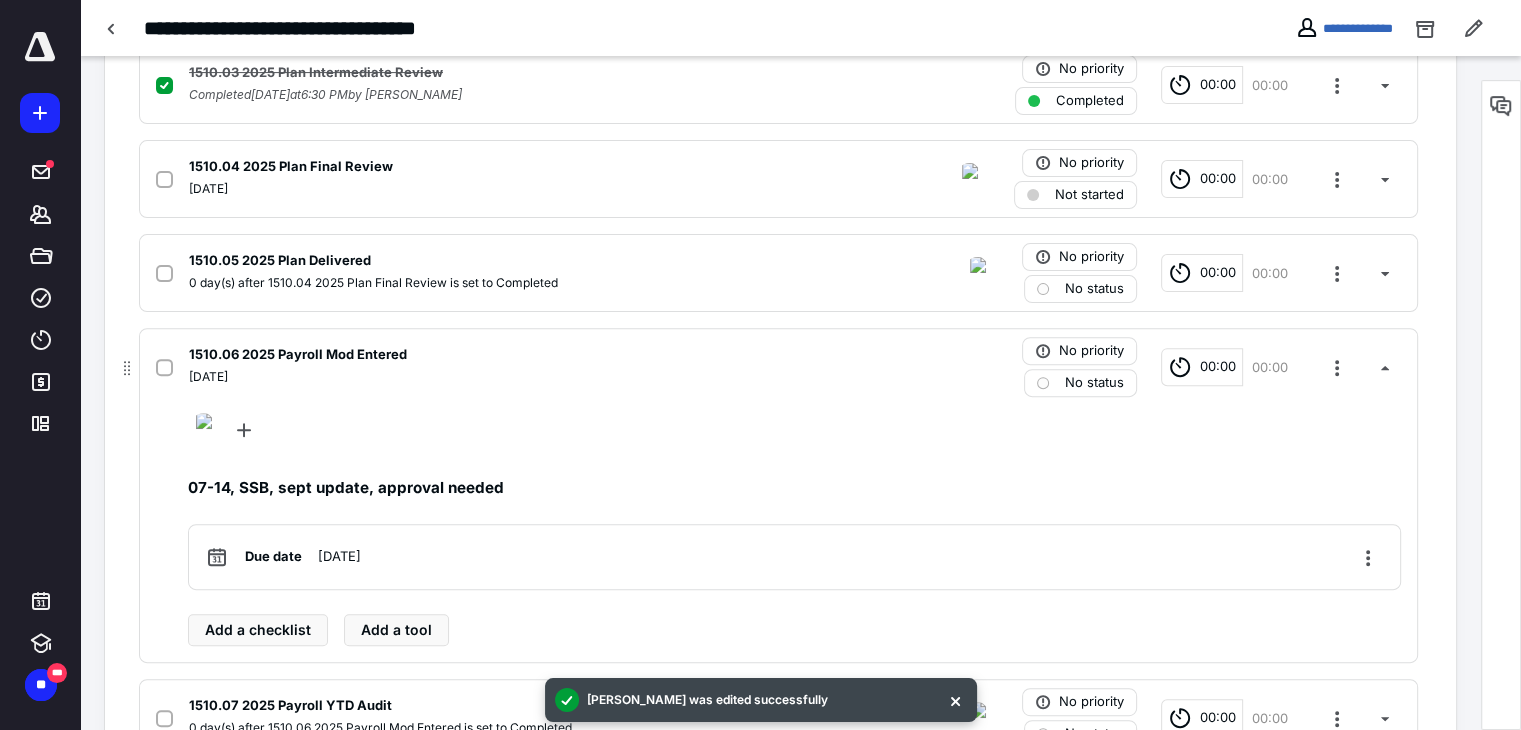 click on "1510.06 2025 Payroll Mod Entered" at bounding box center (516, 355) 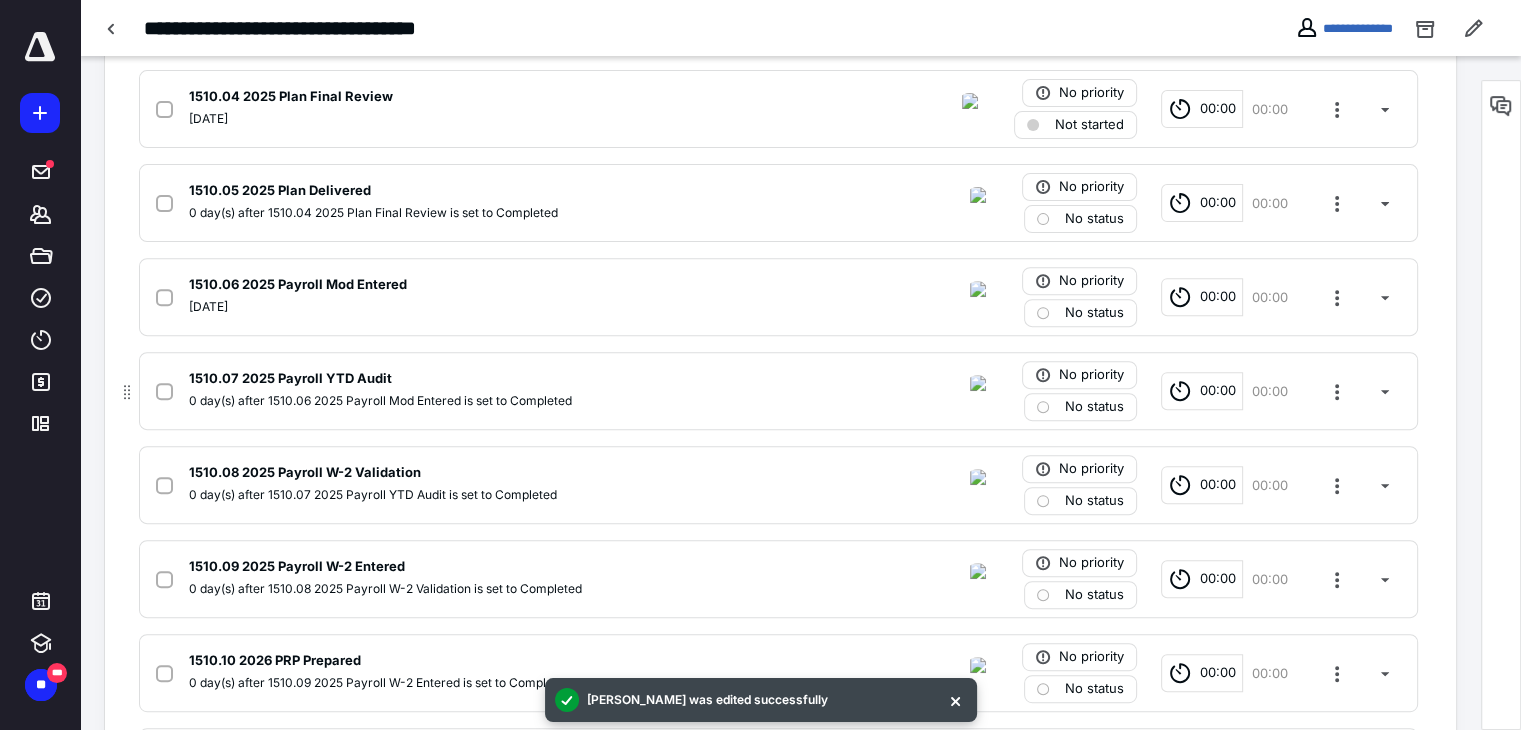 scroll, scrollTop: 726, scrollLeft: 0, axis: vertical 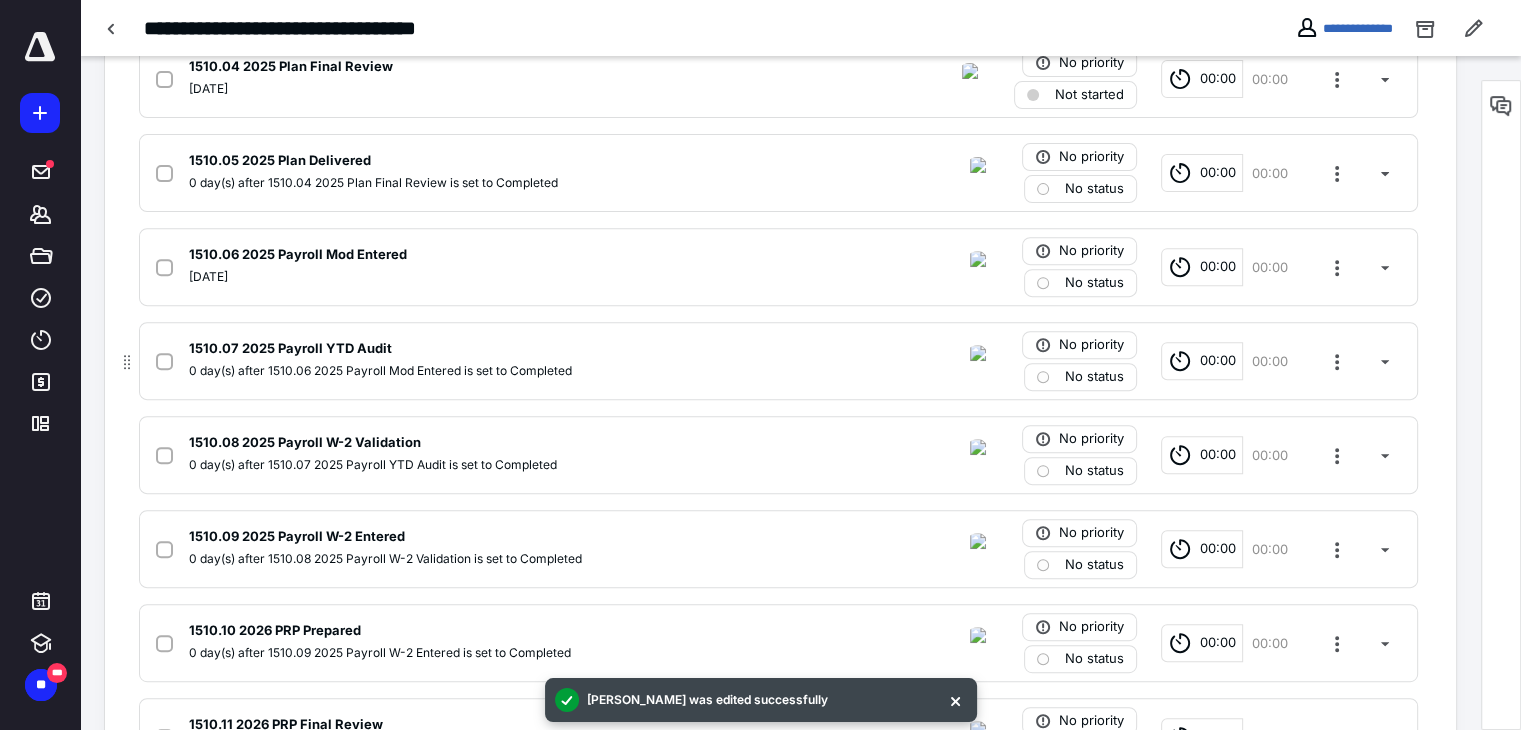 click on "1510.07 2025 Payroll YTD Audit 0 day(s) after  1510.06 2025 Payroll Mod Entered is set to Completed No priority No status 00:00 00:00" at bounding box center [778, 361] 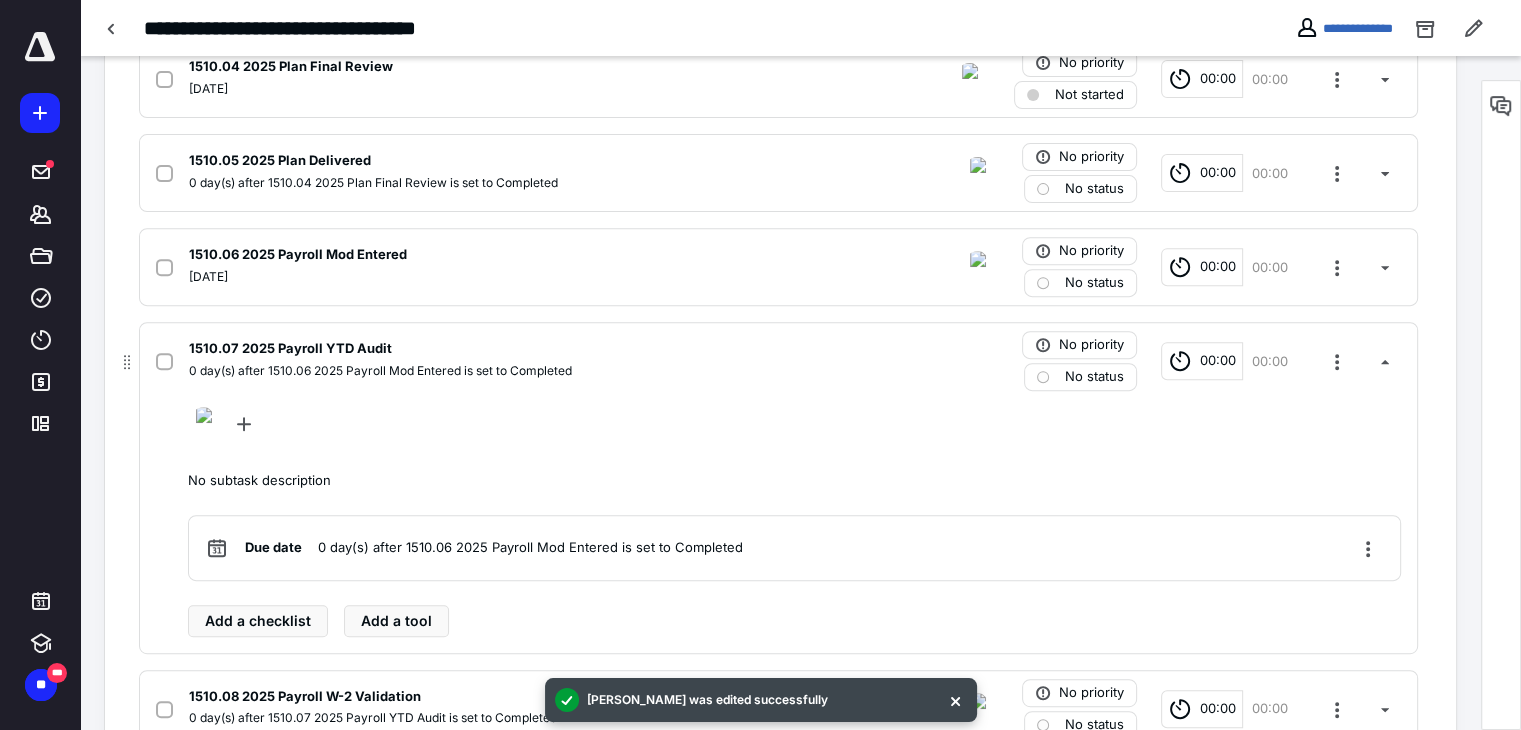 click on "1510.07 2025 Payroll YTD Audit 0 day(s) after  1510.06 2025 Payroll Mod Entered is set to Completed No priority No status 00:00 00:00" at bounding box center [778, 361] 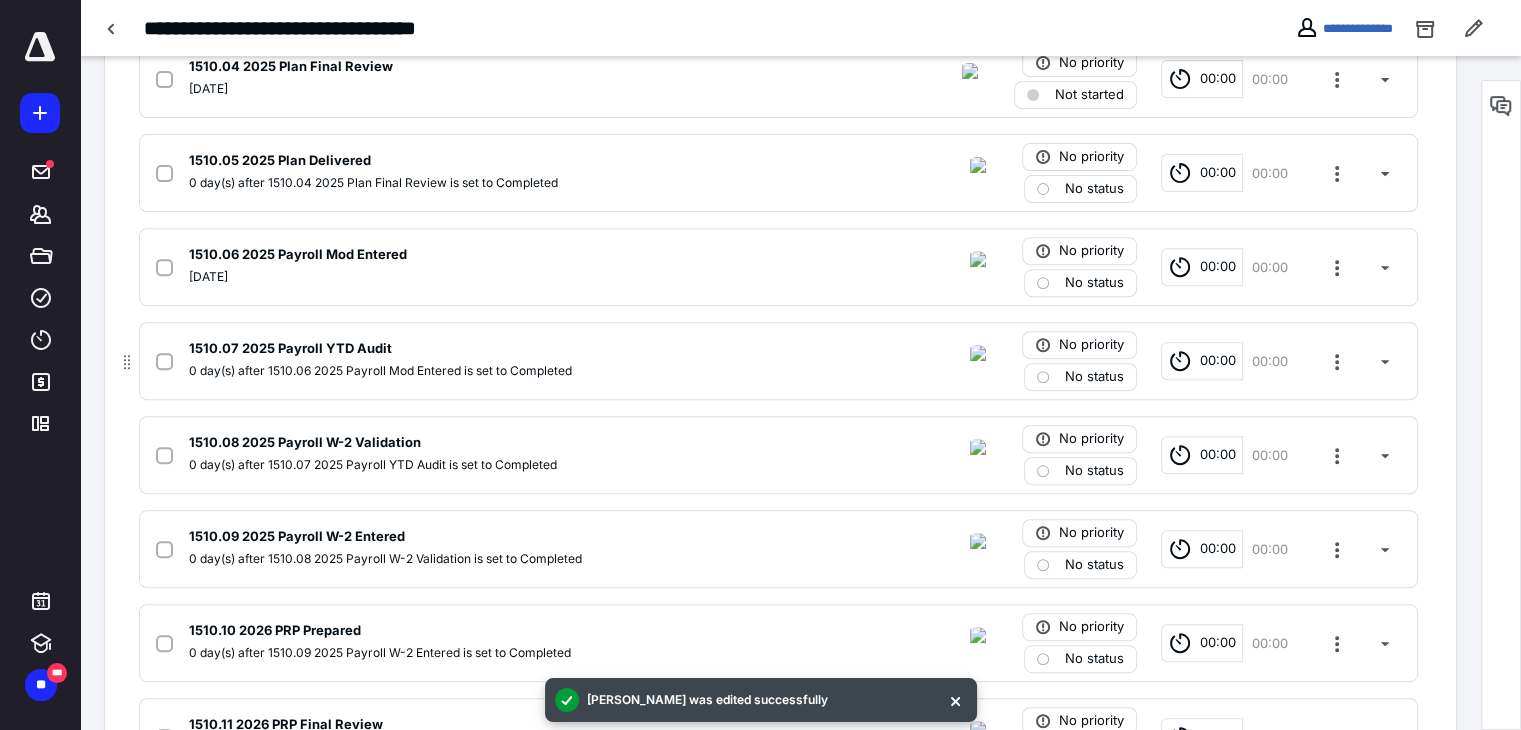 click on "1510.07 2025 Payroll YTD Audit 0 day(s) after  1510.06 2025 Payroll Mod Entered is set to Completed No priority No status 00:00 00:00" at bounding box center (778, 361) 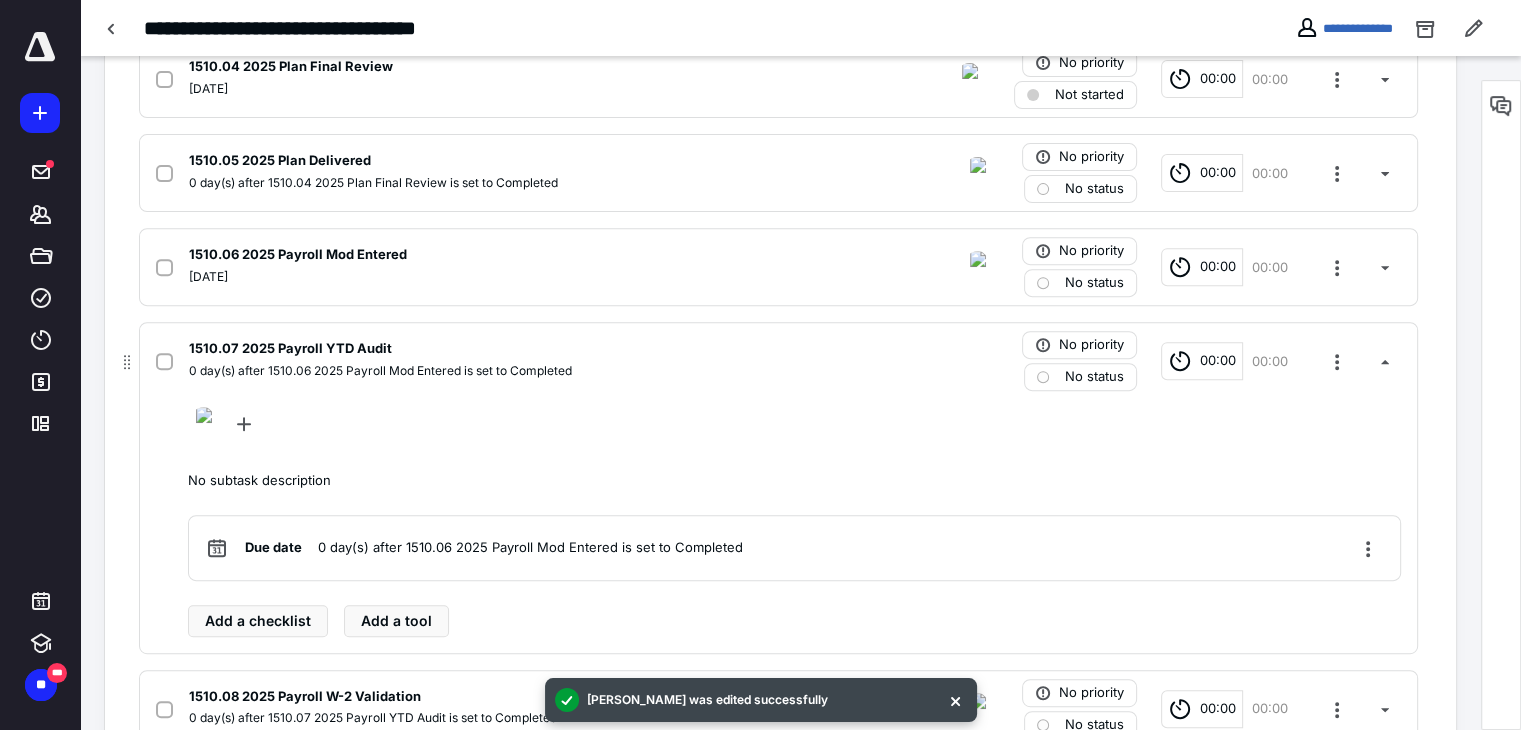 click on "1510.07 2025 Payroll YTD Audit 0 day(s) after  1510.06 2025 Payroll Mod Entered is set to Completed No priority No status 00:00 00:00" at bounding box center [778, 361] 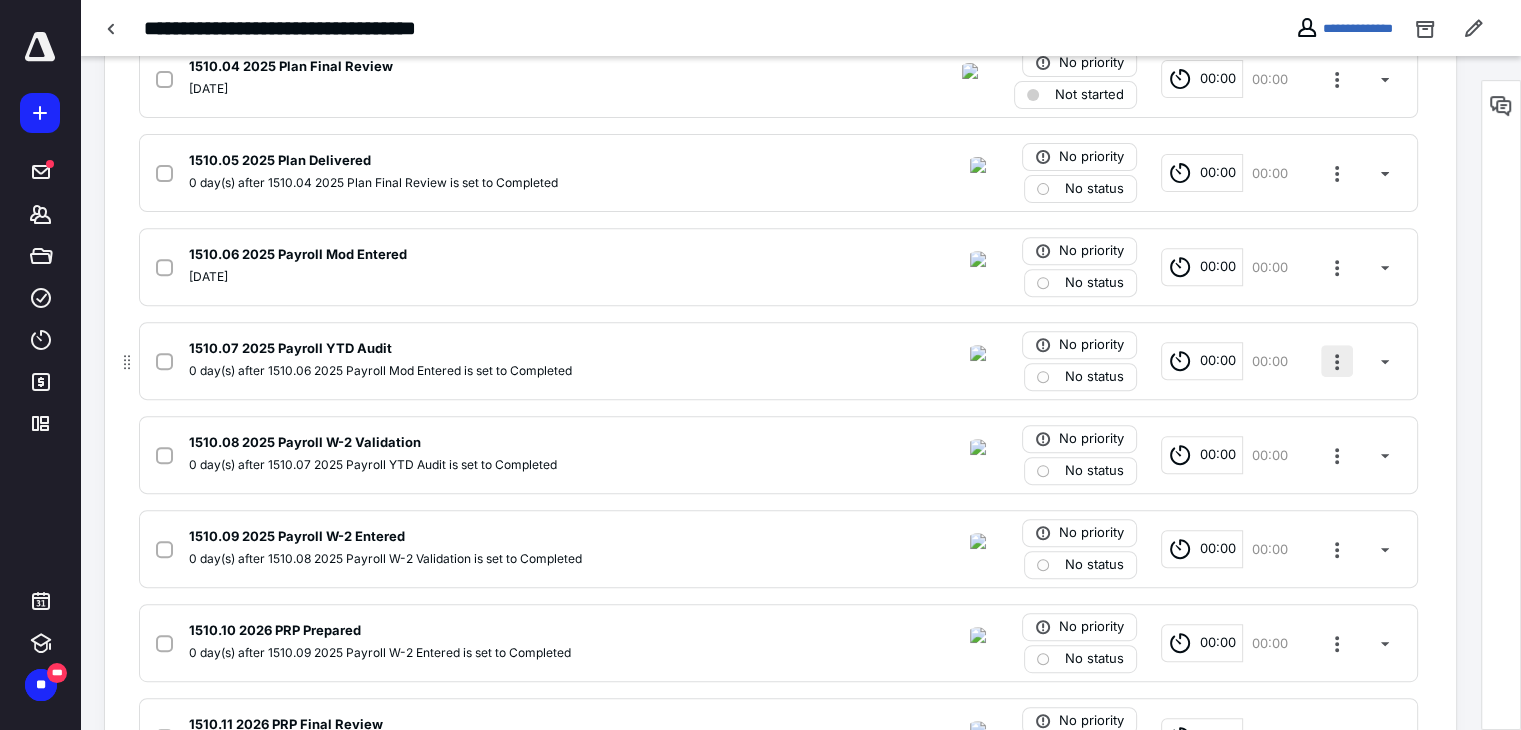 click at bounding box center [1337, 361] 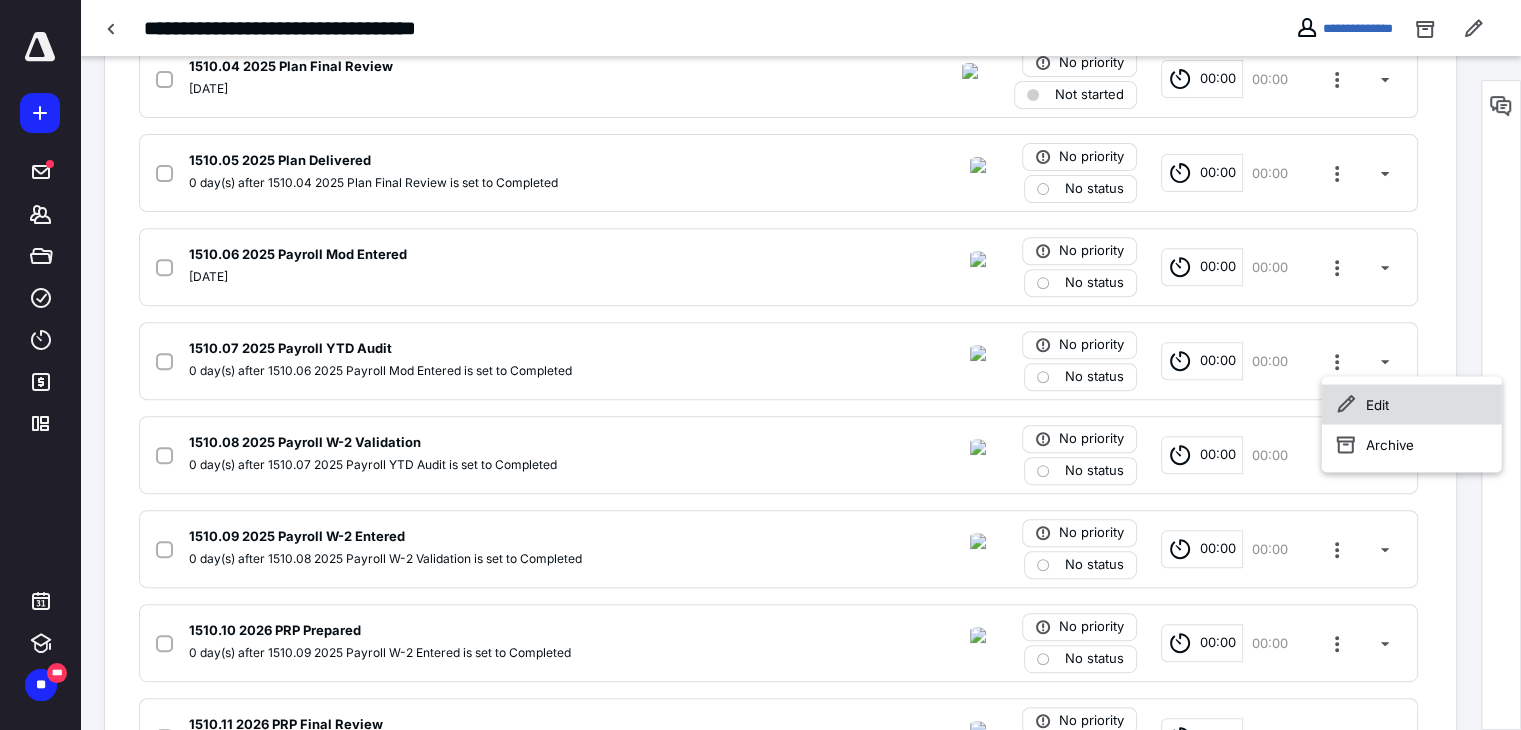click 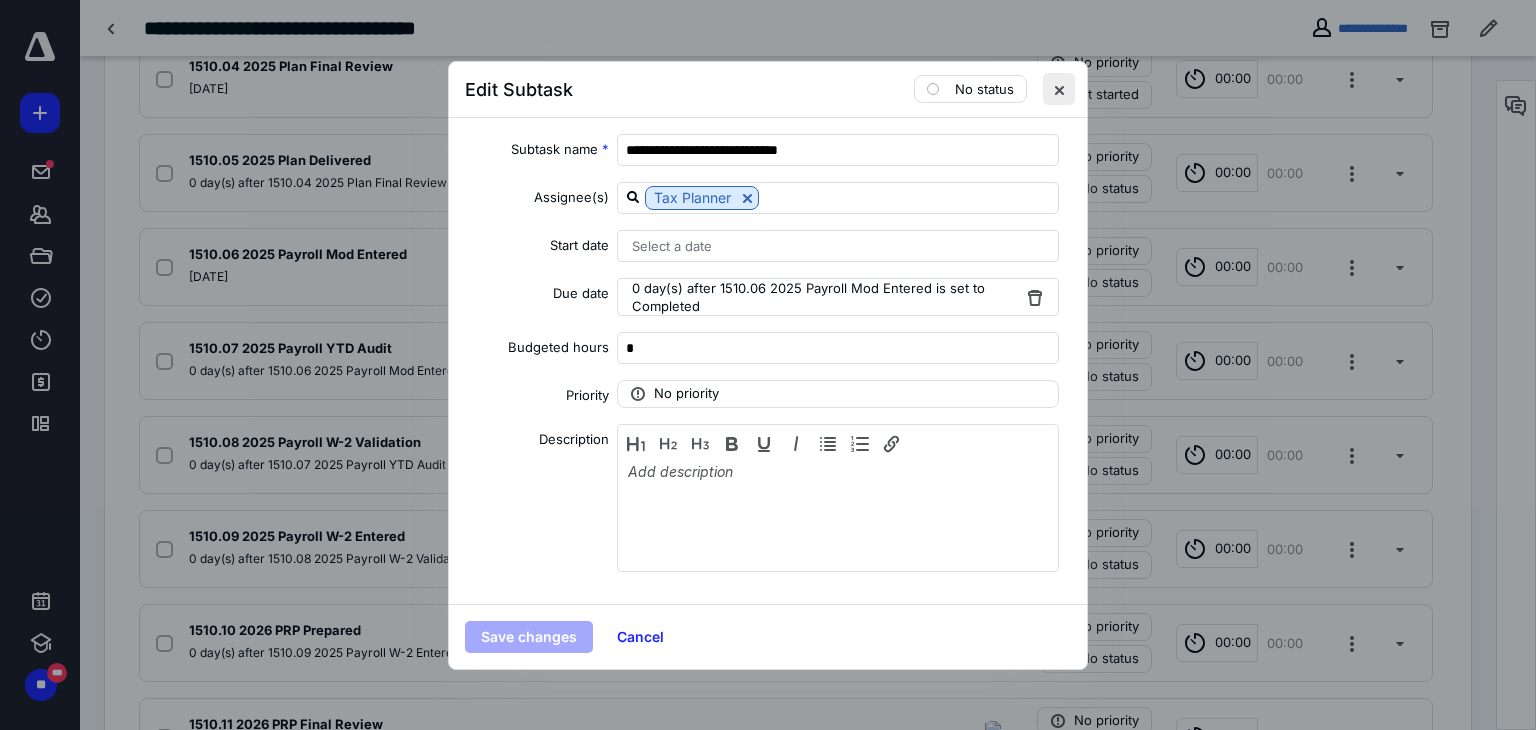 click at bounding box center [1059, 89] 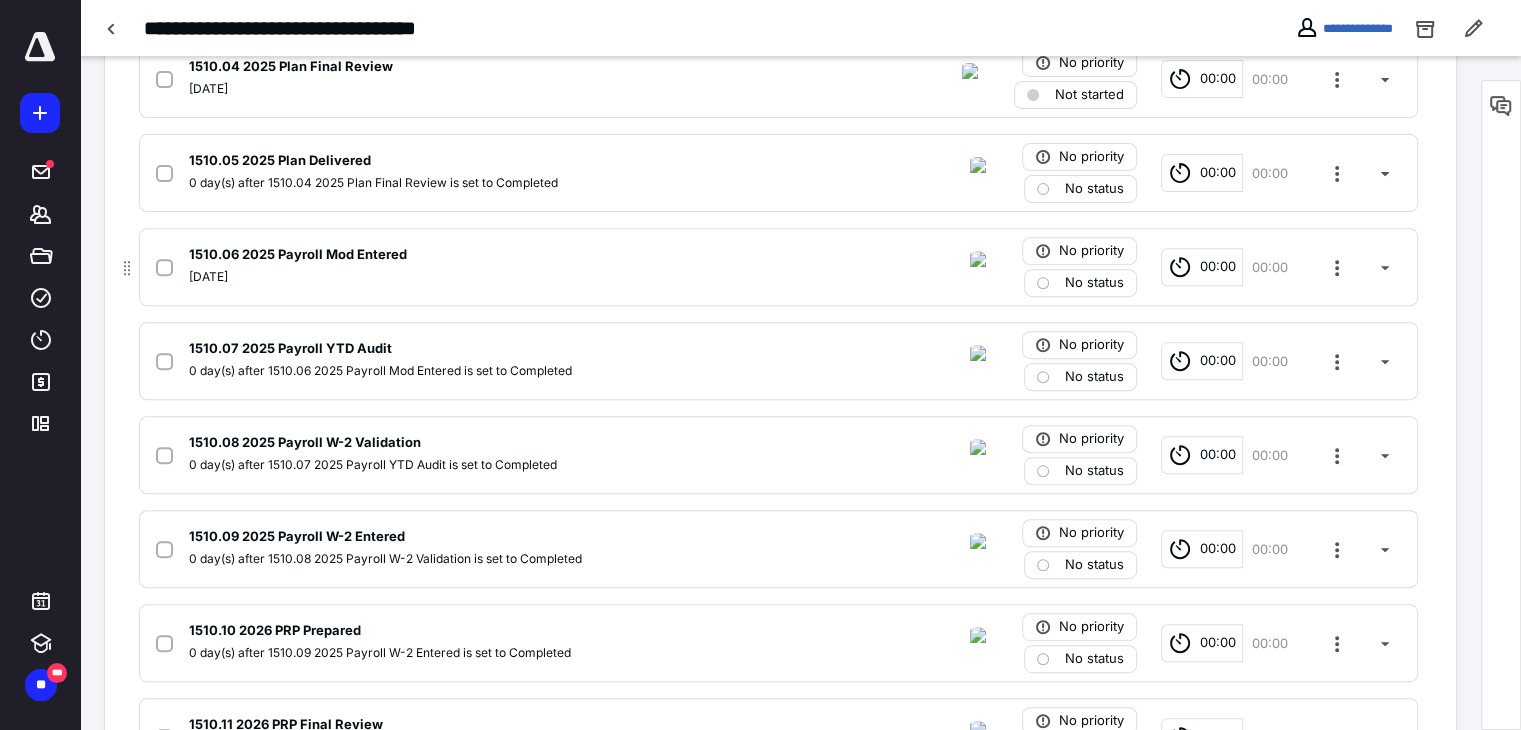scroll, scrollTop: 626, scrollLeft: 0, axis: vertical 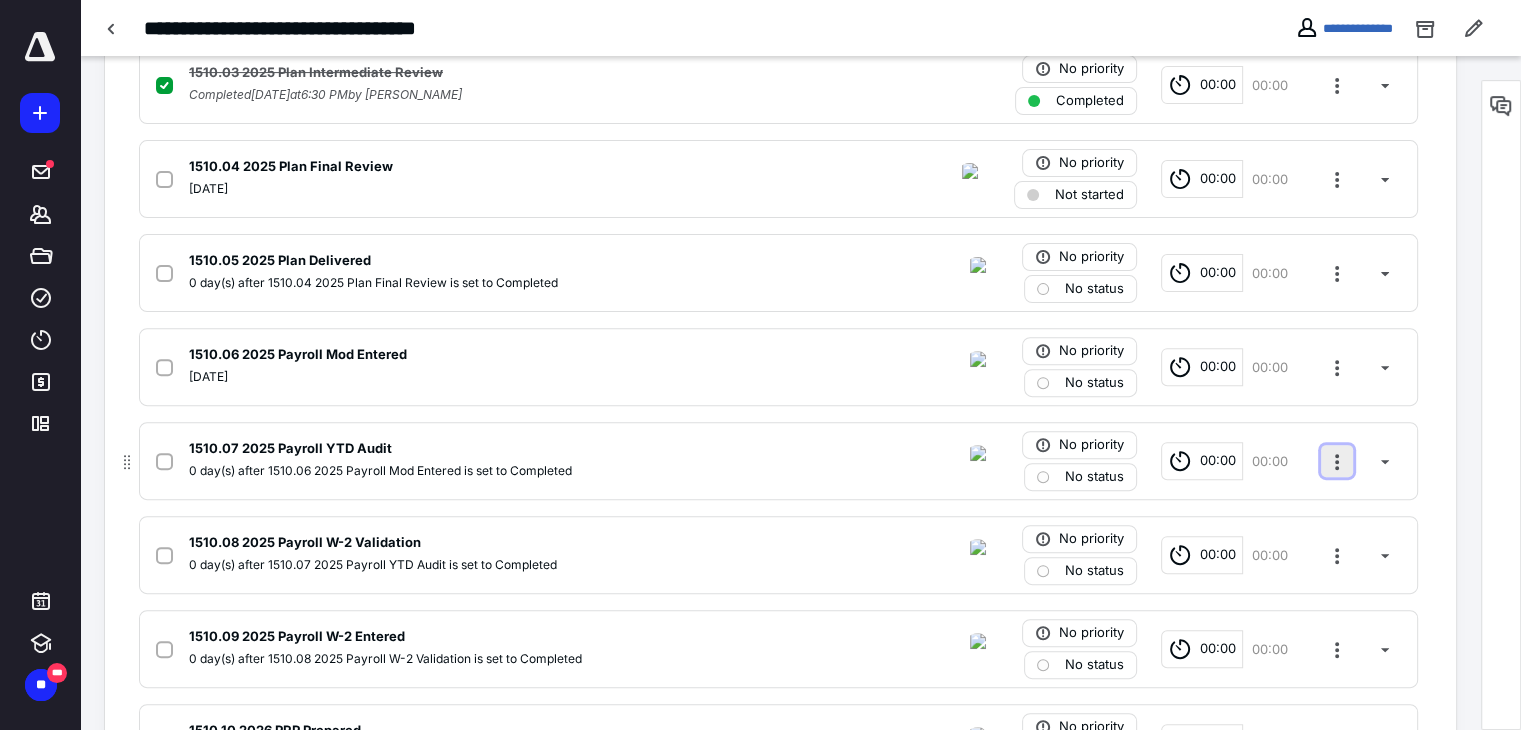 click at bounding box center [1337, 461] 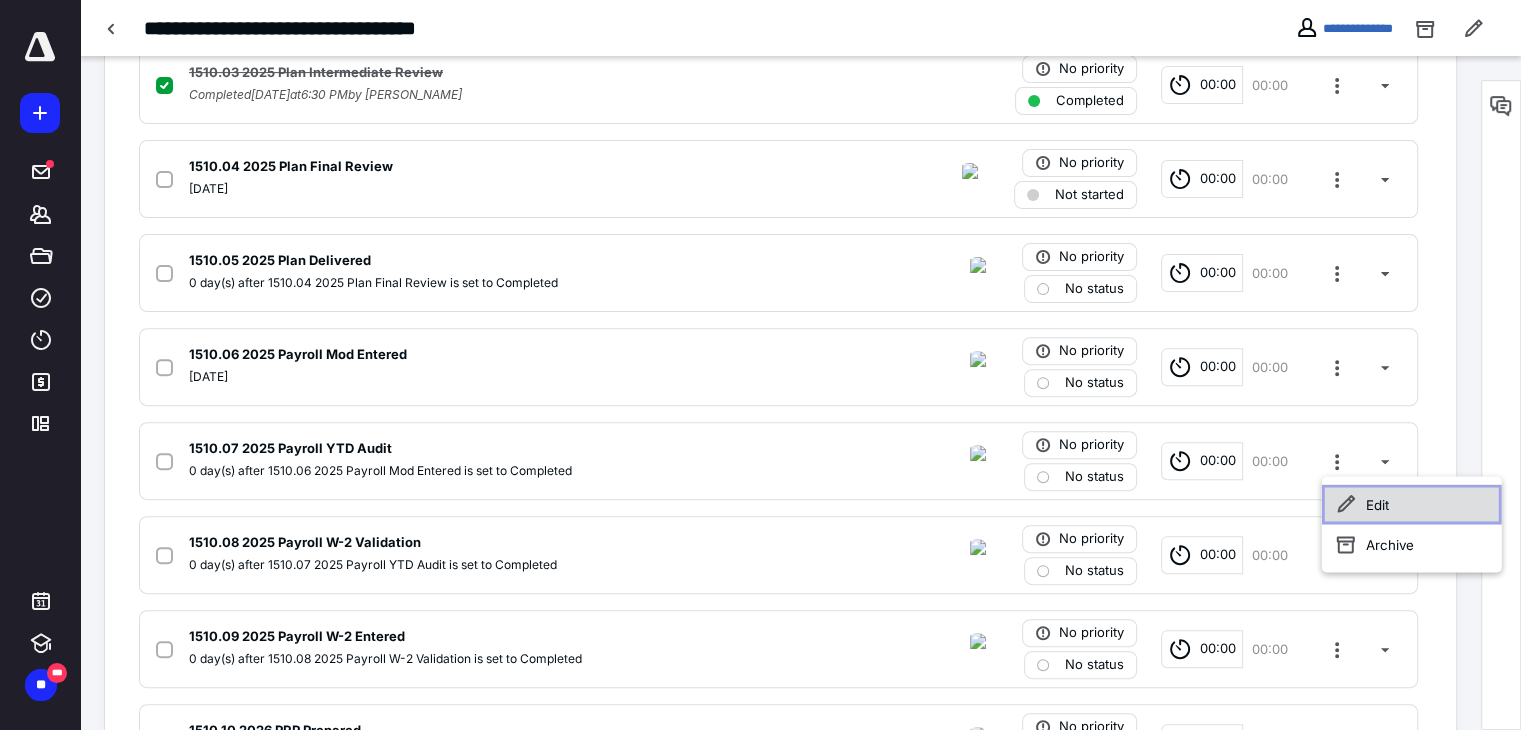 click on "Edit" at bounding box center [1412, 504] 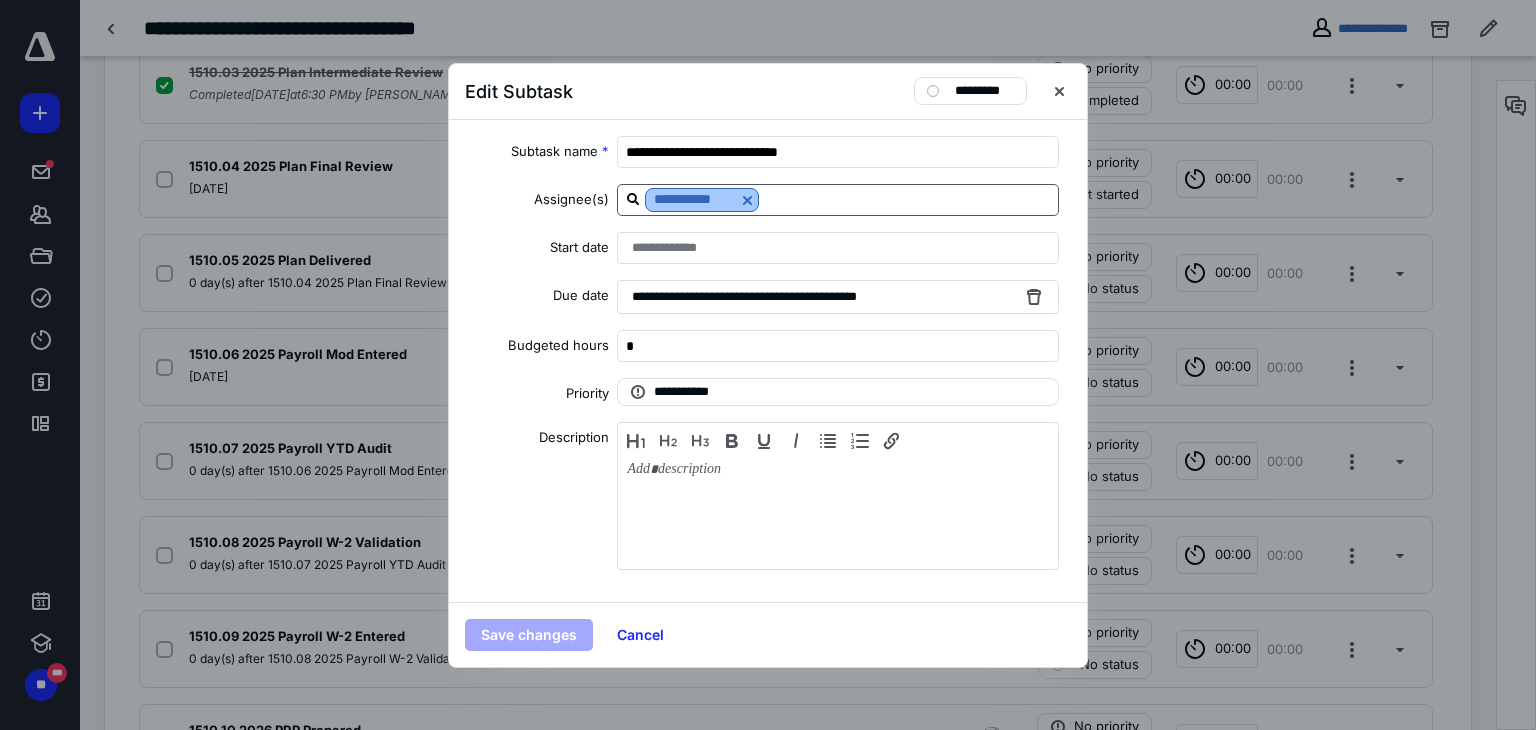 click at bounding box center [747, 200] 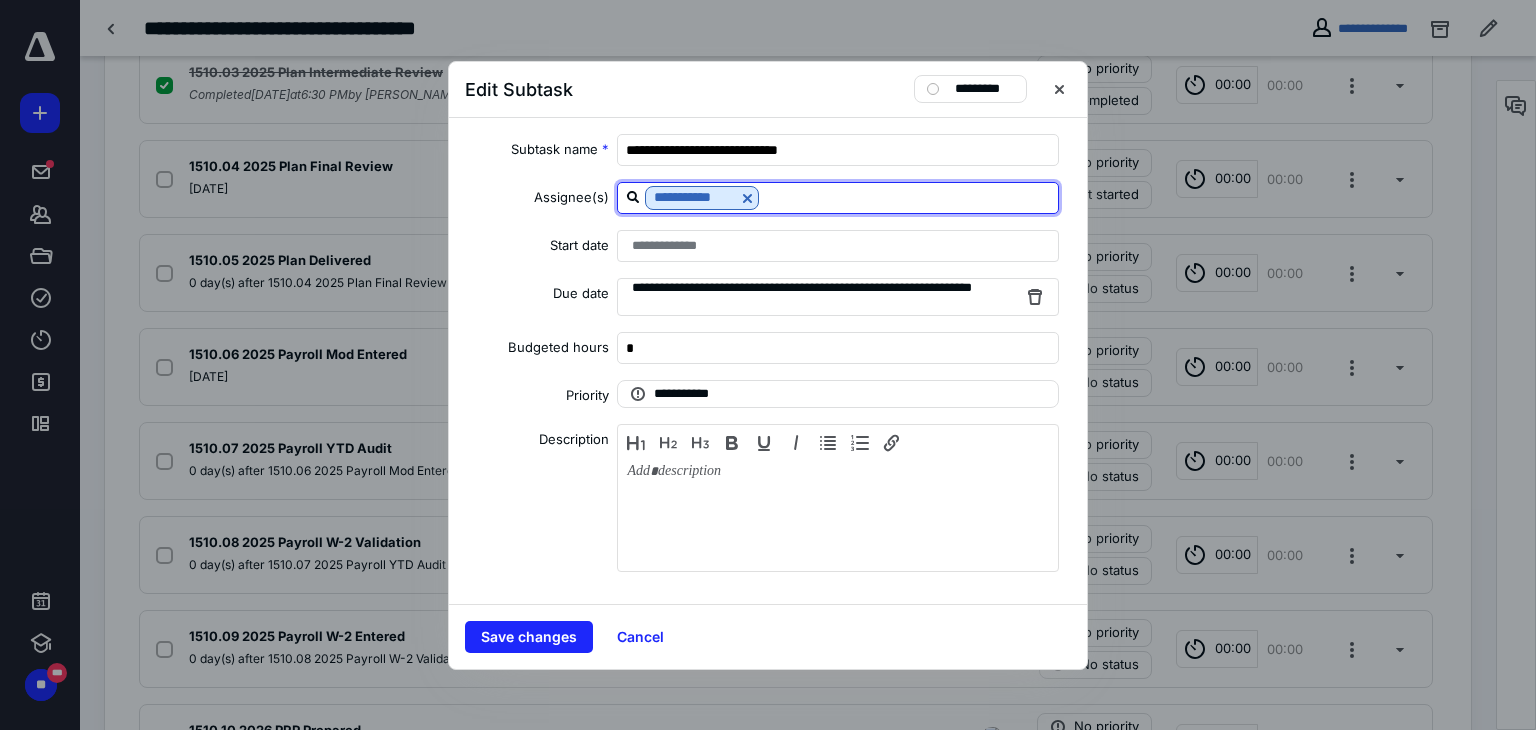 click at bounding box center (908, 197) 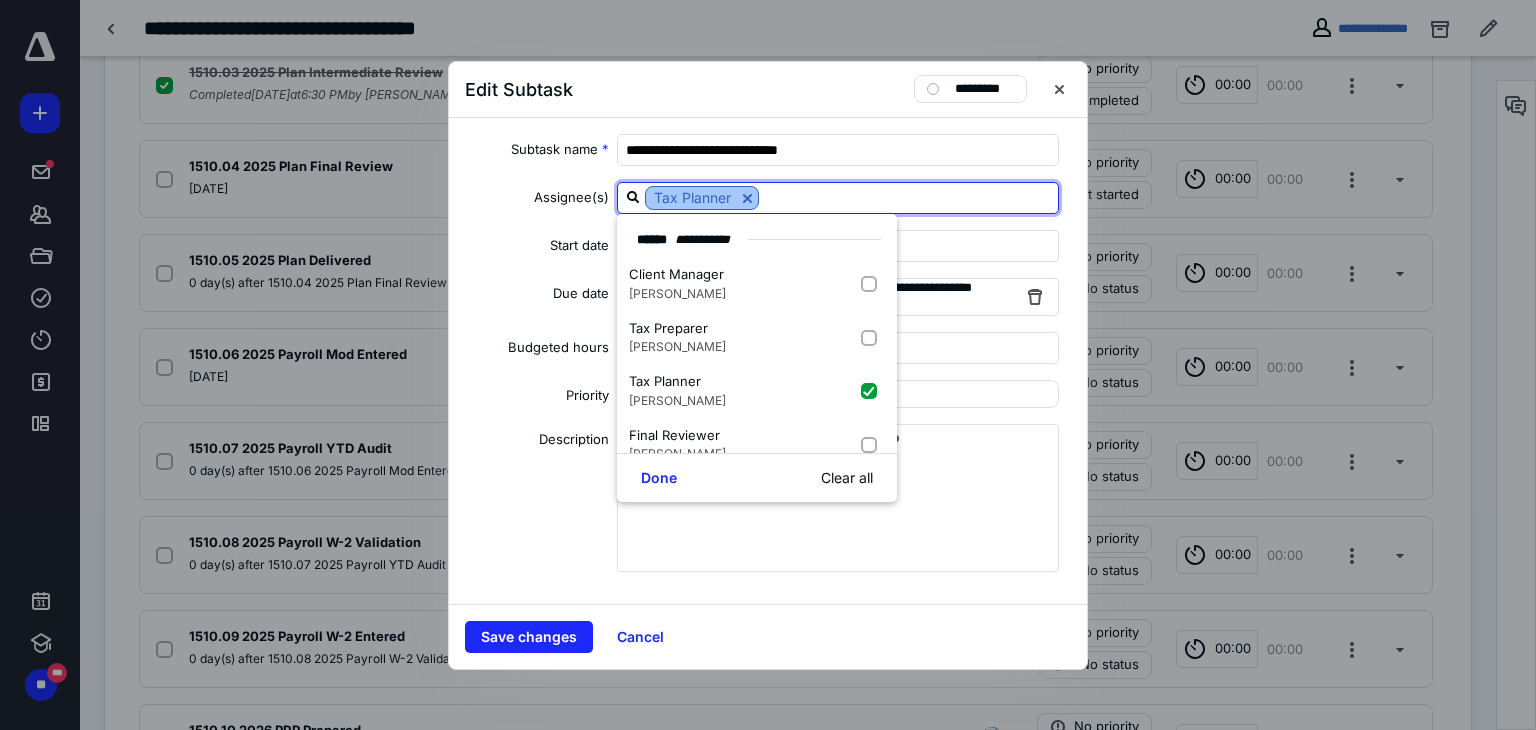 click at bounding box center [747, 198] 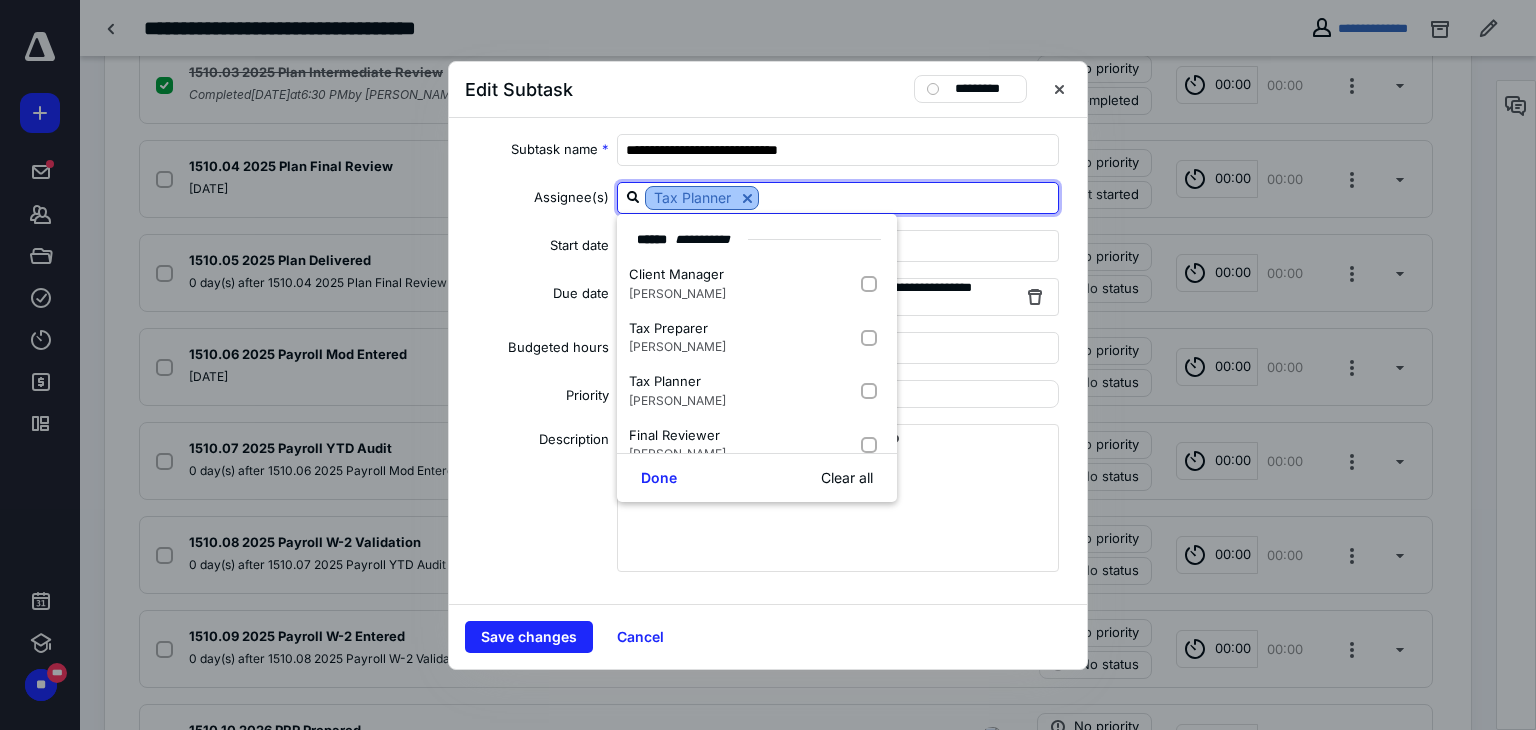 checkbox on "false" 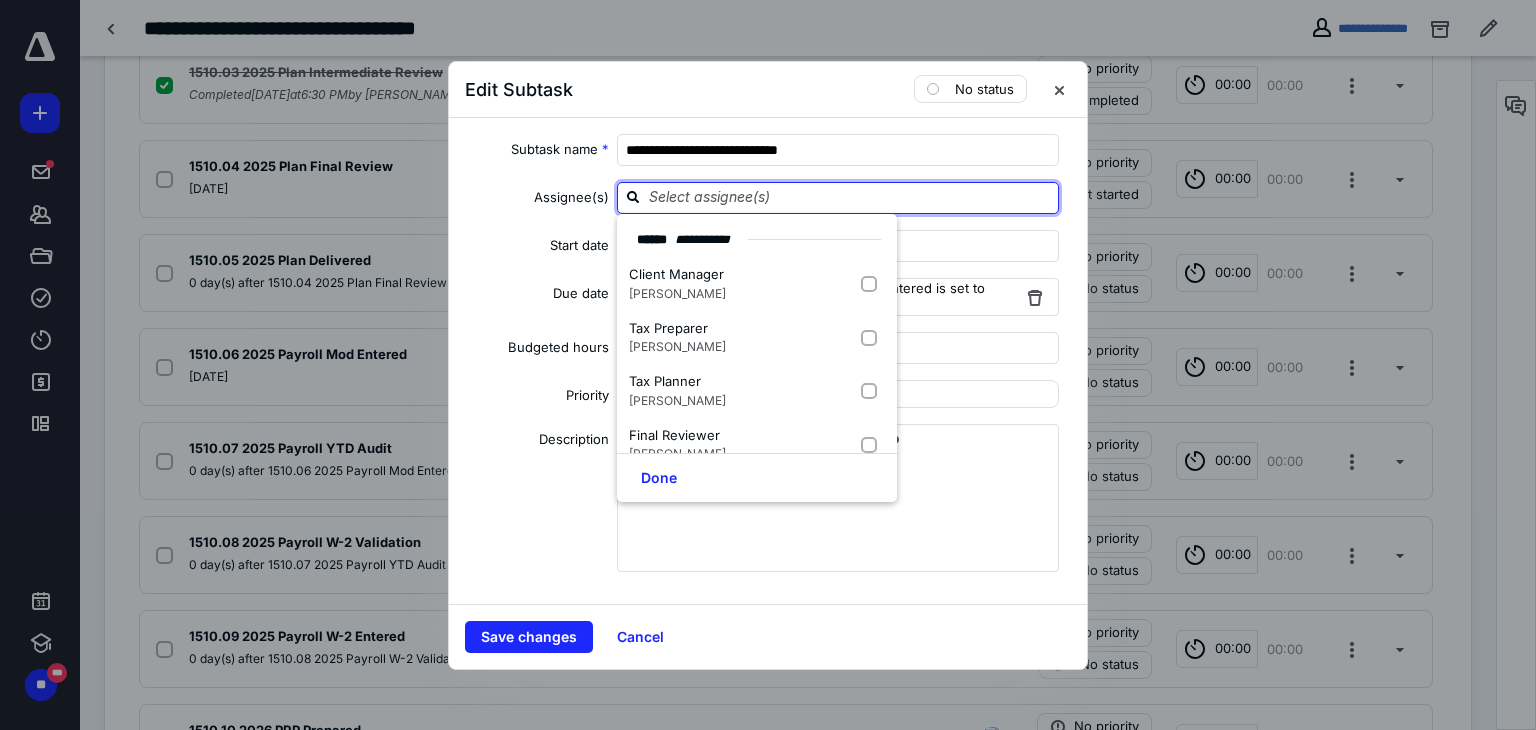 click at bounding box center (850, 197) 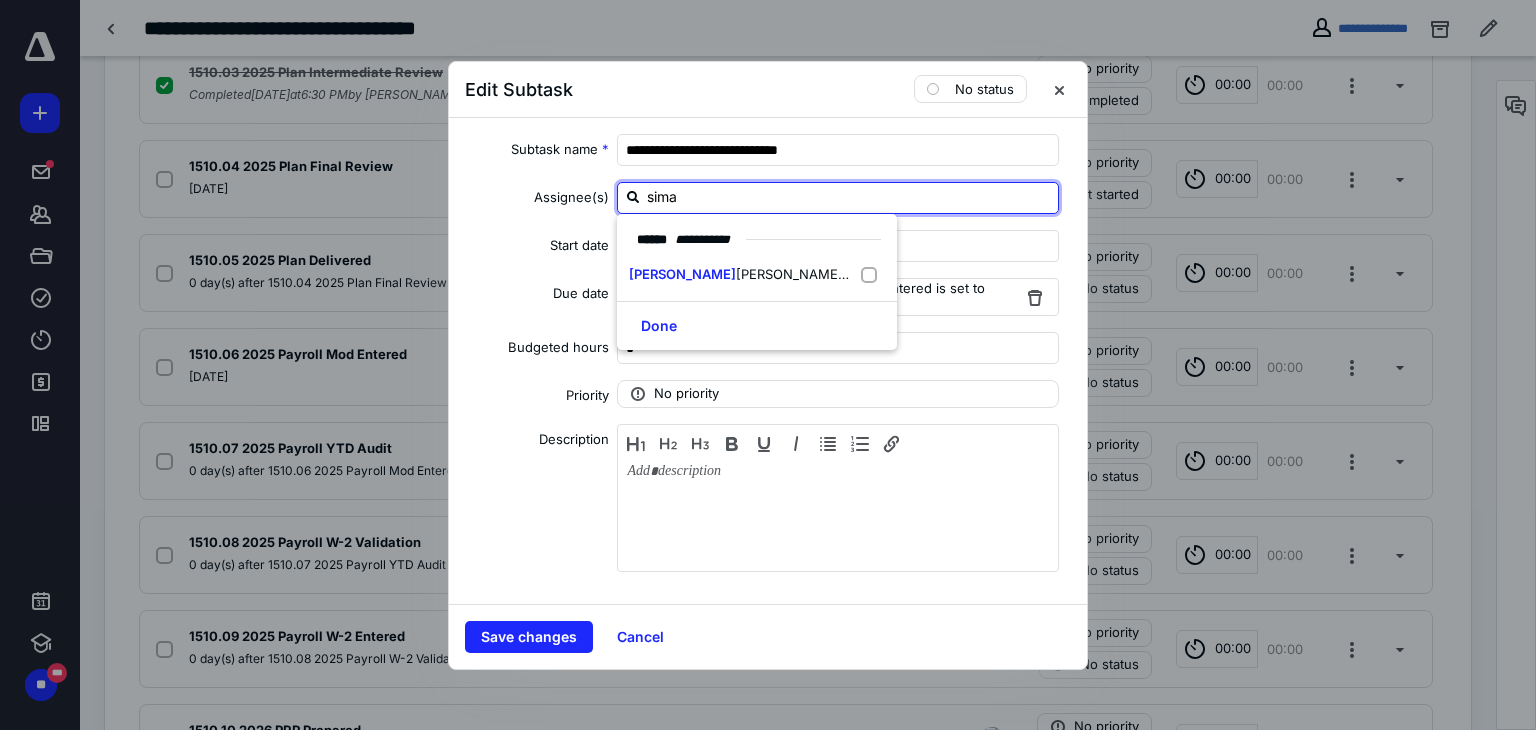 type on "[PERSON_NAME]" 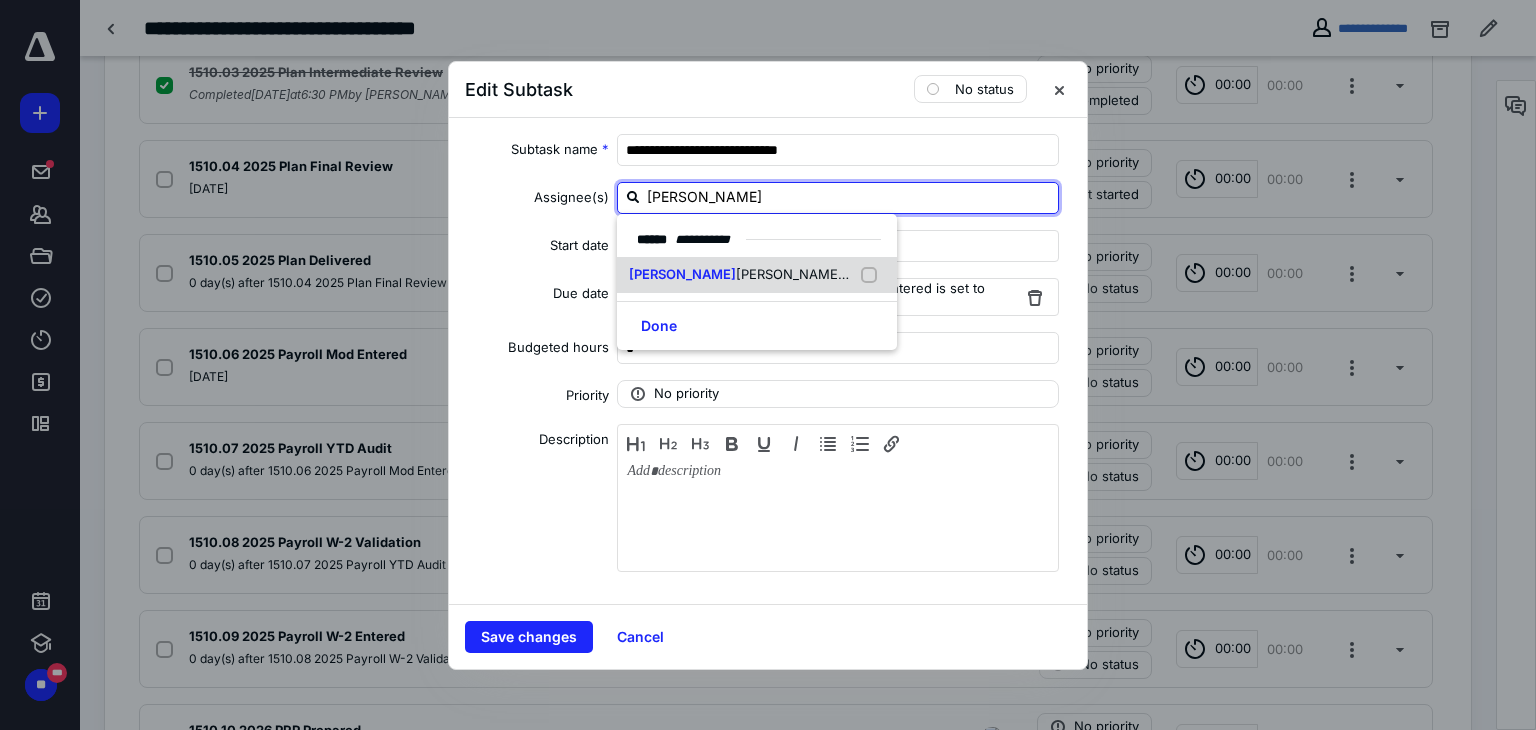 click on "[PERSON_NAME] (me)" at bounding box center (757, 275) 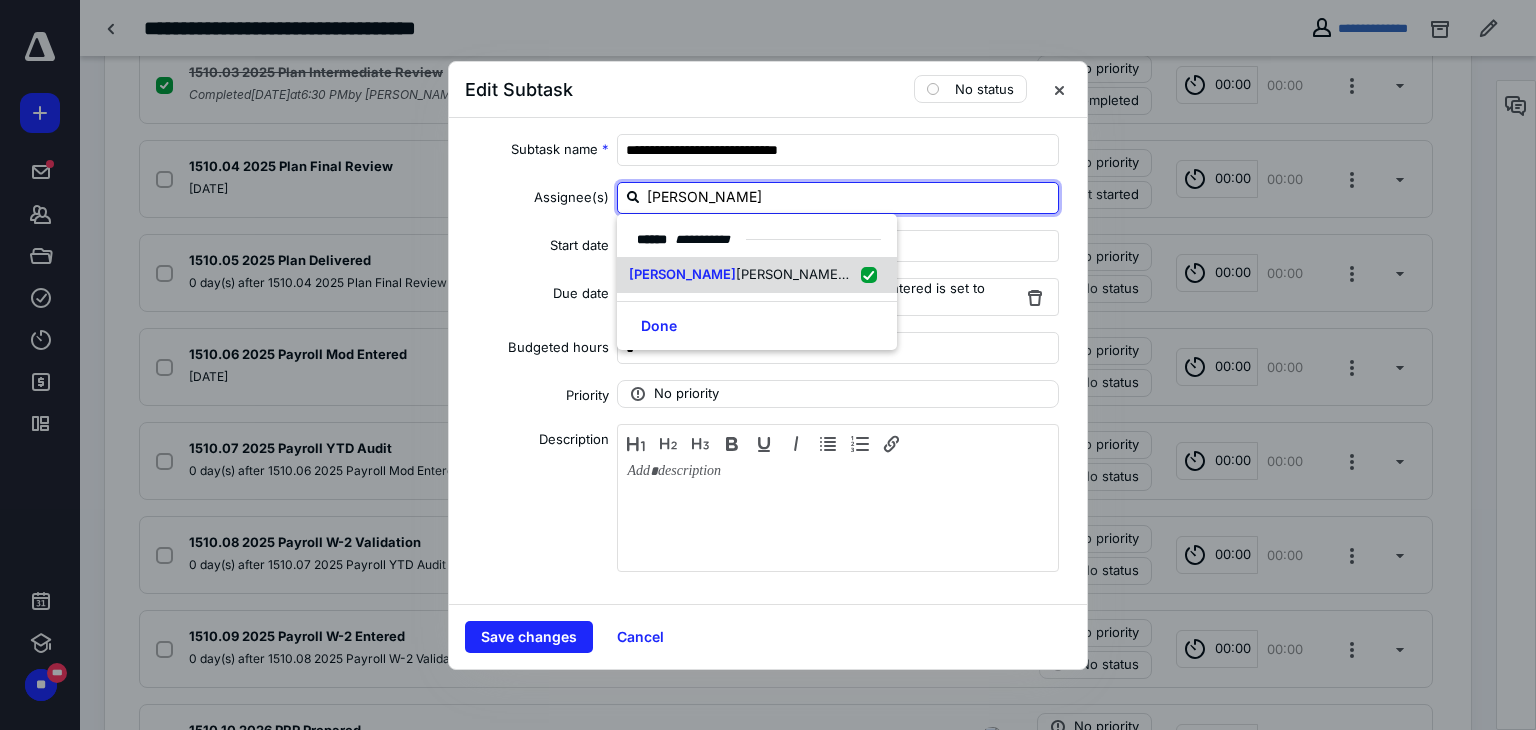 checkbox on "true" 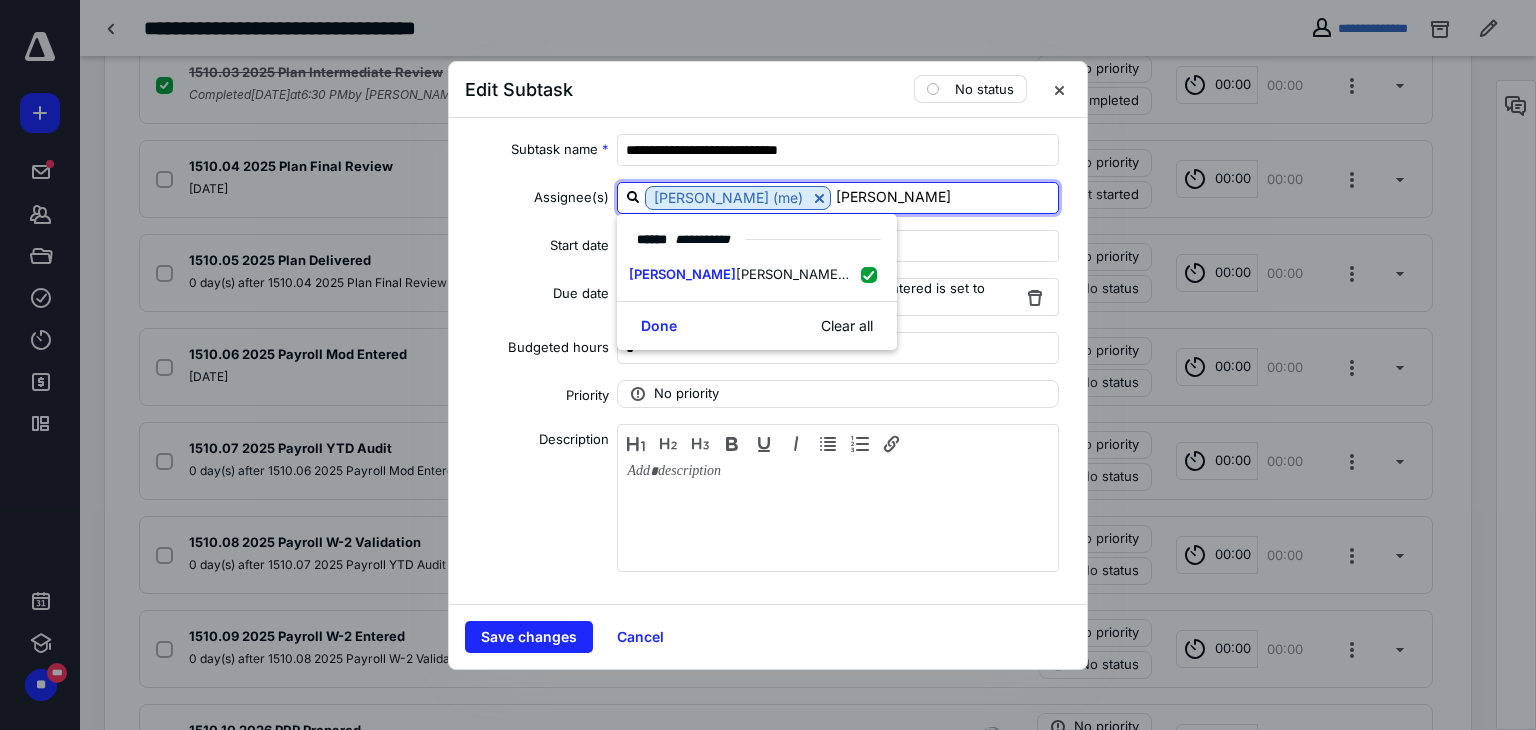type on "[PERSON_NAME]" 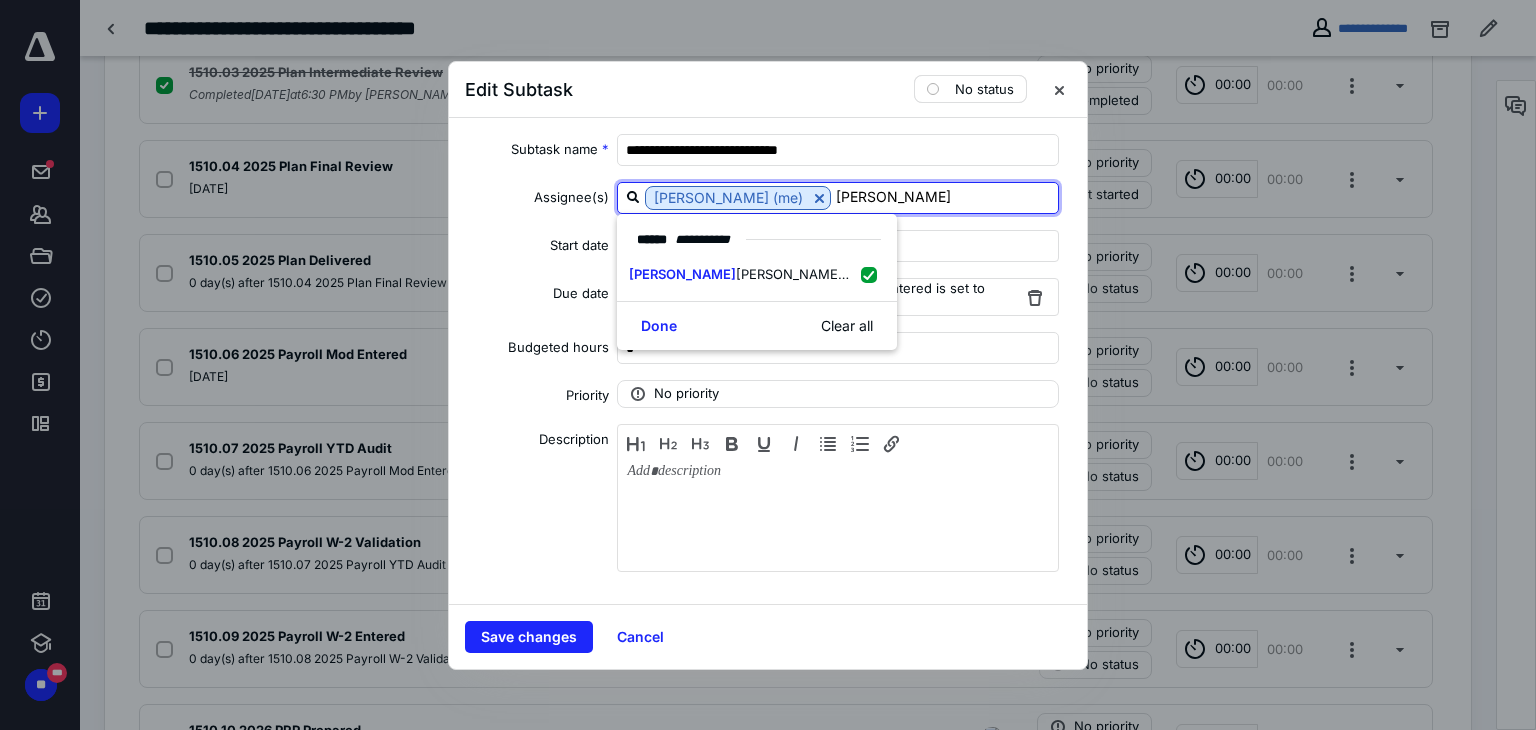 click on "No status" at bounding box center [984, 89] 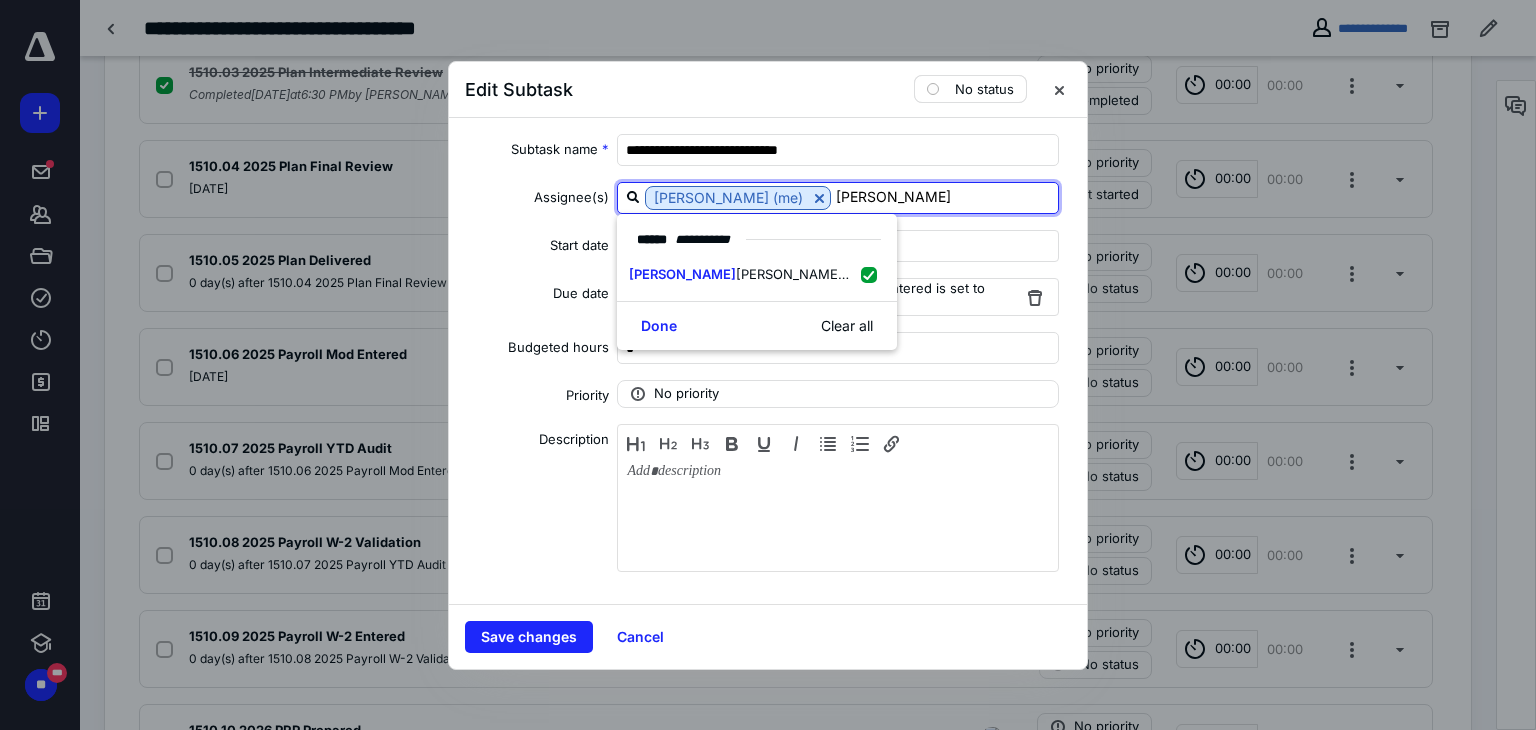 type 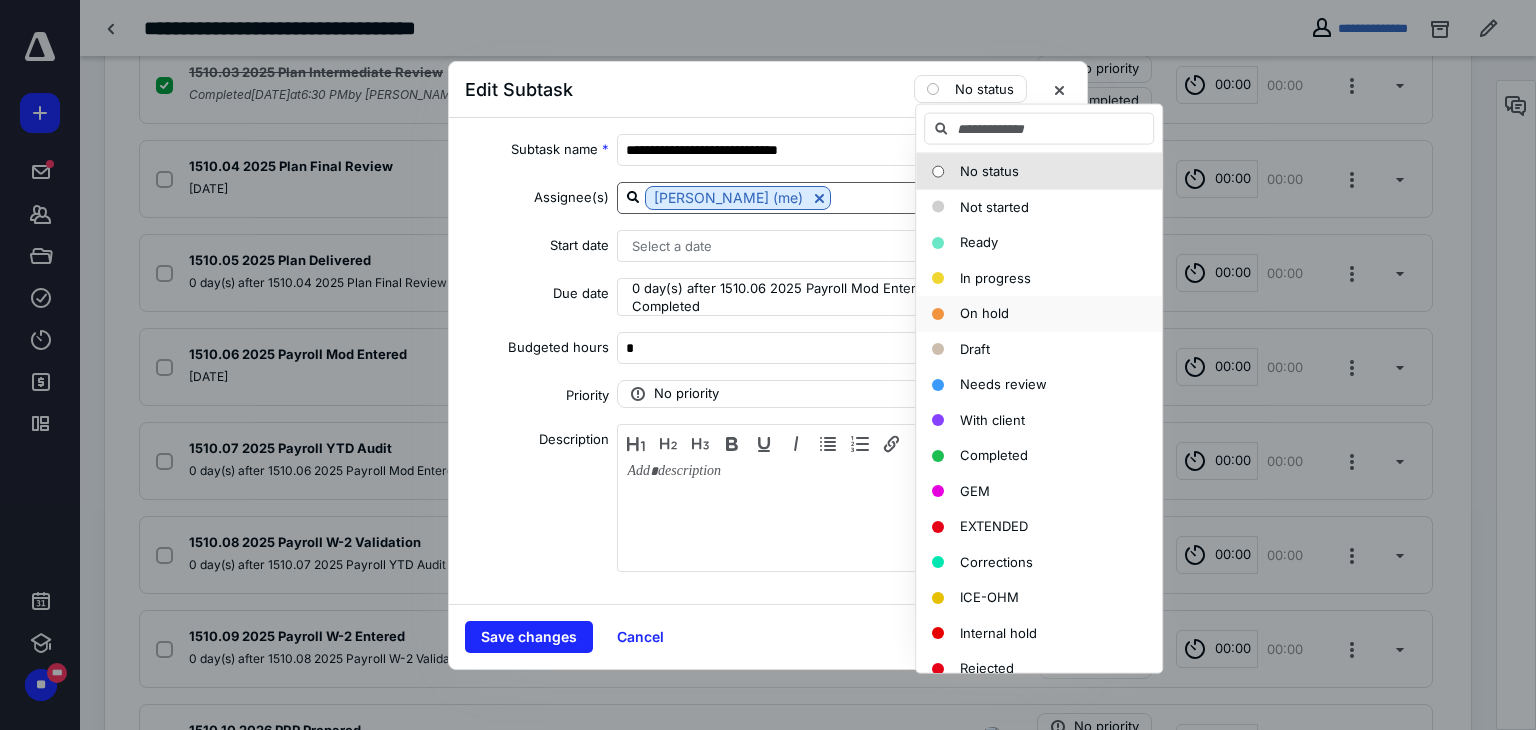 click on "On hold" at bounding box center [984, 313] 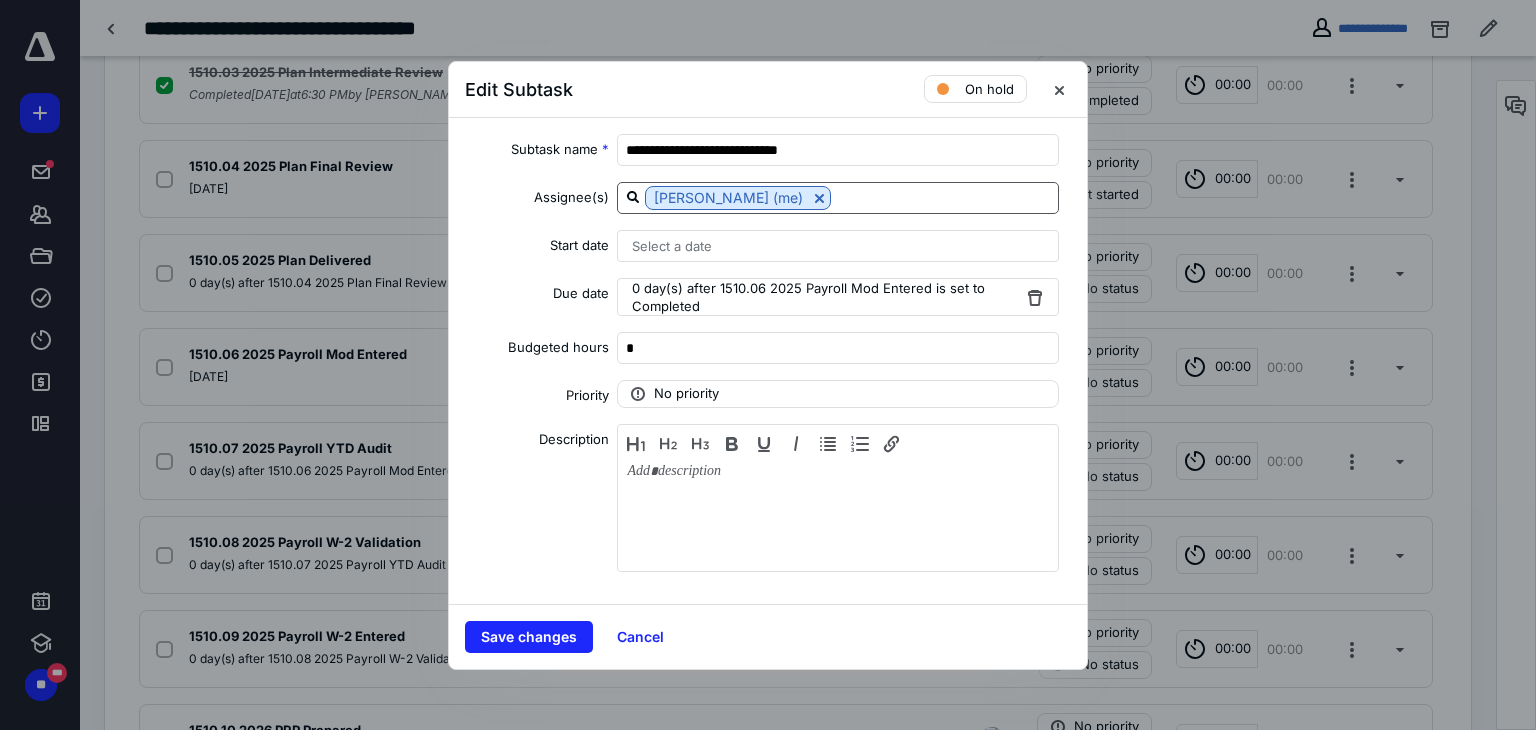 click on "0 day(s) after  1510.06 2025 Payroll Mod Entered is set to Completed" at bounding box center [826, 297] 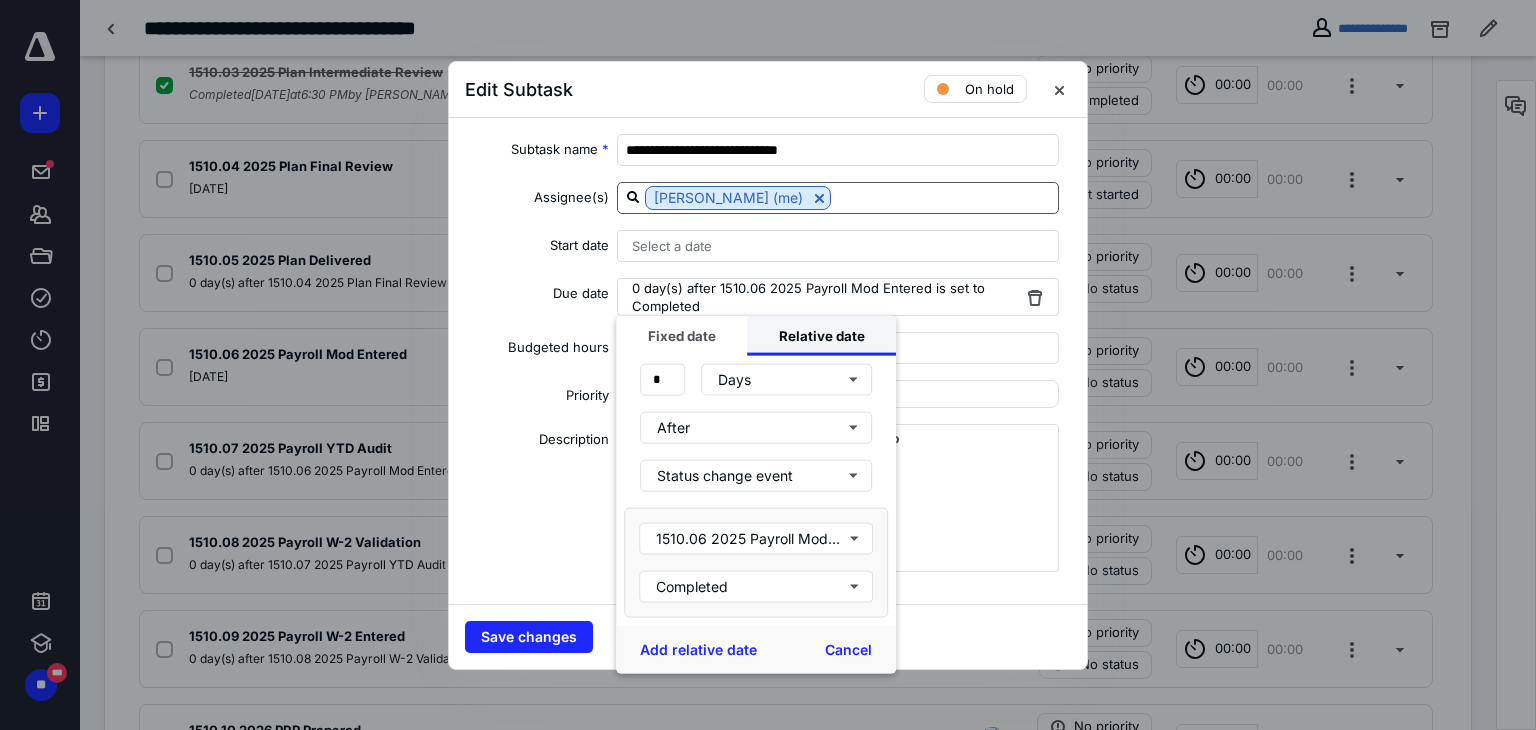 drag, startPoint x: 727, startPoint y: 347, endPoint x: 753, endPoint y: 354, distance: 26.925823 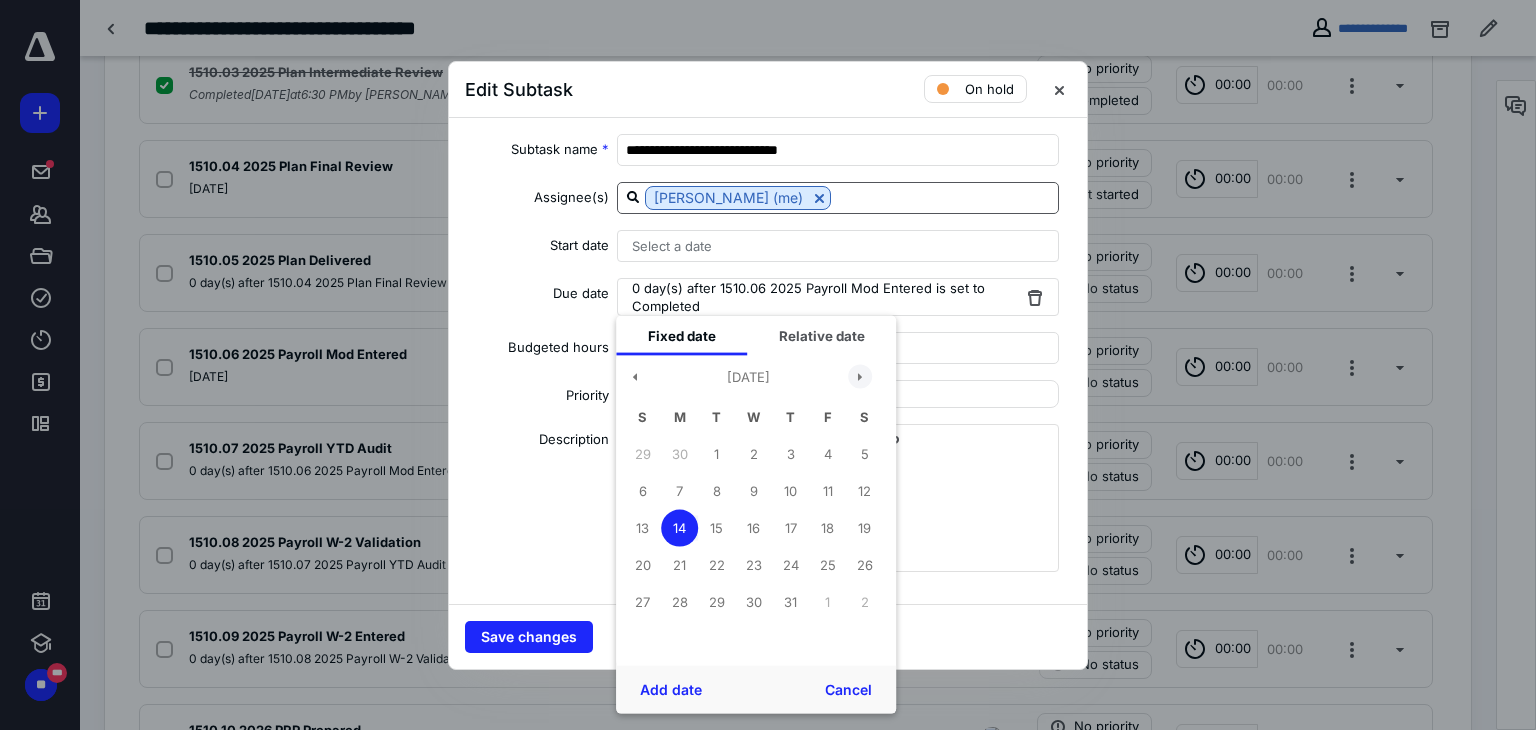 click at bounding box center (860, 377) 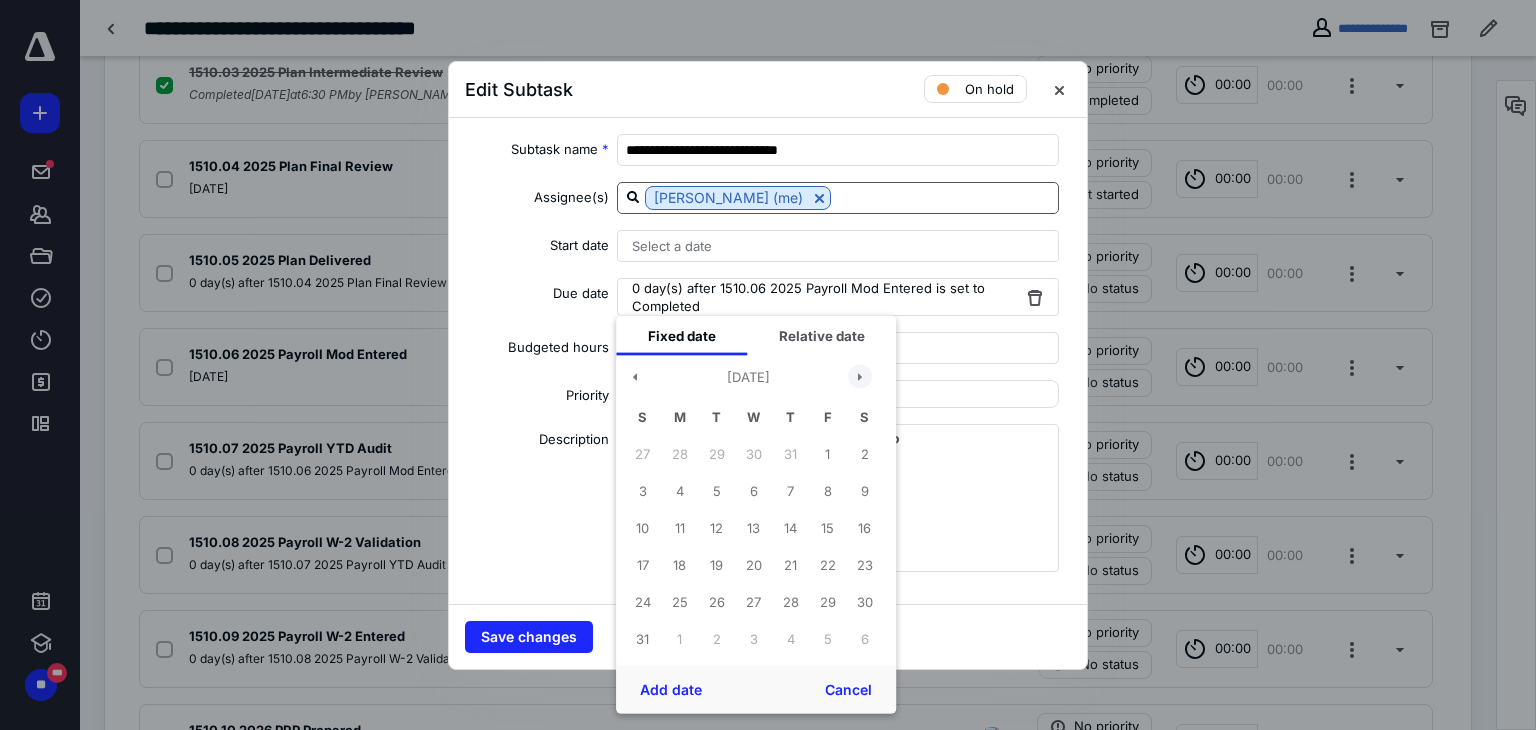 click at bounding box center [860, 377] 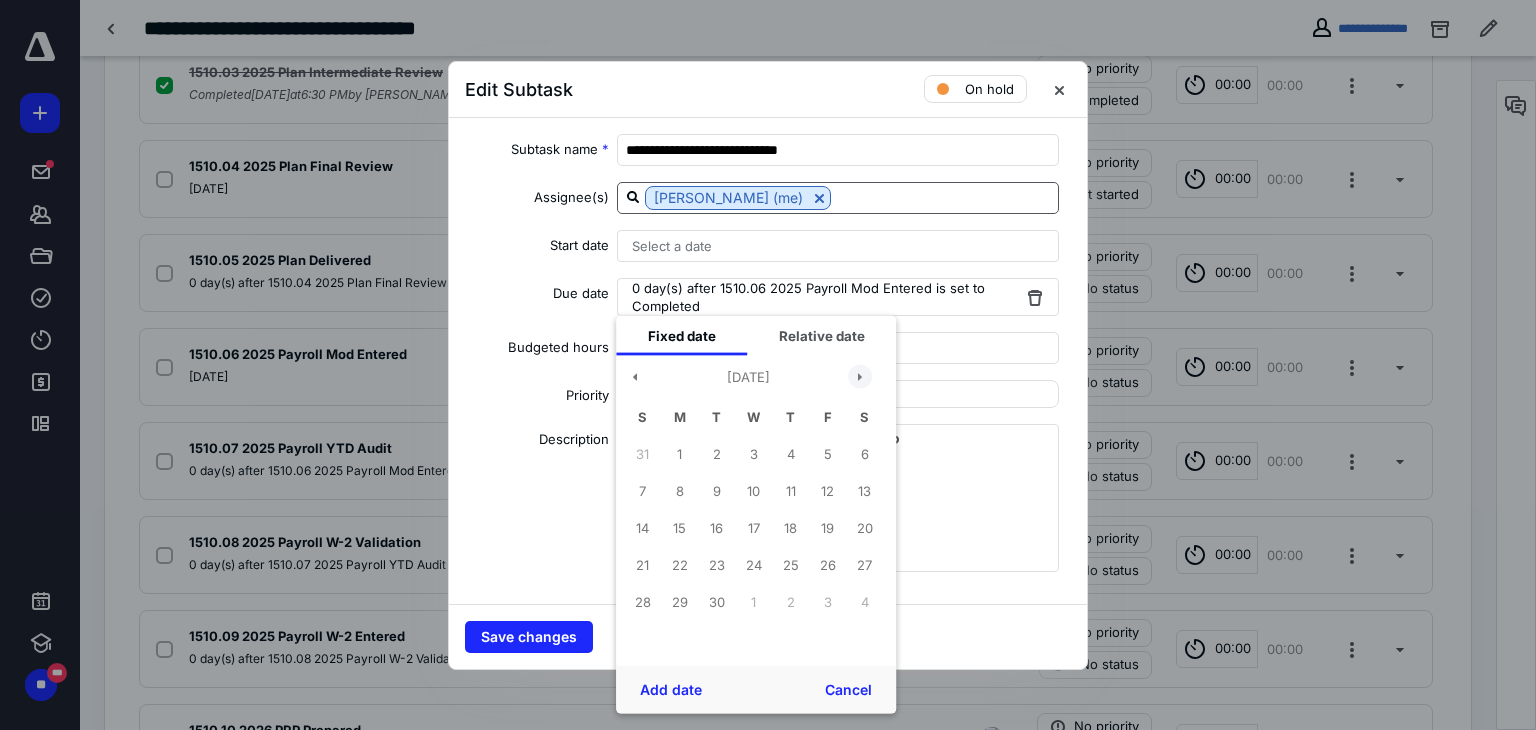 click at bounding box center [860, 377] 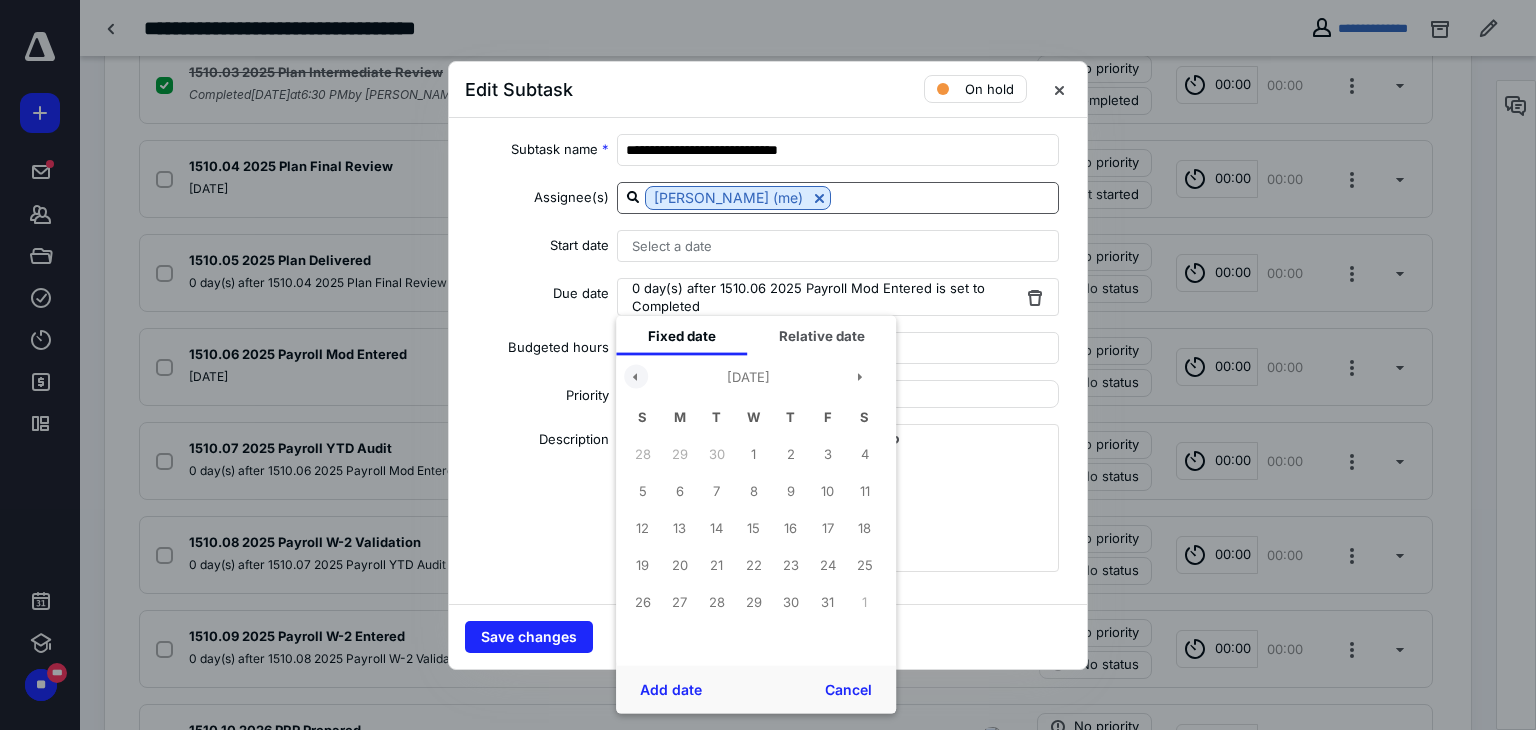 click at bounding box center (636, 377) 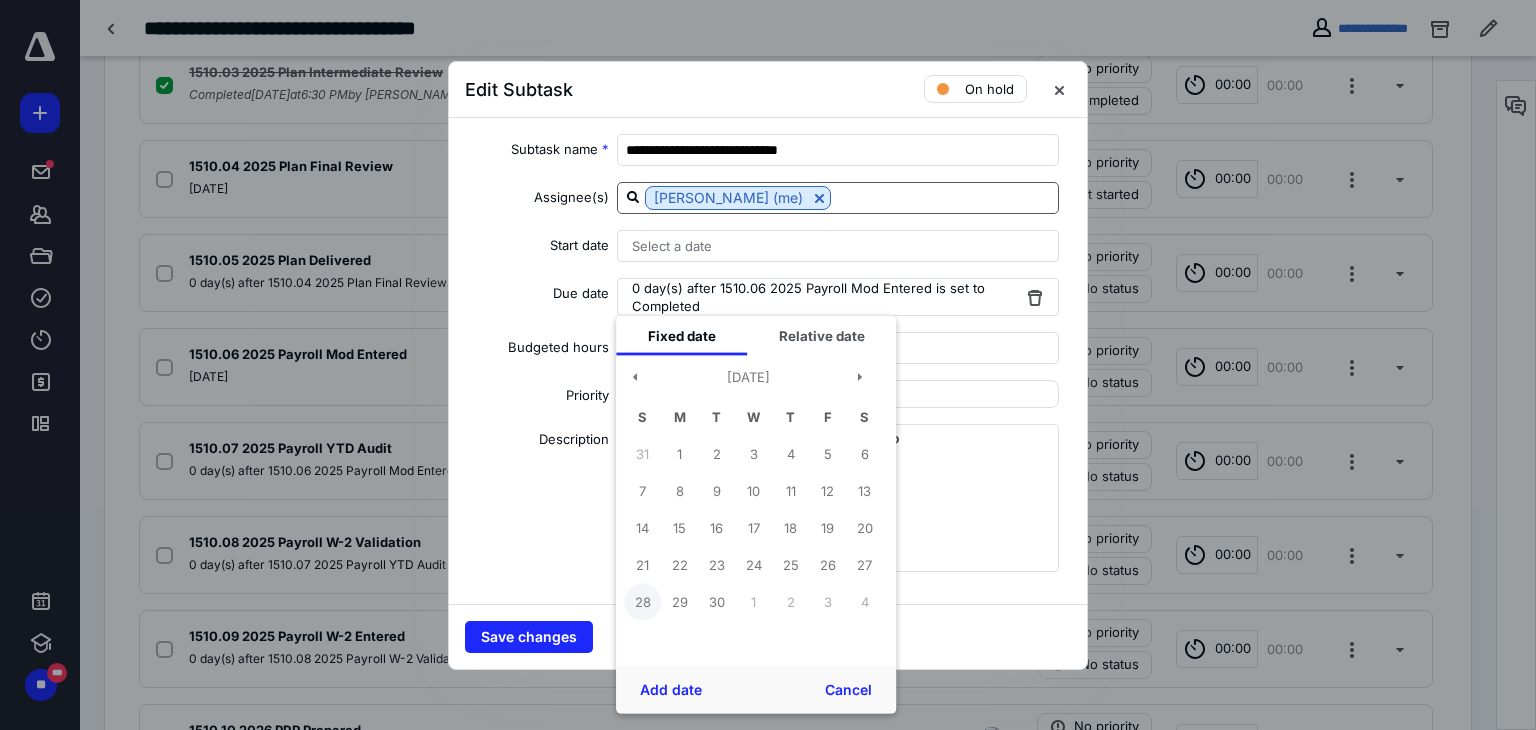 drag, startPoint x: 688, startPoint y: 449, endPoint x: 659, endPoint y: 602, distance: 155.72412 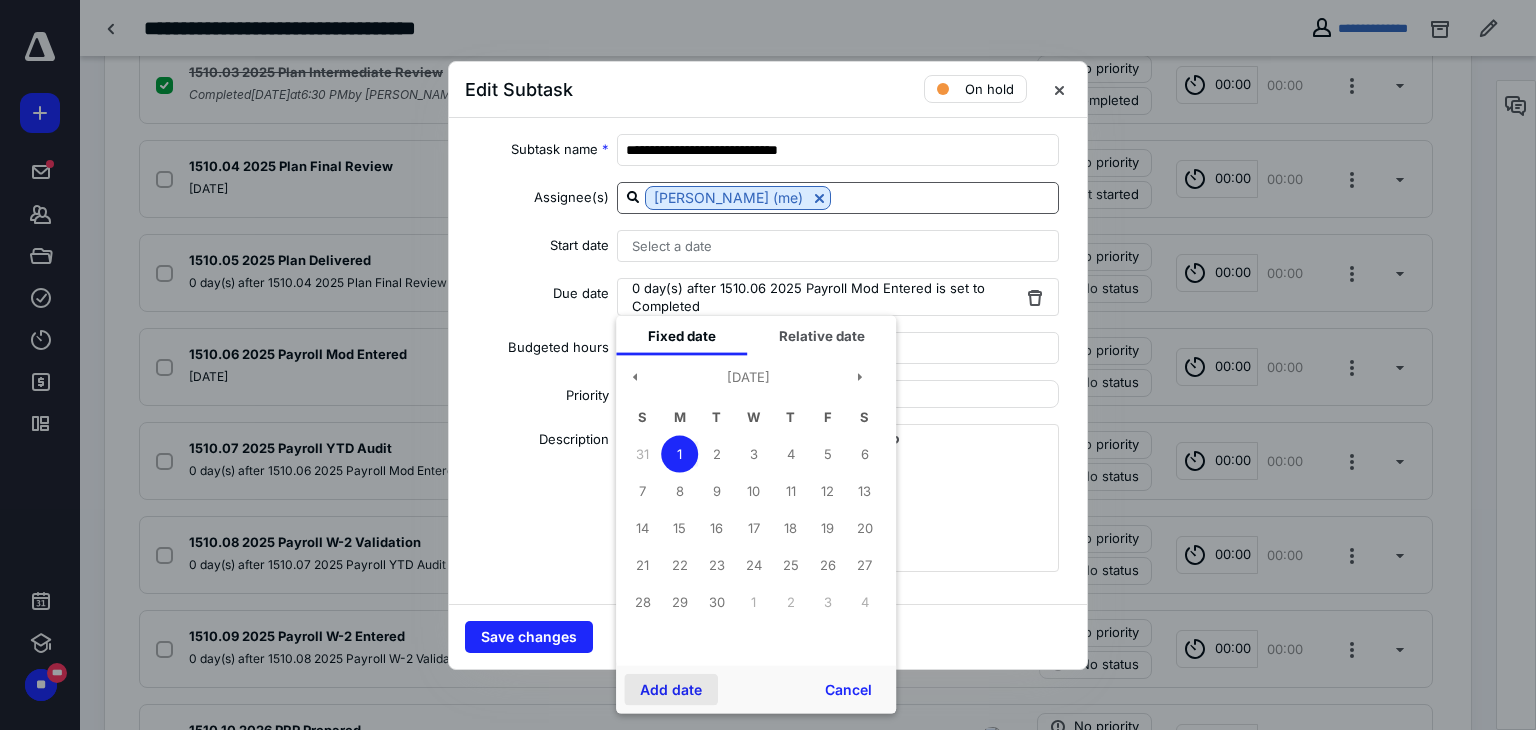 click on "Add date" at bounding box center [671, 689] 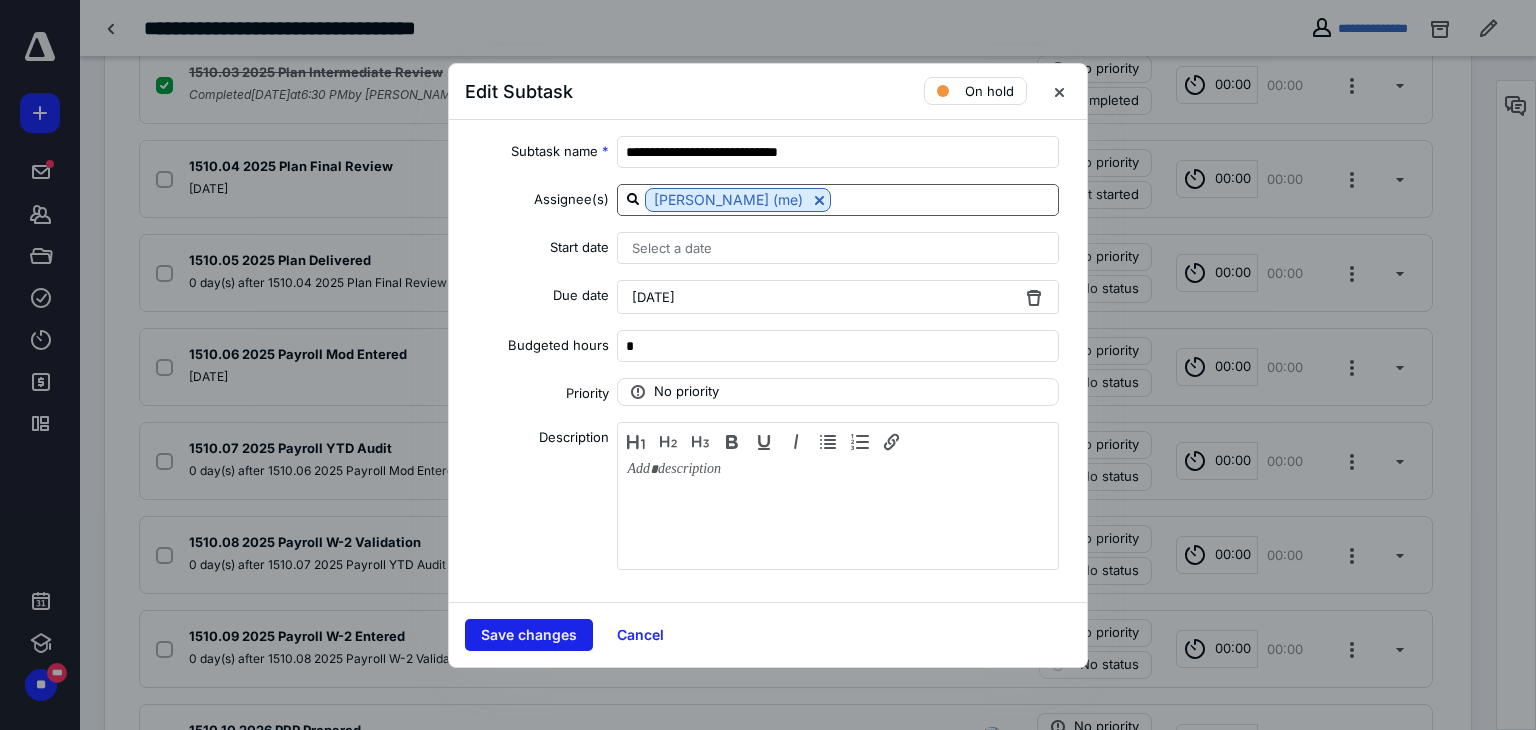 click on "Save changes" at bounding box center [529, 635] 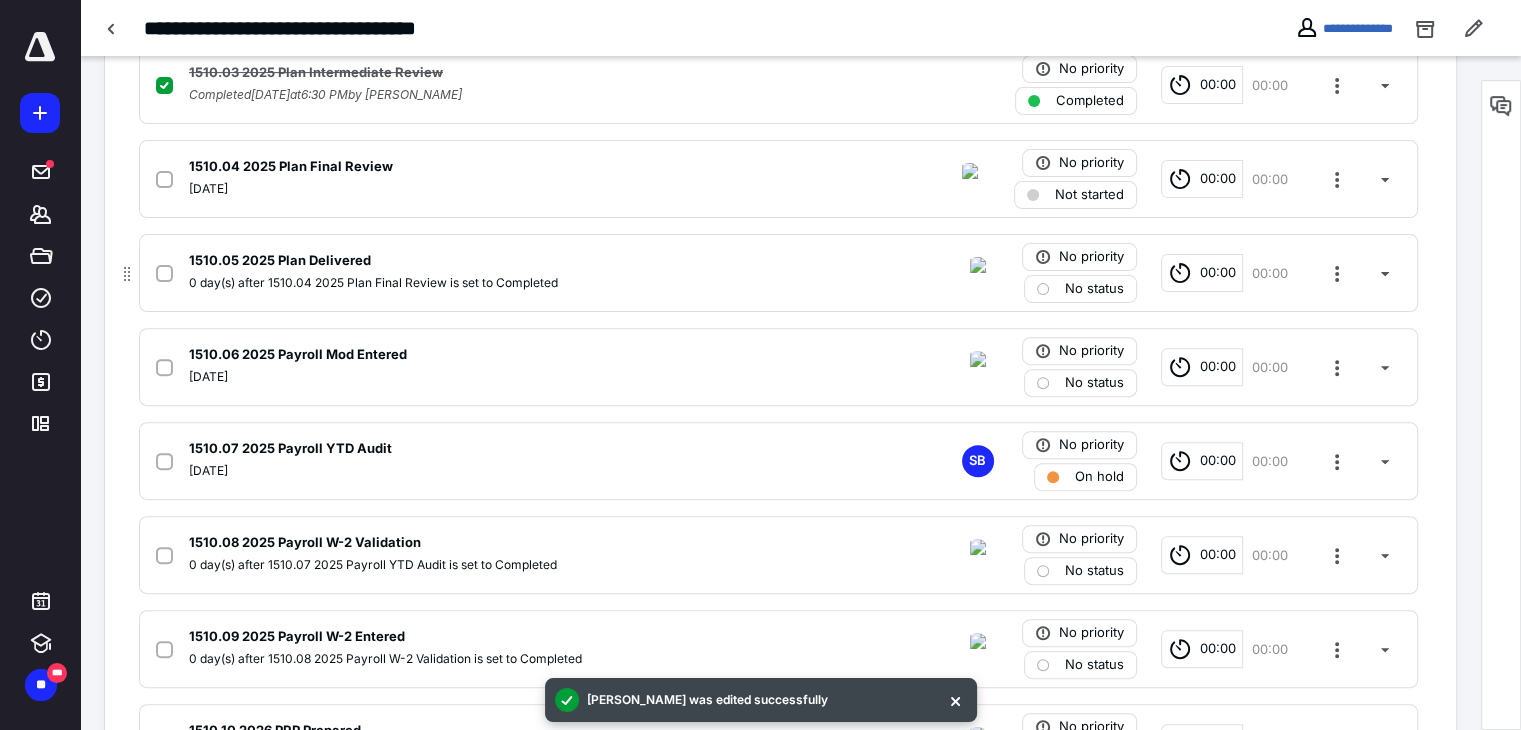 scroll, scrollTop: 726, scrollLeft: 0, axis: vertical 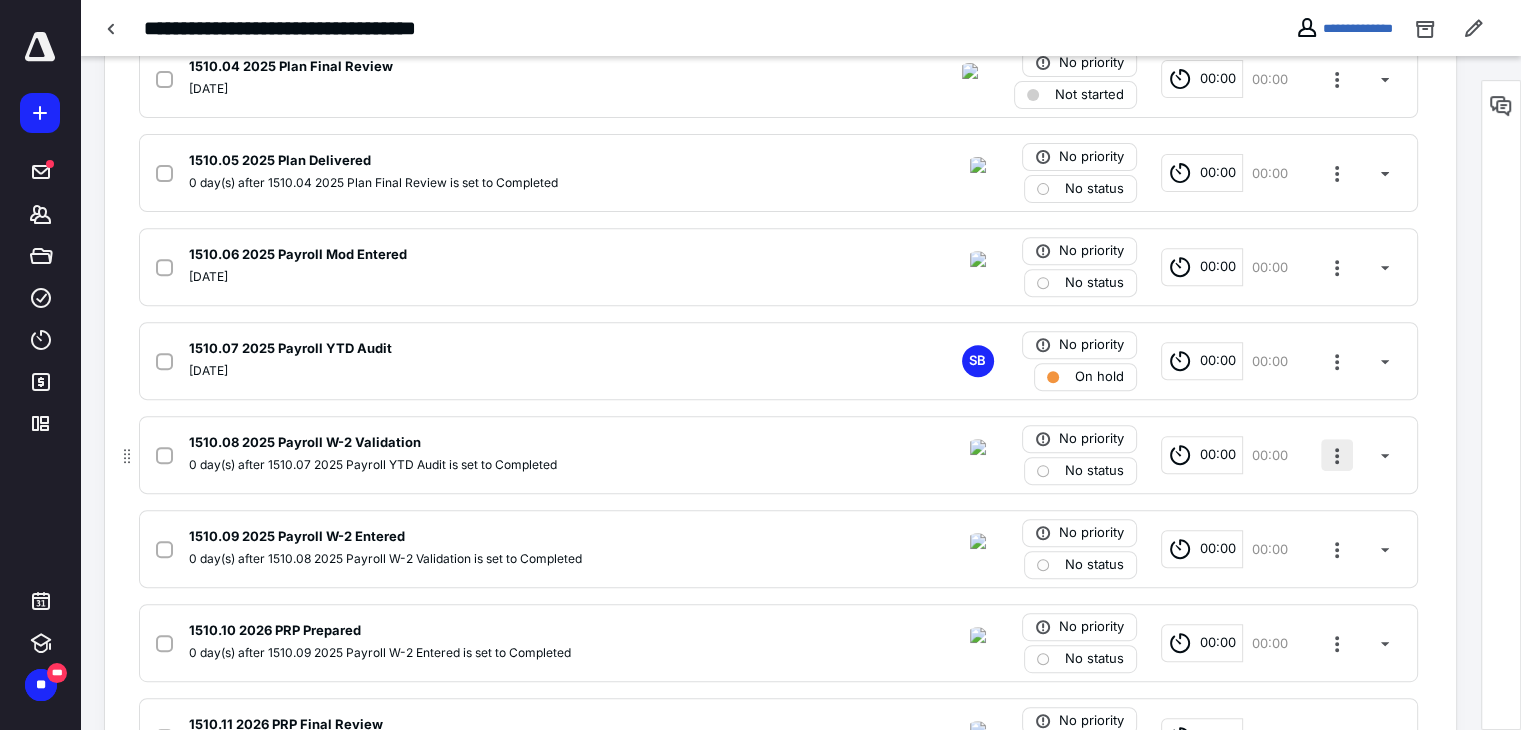 click at bounding box center [1337, 455] 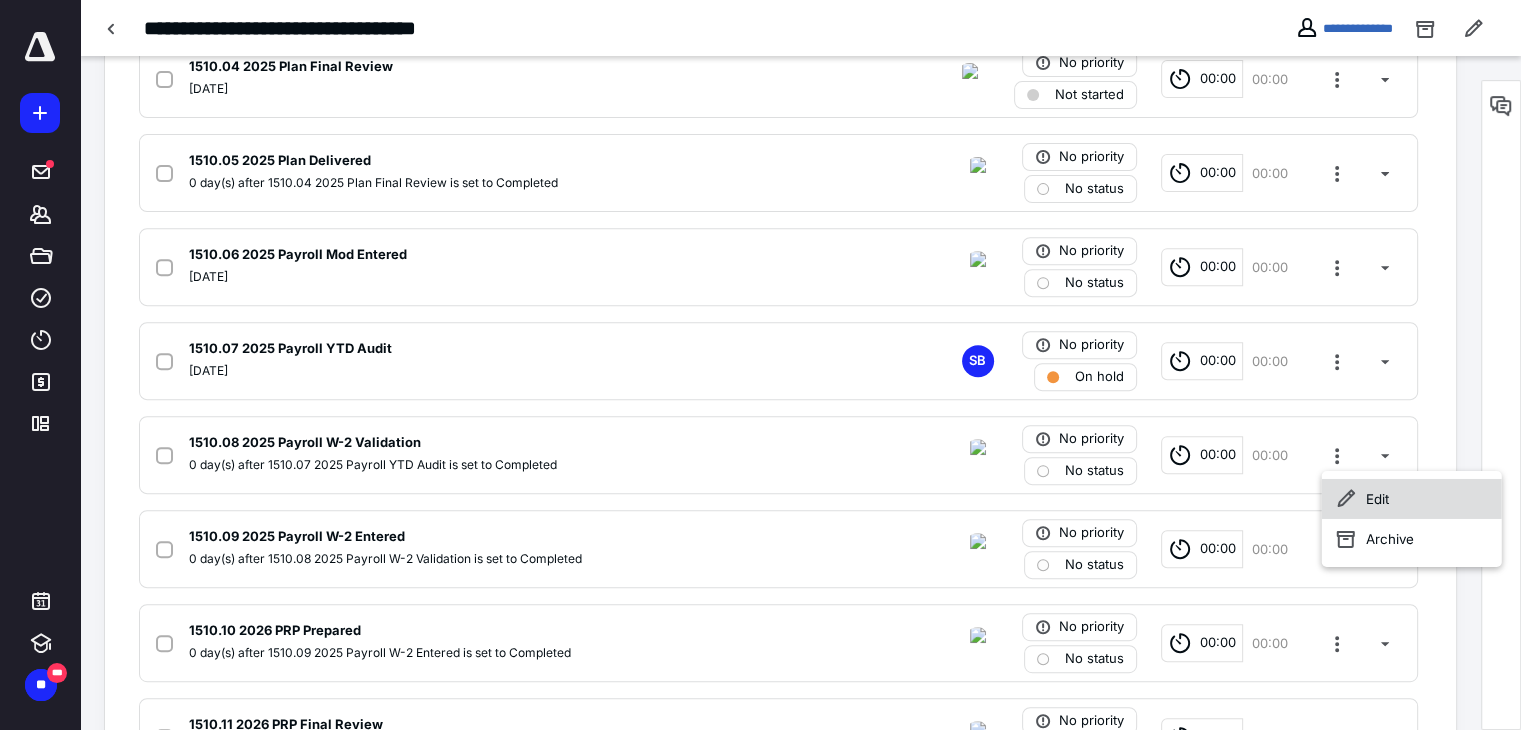 click on "Edit" at bounding box center [1412, 499] 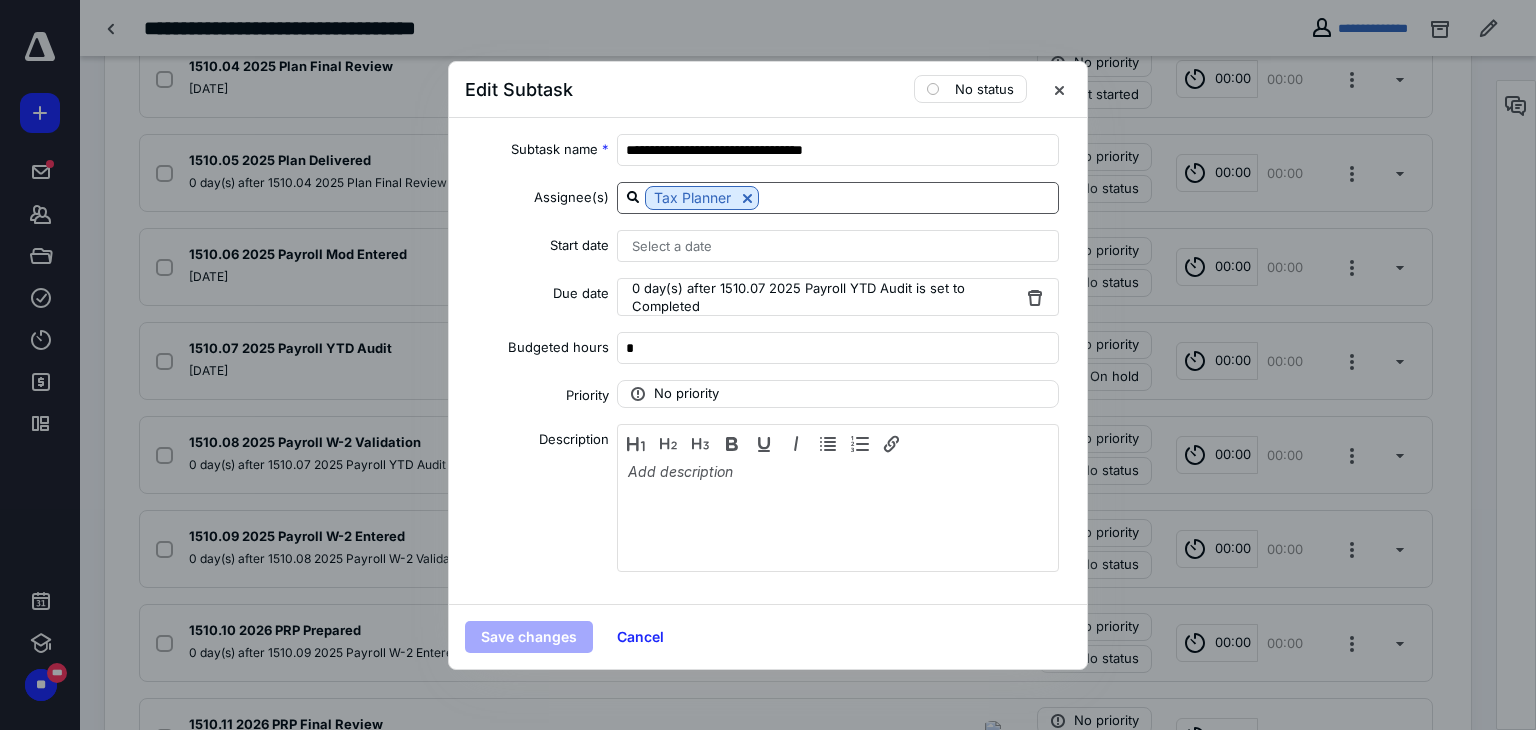 click at bounding box center [747, 198] 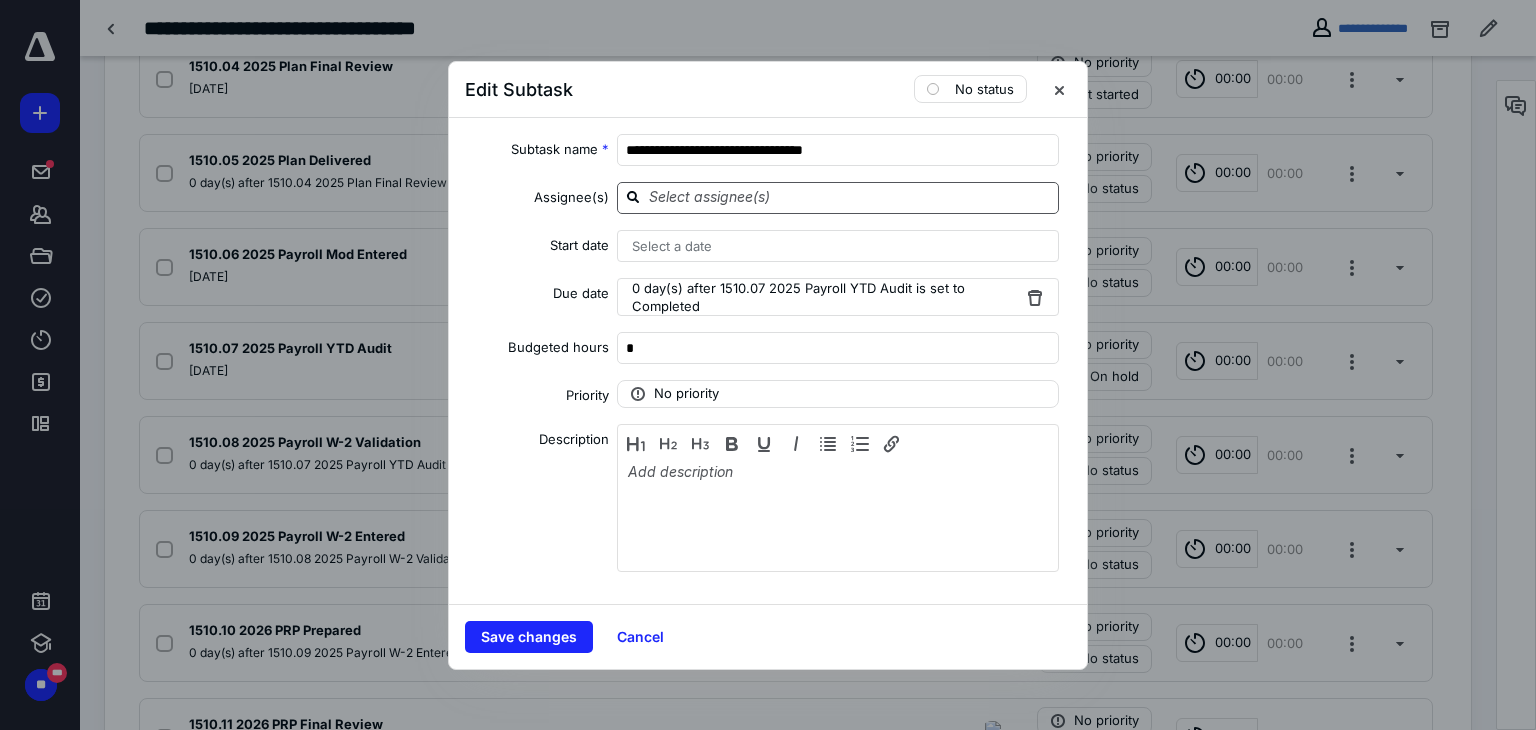 click at bounding box center [850, 197] 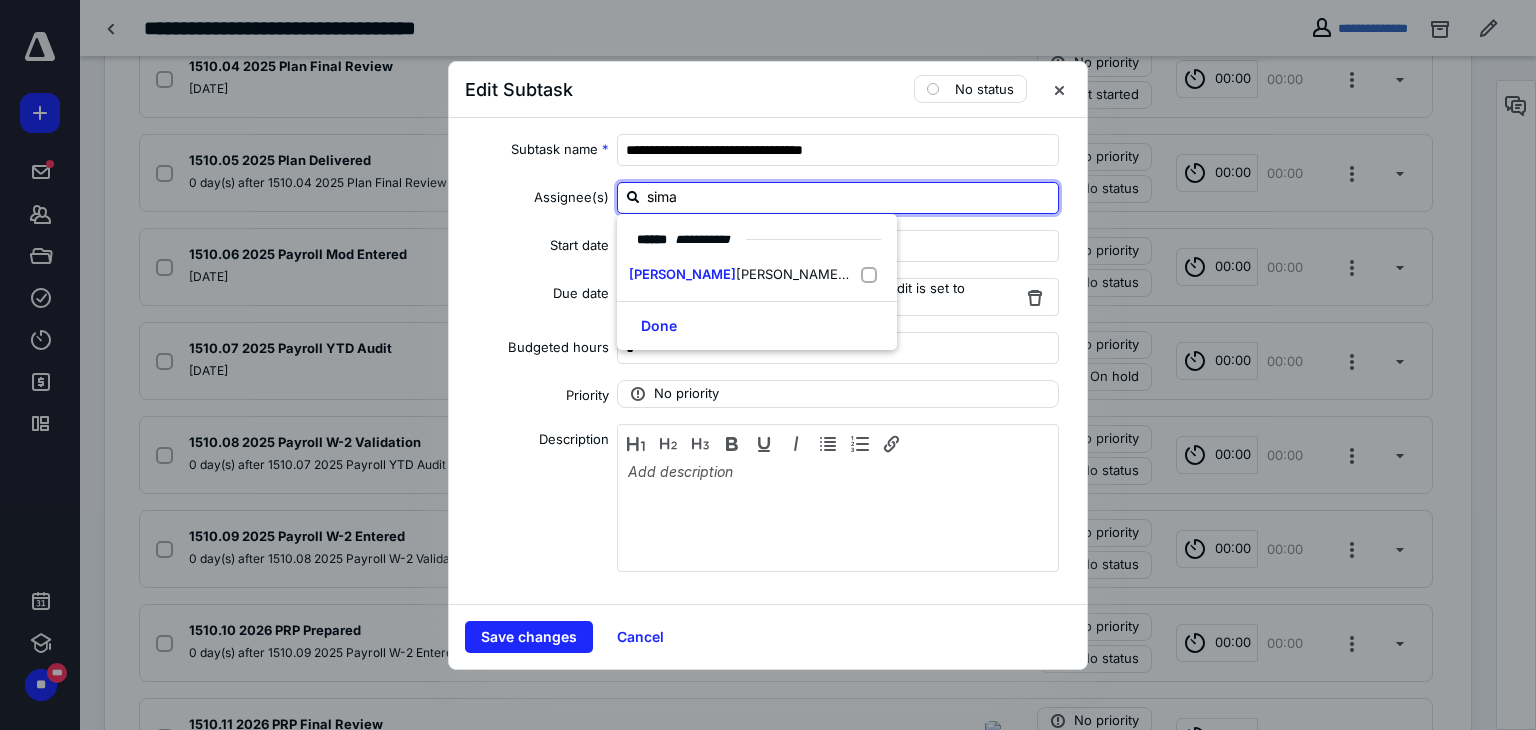 type on "[PERSON_NAME]" 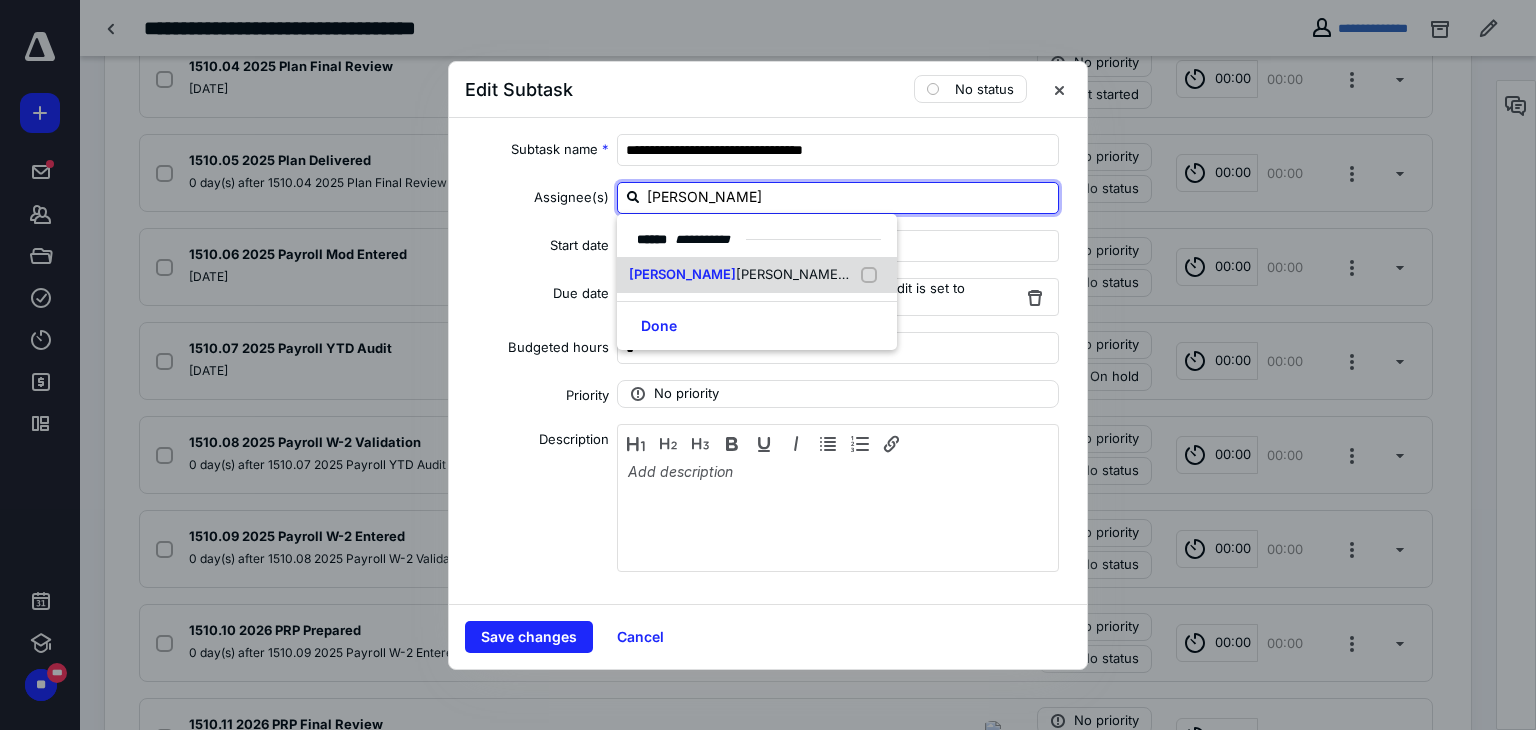 click on "[PERSON_NAME] (me)" at bounding box center (757, 275) 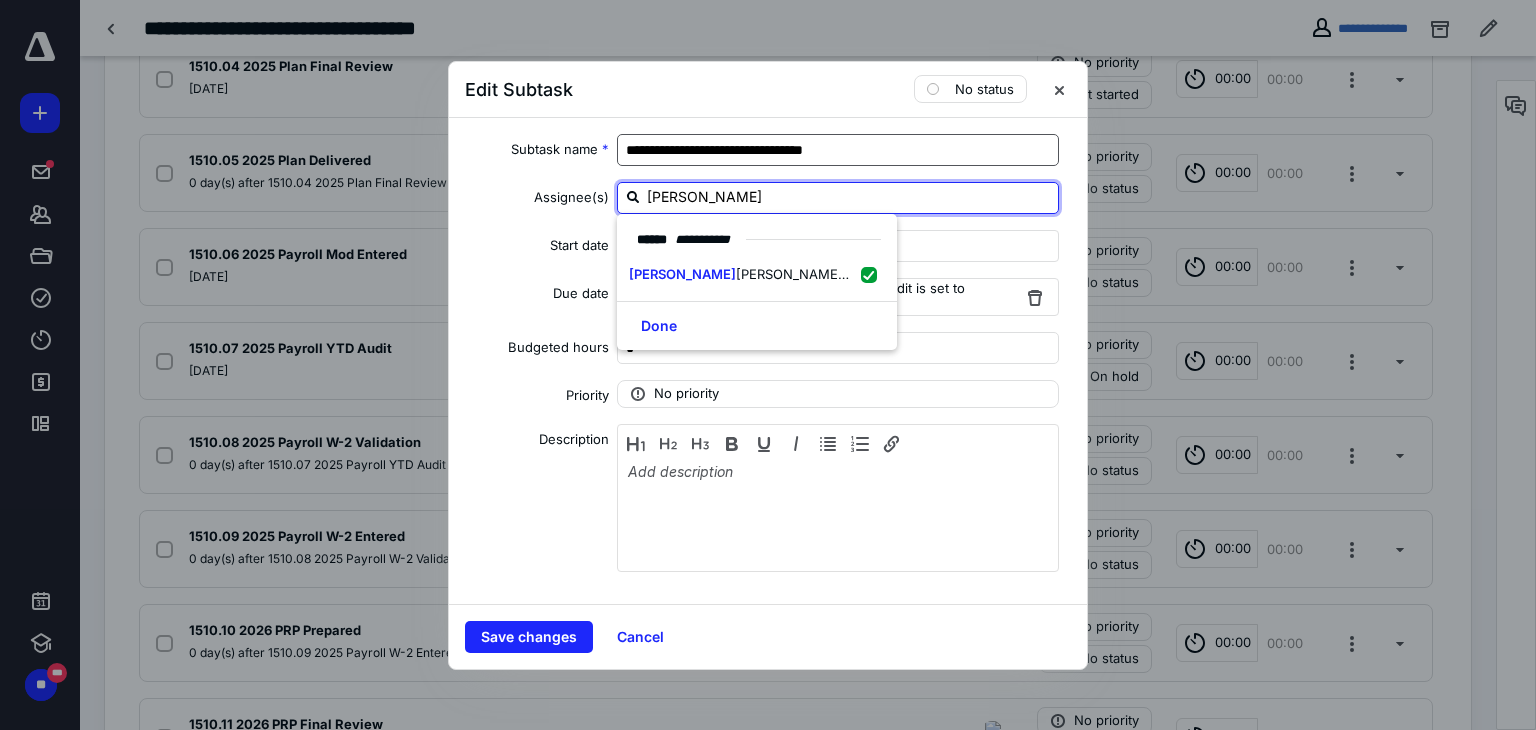 checkbox on "true" 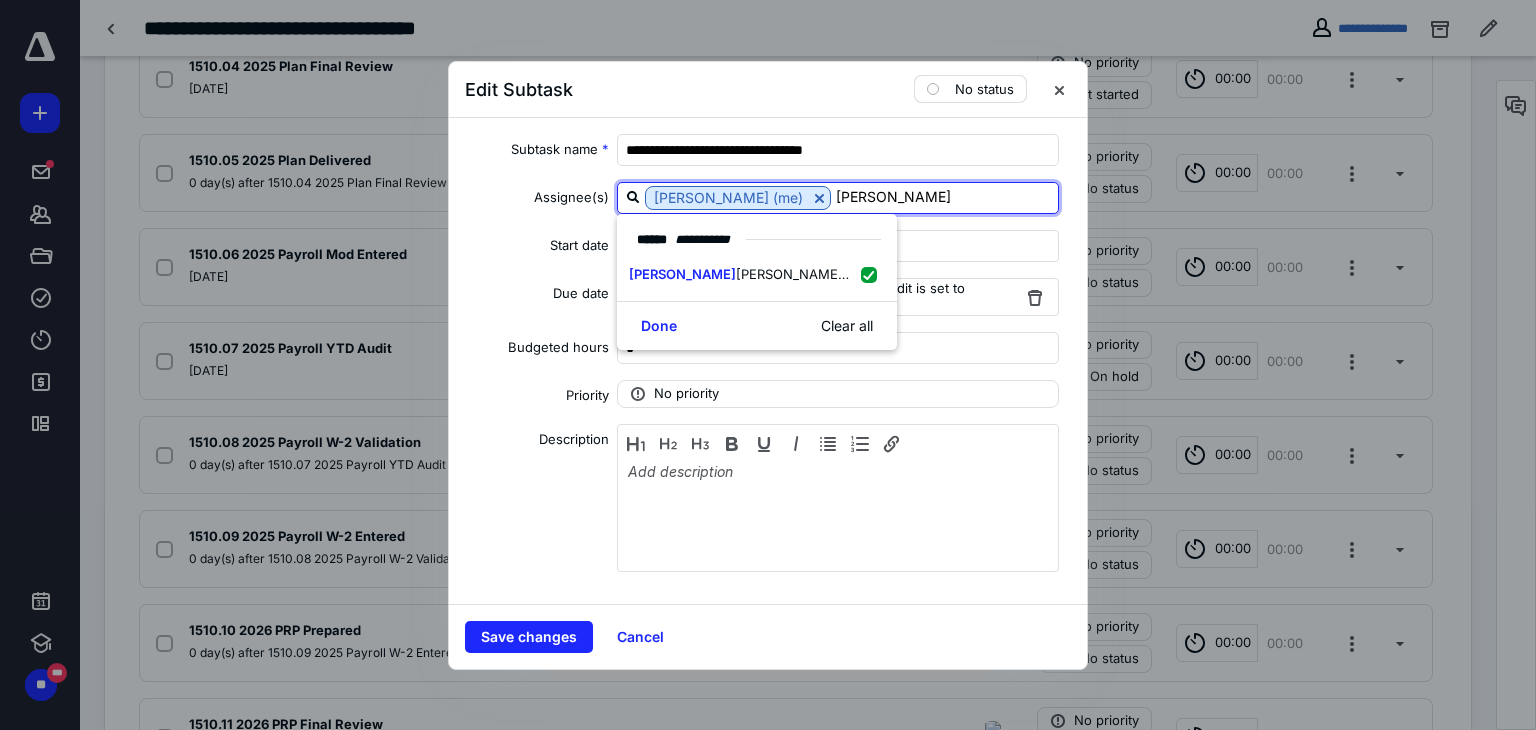 type on "[PERSON_NAME]" 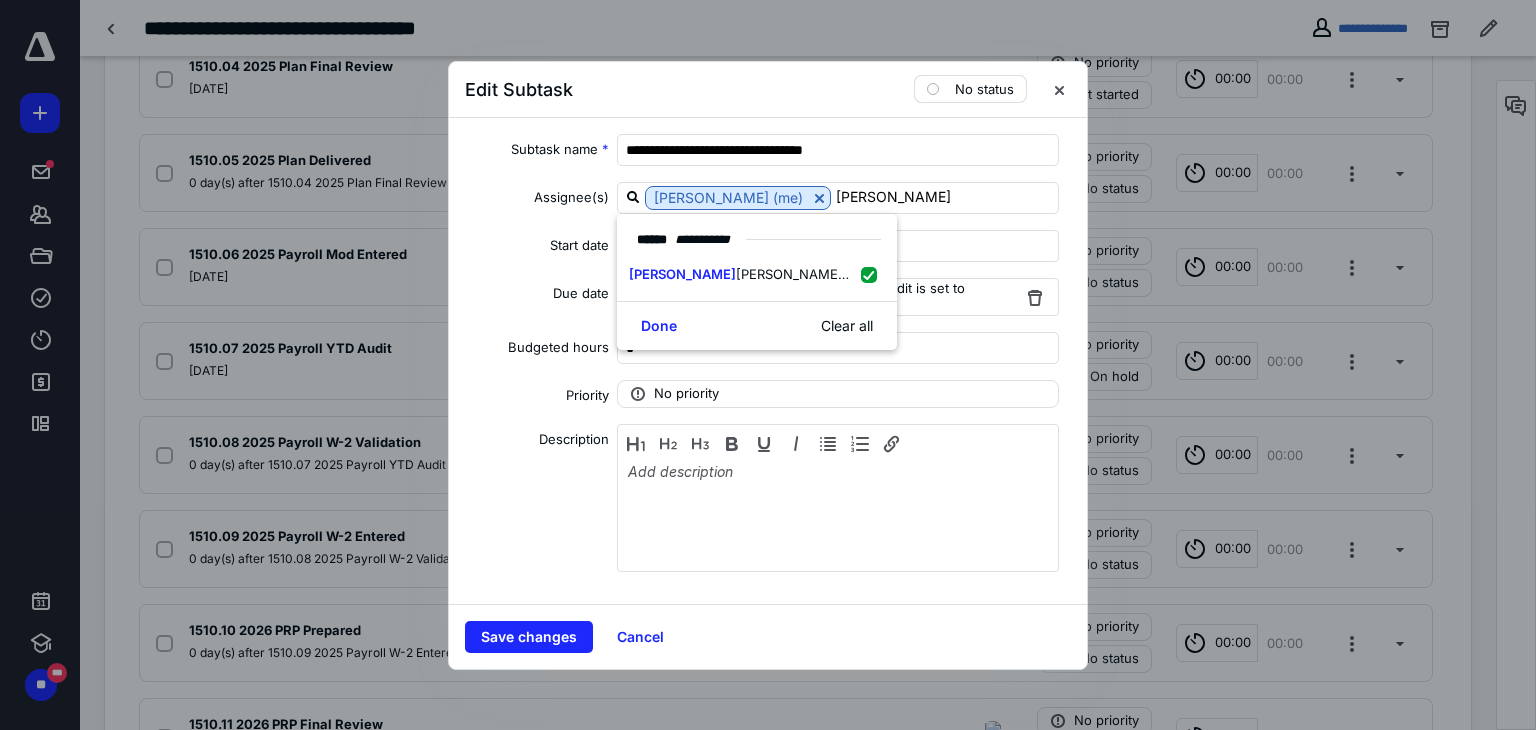 click on "No status" at bounding box center (984, 89) 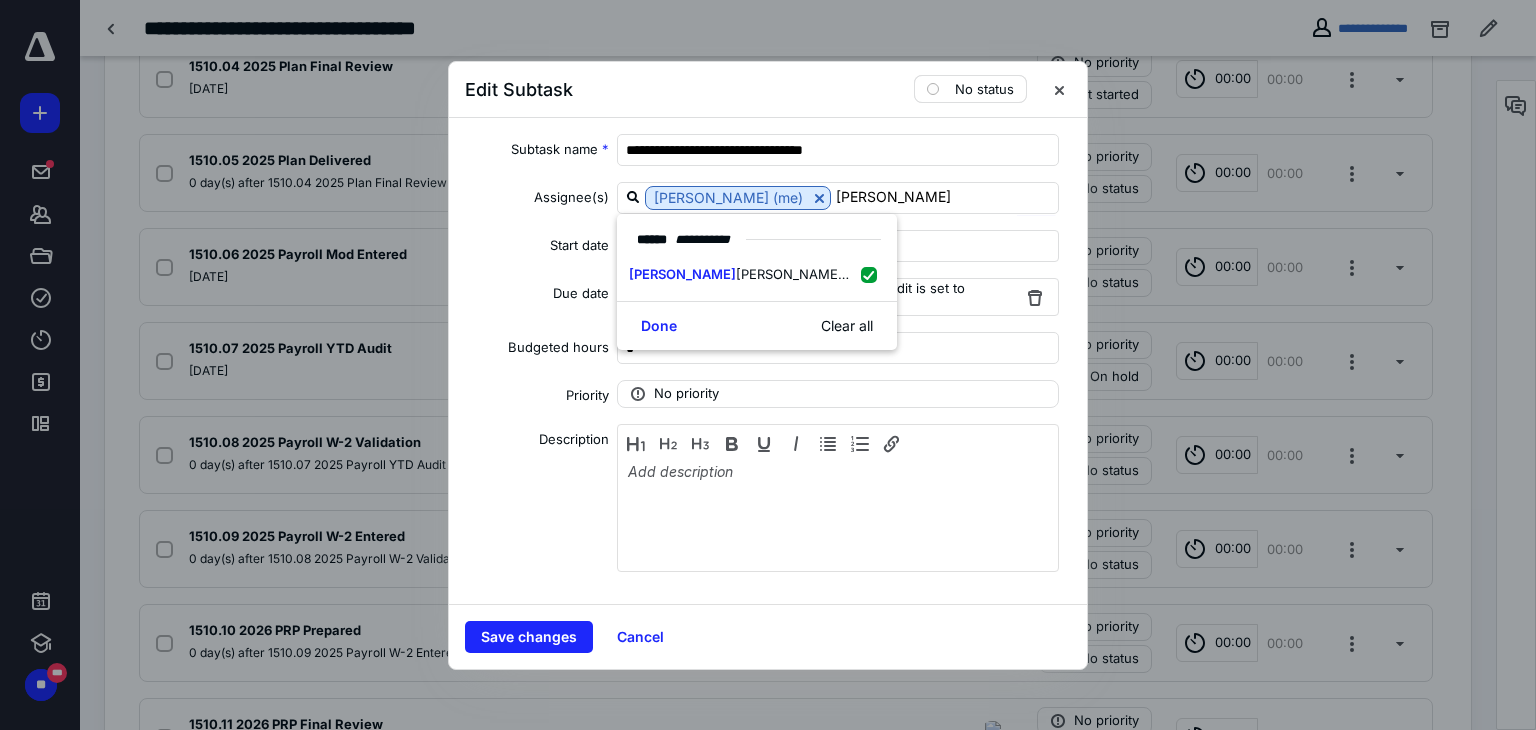 type 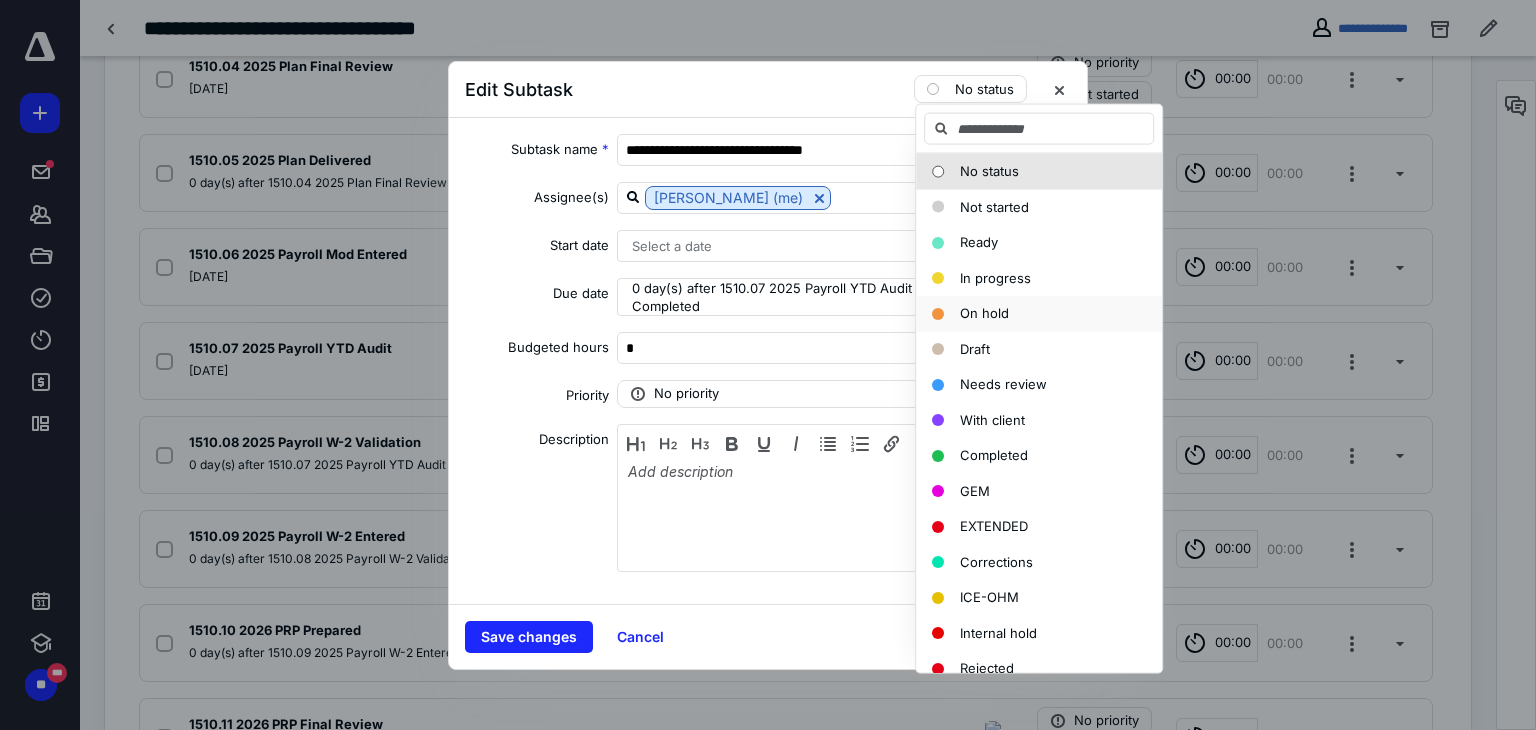 click on "On hold" at bounding box center [984, 313] 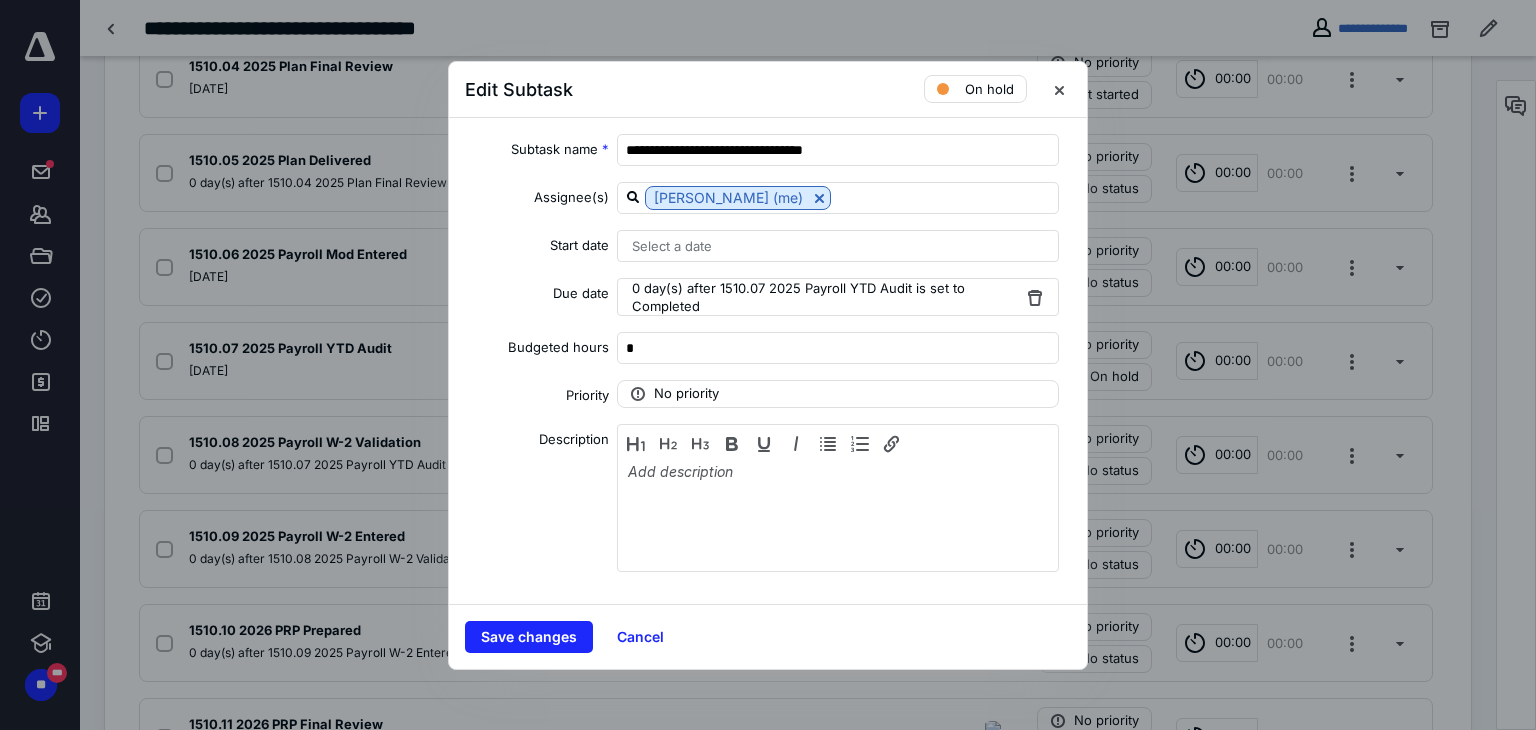 click on "0 day(s) after  1510.07 2025 Payroll YTD Audit is set to Completed" at bounding box center [826, 297] 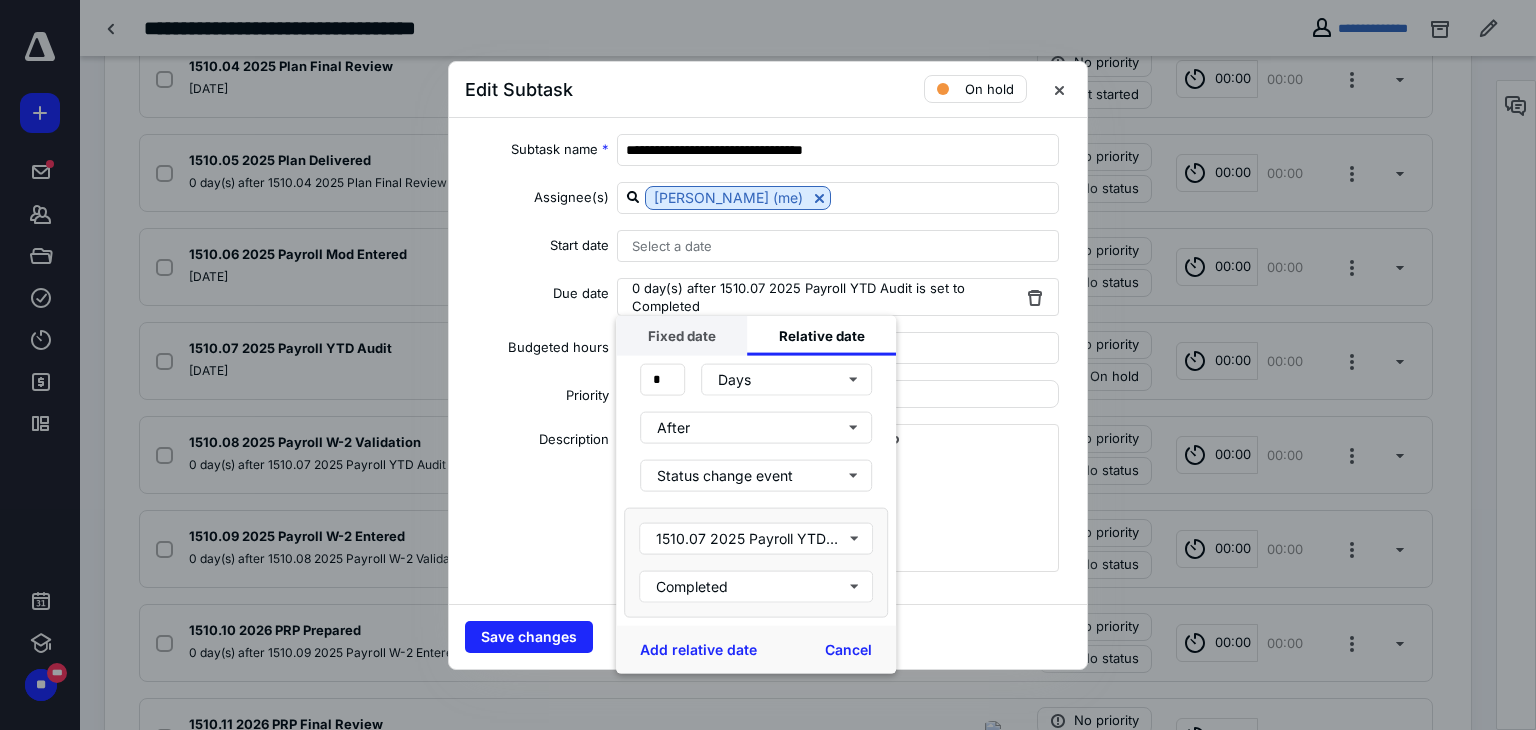 click on "Fixed date" at bounding box center [681, 335] 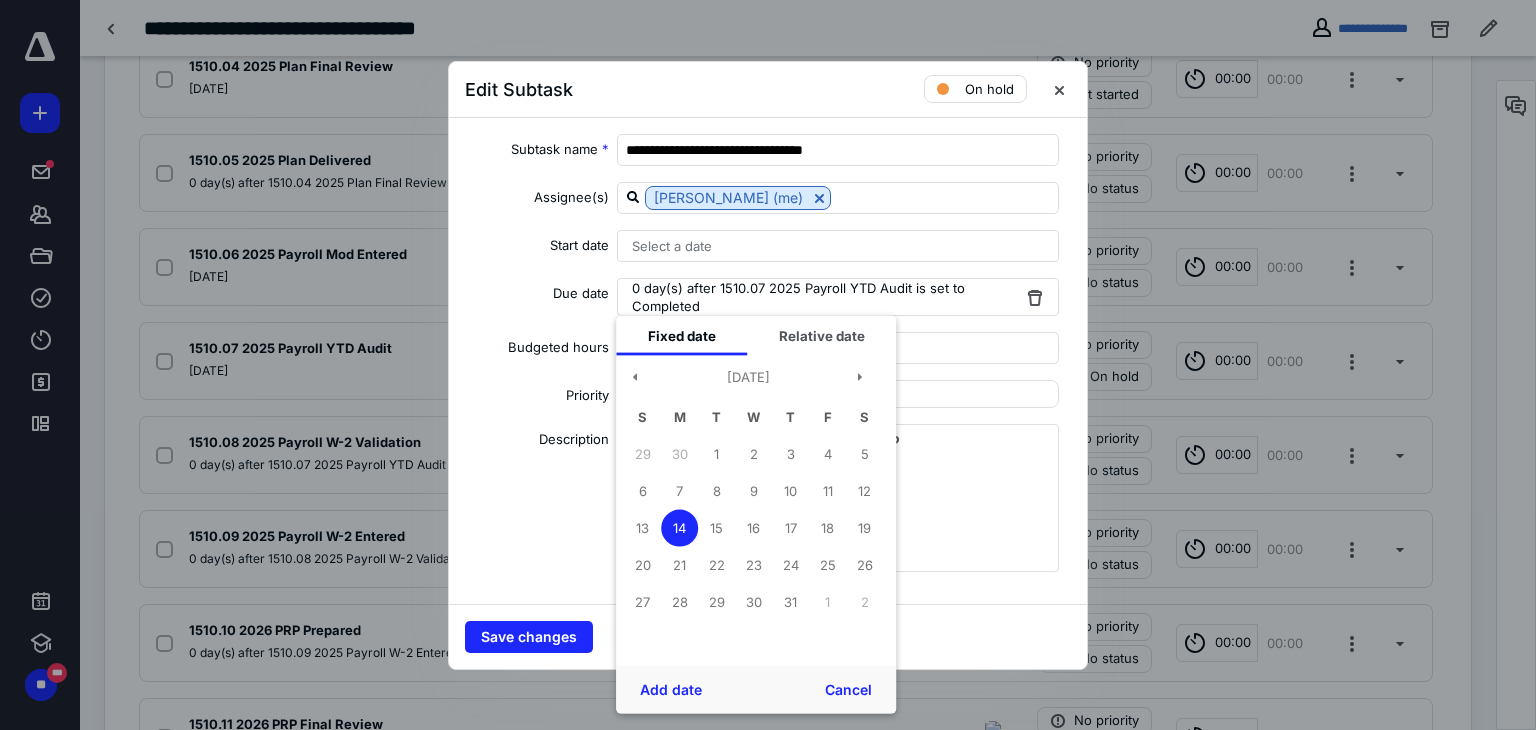 type 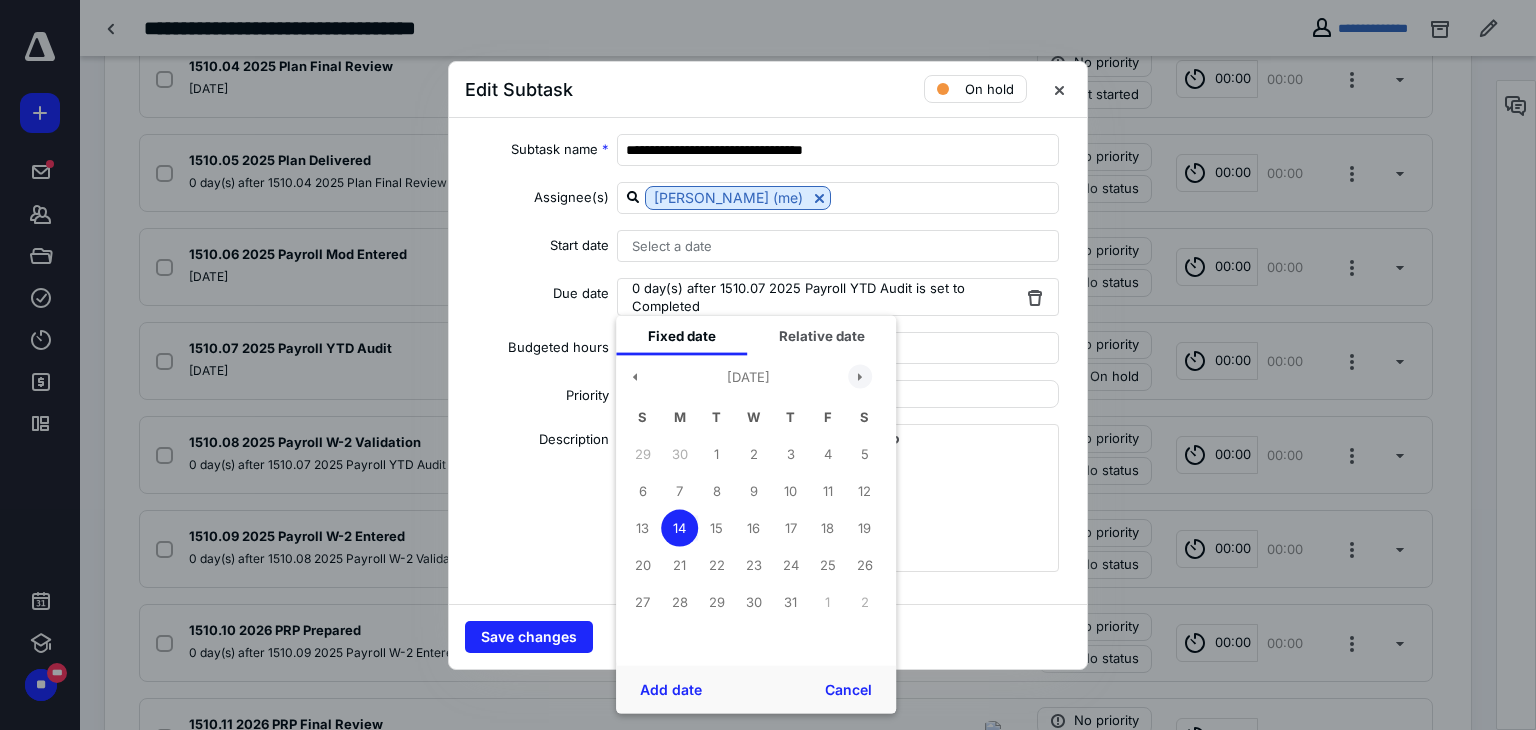 click at bounding box center (860, 377) 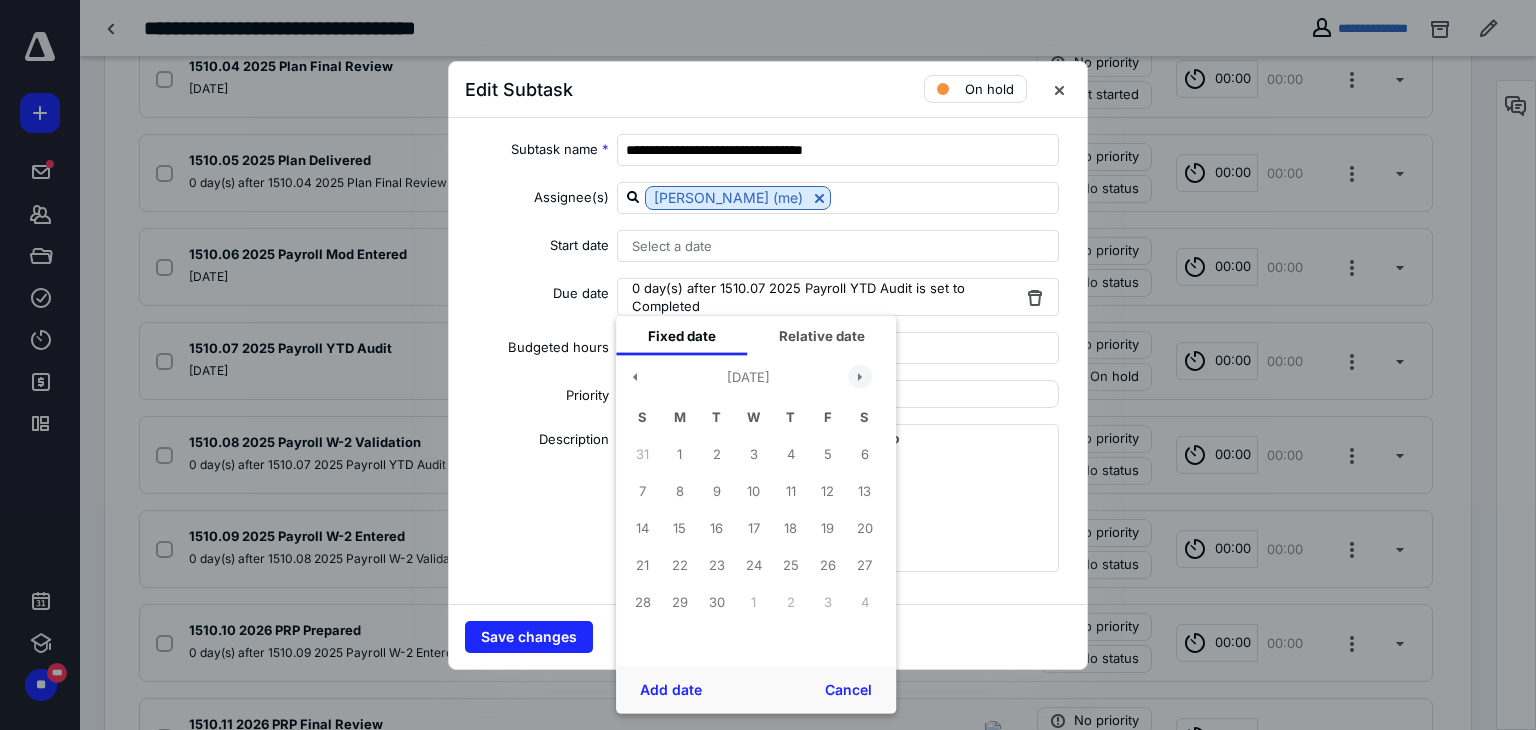 click at bounding box center (860, 377) 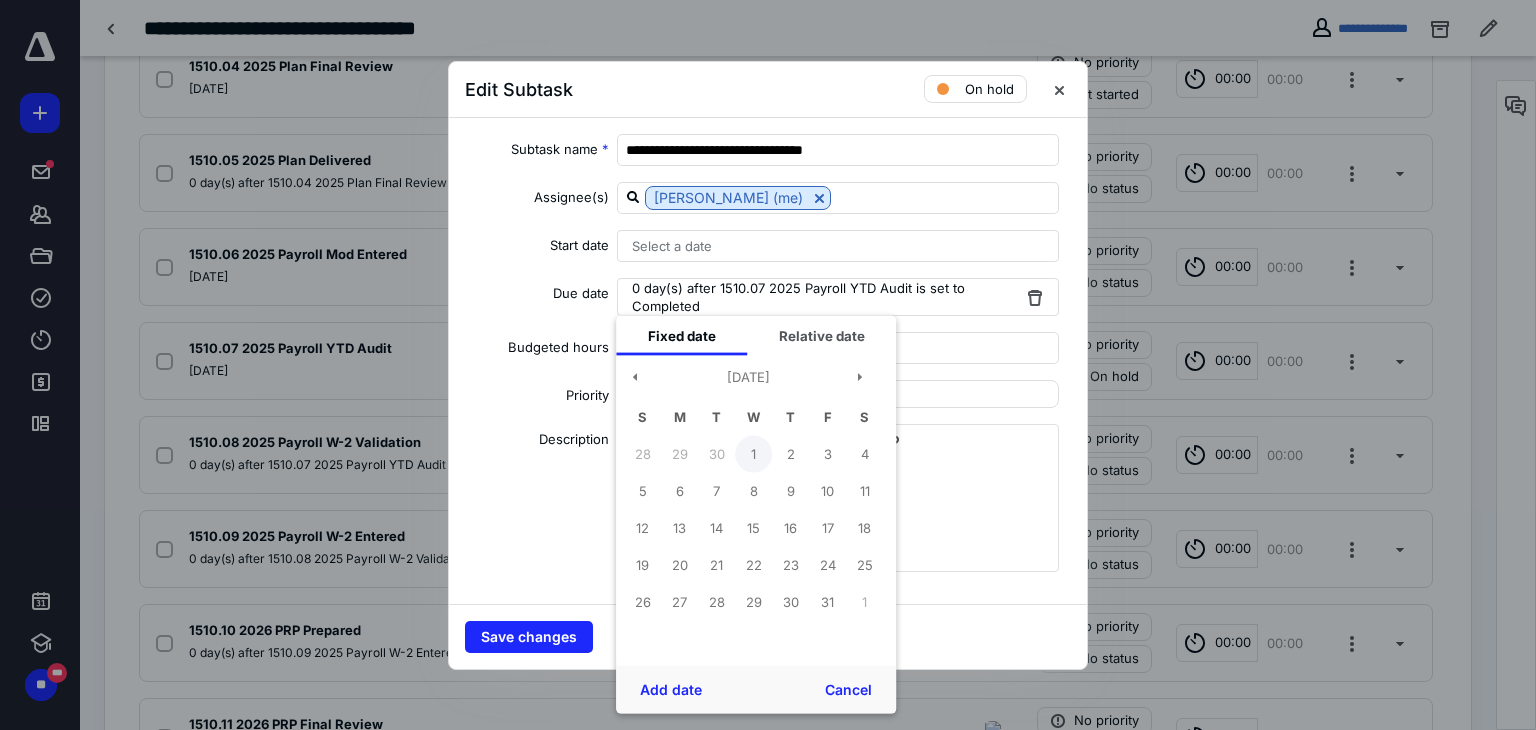 click on "1" at bounding box center (753, 454) 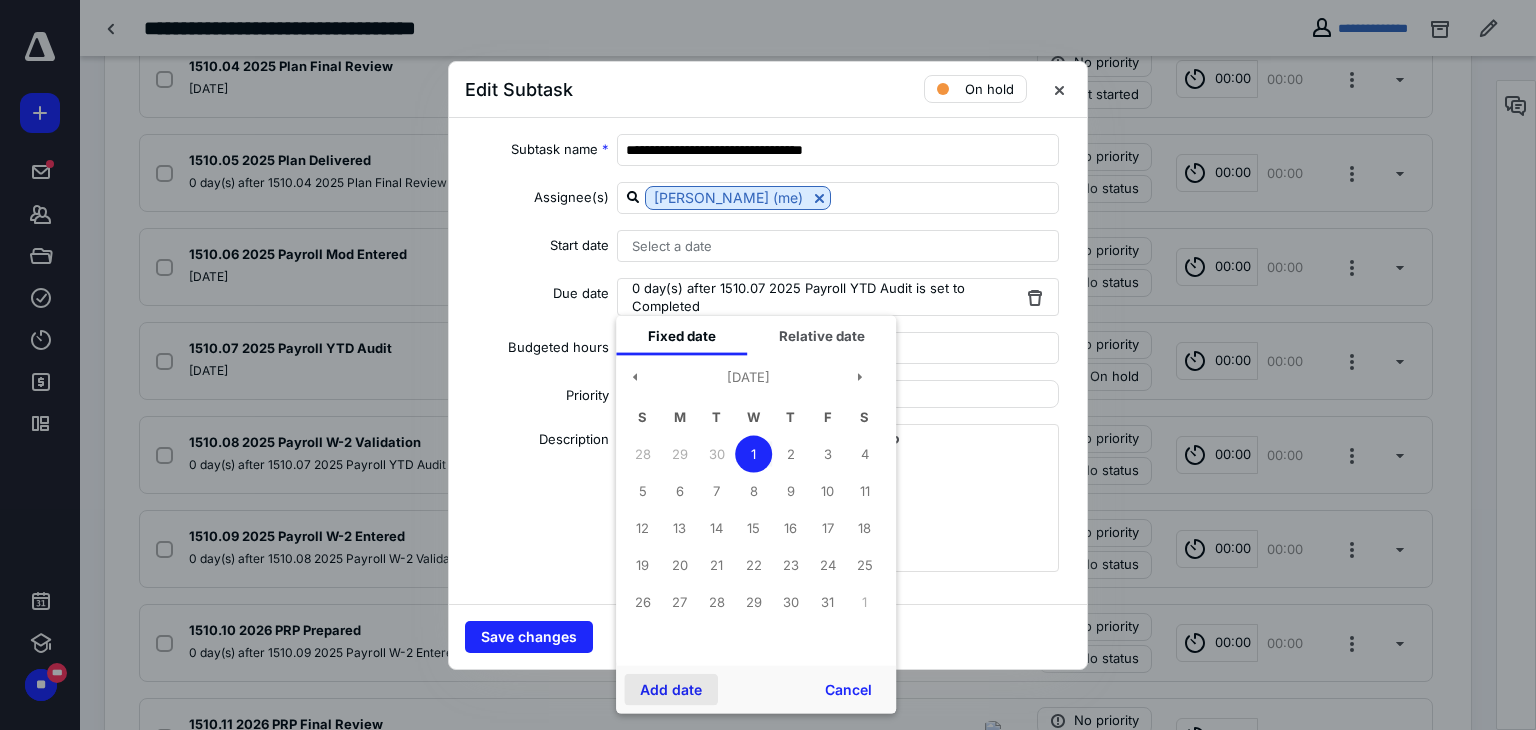 click on "Add date" at bounding box center (671, 689) 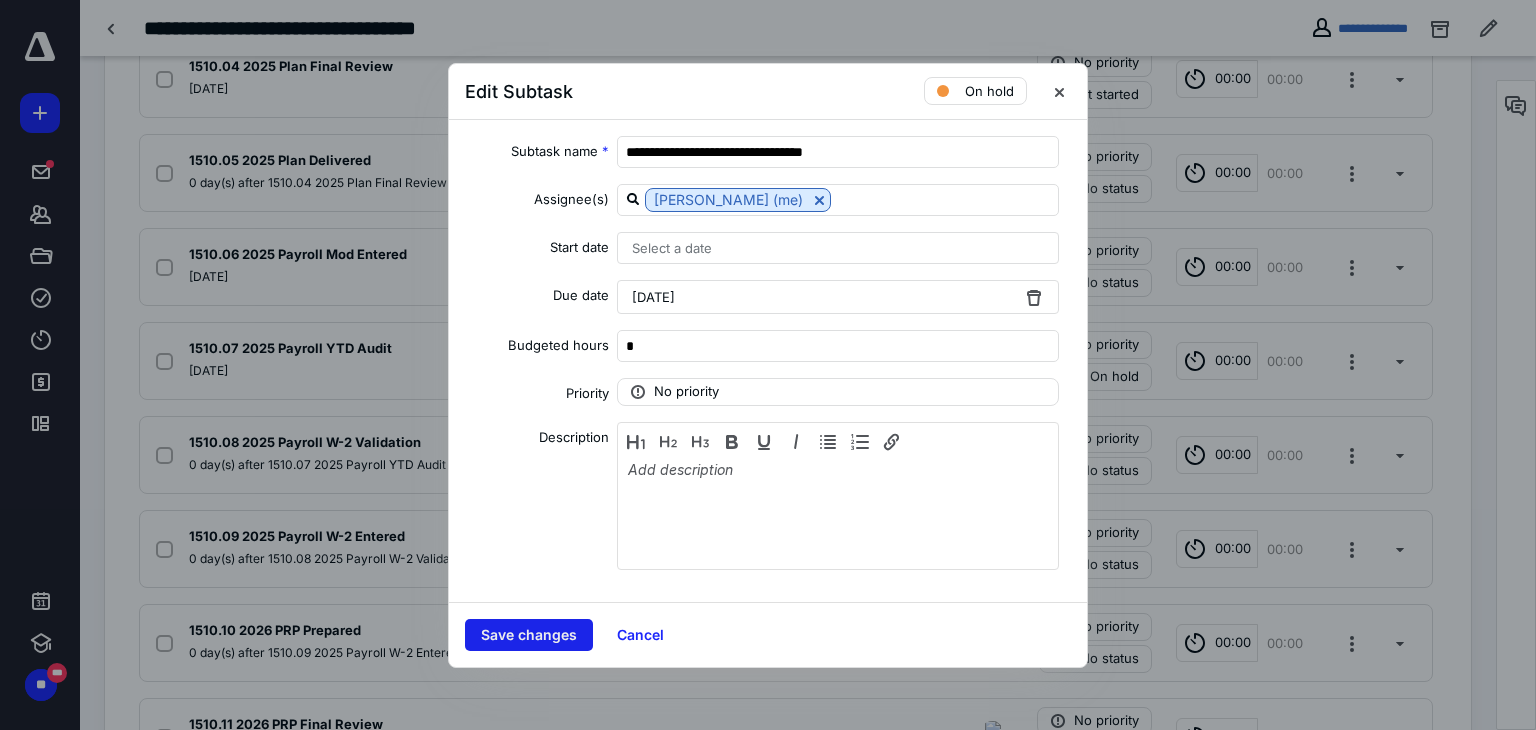 click on "Save changes" at bounding box center (529, 635) 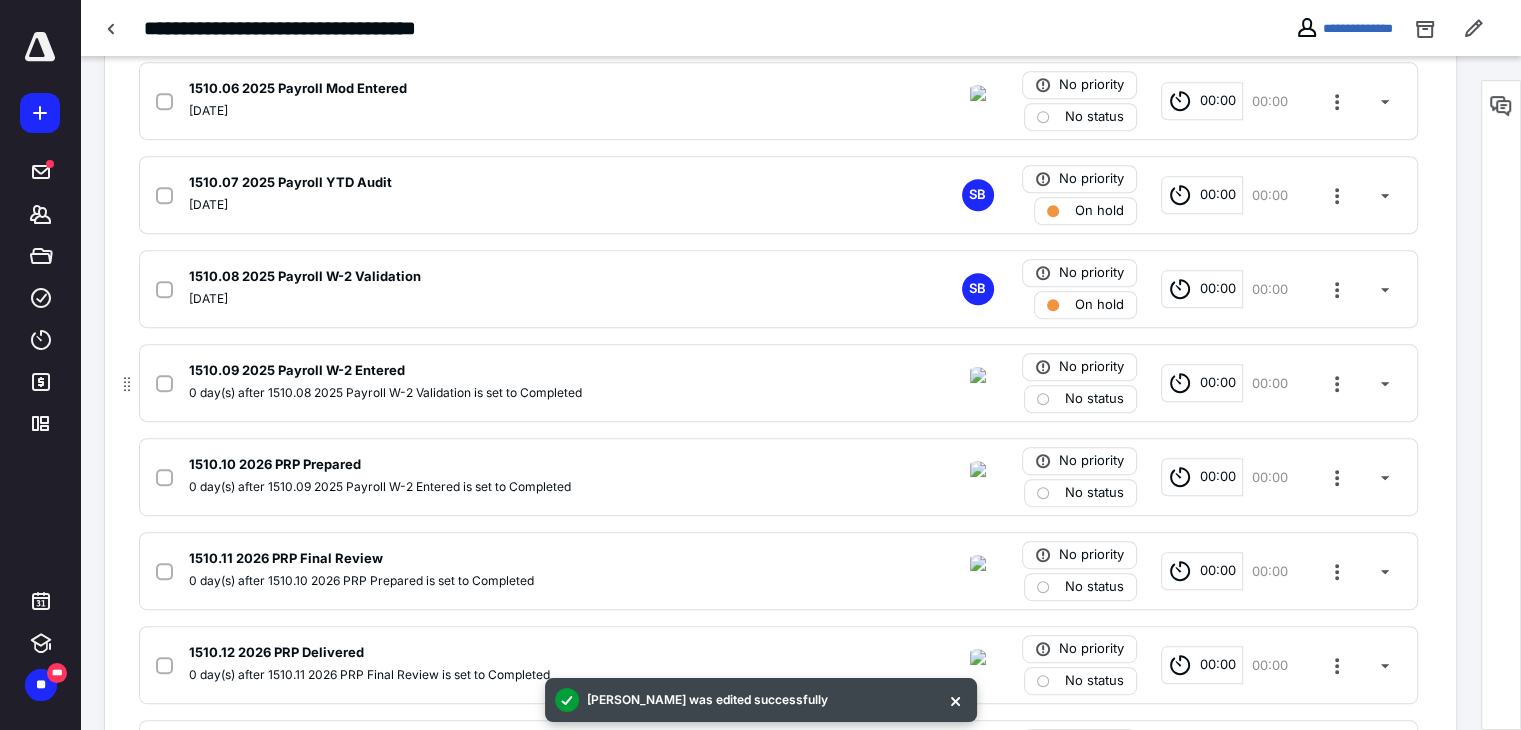 scroll, scrollTop: 926, scrollLeft: 0, axis: vertical 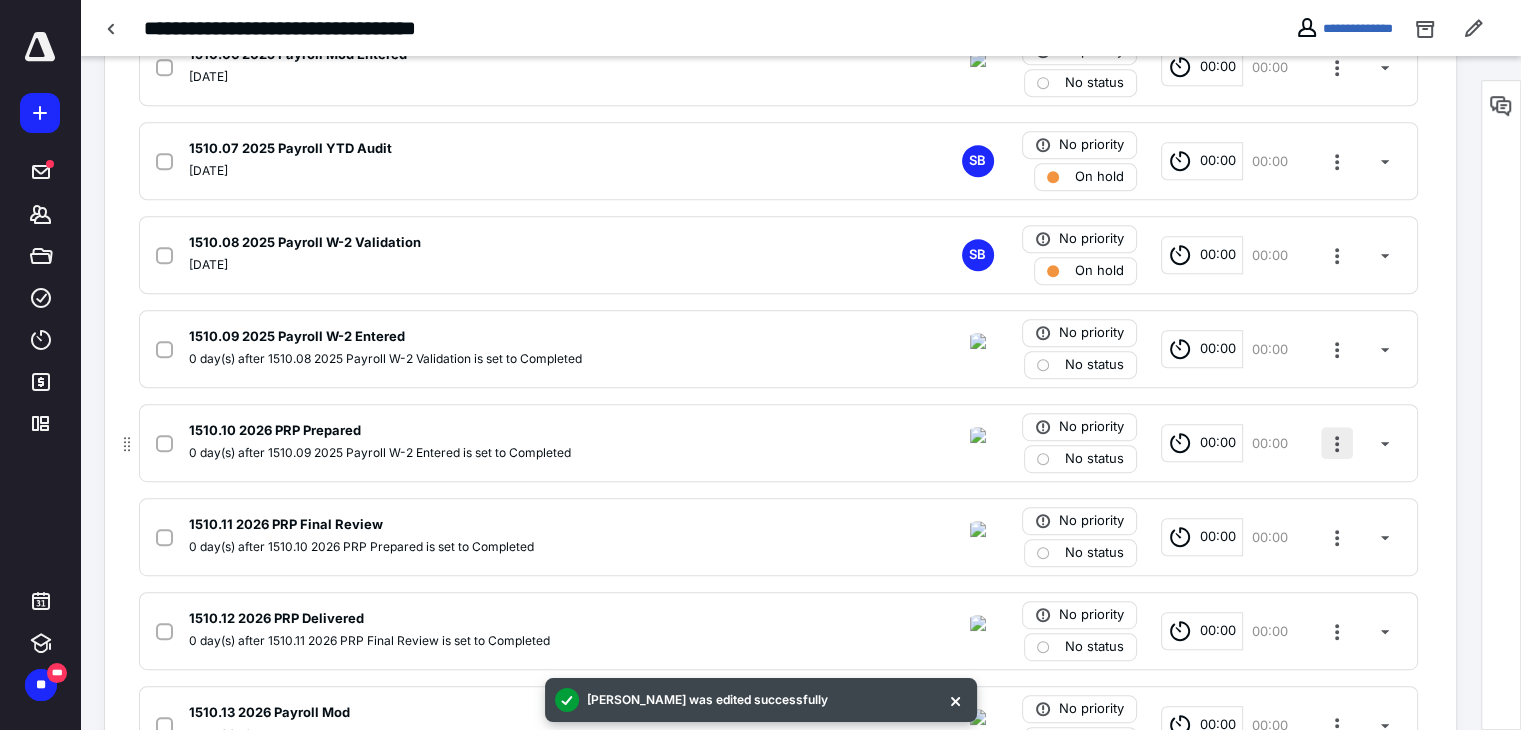 click at bounding box center (1337, 443) 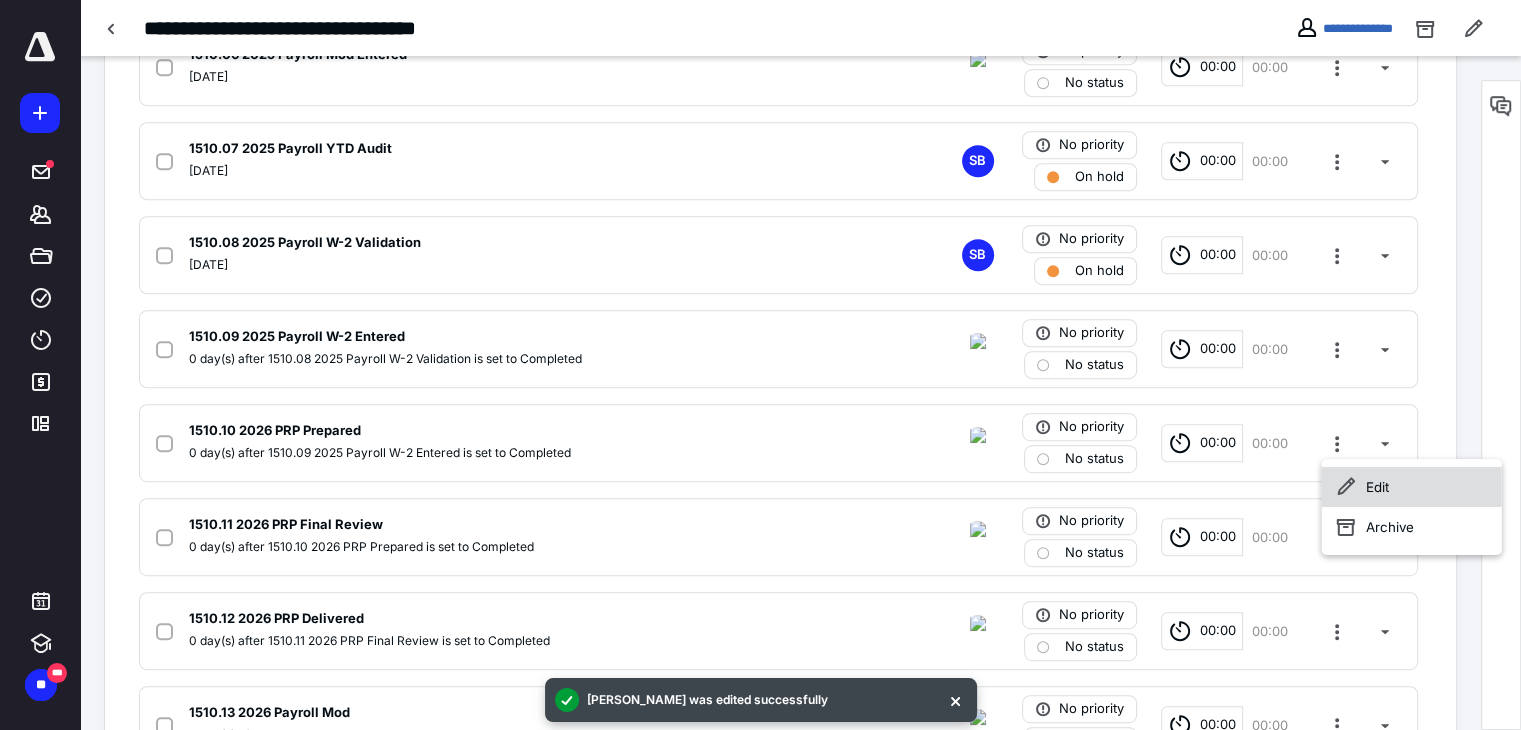 click on "Edit" at bounding box center (1412, 487) 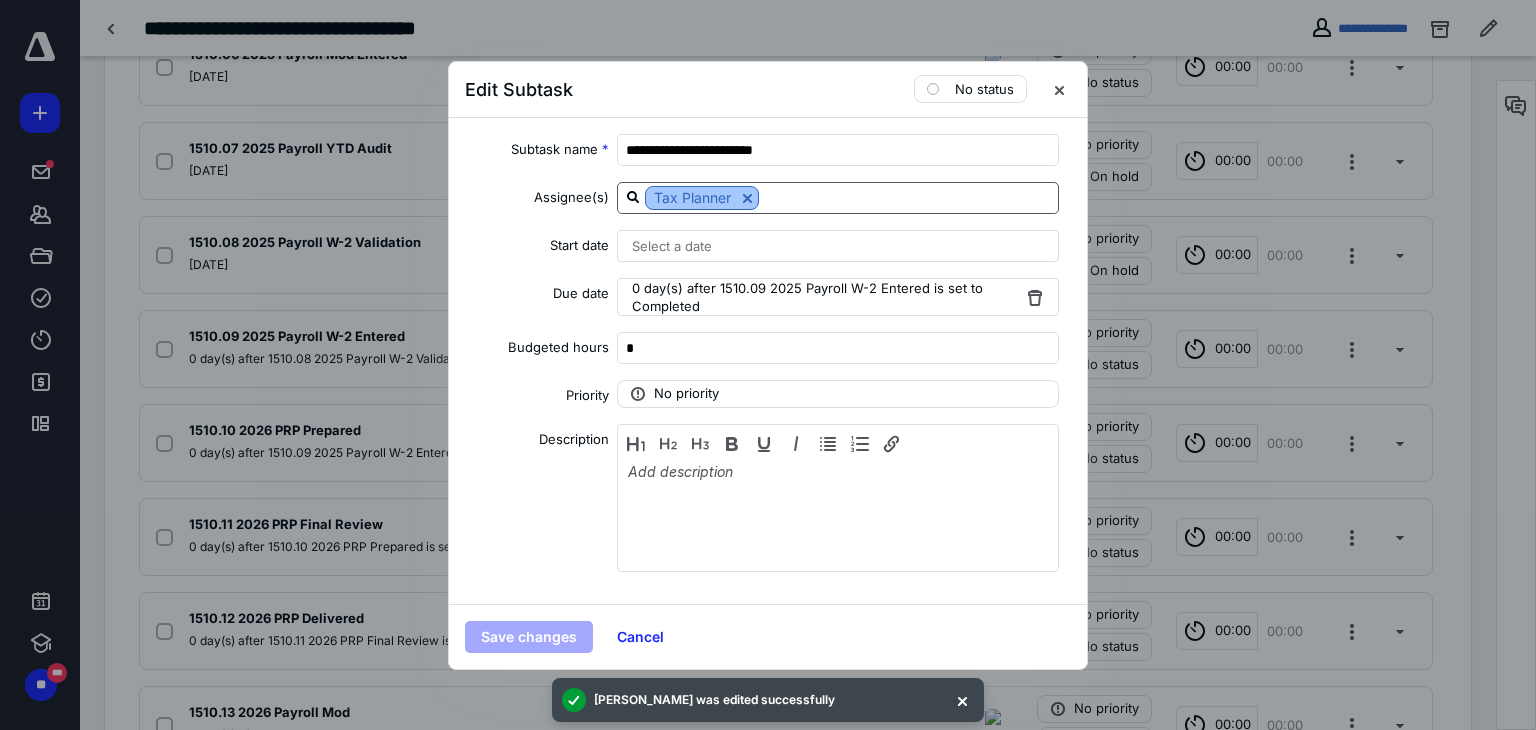 click at bounding box center [747, 198] 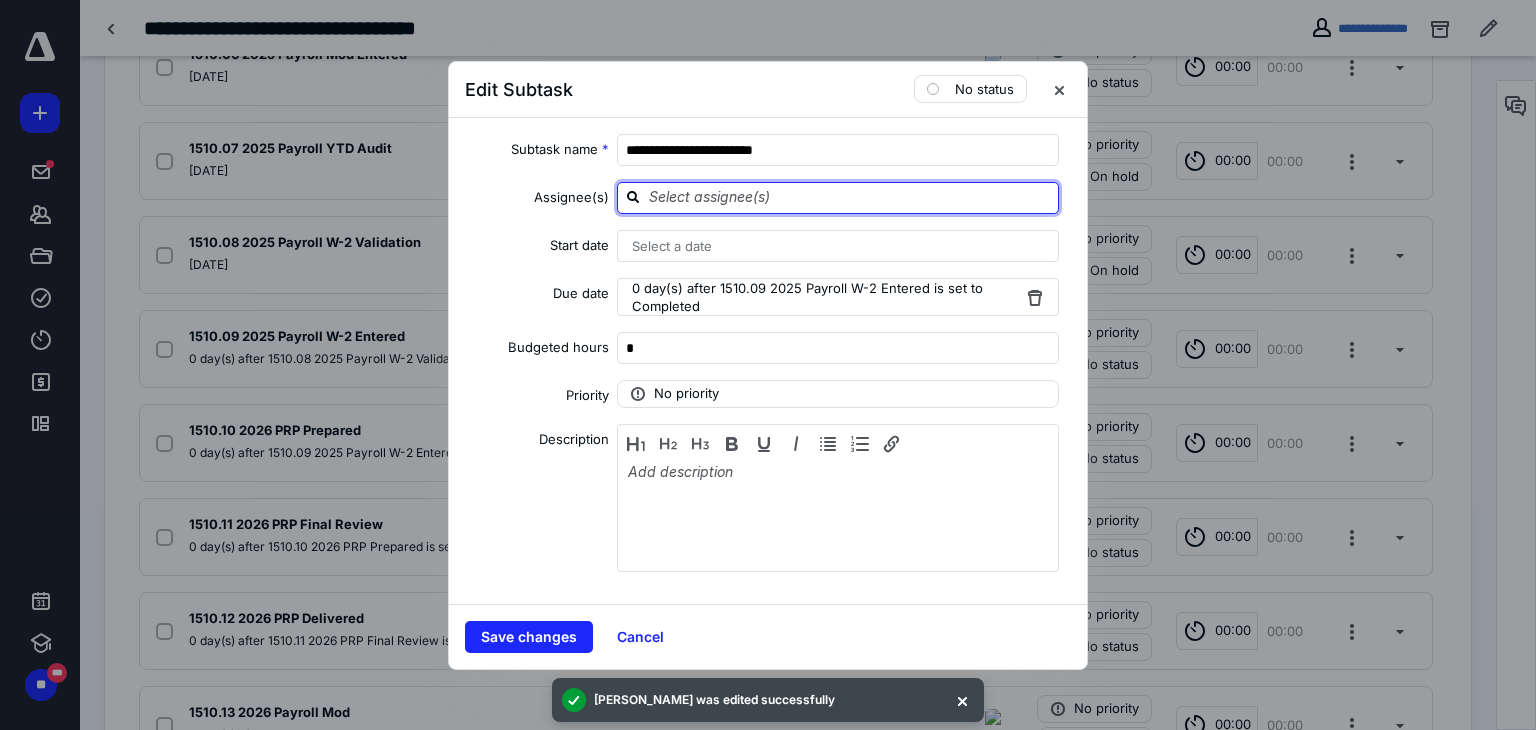 click at bounding box center (850, 197) 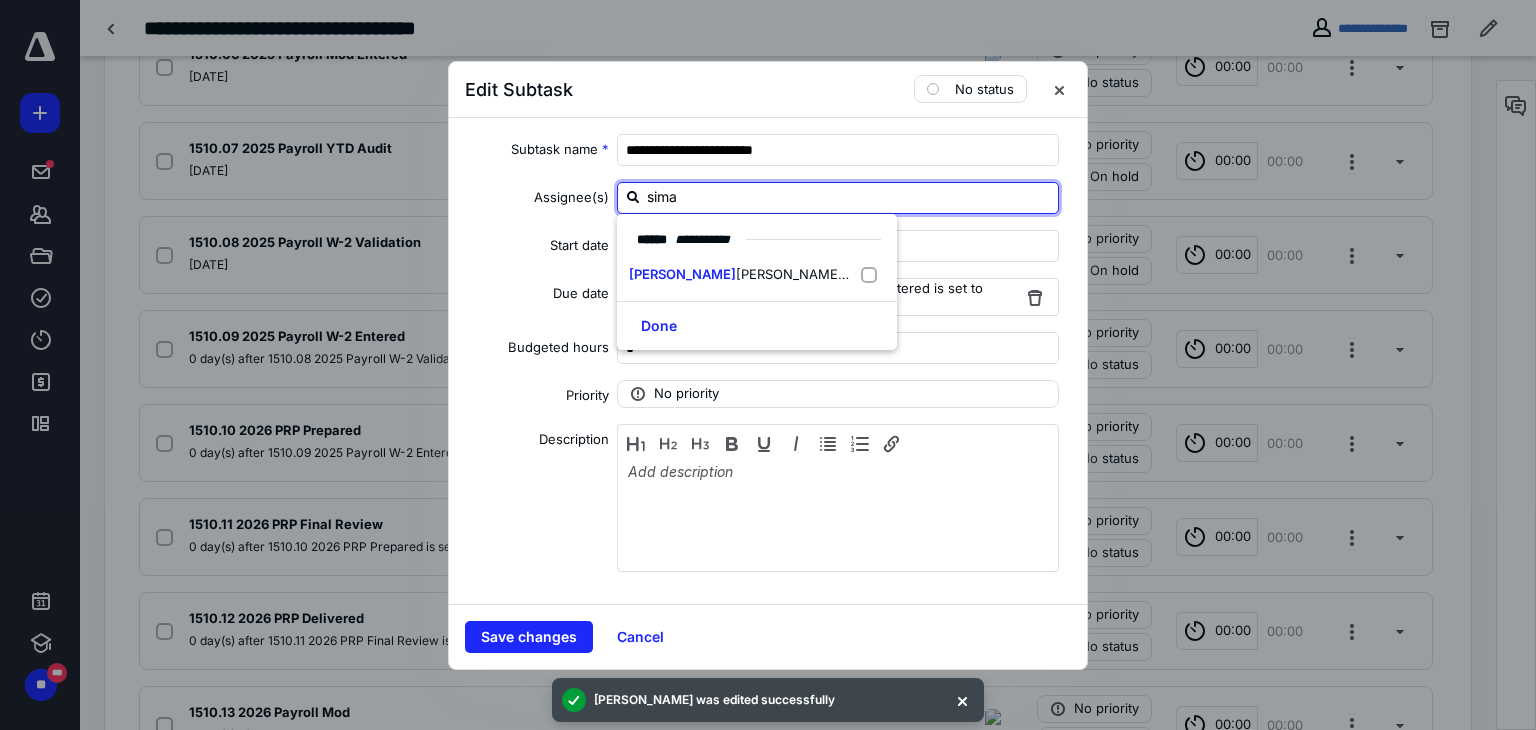 type on "[PERSON_NAME]" 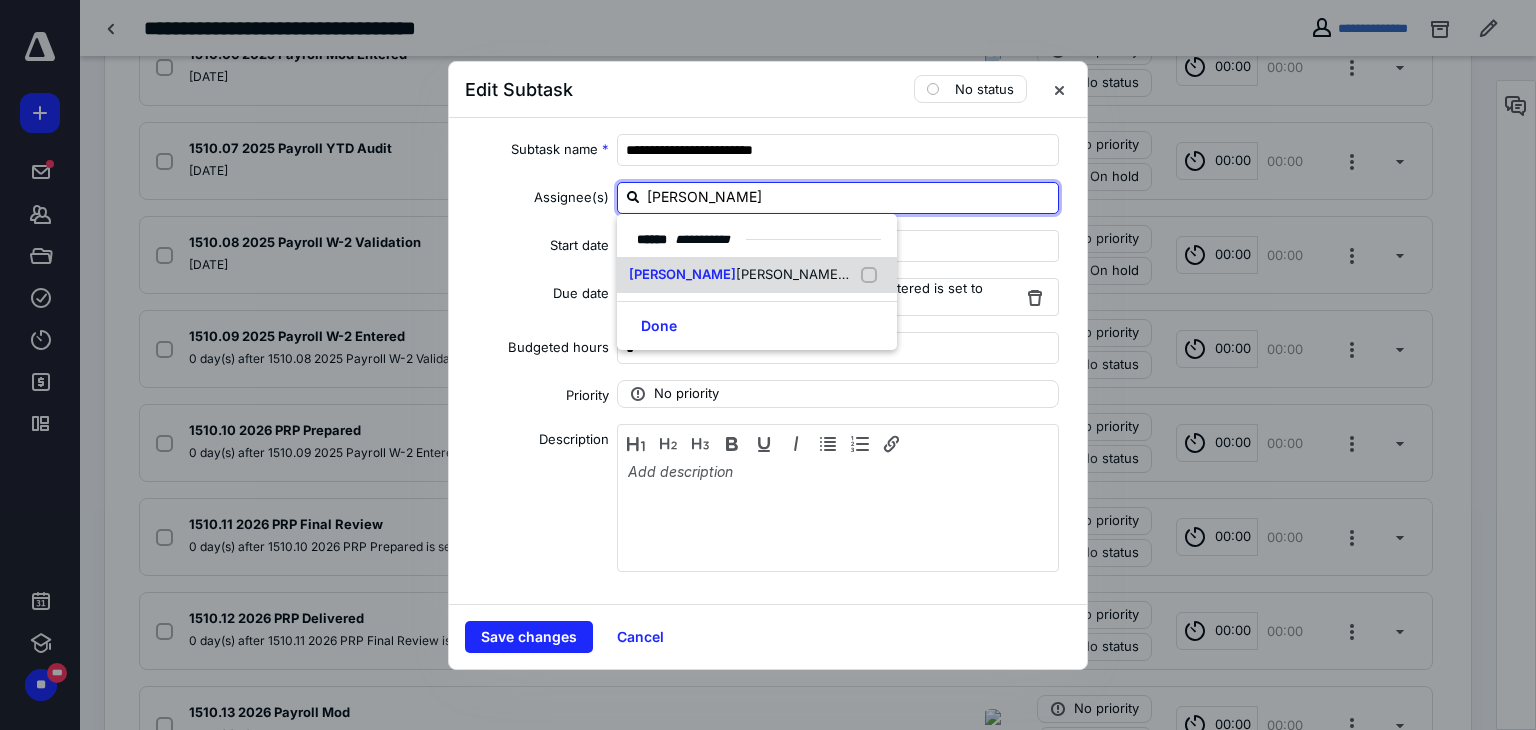 click on "[PERSON_NAME] (me)" at bounding box center [741, 275] 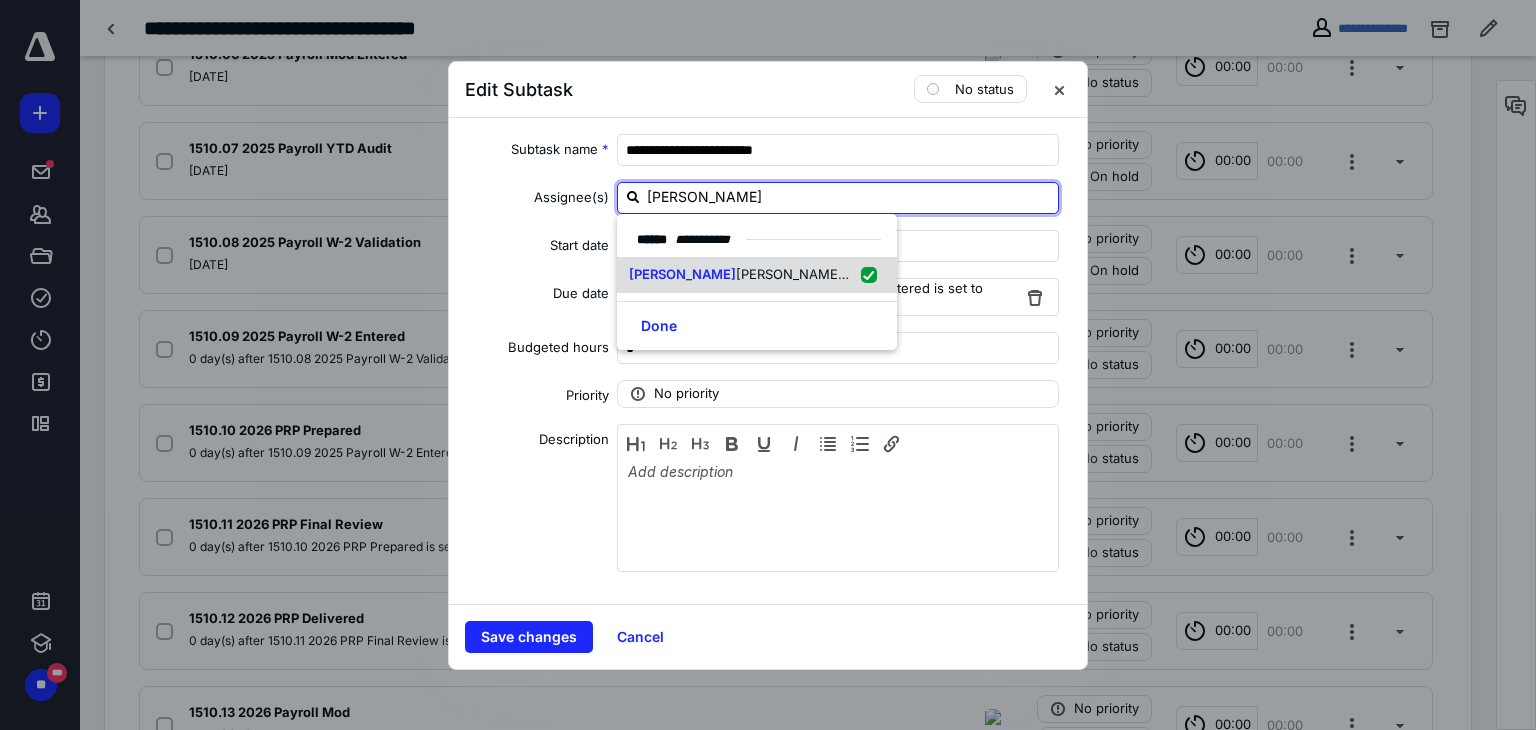 checkbox on "true" 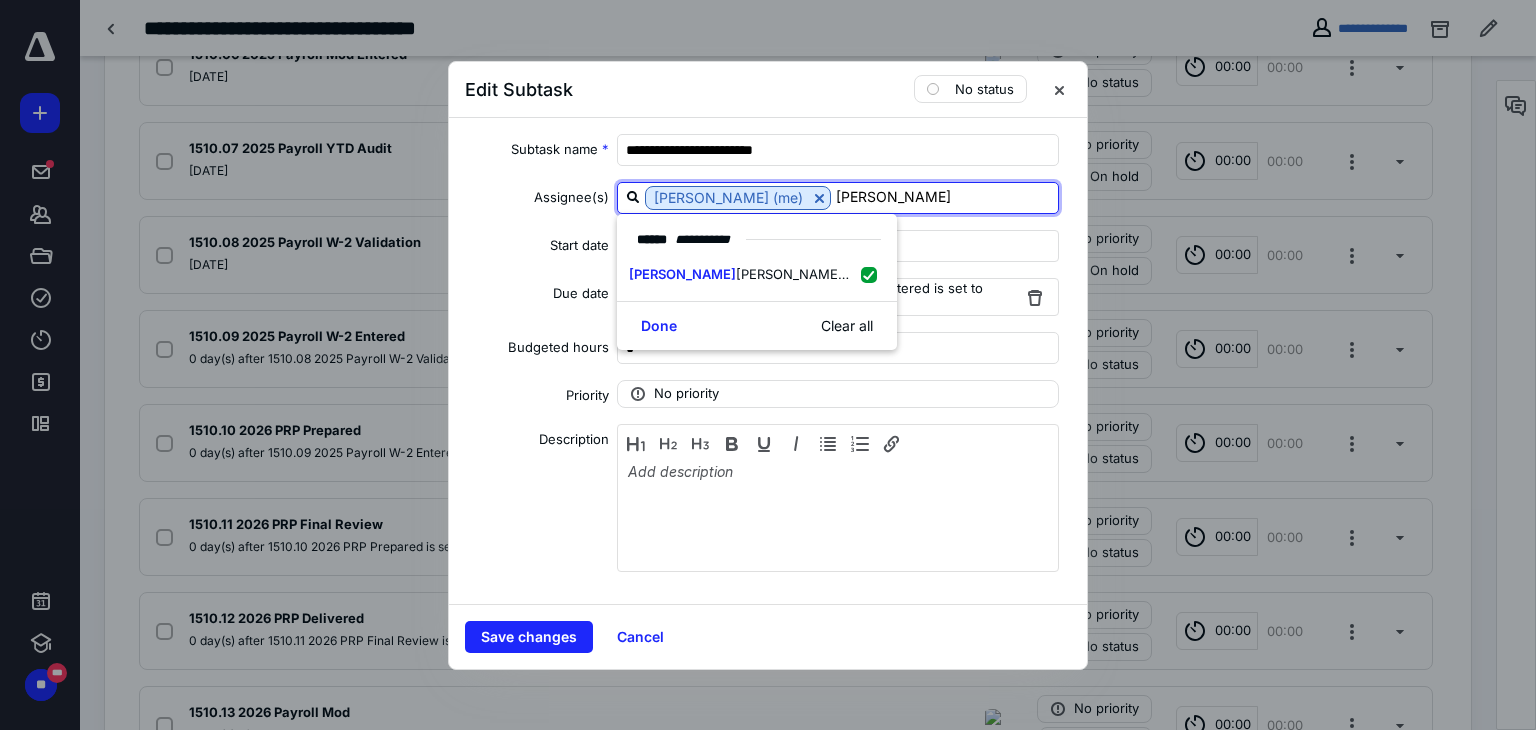 type on "[PERSON_NAME]" 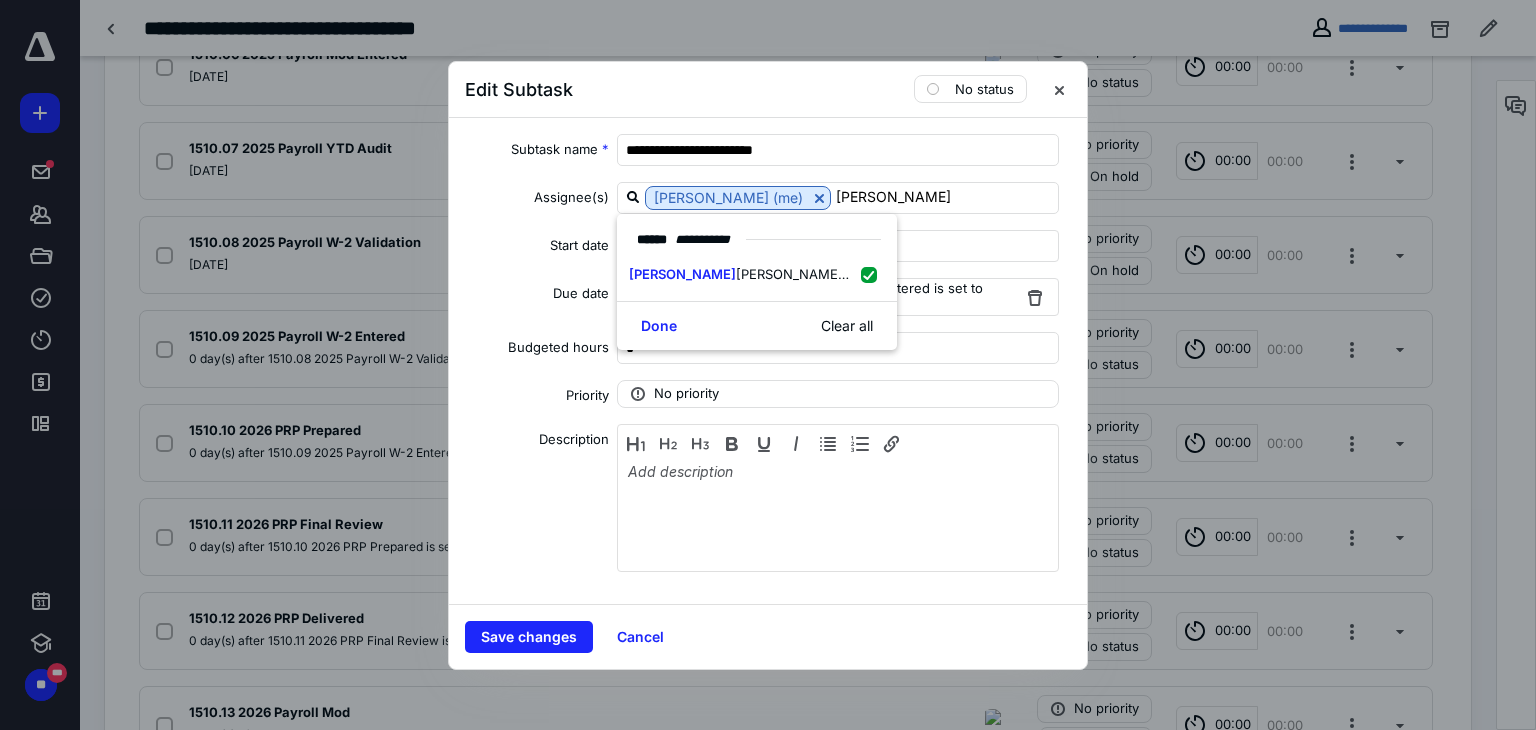 click on "**********" at bounding box center [768, 365] 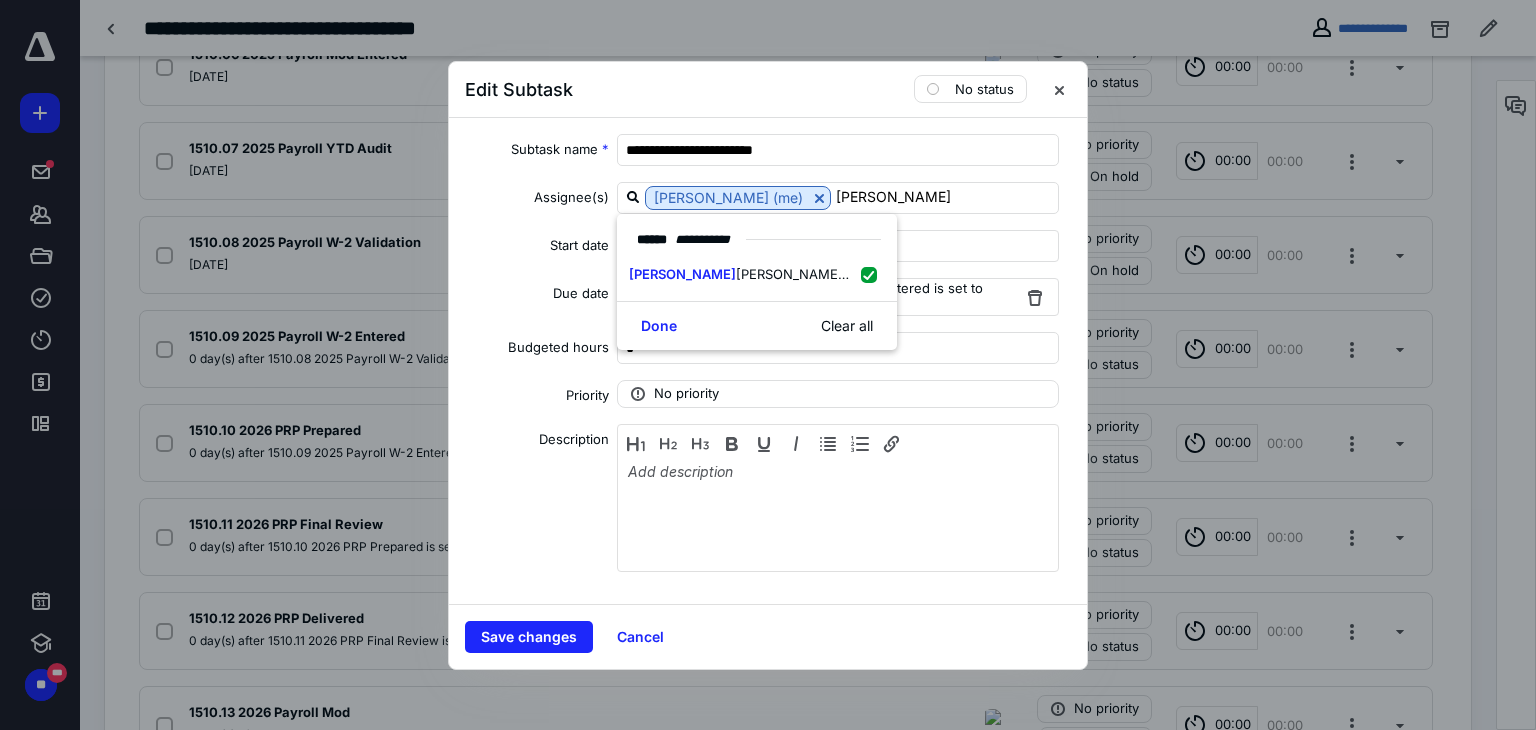 type 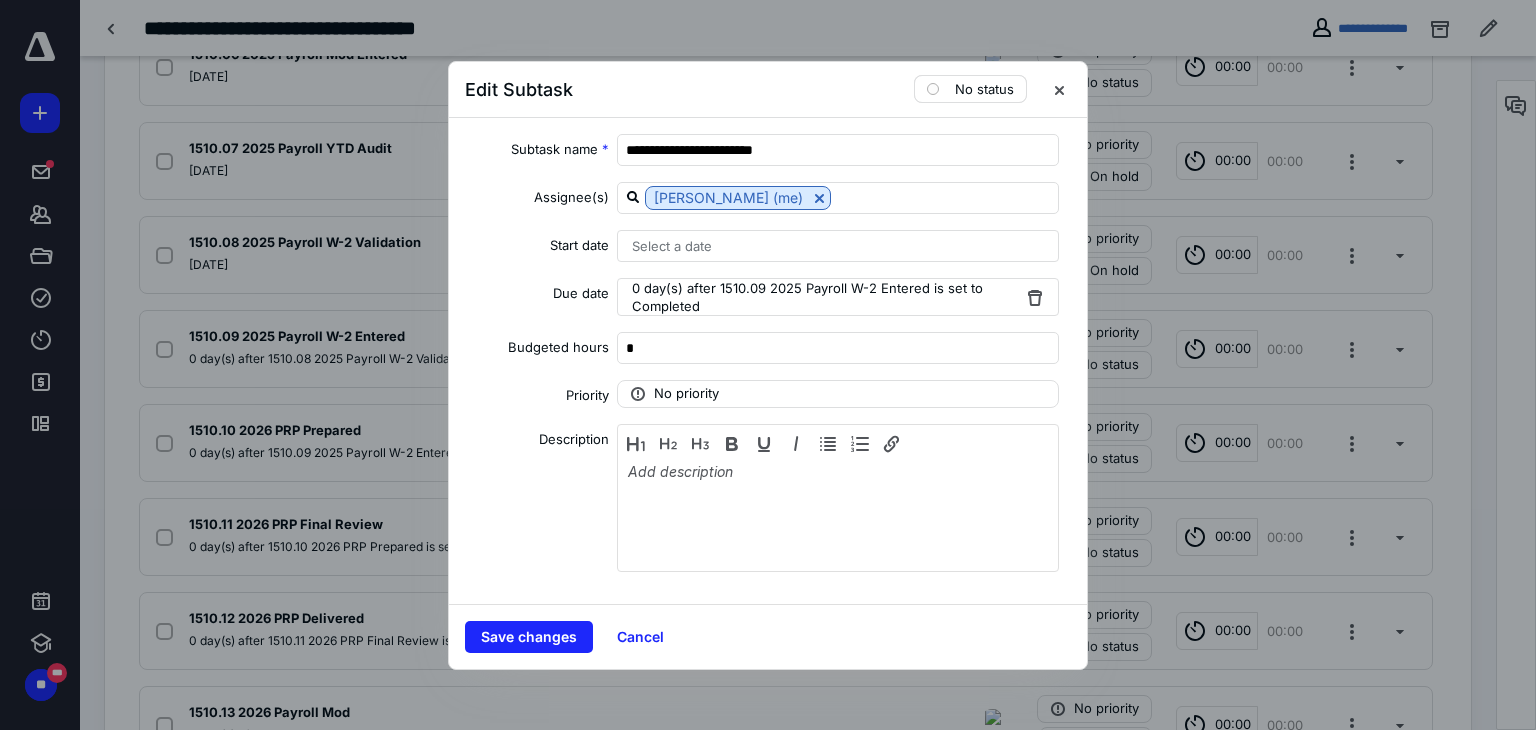 click on "No status" at bounding box center (984, 89) 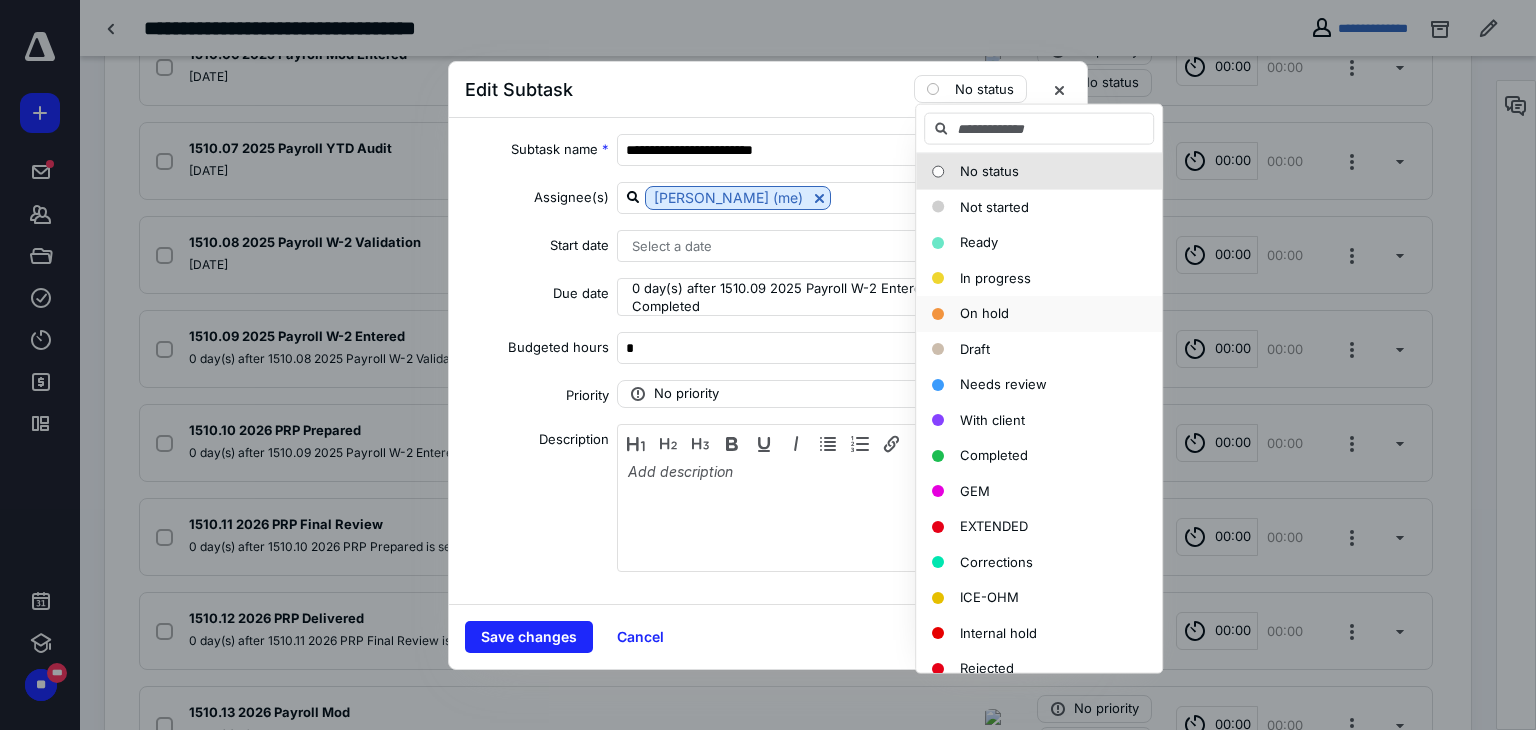 click on "On hold" at bounding box center [984, 313] 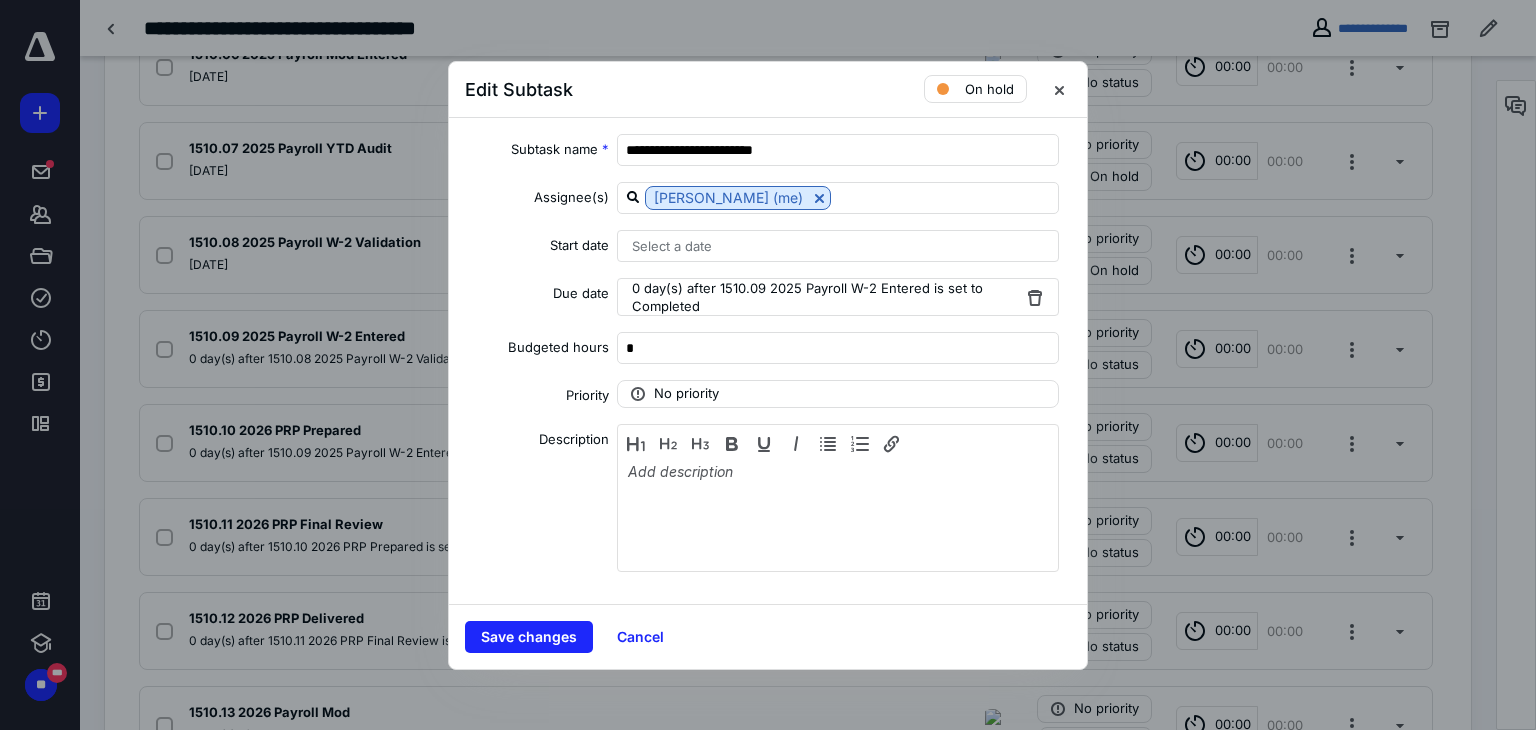 click on "0 day(s) after  1510.09 2025 Payroll W-2 Entered is set to Completed" at bounding box center [826, 297] 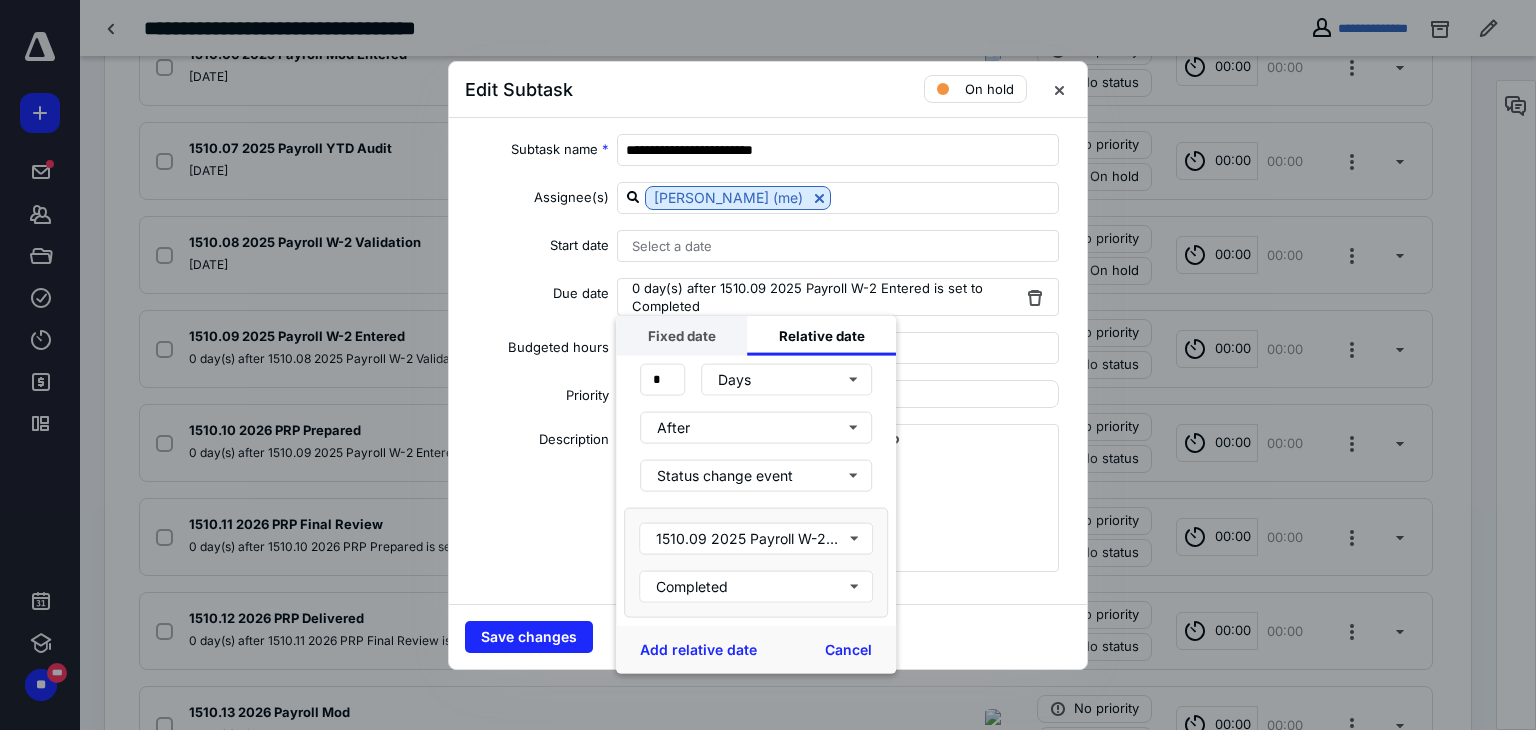 click on "Fixed date" at bounding box center [681, 335] 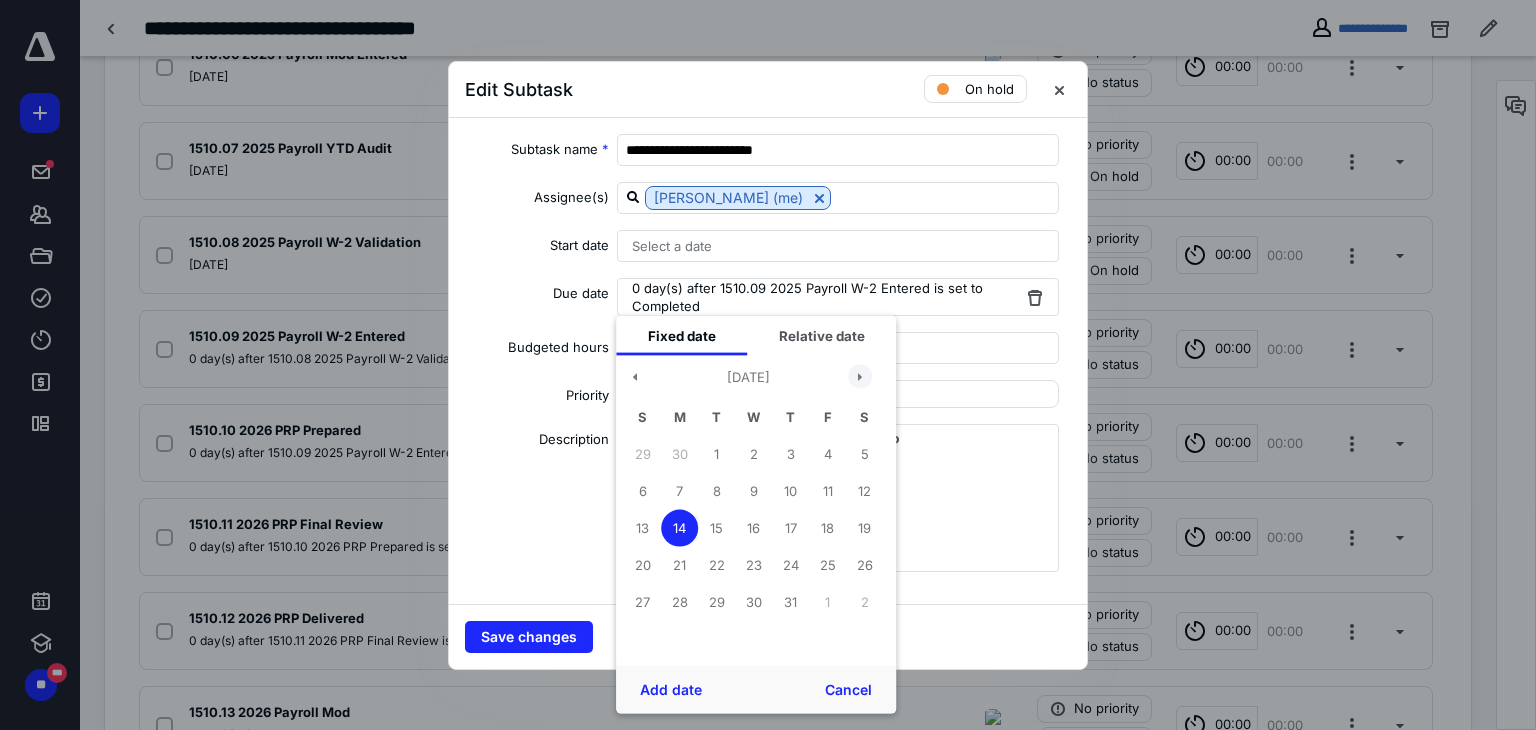 click at bounding box center (860, 377) 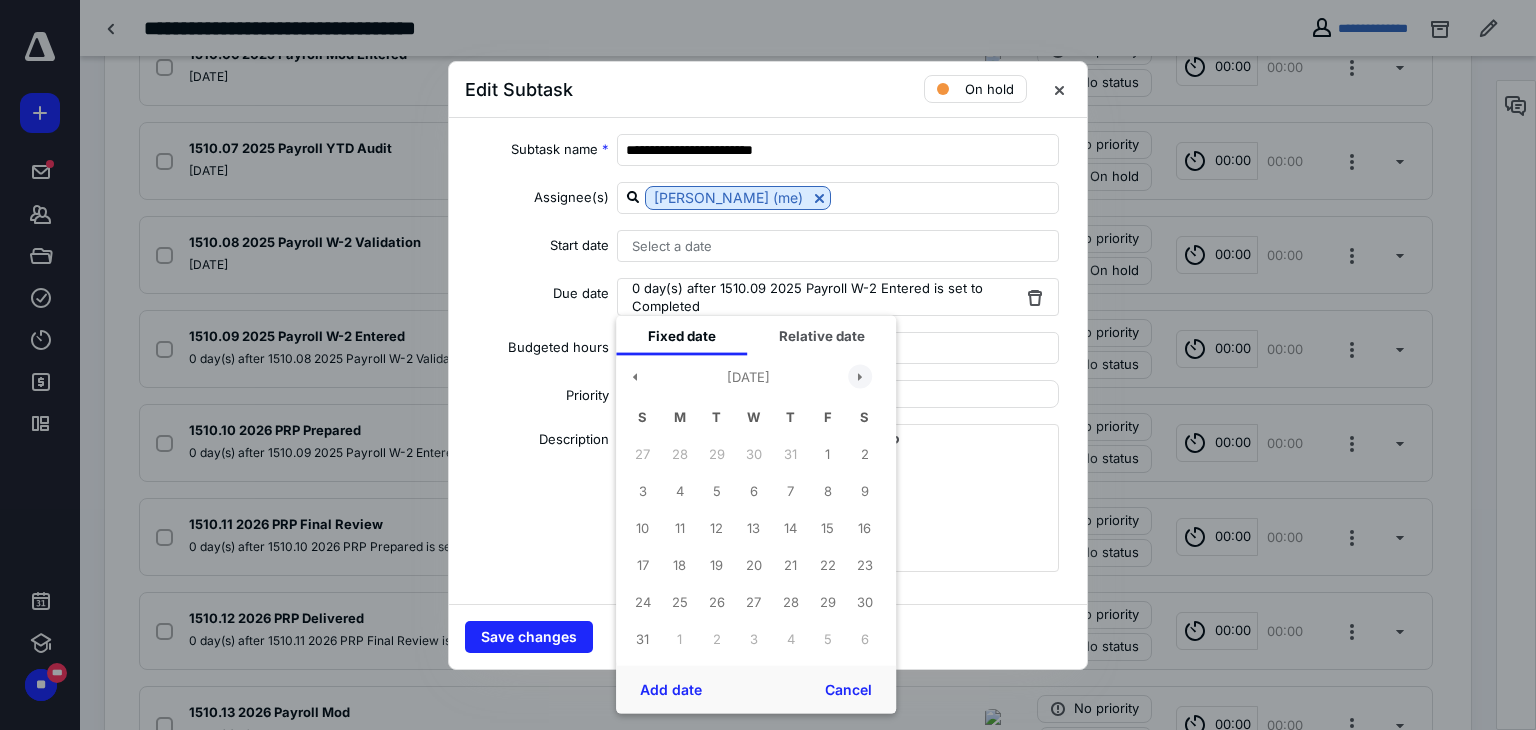 click at bounding box center (860, 377) 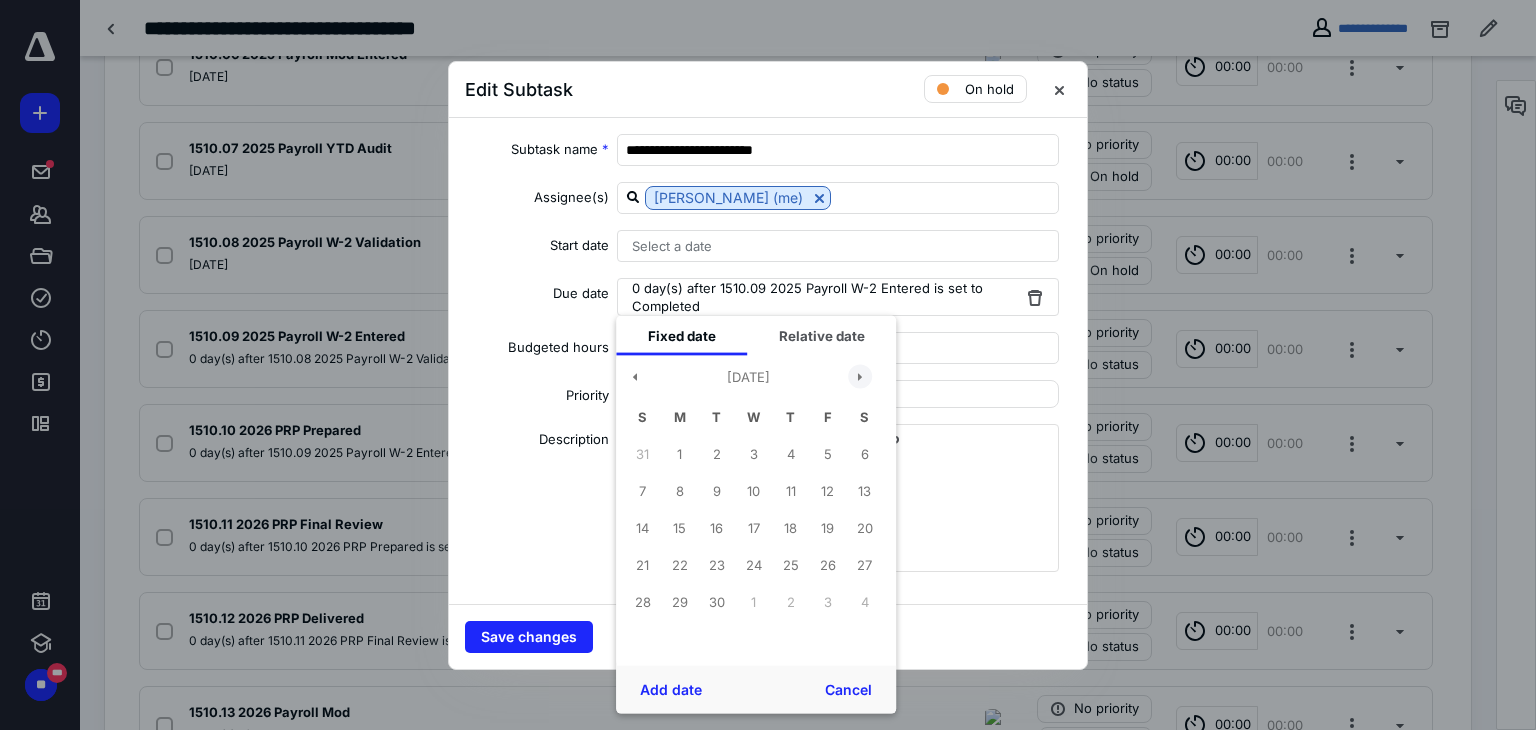 click at bounding box center [860, 377] 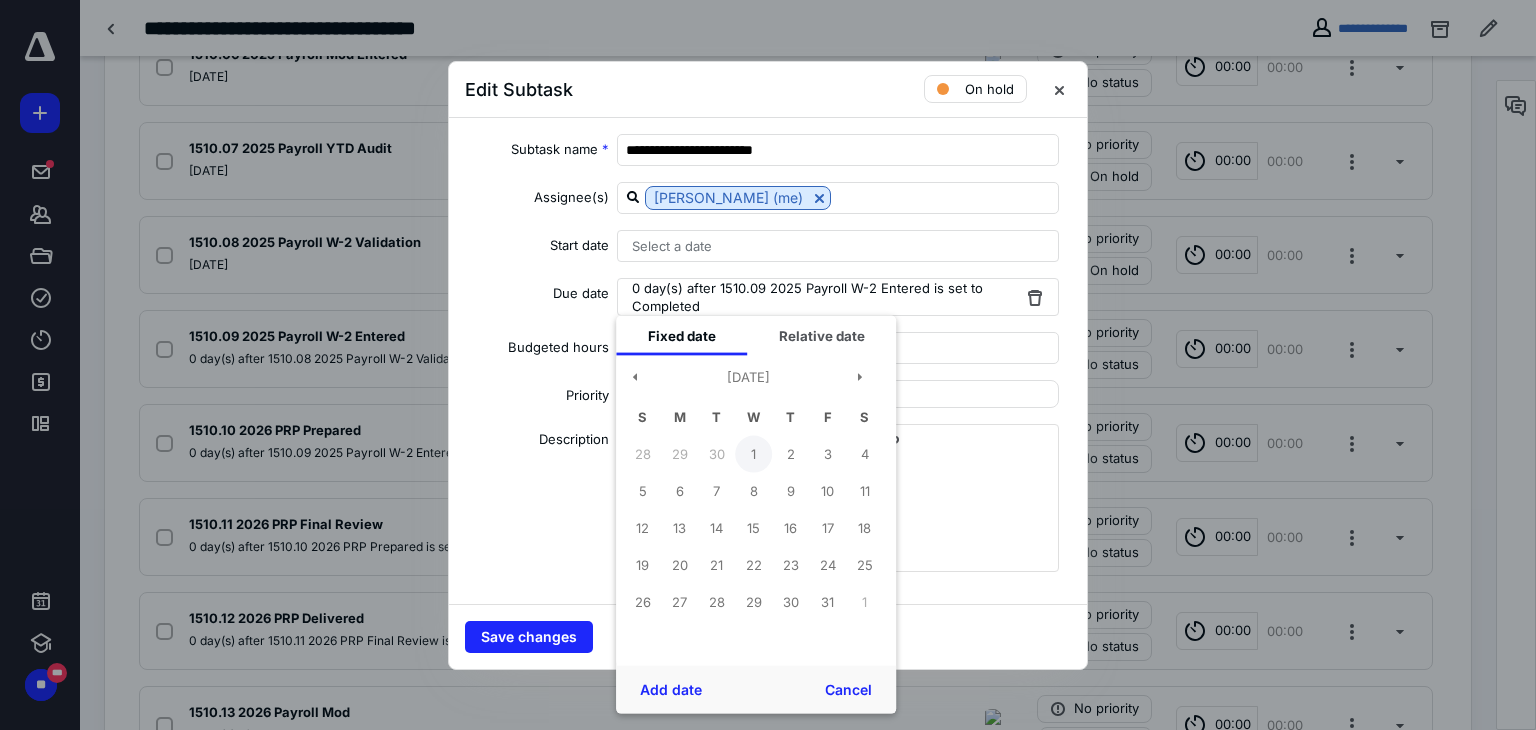 click on "1" at bounding box center (753, 454) 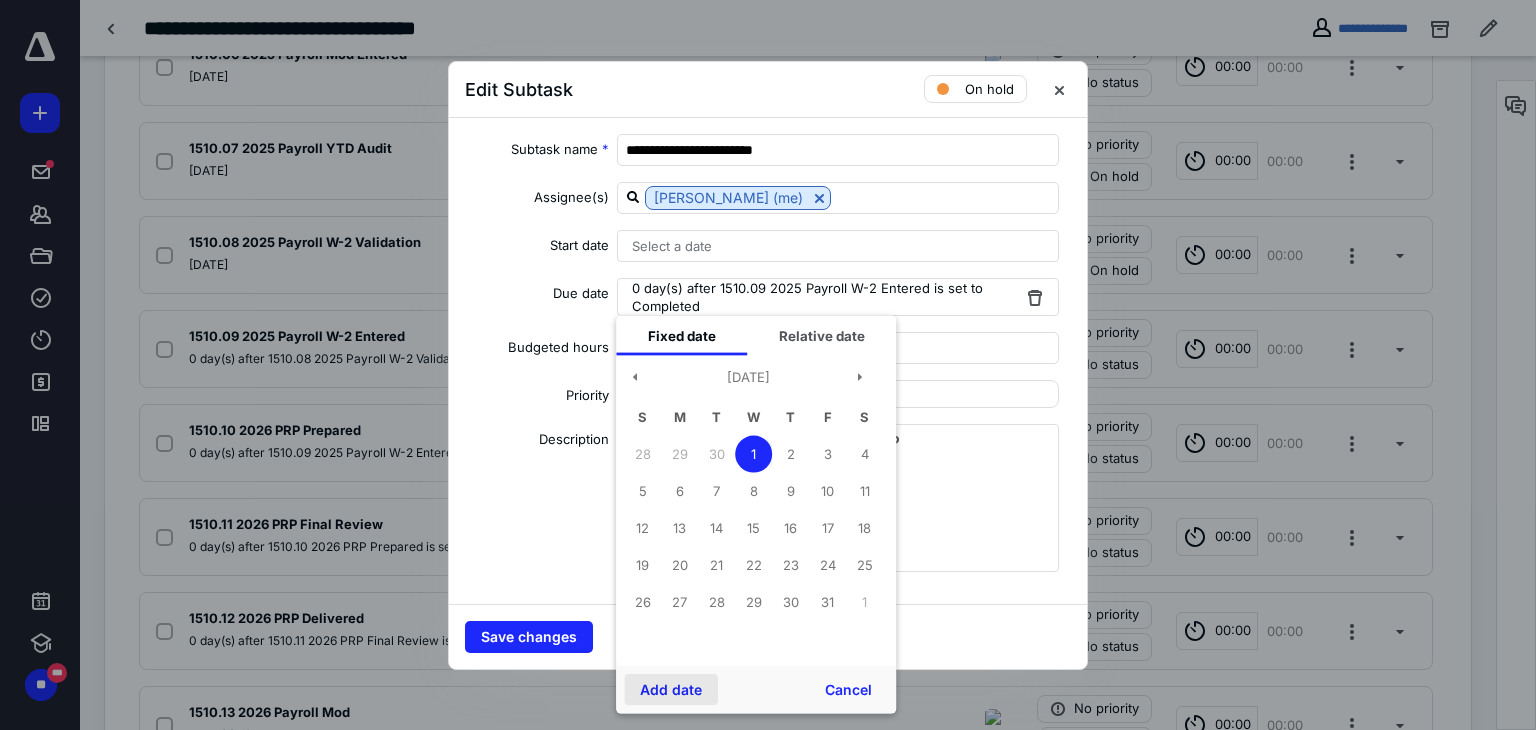 click on "Add date" at bounding box center (671, 689) 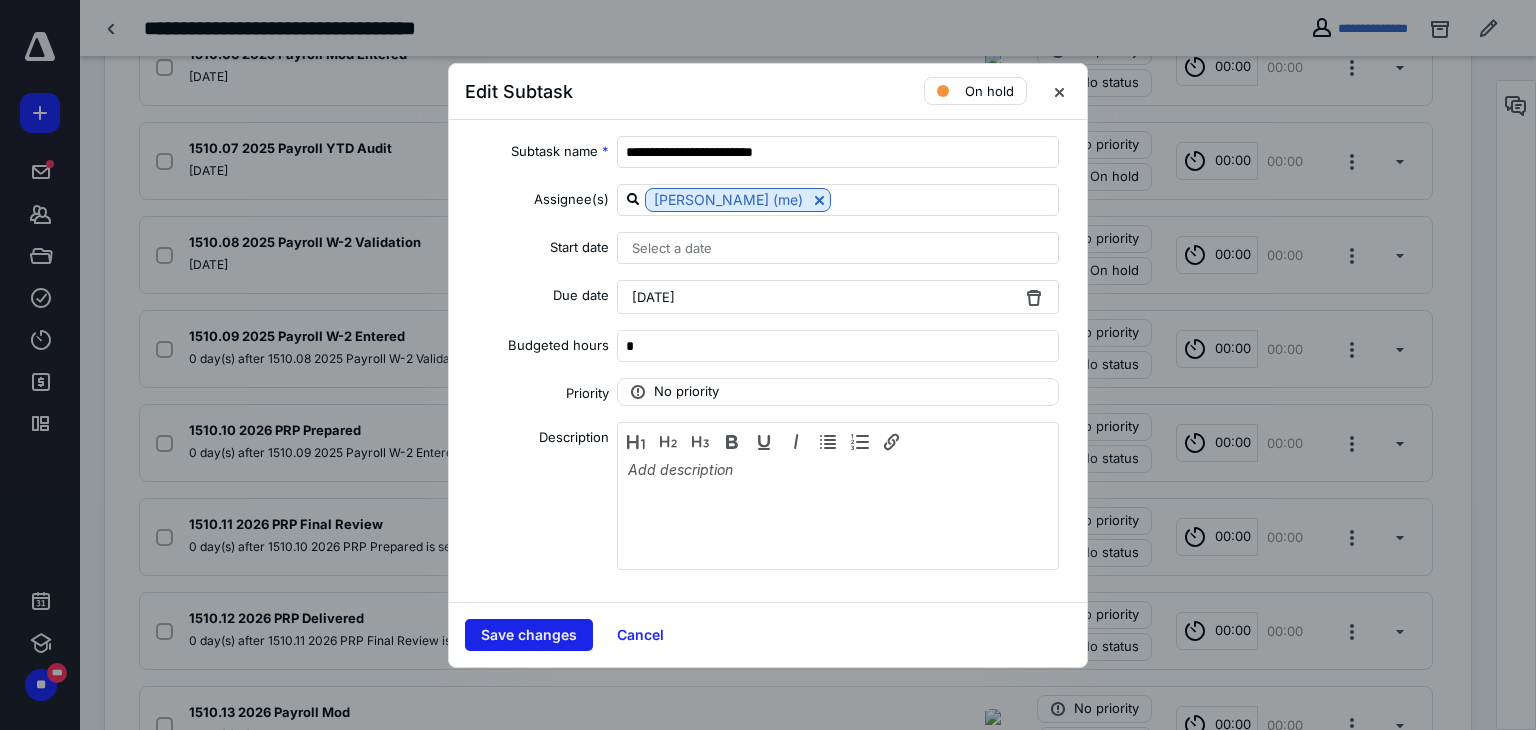 click on "Save changes" at bounding box center [529, 635] 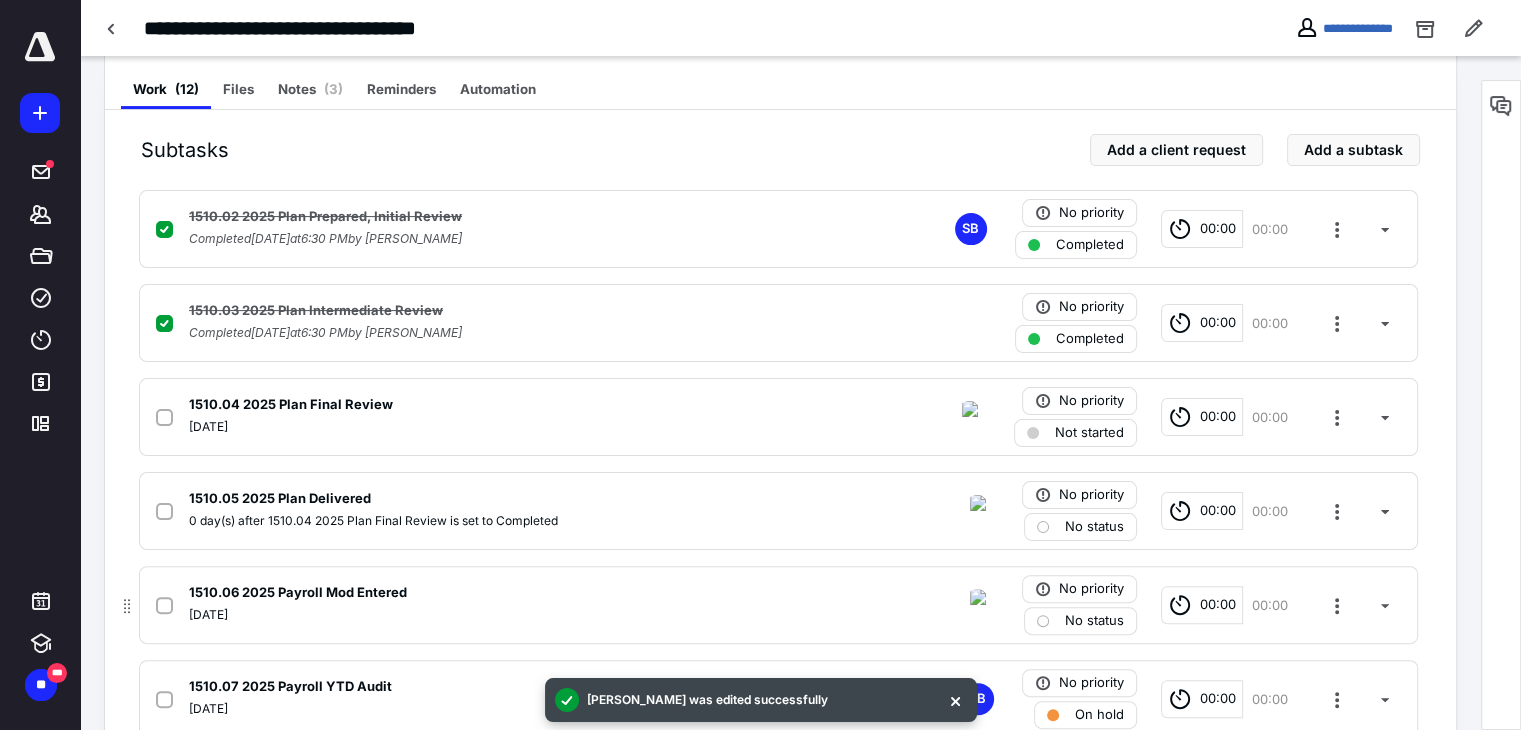 scroll, scrollTop: 226, scrollLeft: 0, axis: vertical 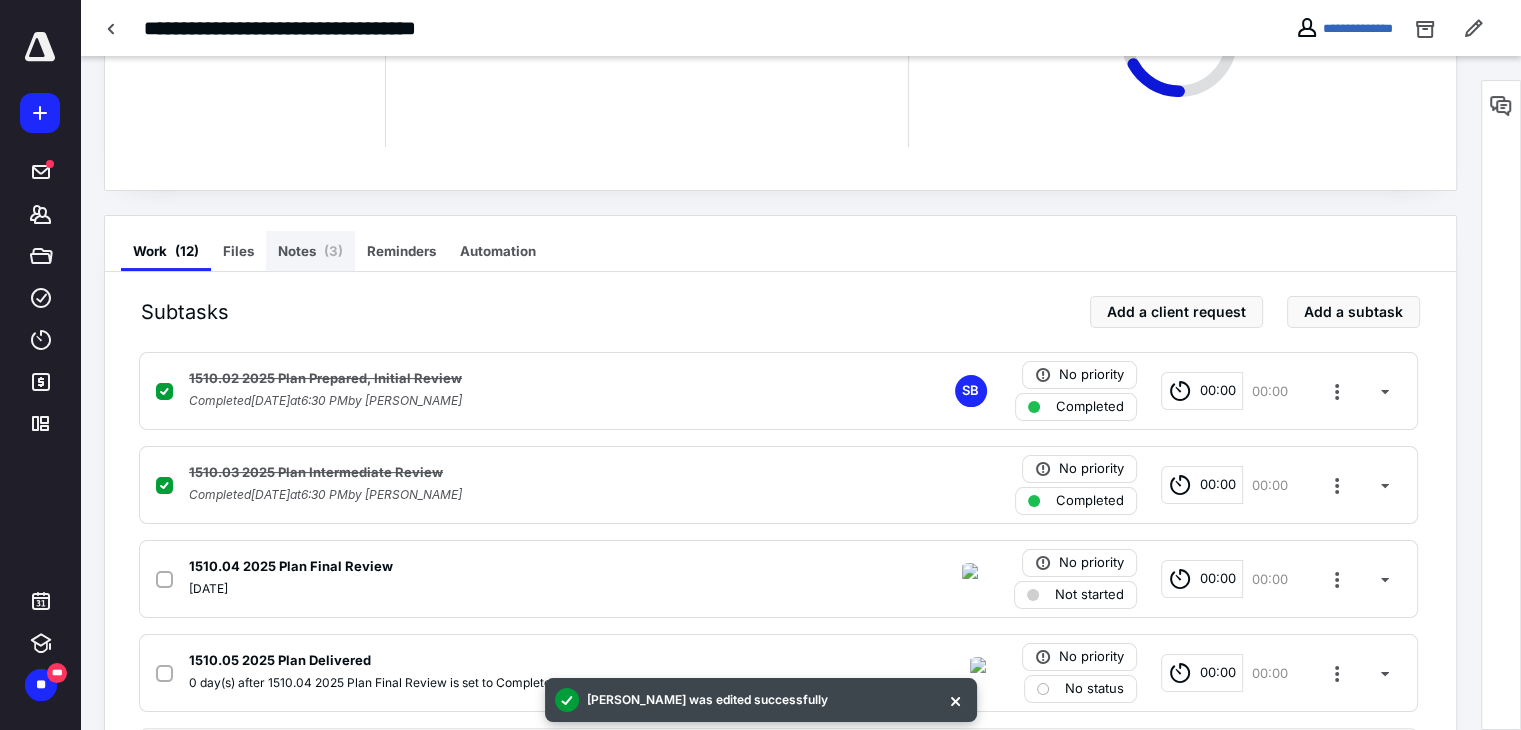 click on "Notes ( 3 )" at bounding box center [310, 251] 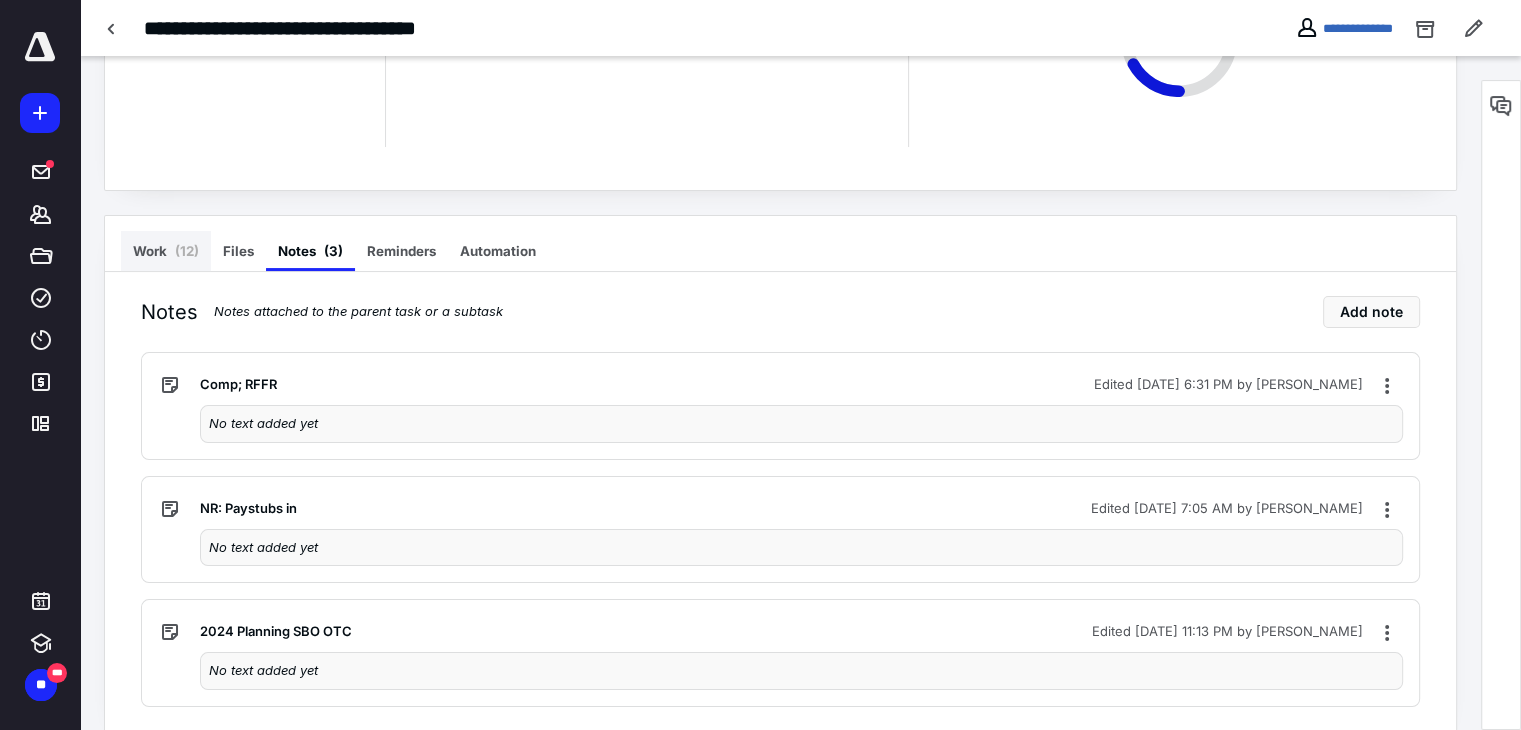 click on "Work ( 12 )" at bounding box center (166, 251) 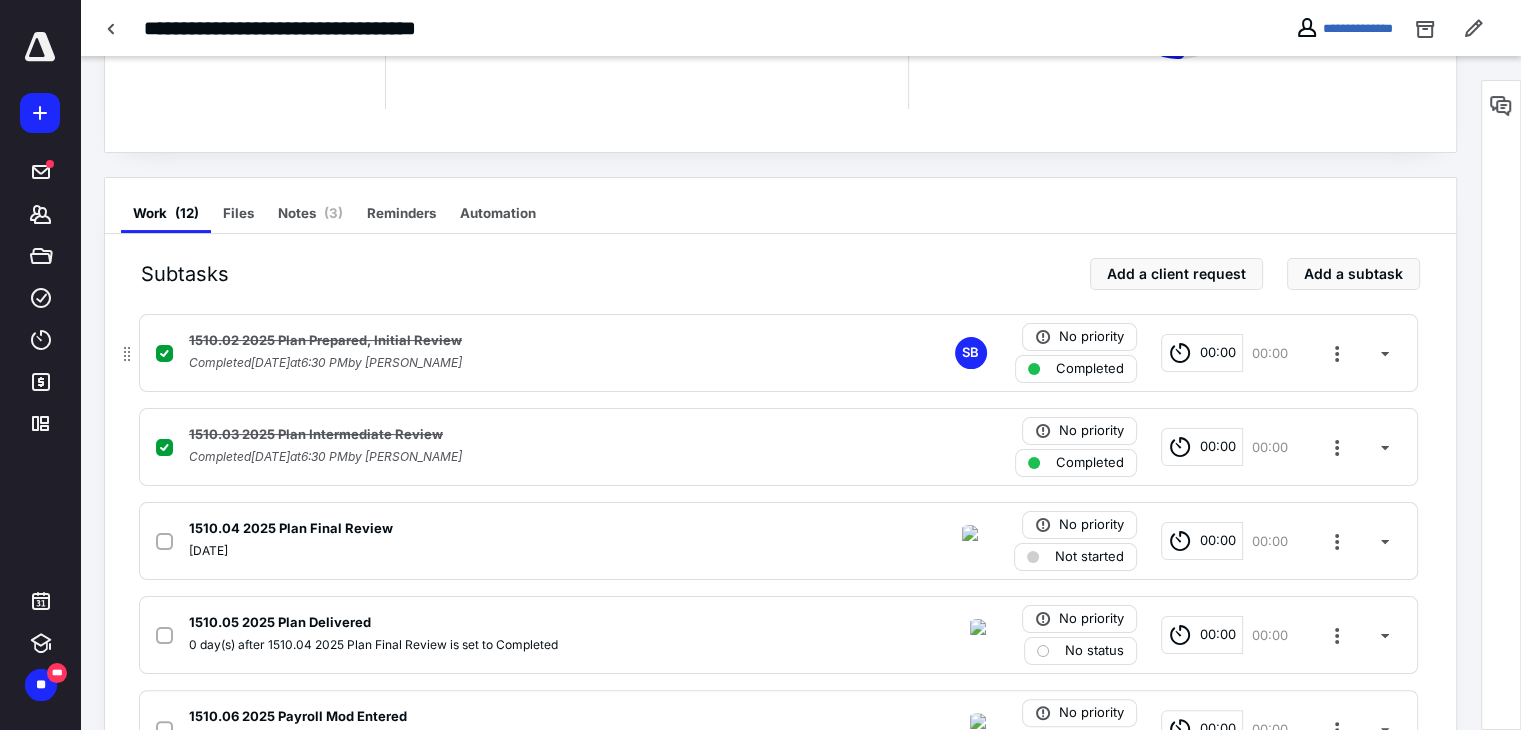 scroll, scrollTop: 326, scrollLeft: 0, axis: vertical 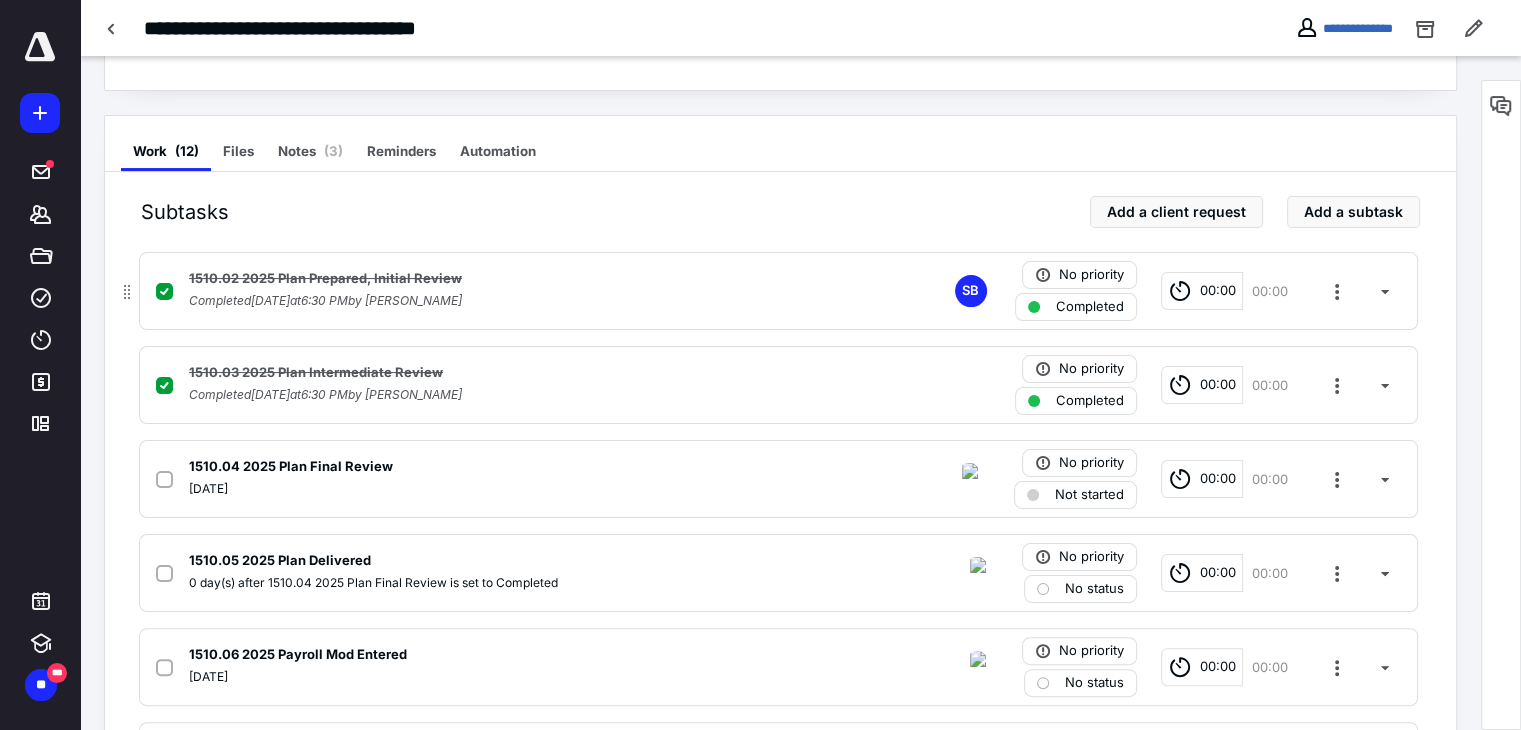 click on "Completed  [DATE]  6:30 PM  by [PERSON_NAME]" at bounding box center (516, 301) 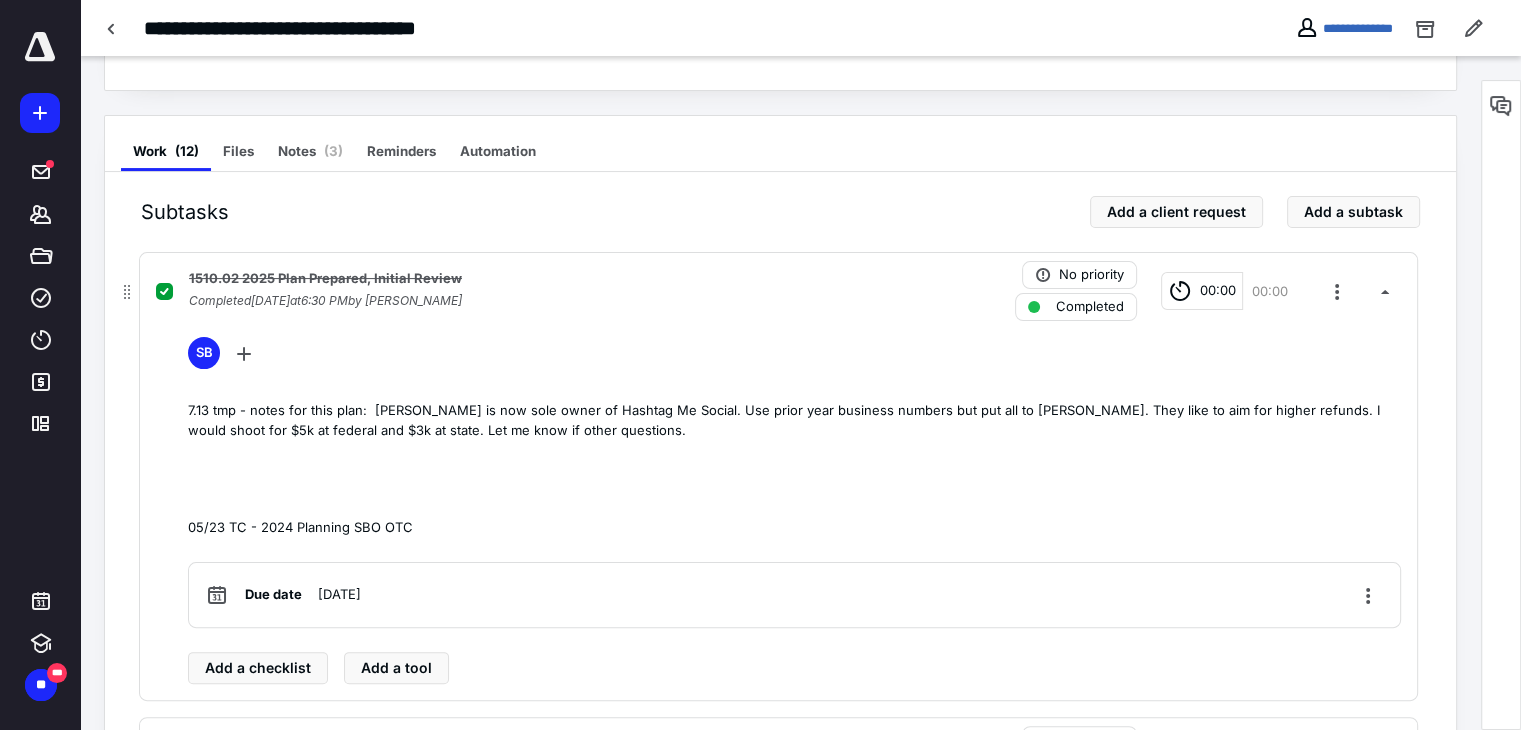 click on "1510.02 2025 Plan Prepared, Initial Review" at bounding box center [516, 279] 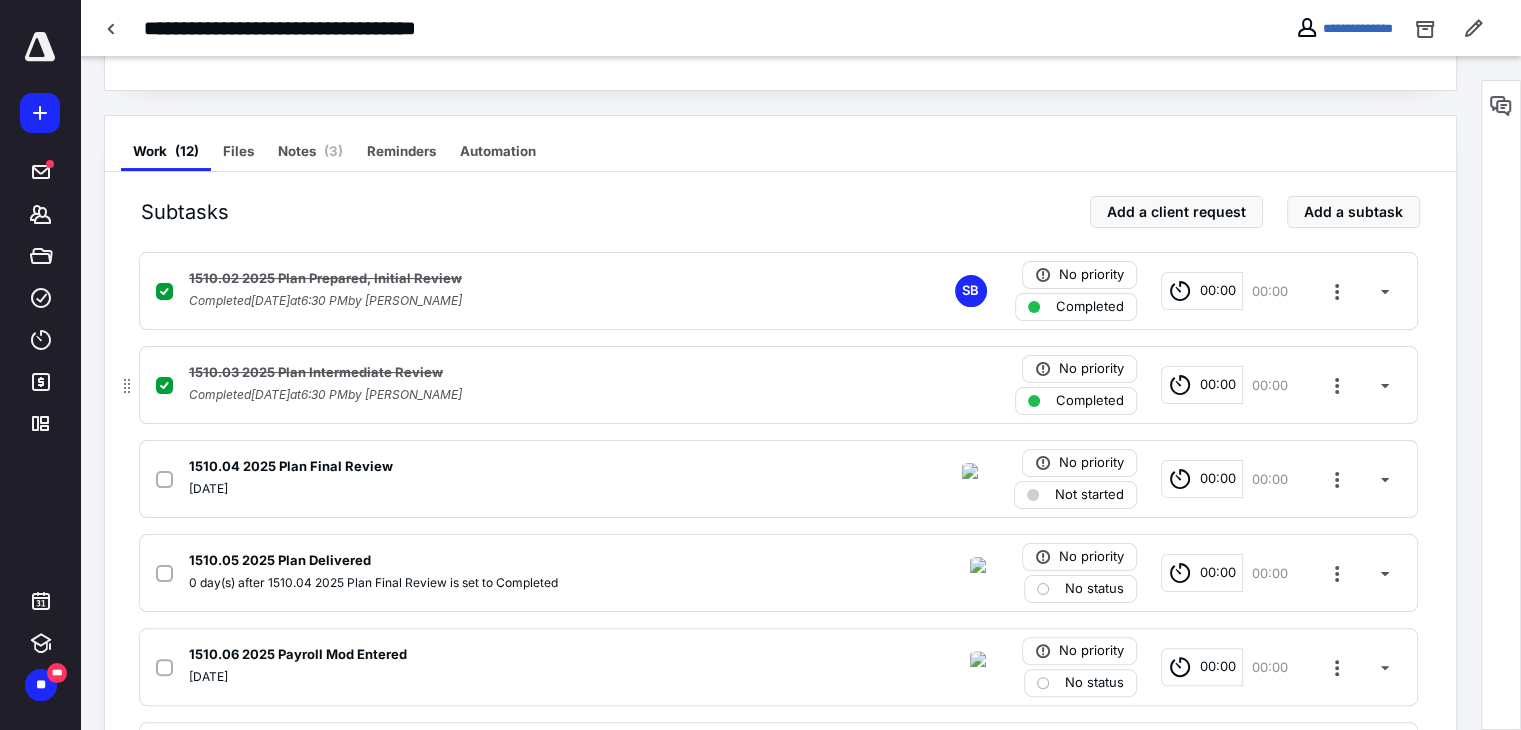 scroll, scrollTop: 426, scrollLeft: 0, axis: vertical 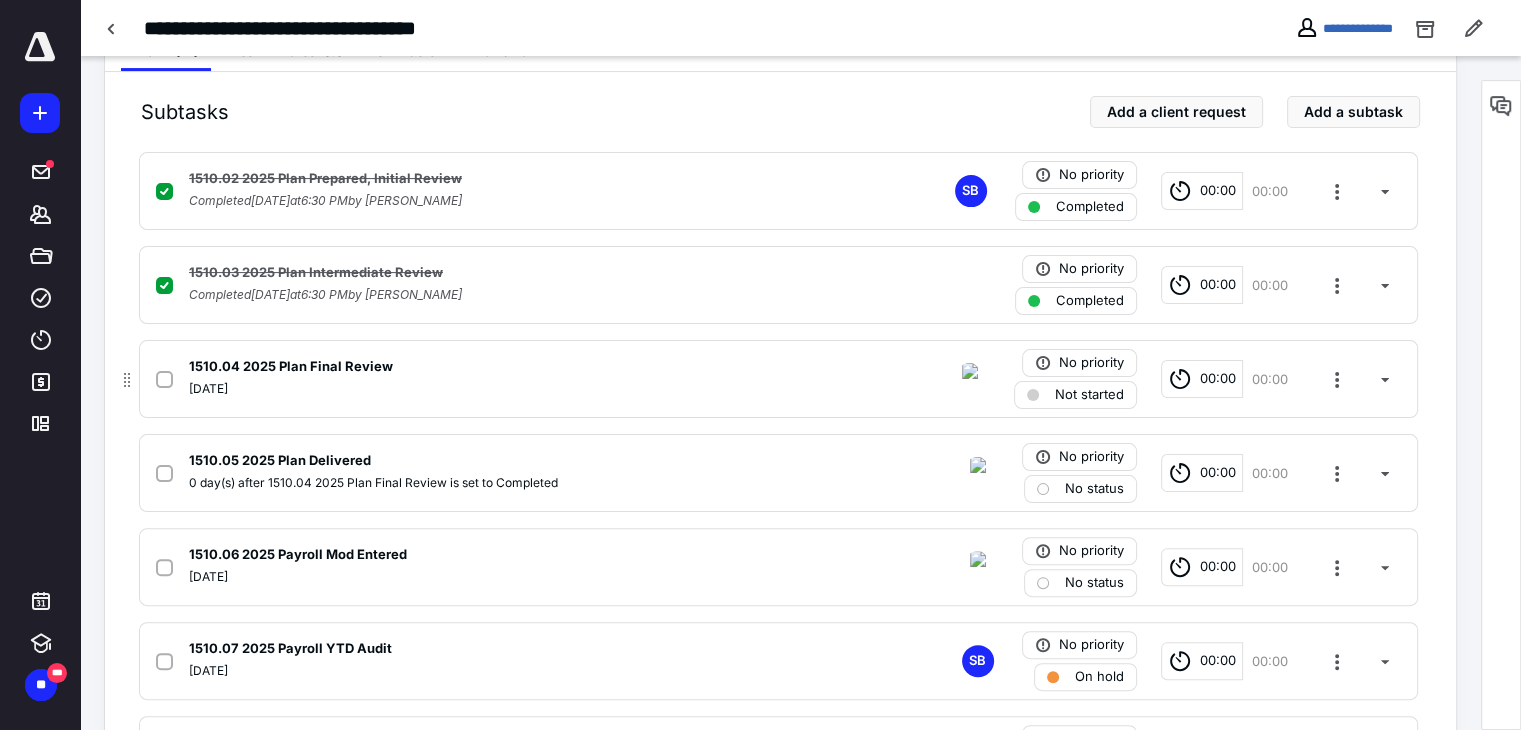 click on "1510.04 2025 Plan Final Review" at bounding box center [516, 367] 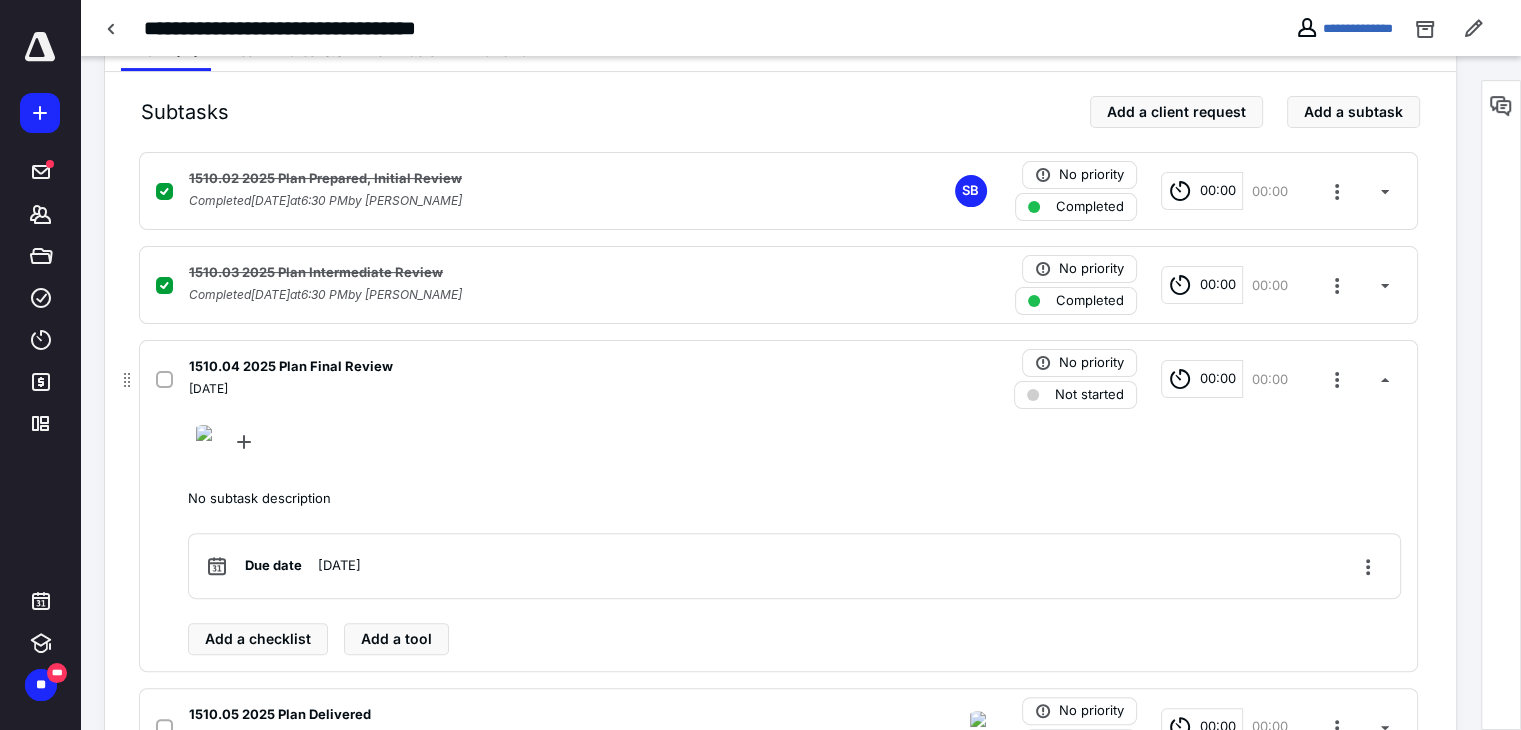 click on "1510.04 2025 Plan Final Review" at bounding box center [516, 367] 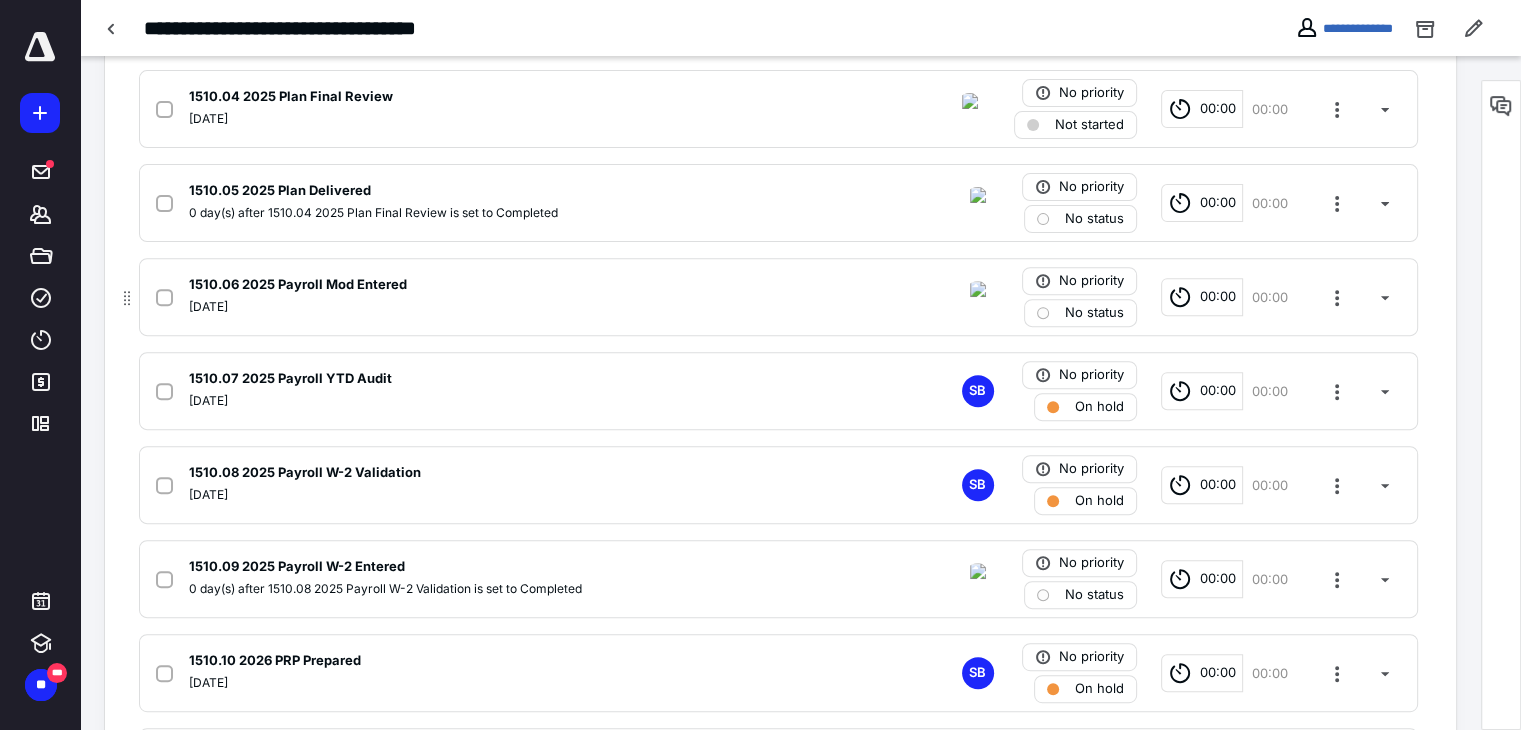 scroll, scrollTop: 726, scrollLeft: 0, axis: vertical 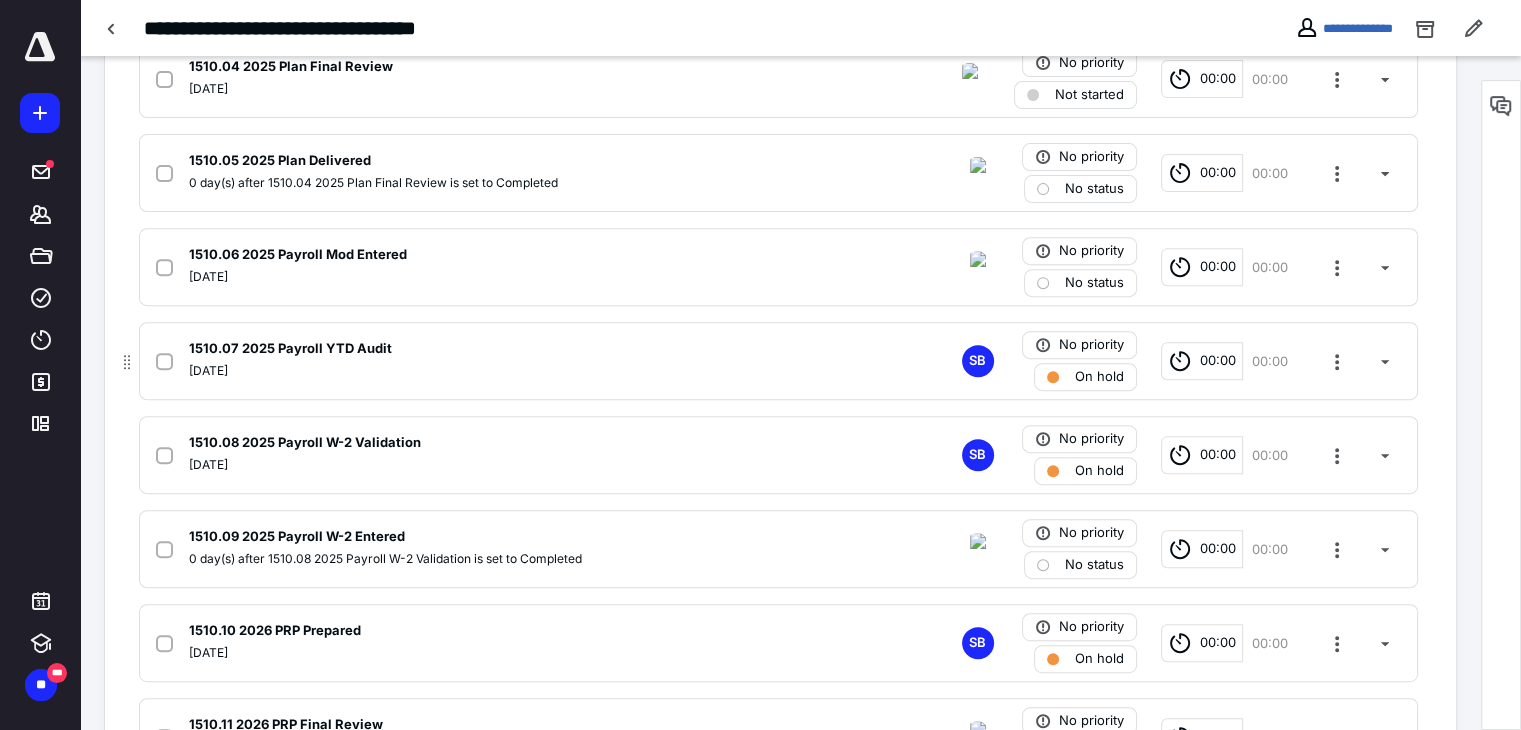 click on "[DATE]" at bounding box center (516, 371) 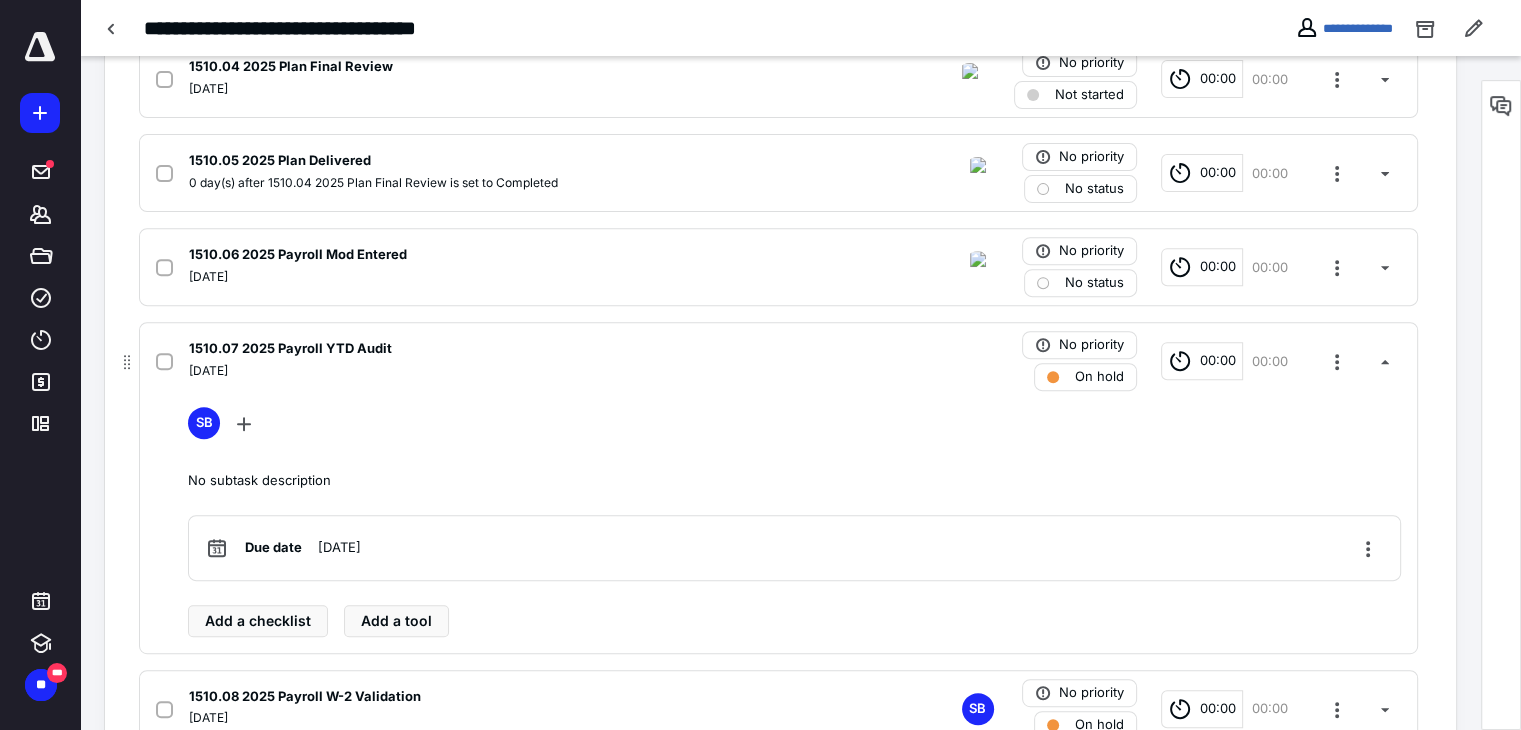click on "[DATE]" at bounding box center [516, 371] 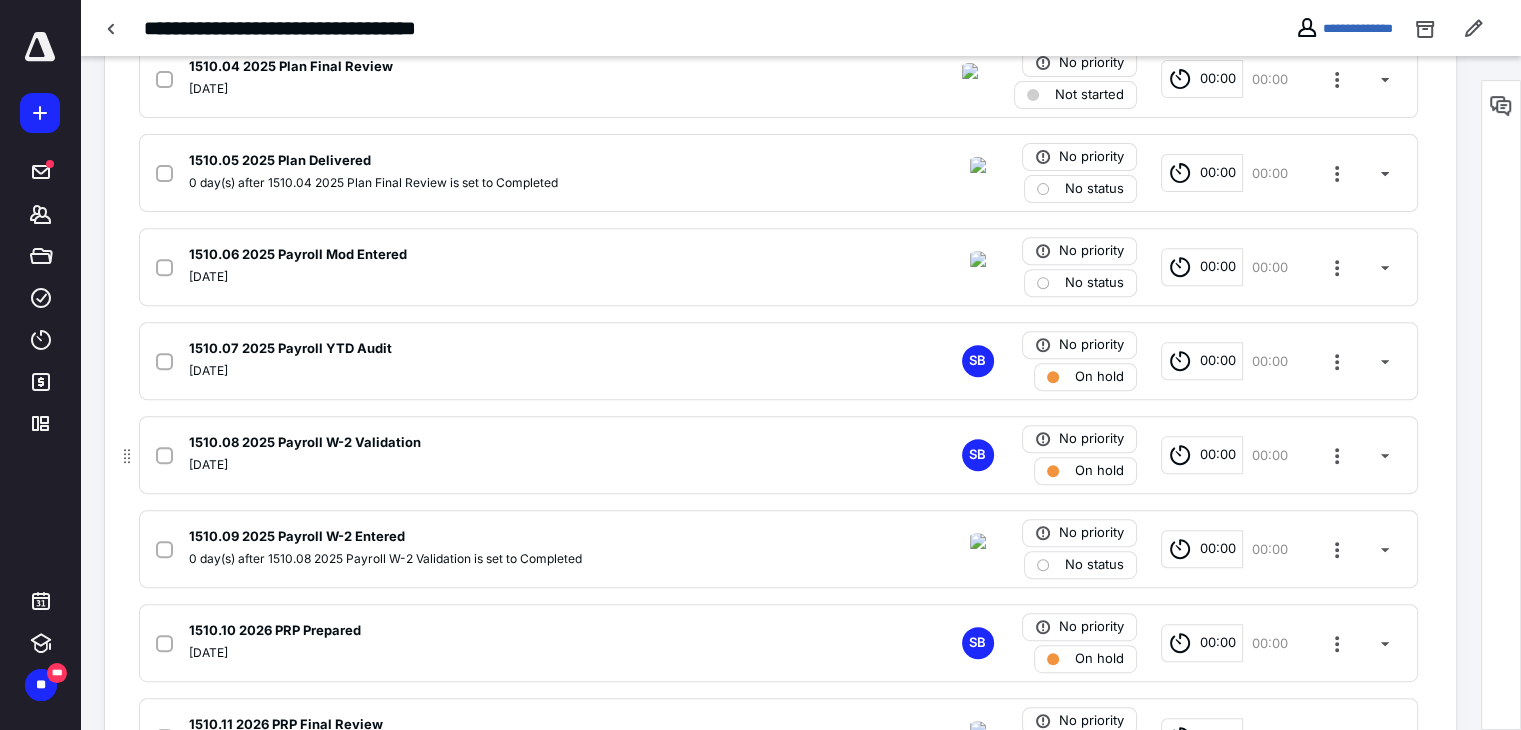 click on "[DATE]" at bounding box center (516, 465) 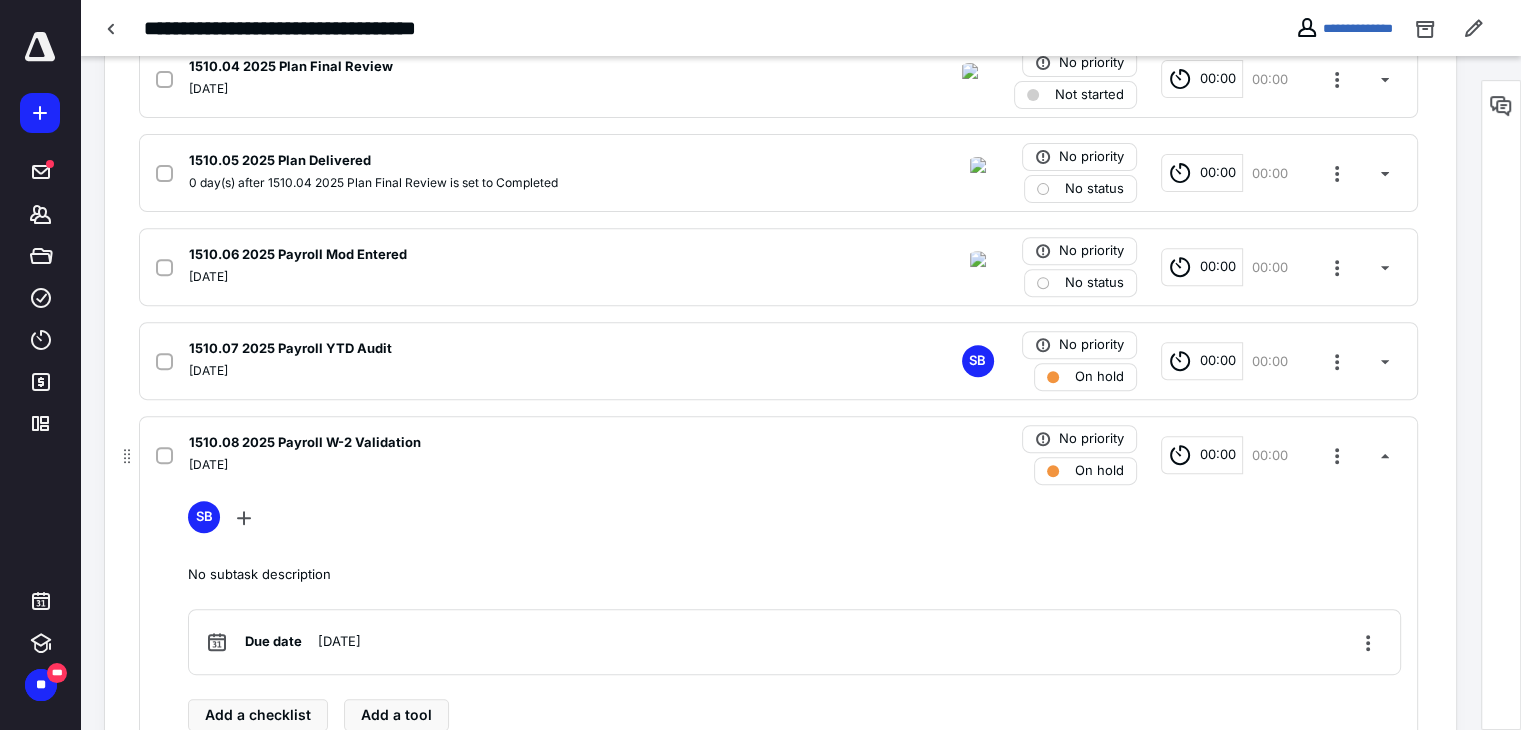 click on "[DATE]" at bounding box center (516, 465) 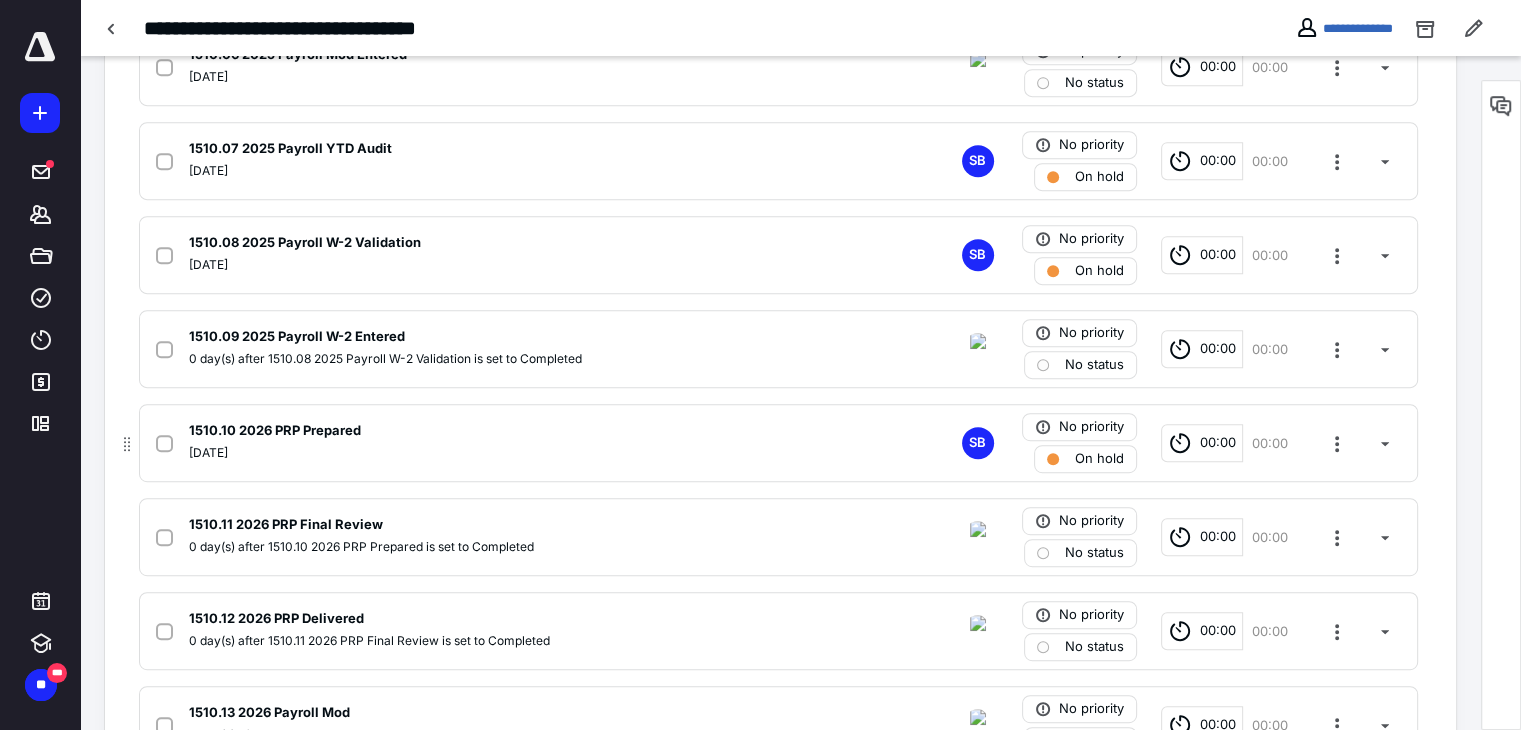 scroll, scrollTop: 326, scrollLeft: 0, axis: vertical 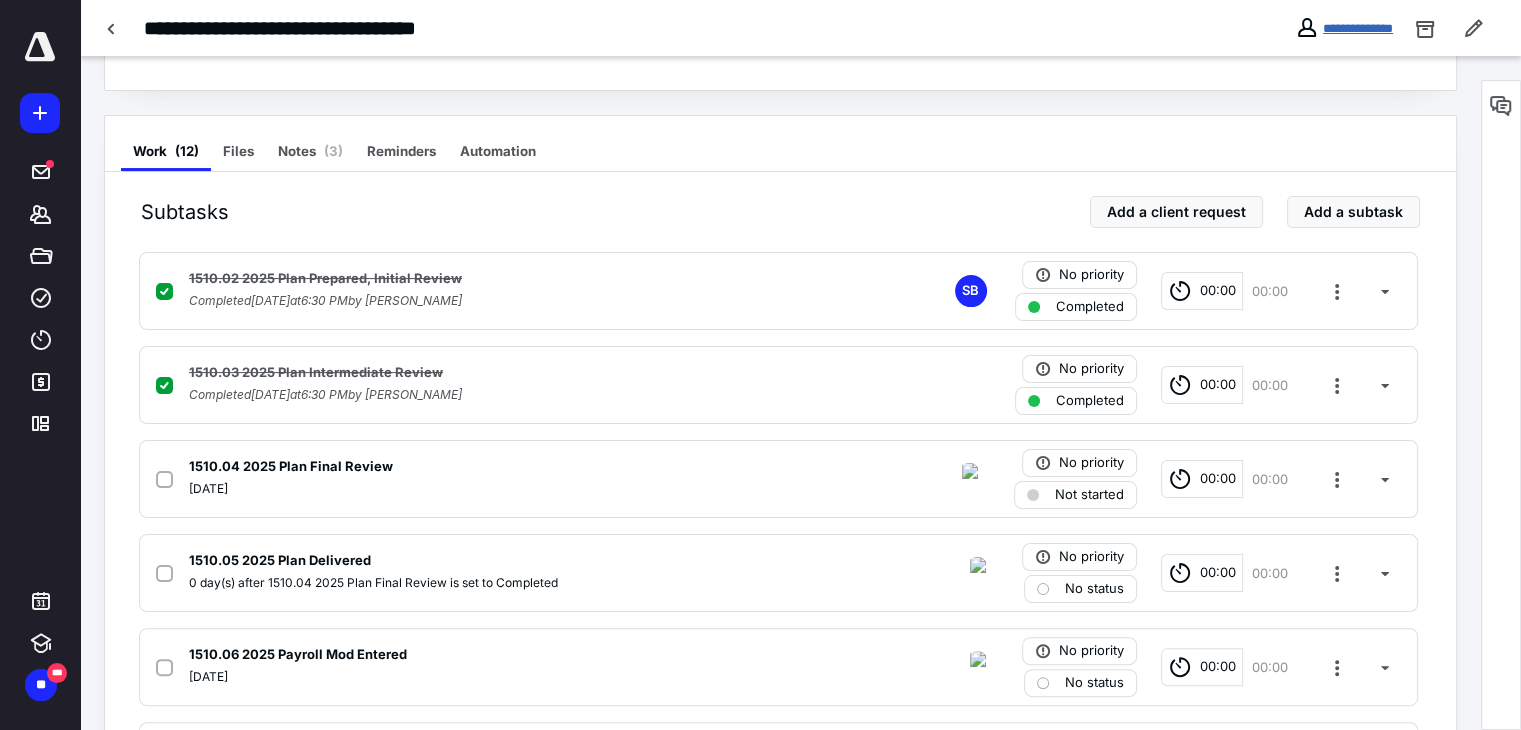 click on "**********" at bounding box center (1358, 28) 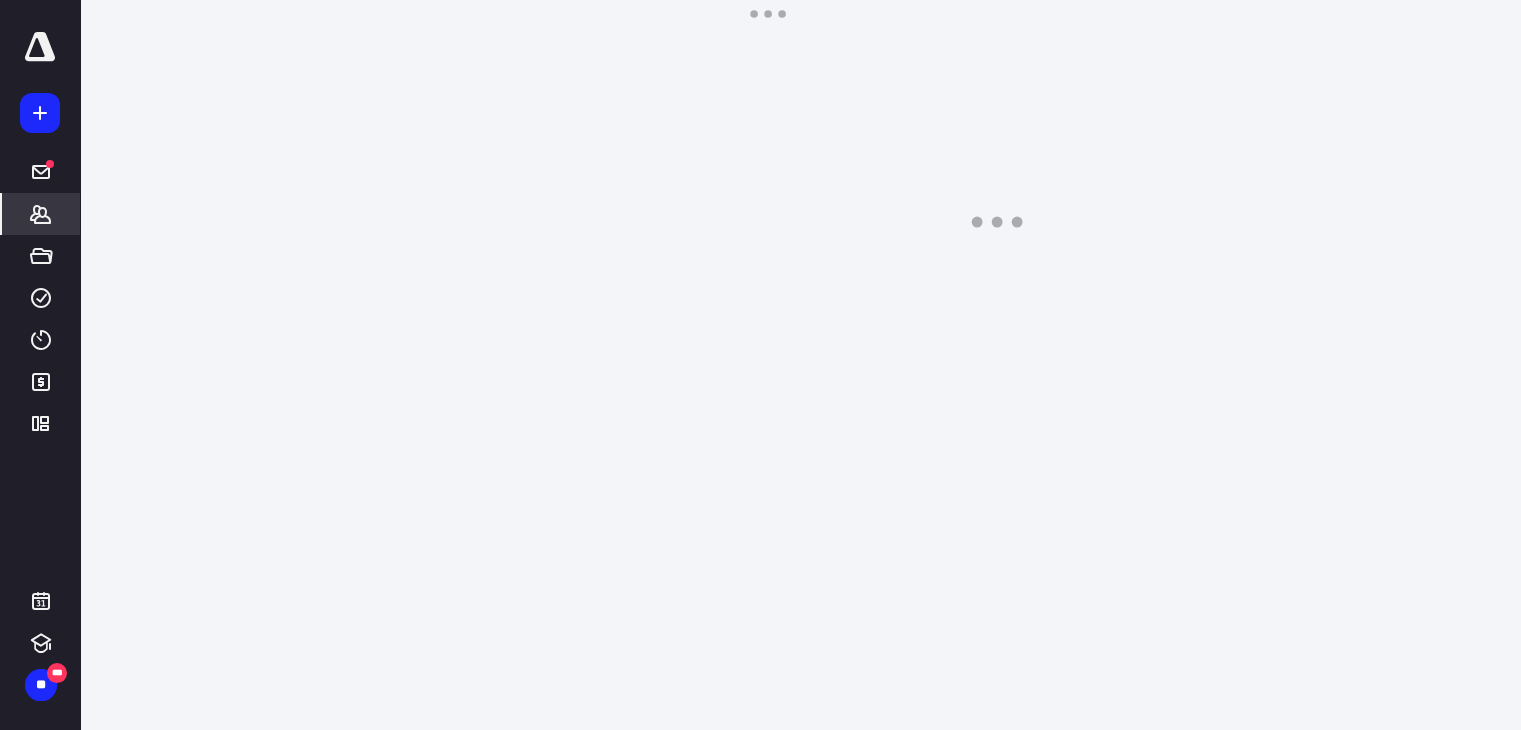 scroll, scrollTop: 0, scrollLeft: 0, axis: both 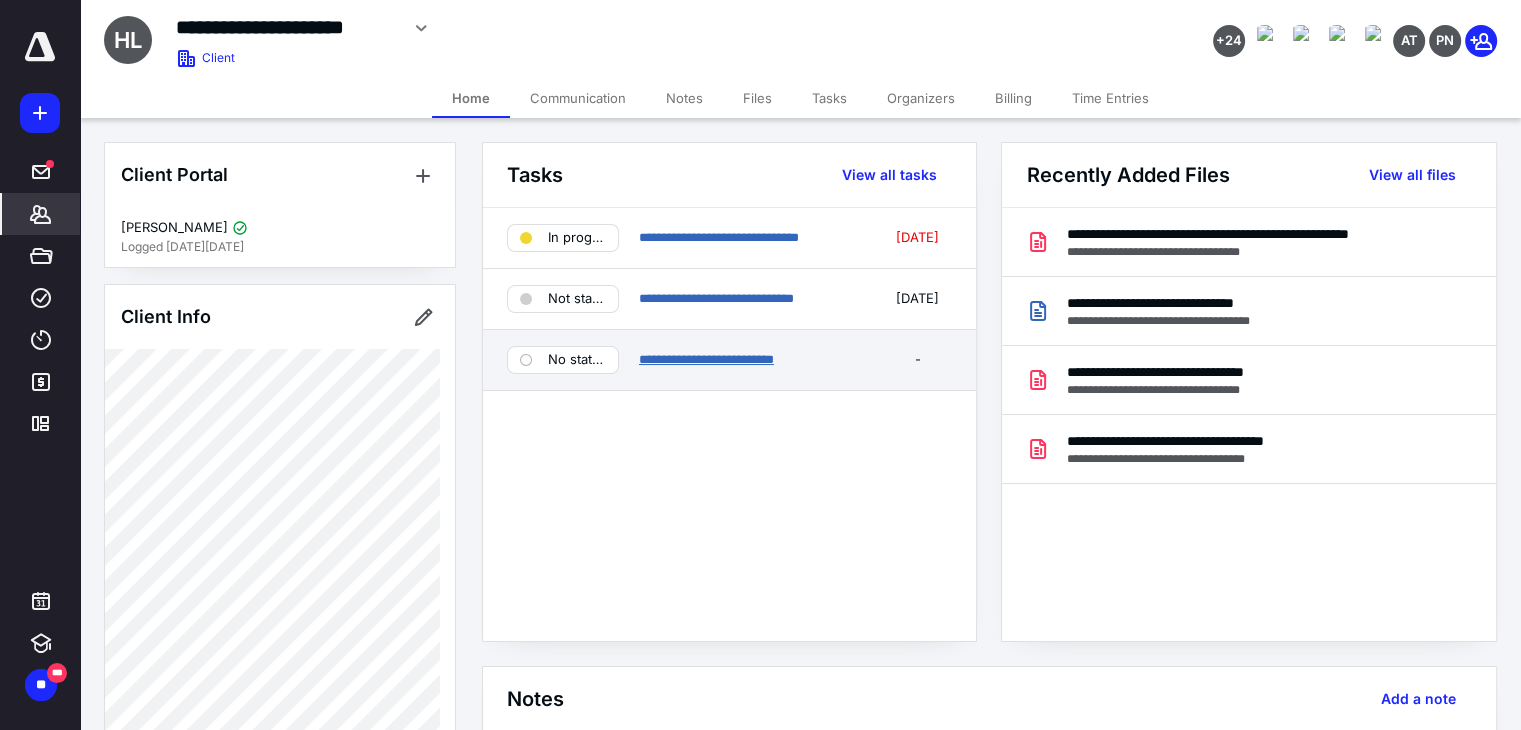 click on "**********" at bounding box center (706, 359) 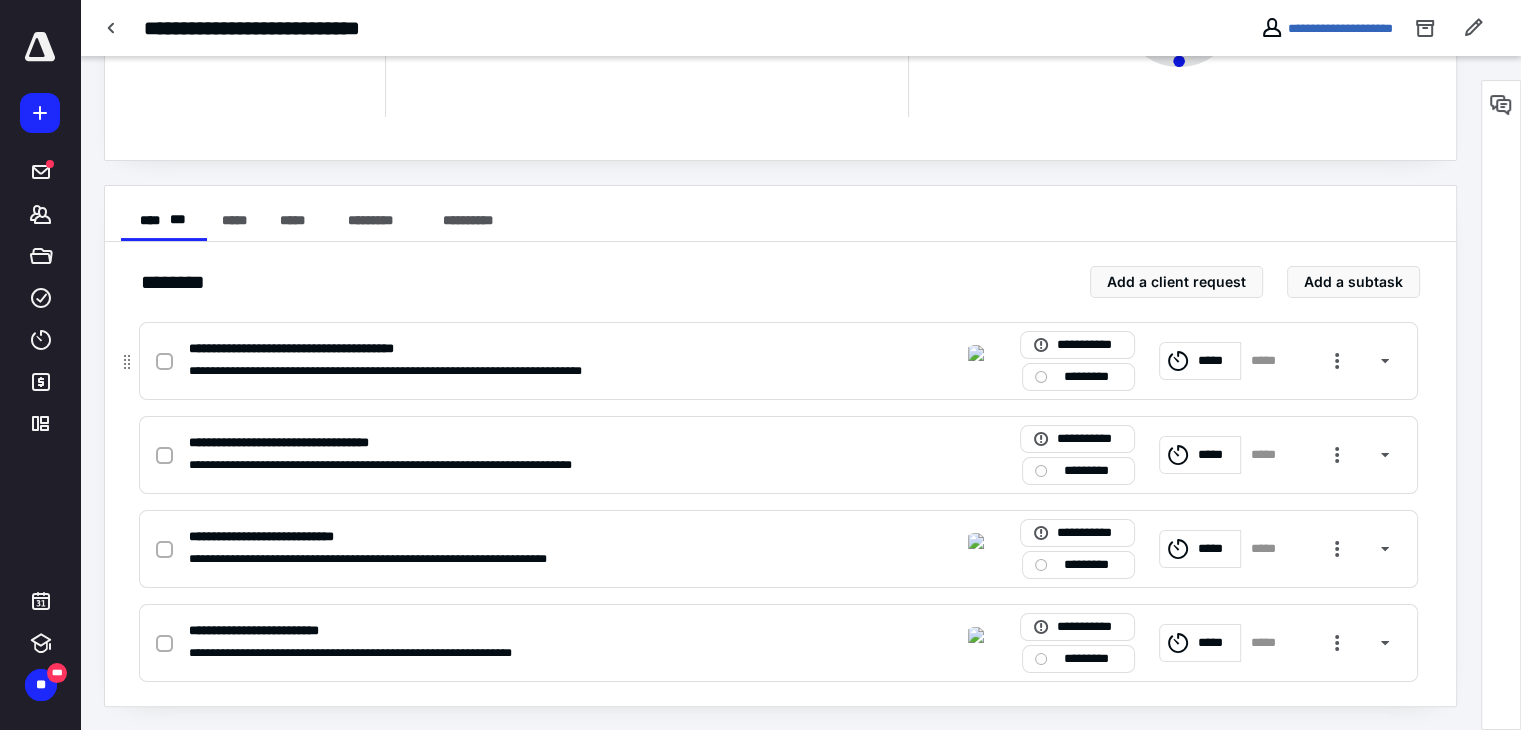 scroll, scrollTop: 256, scrollLeft: 0, axis: vertical 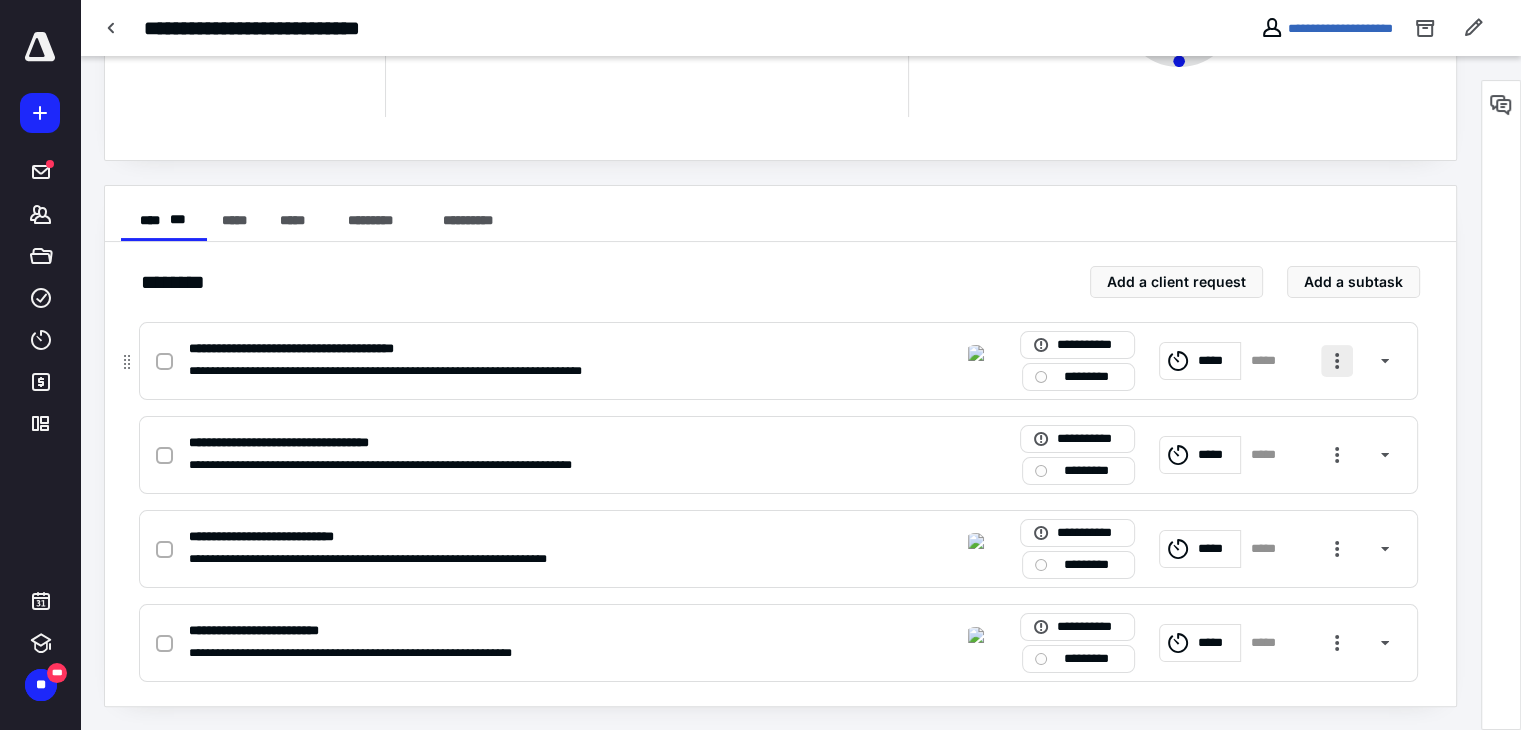 click at bounding box center [1337, 361] 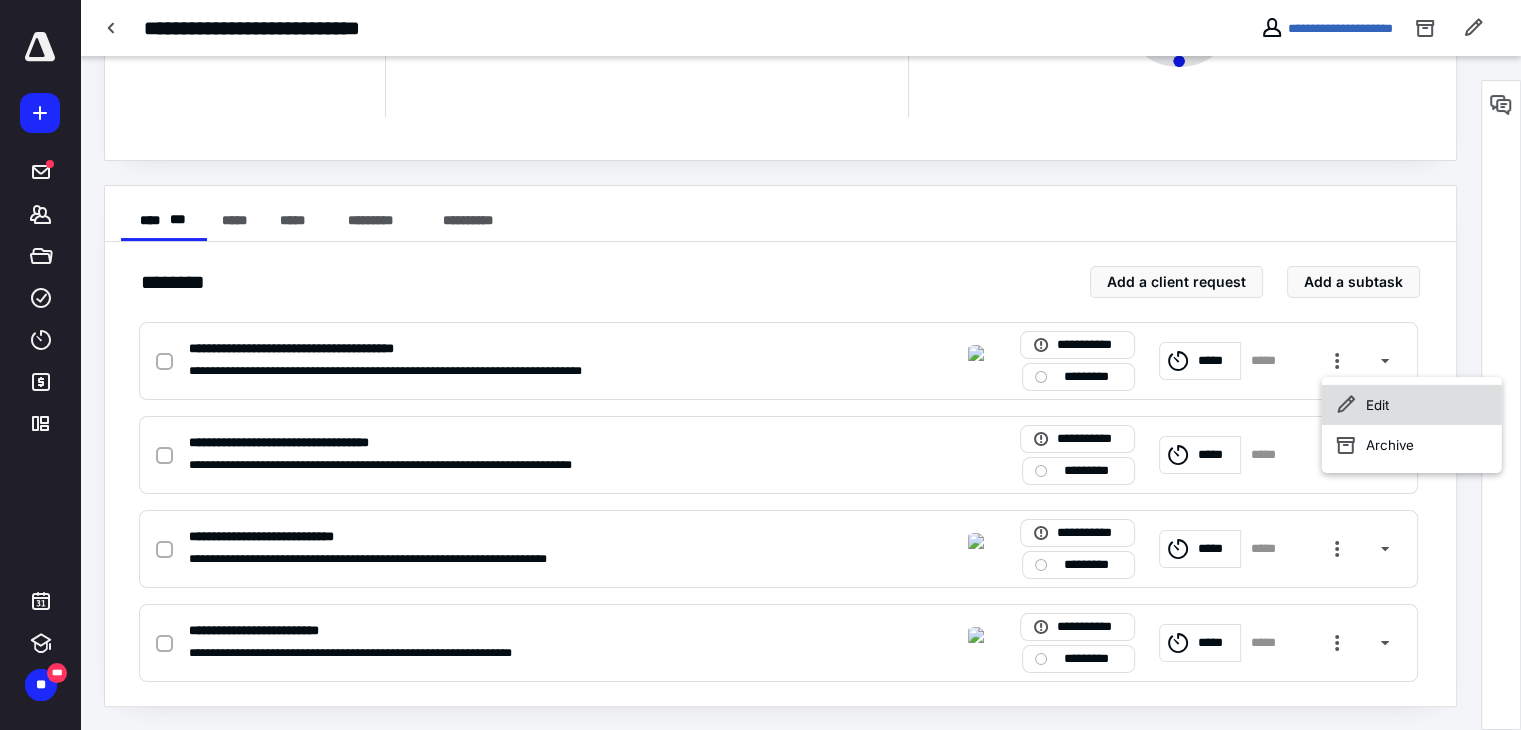 click 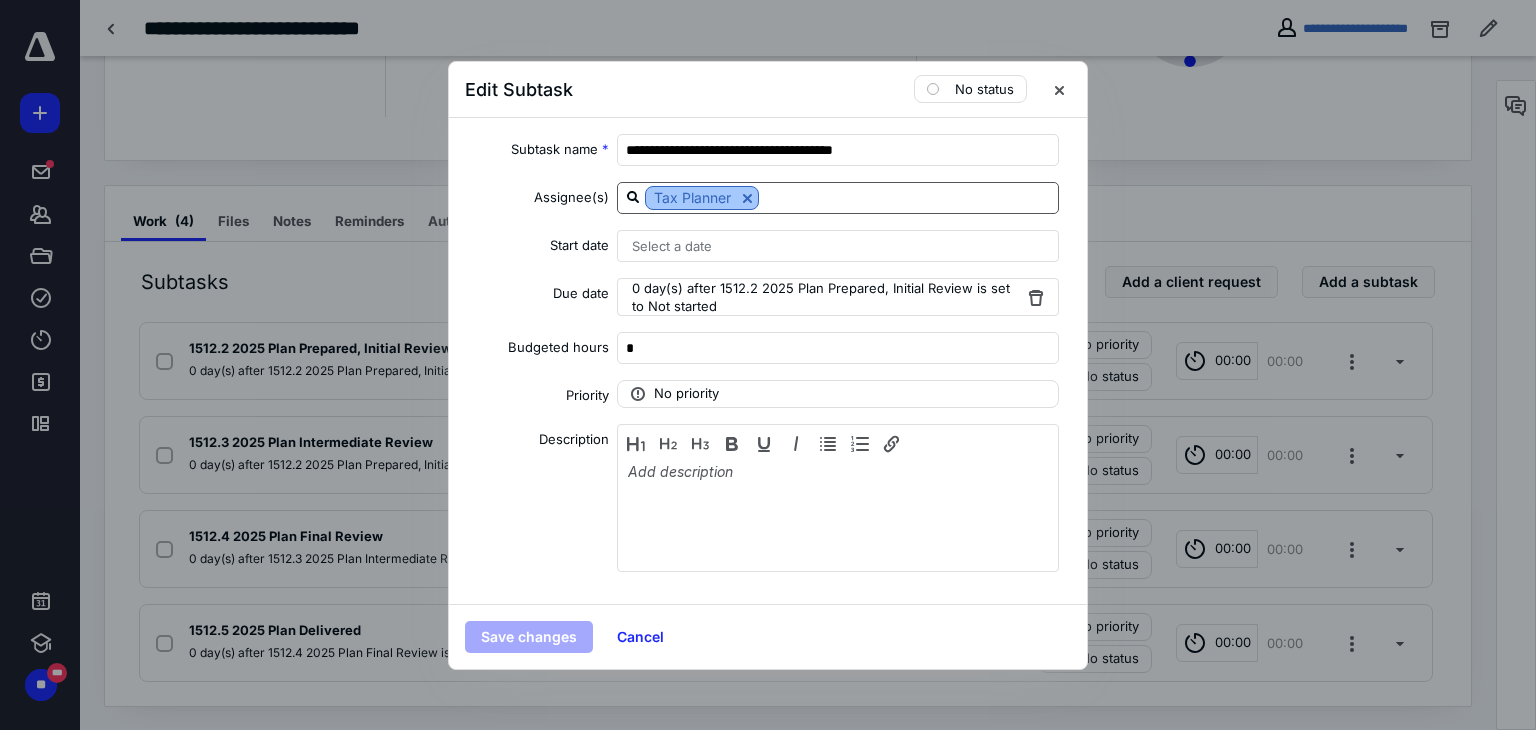 click at bounding box center (747, 198) 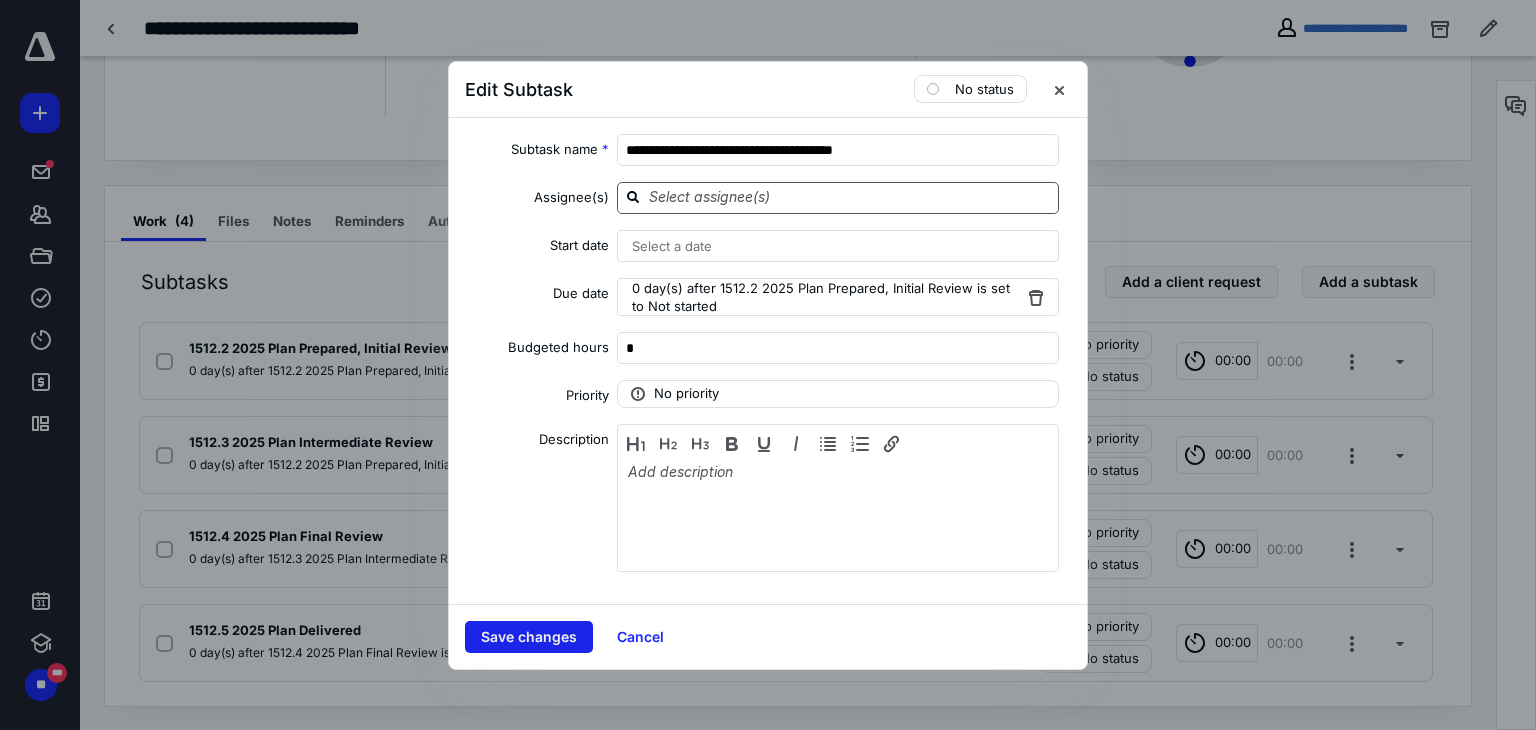 click on "Save changes" at bounding box center [529, 637] 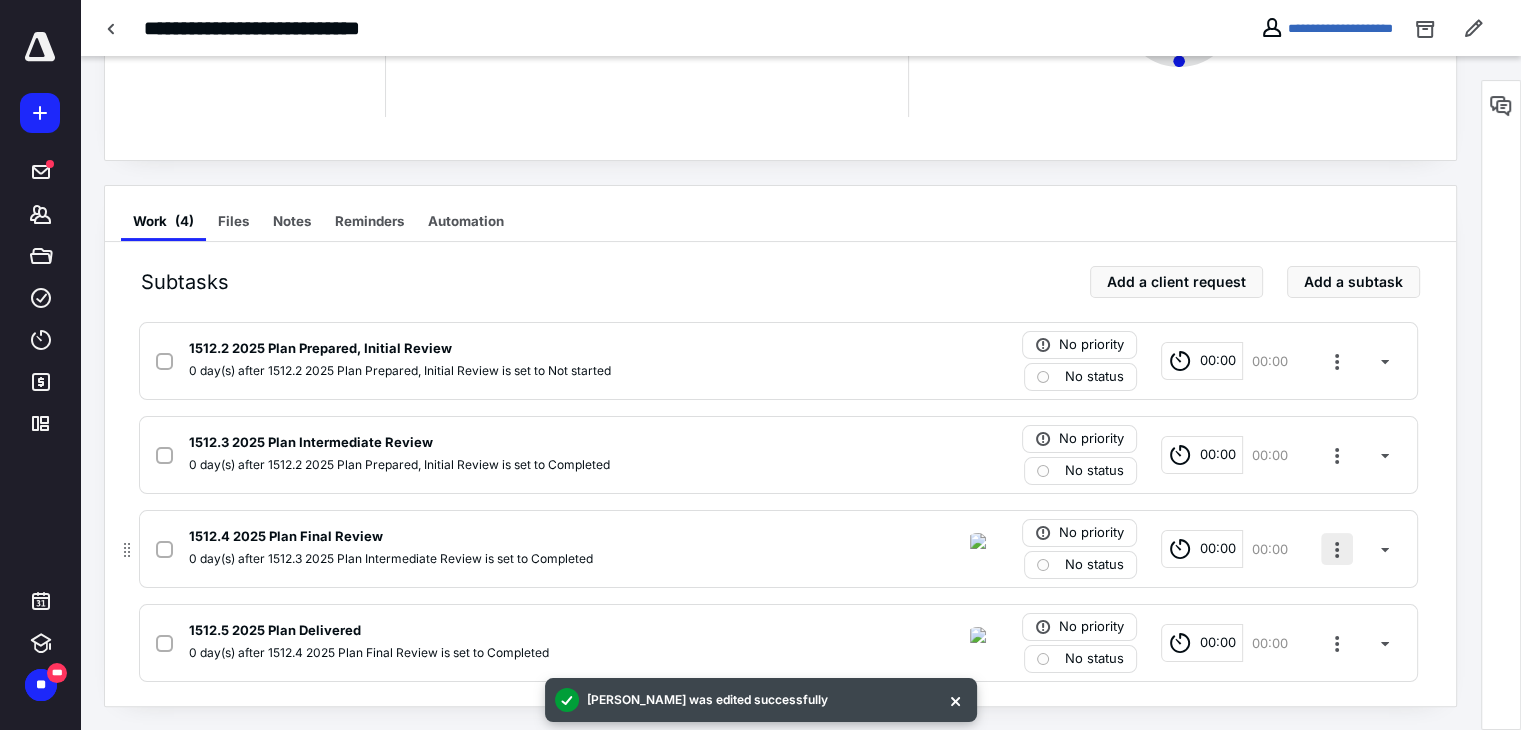 click at bounding box center (1337, 549) 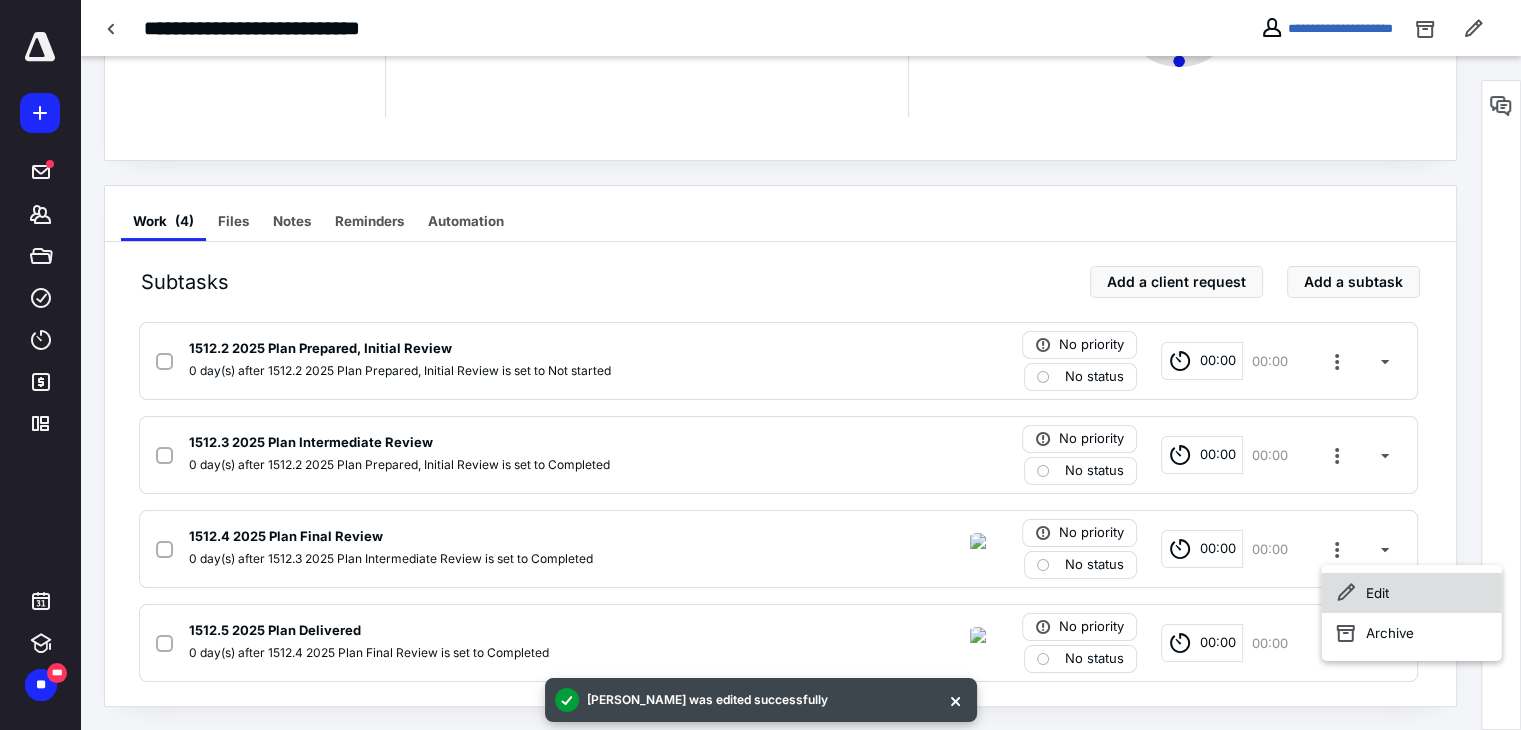 click 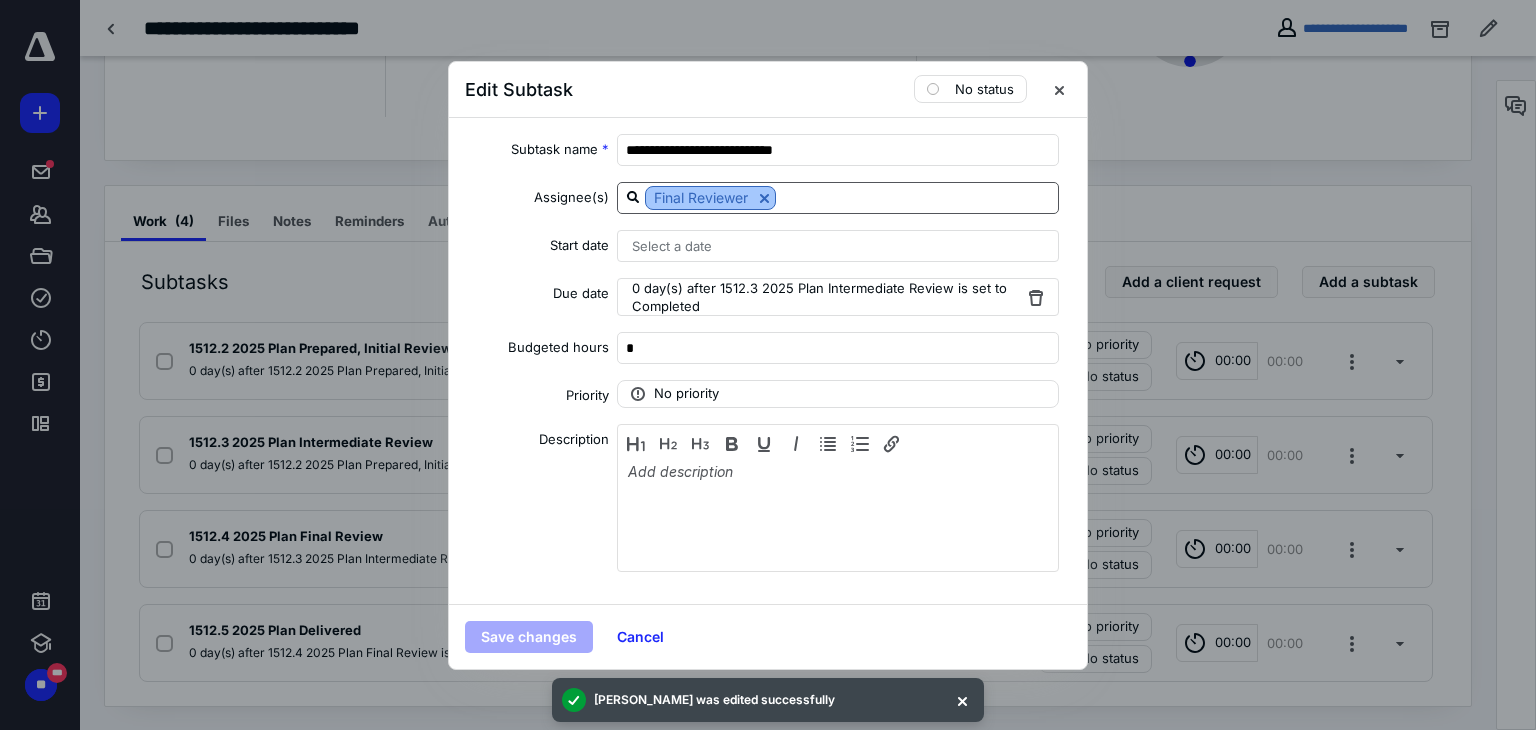 click at bounding box center [764, 198] 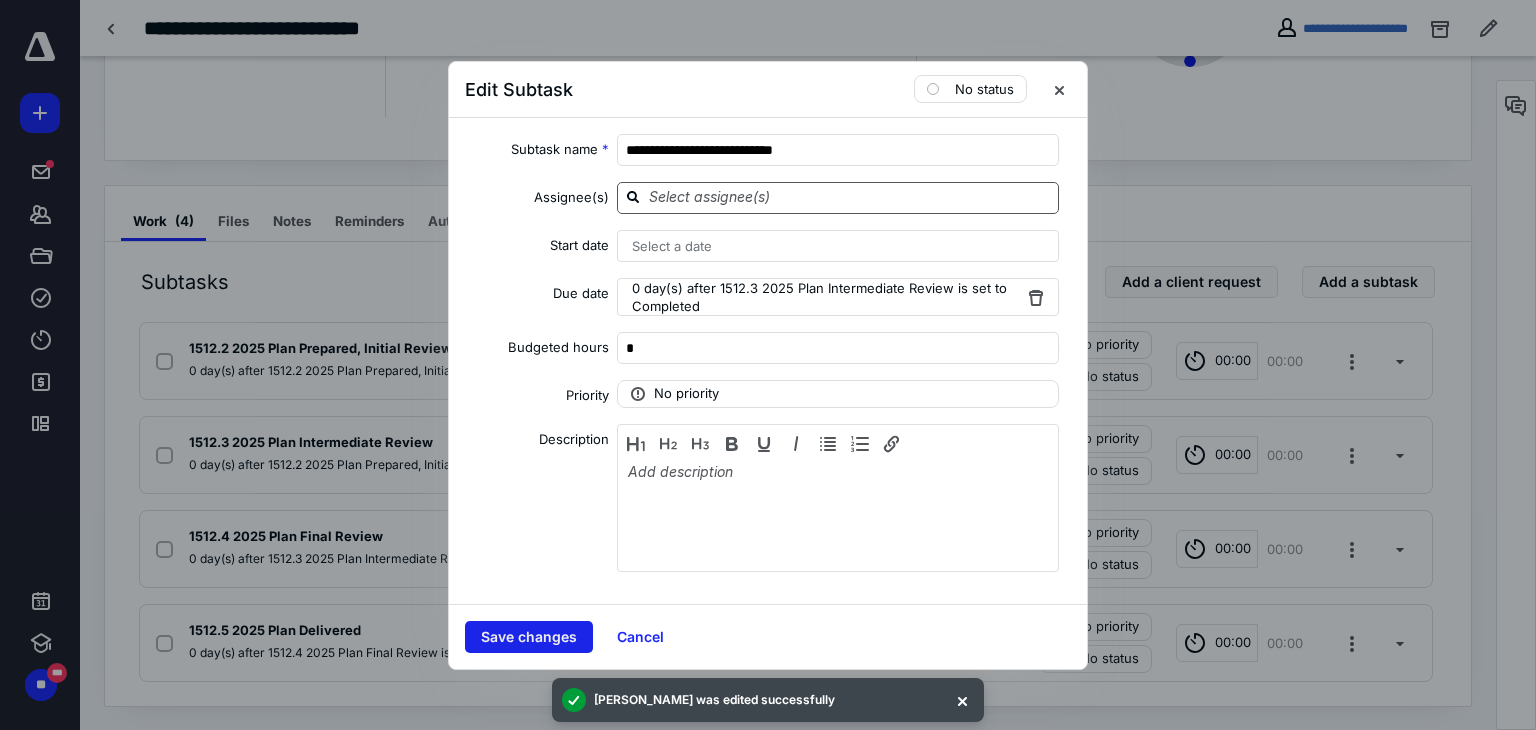 click on "Save changes" at bounding box center [529, 637] 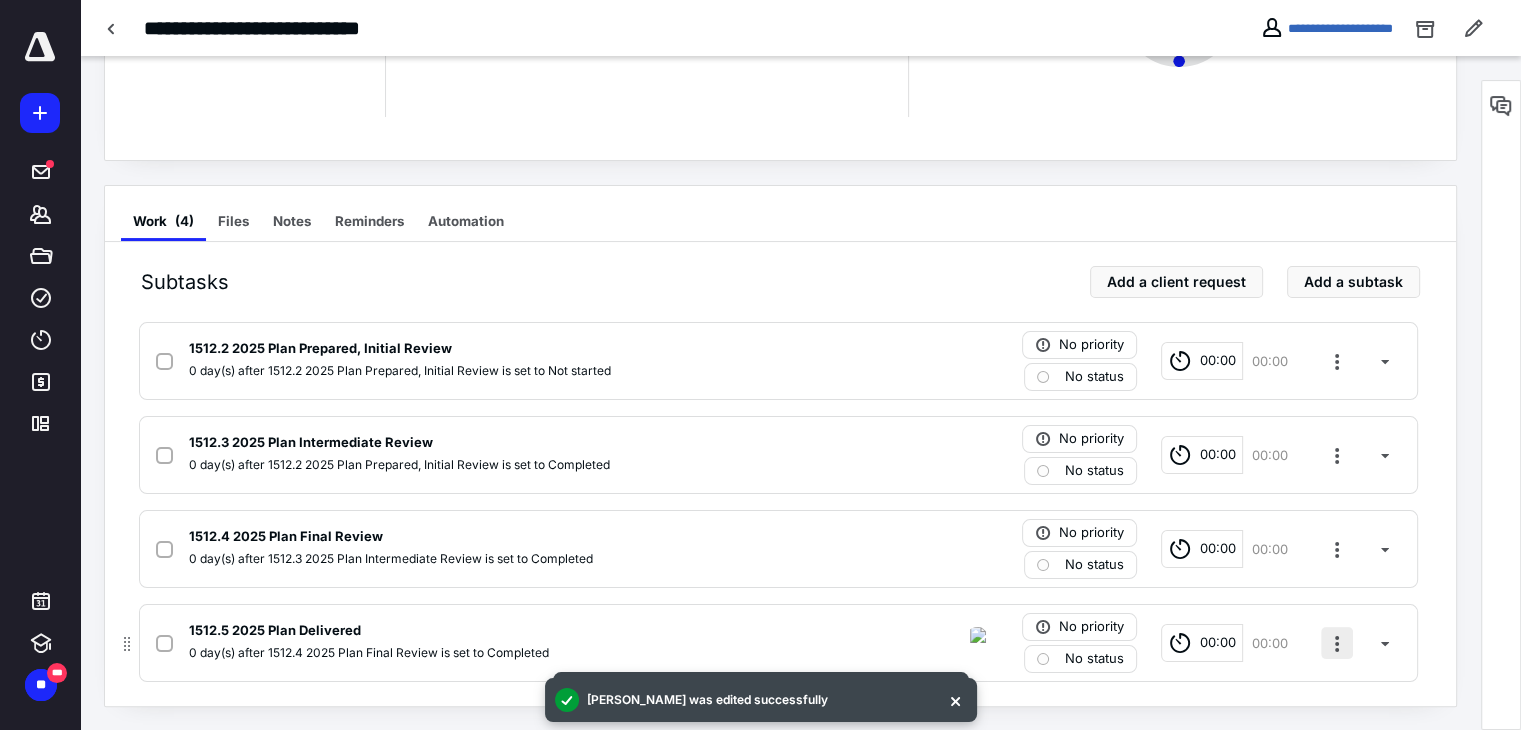 click at bounding box center [1337, 643] 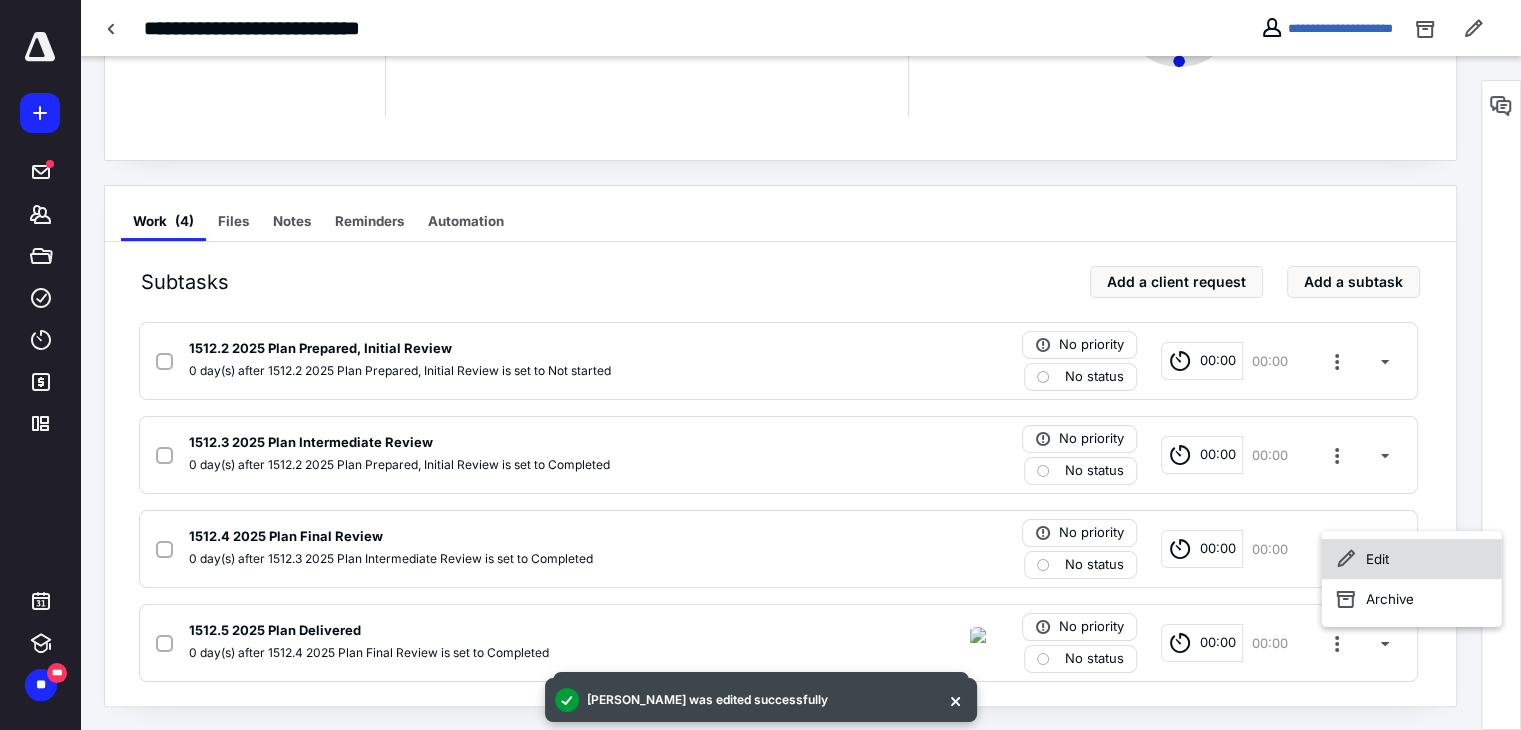 click 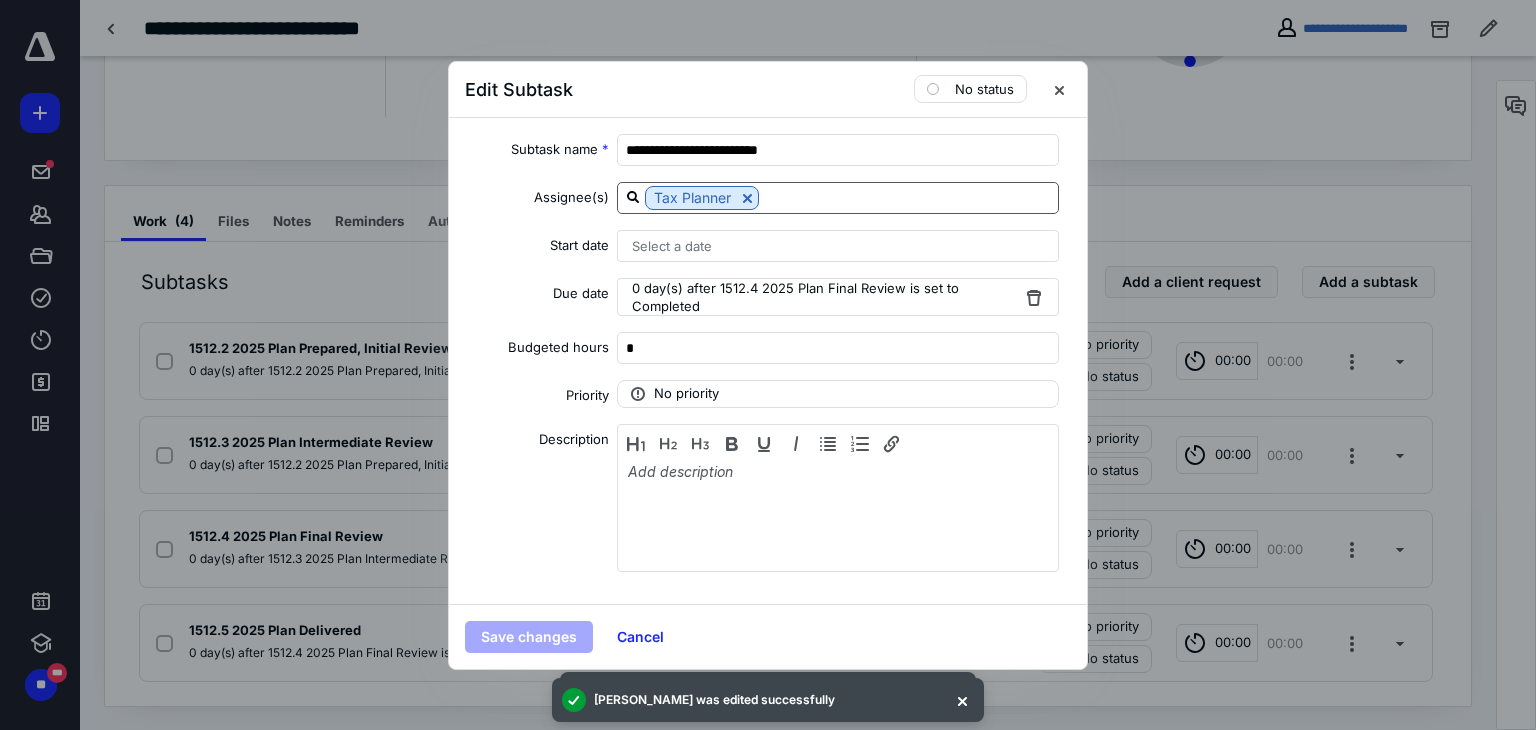 click on "Tax Planner" at bounding box center [838, 198] 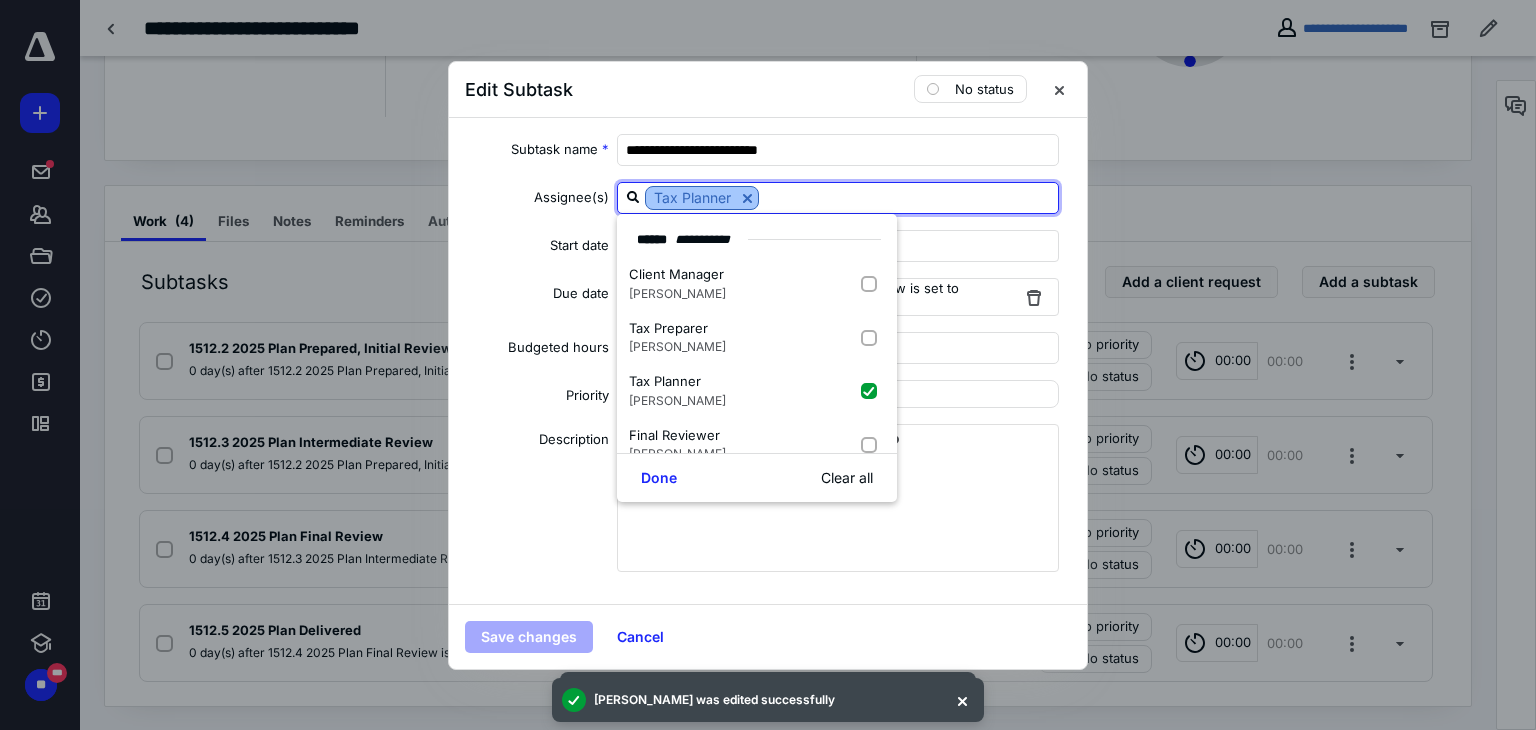 click at bounding box center (747, 198) 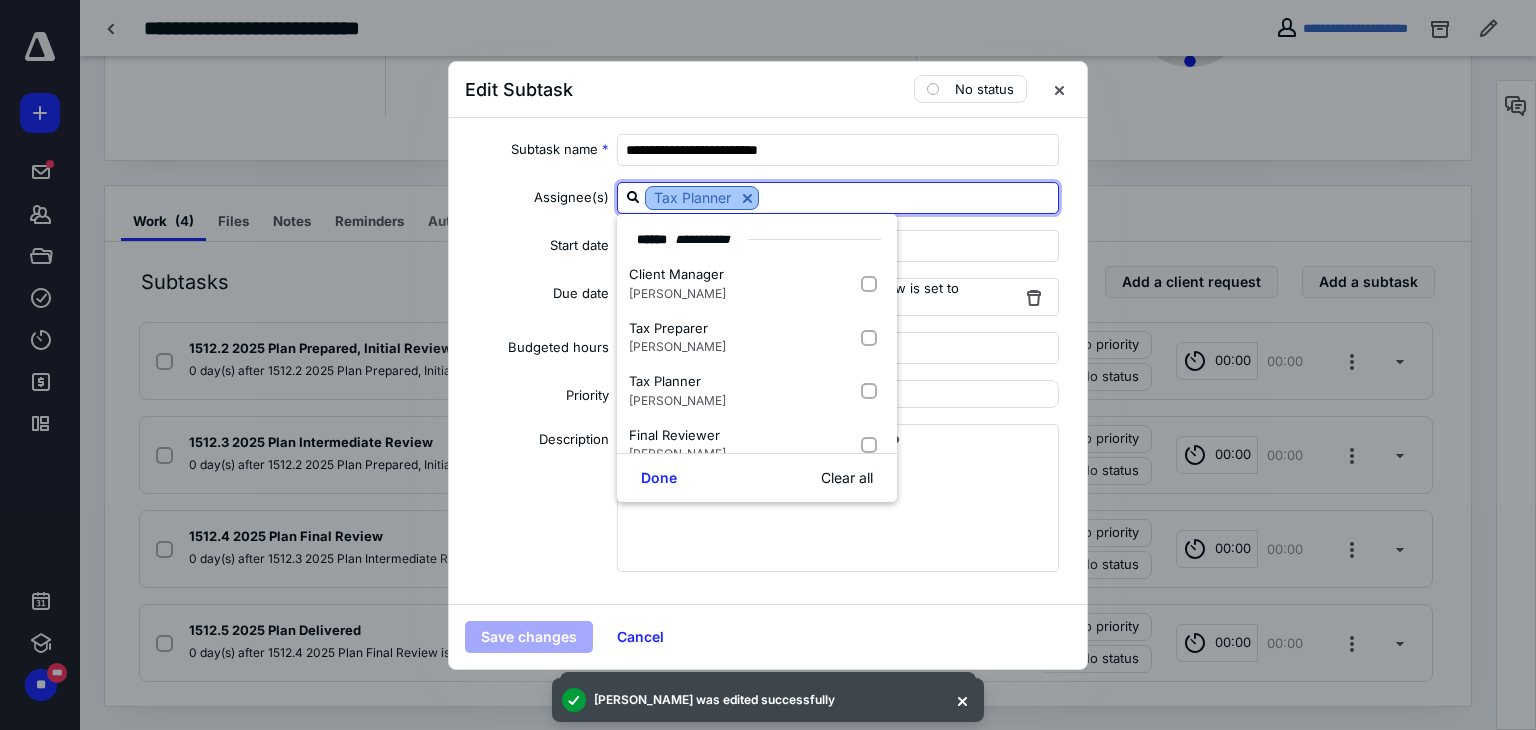 checkbox on "false" 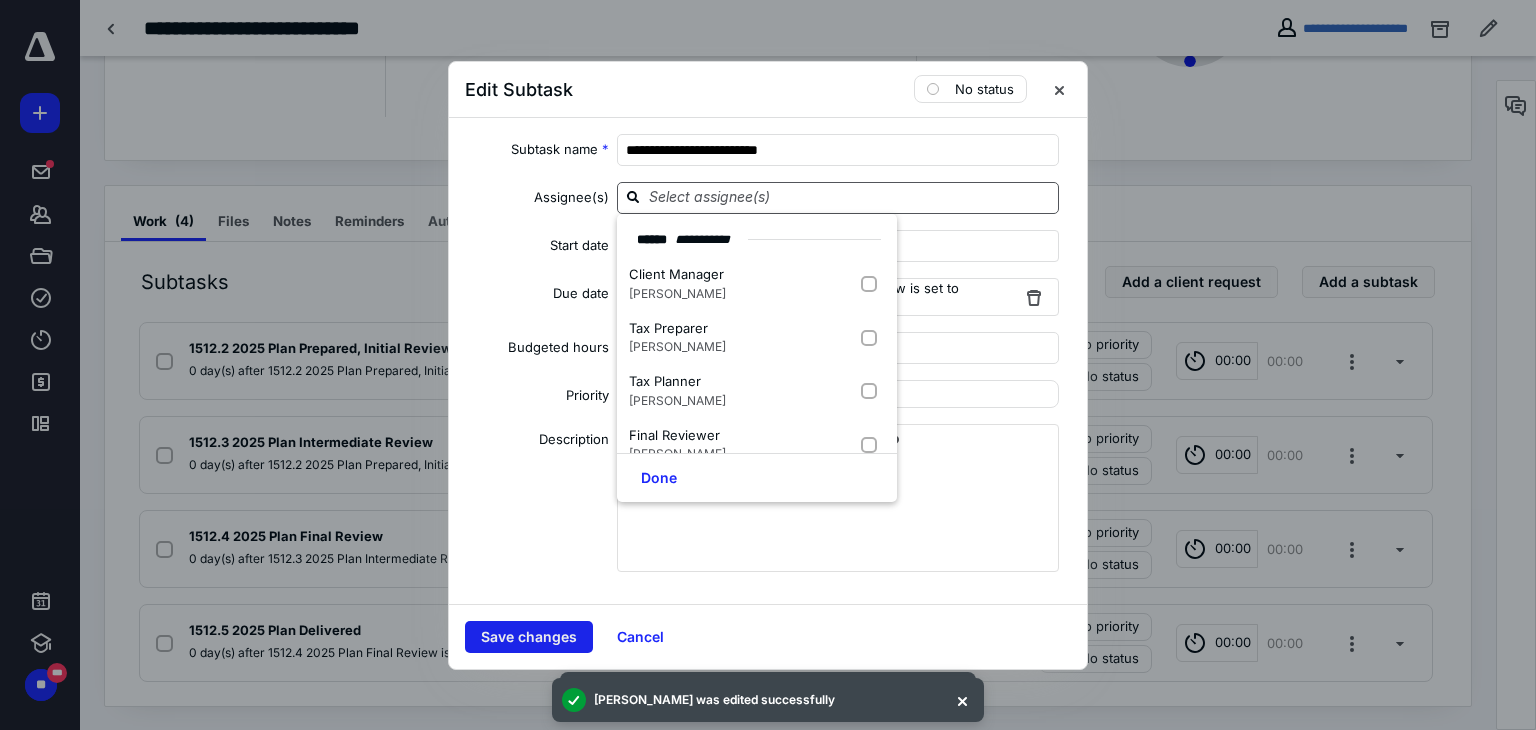 click on "Save changes" at bounding box center (529, 637) 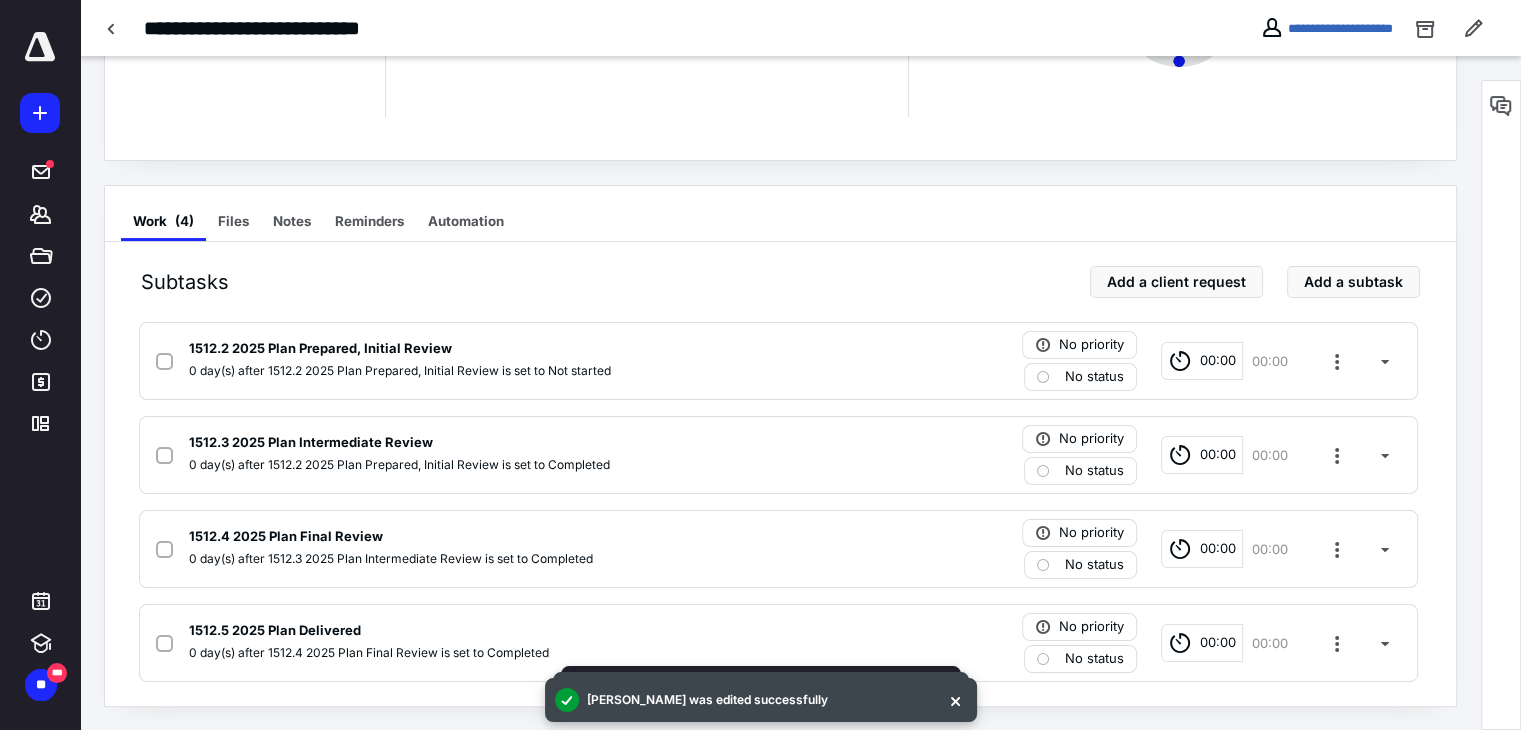 click 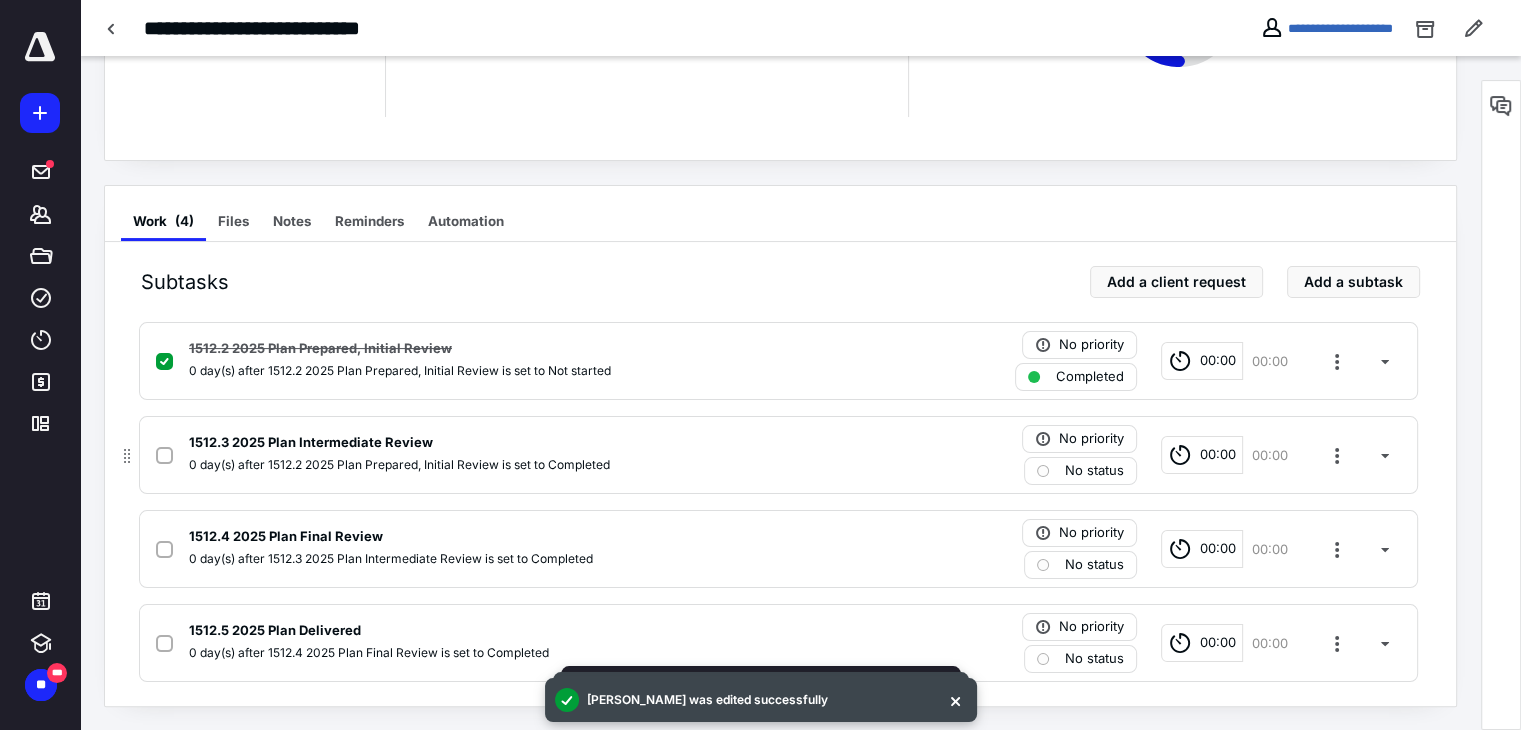 click at bounding box center [164, 456] 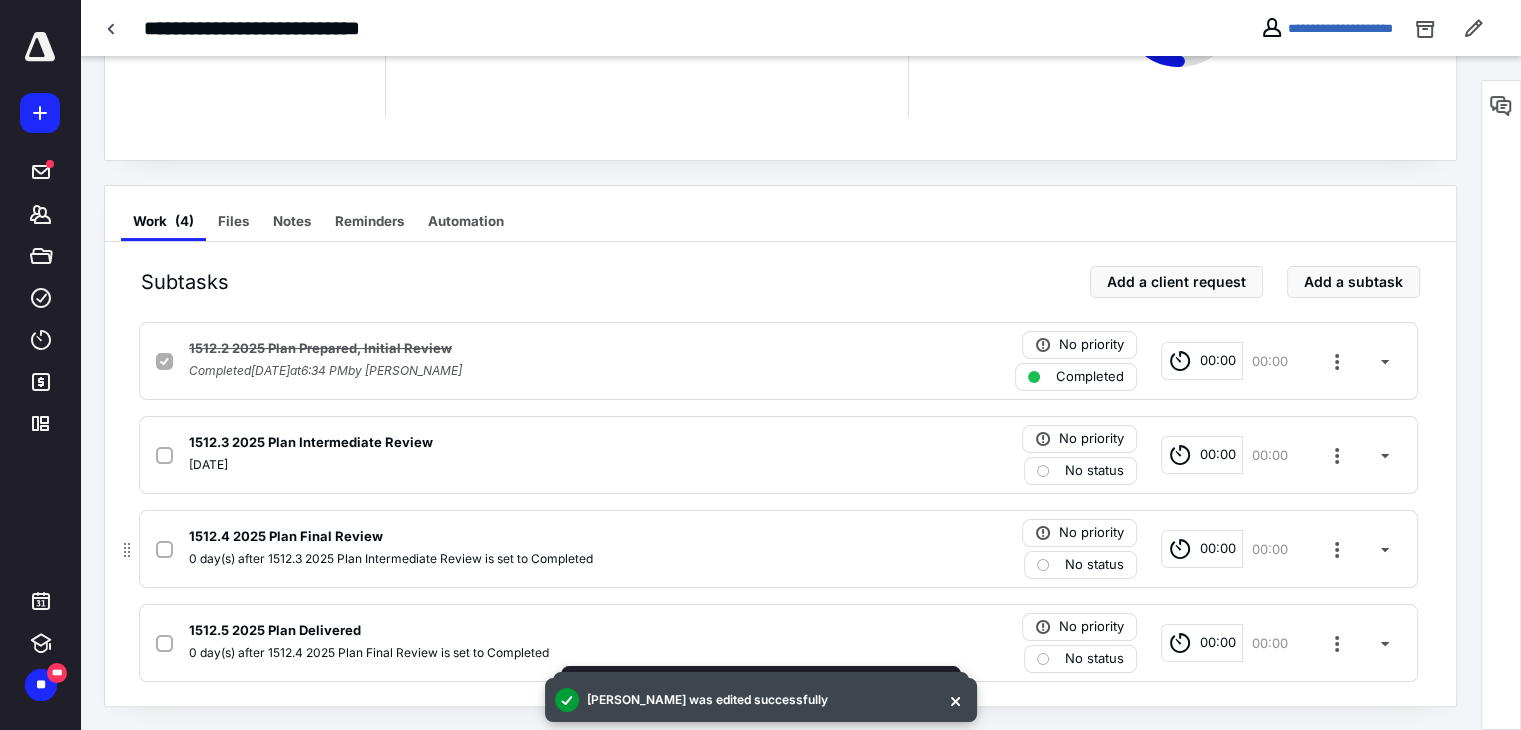 checkbox on "true" 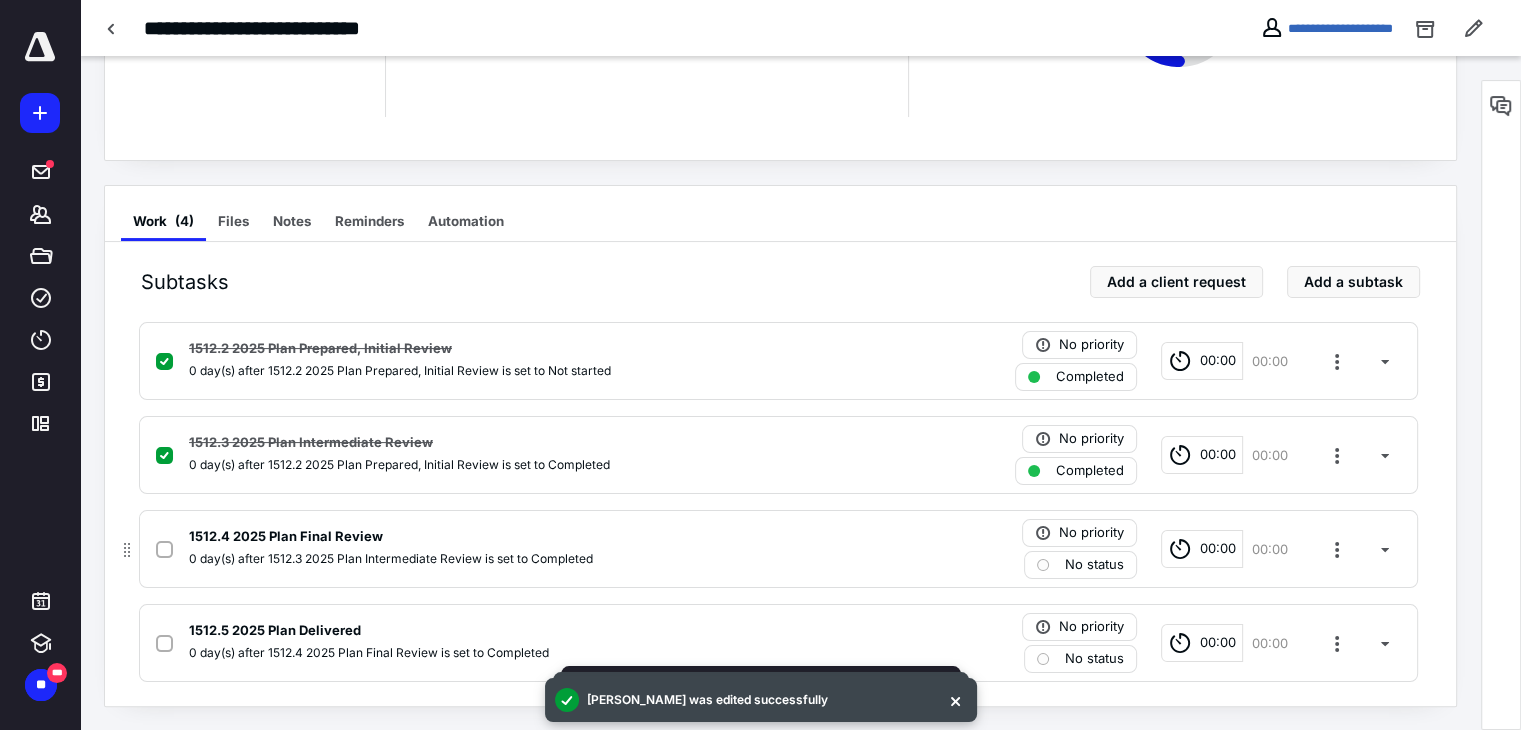 click at bounding box center (164, 550) 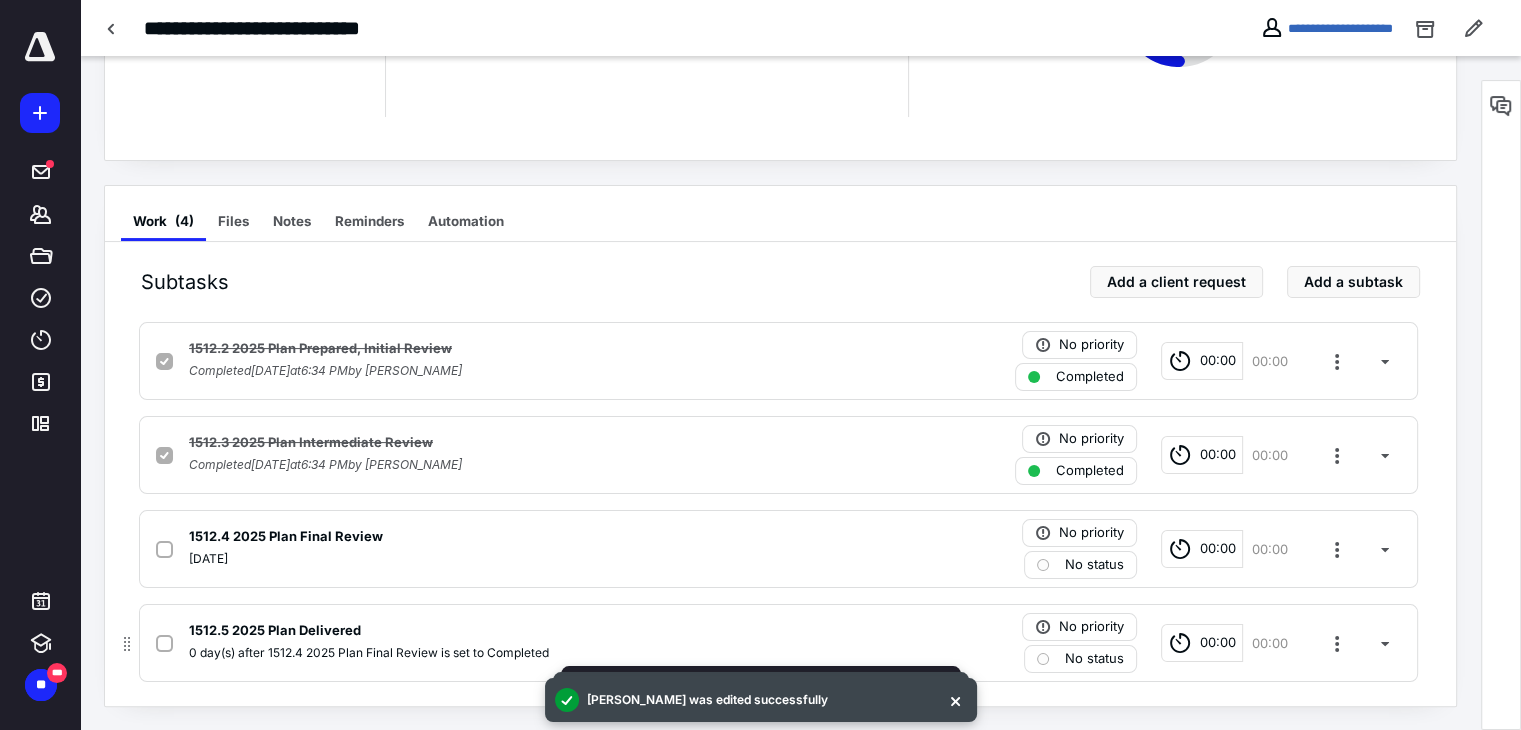 click 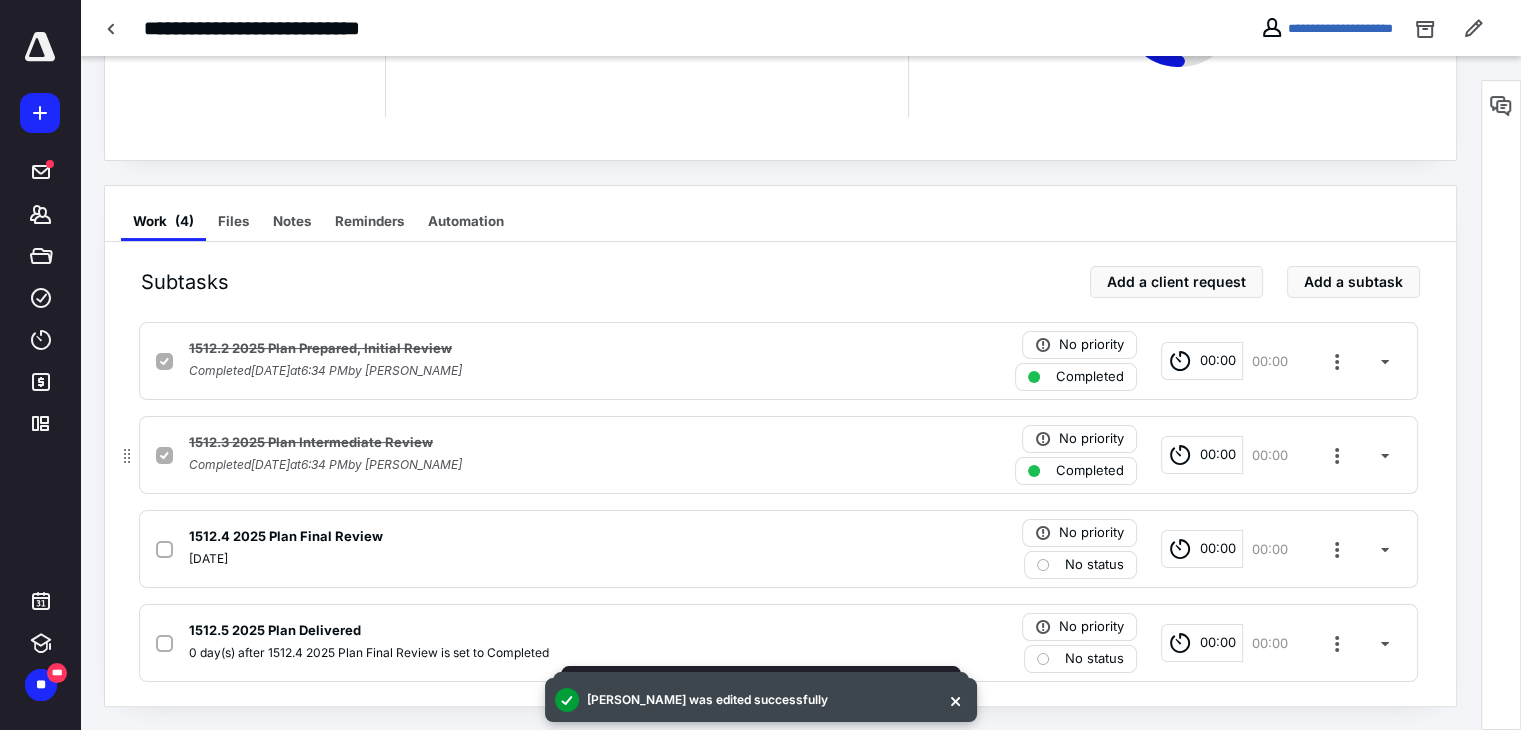 checkbox on "true" 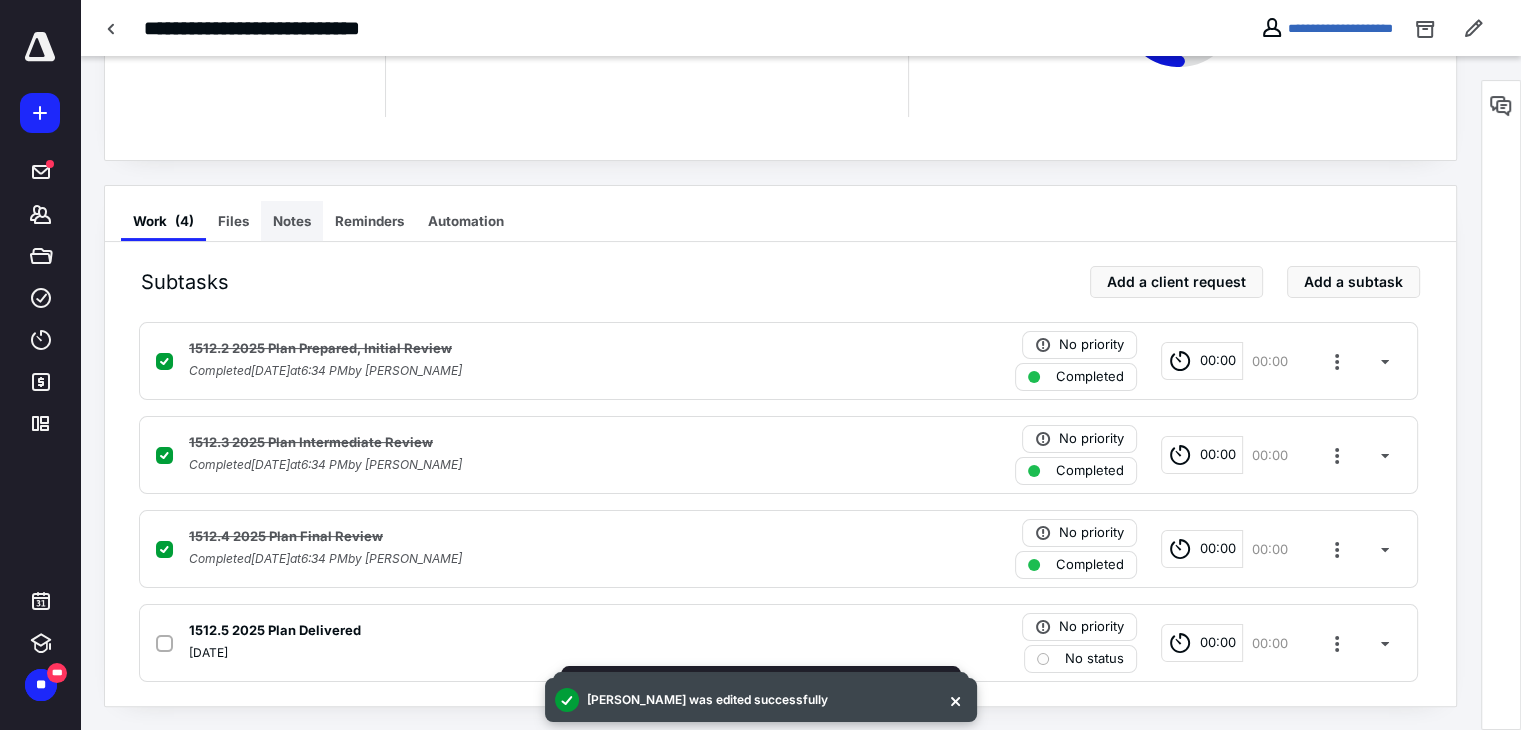 click on "Notes" at bounding box center [292, 221] 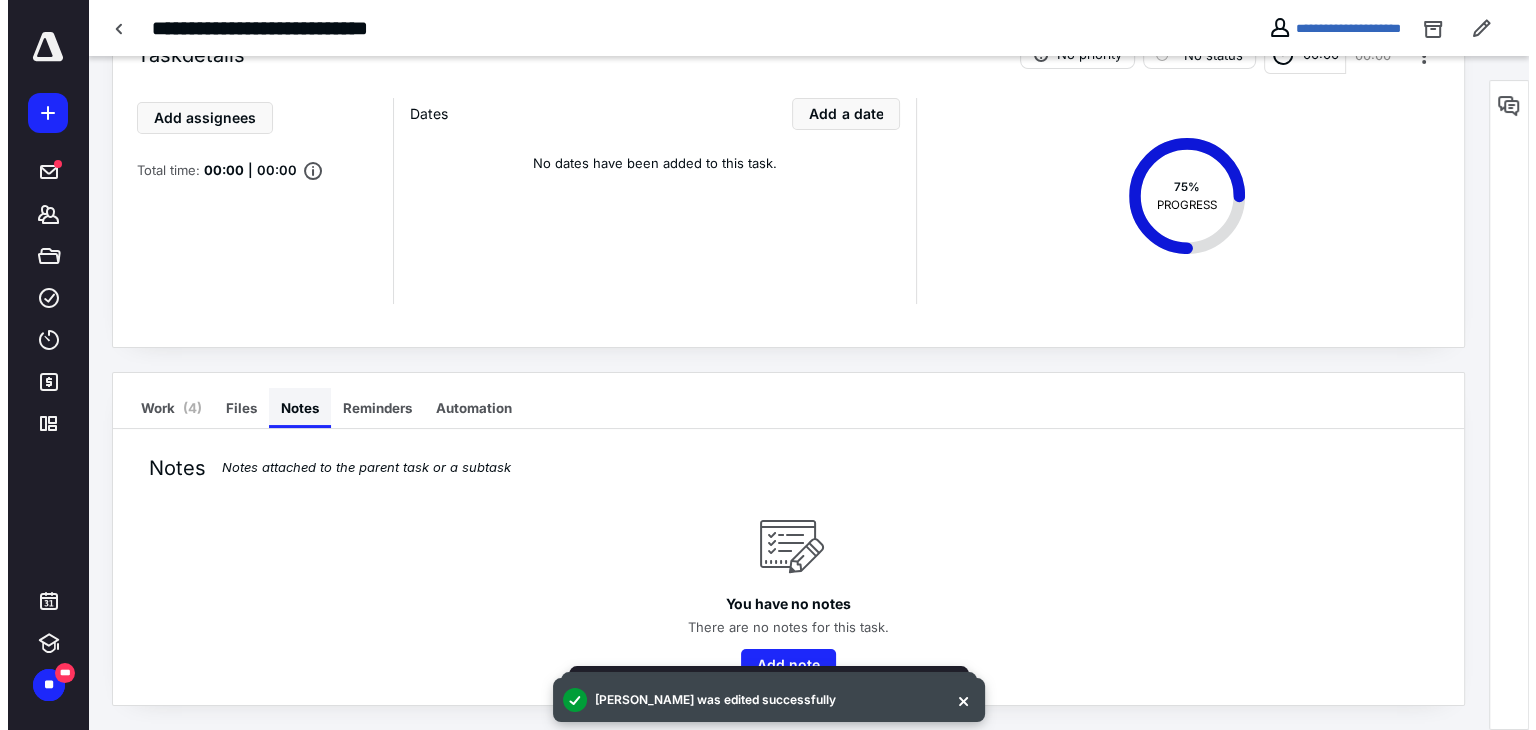 scroll, scrollTop: 68, scrollLeft: 0, axis: vertical 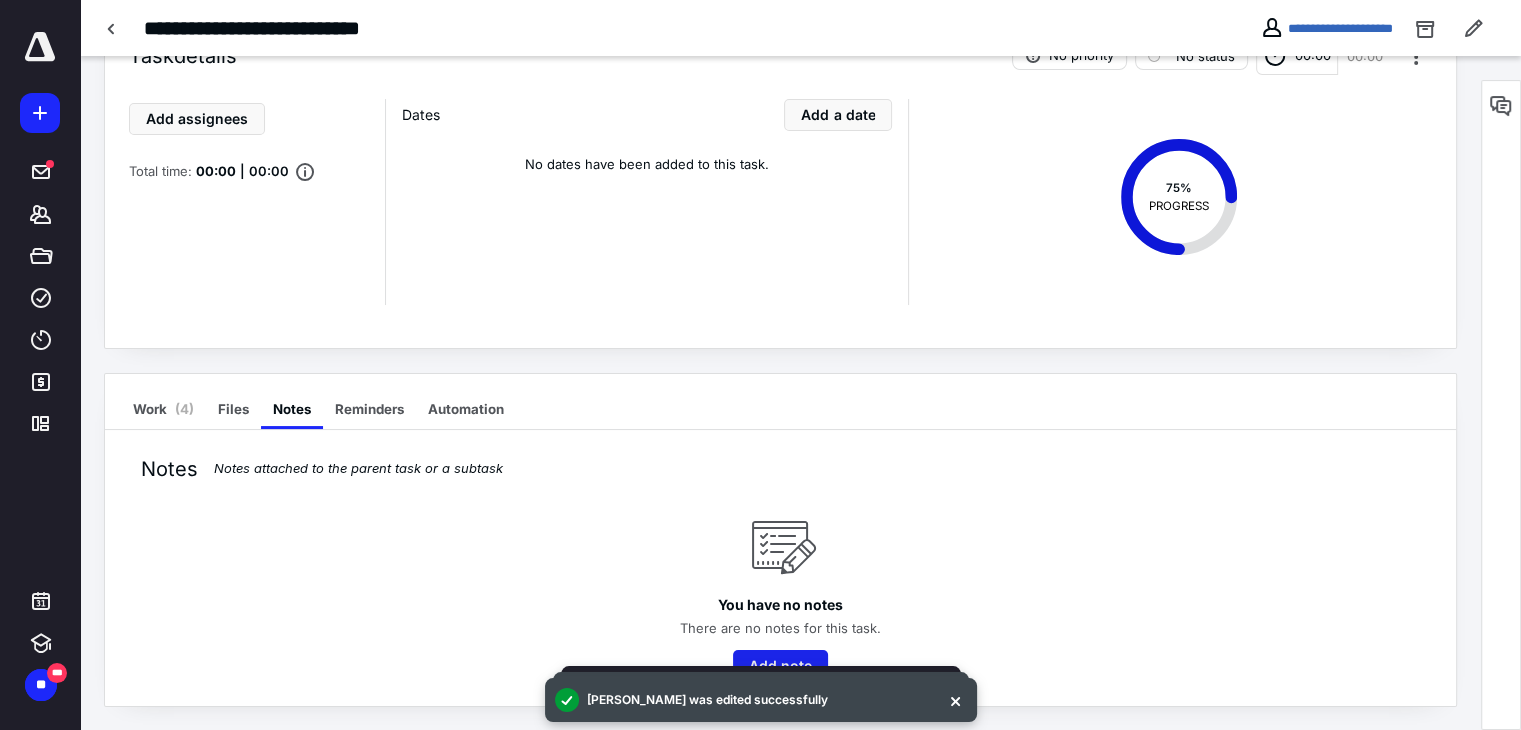 click on "Add note" at bounding box center (780, 666) 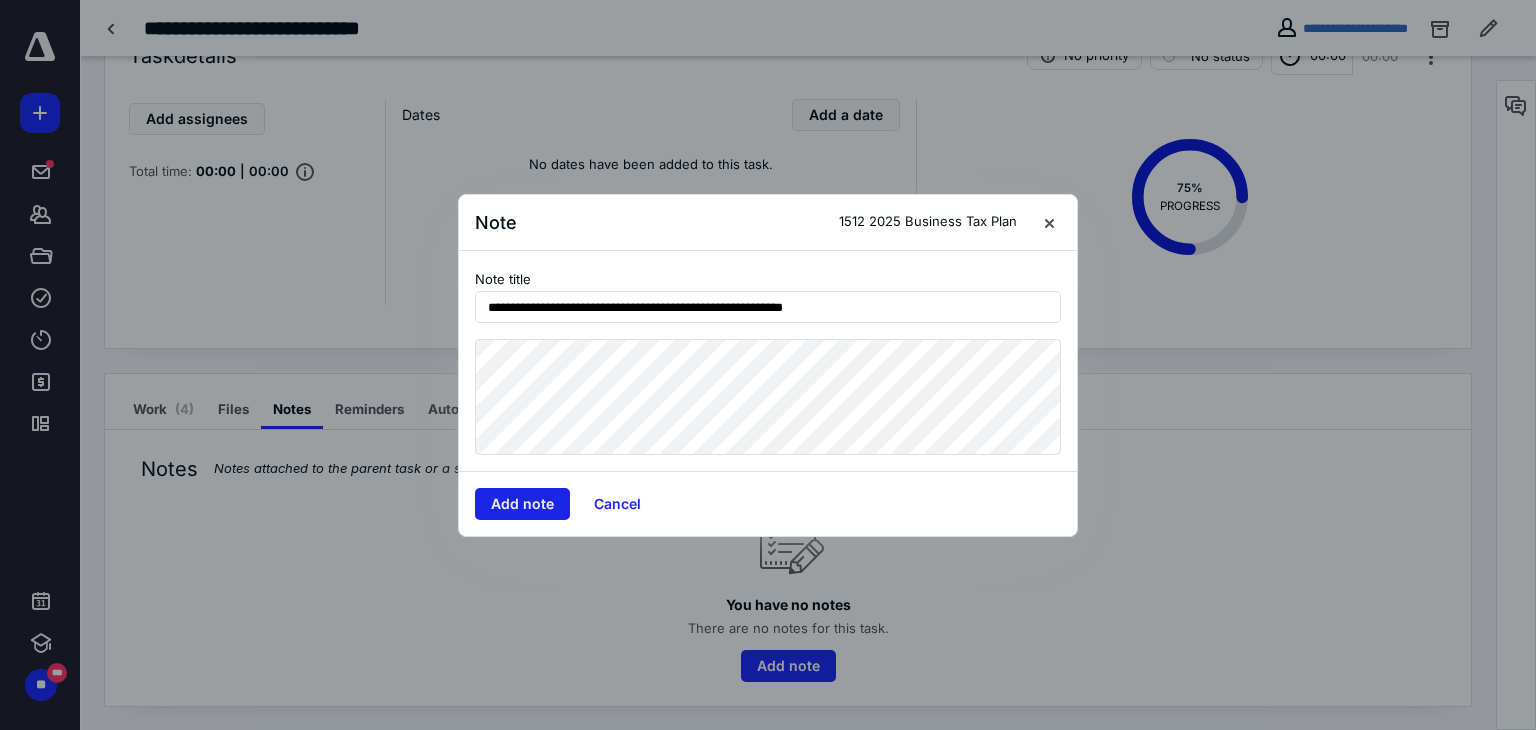 type on "**********" 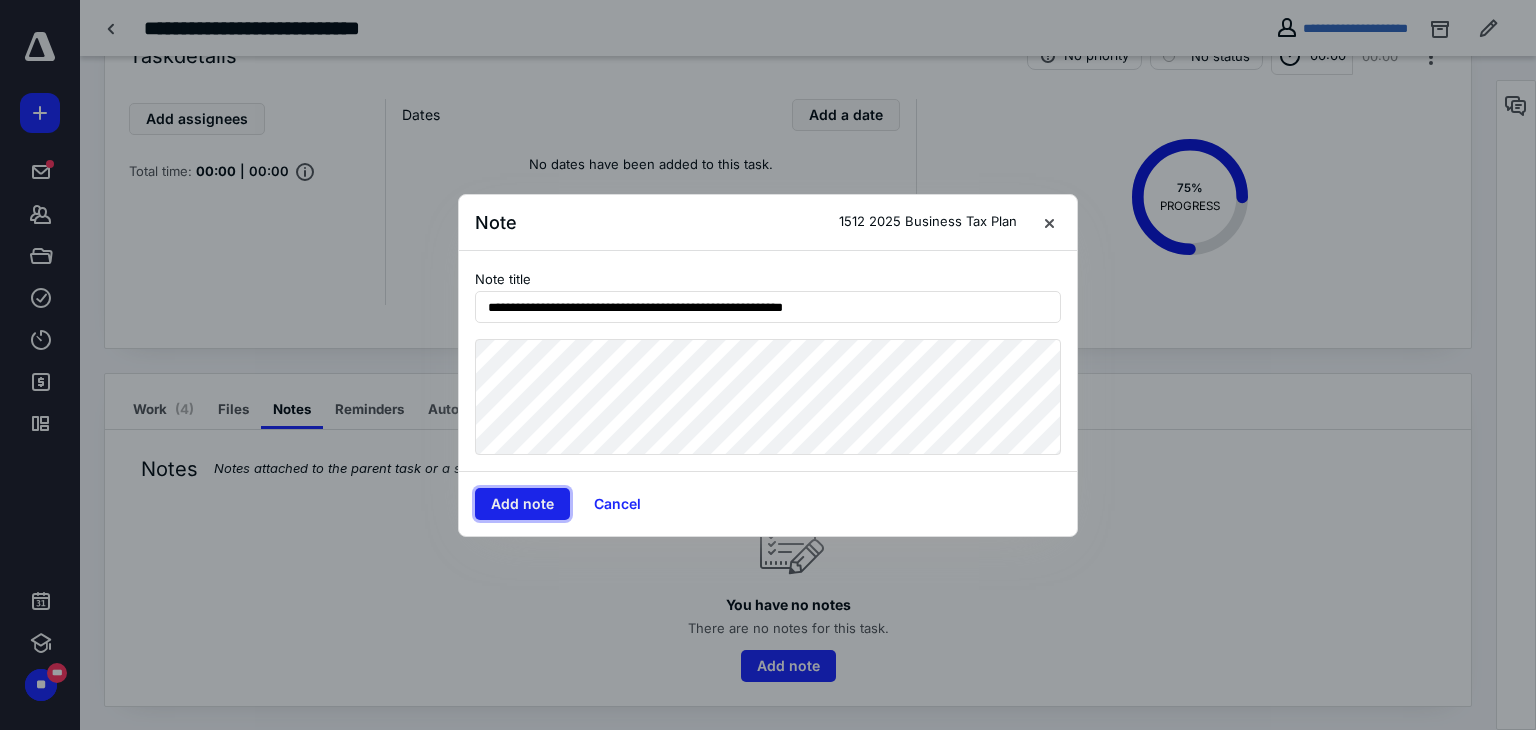 click on "Add note" at bounding box center (522, 504) 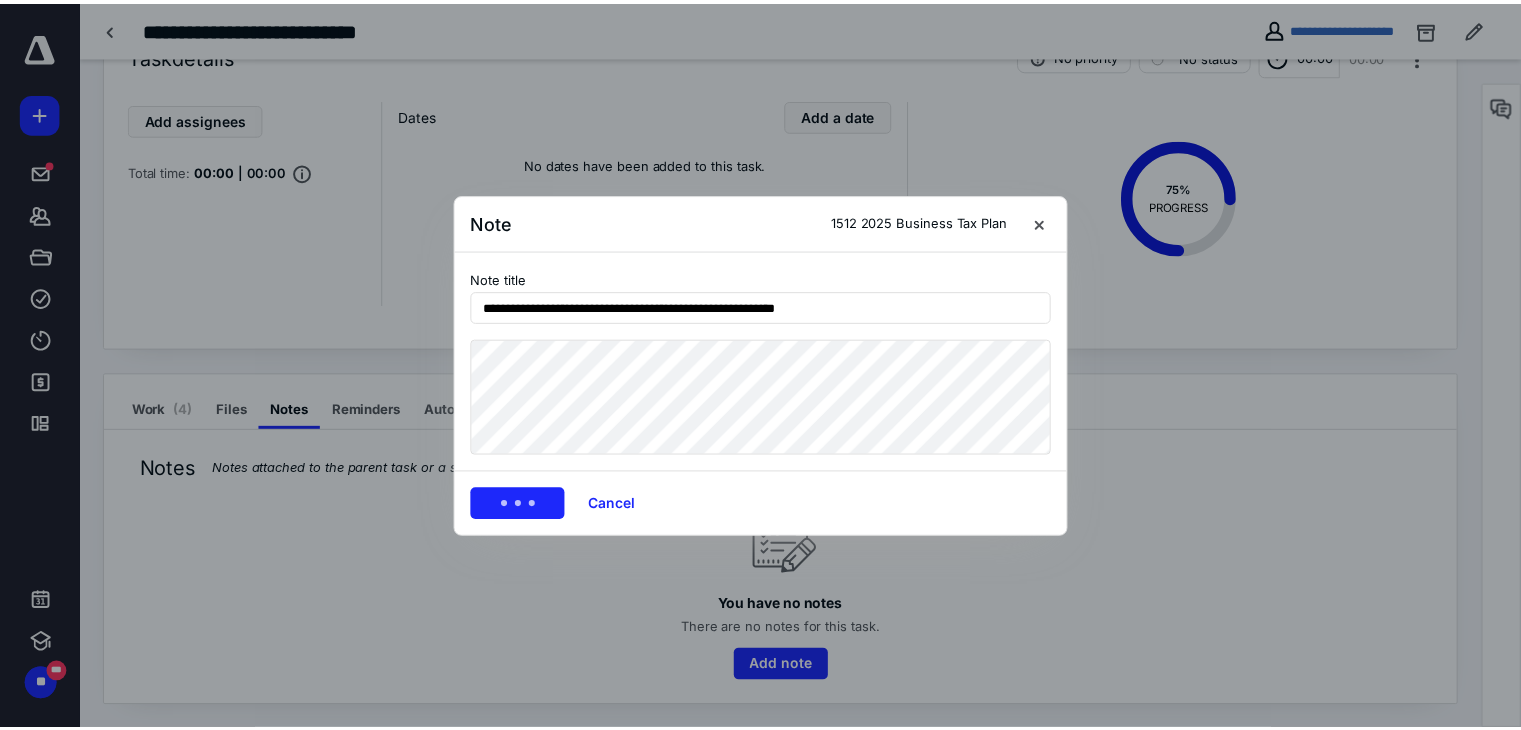 scroll, scrollTop: 4, scrollLeft: 0, axis: vertical 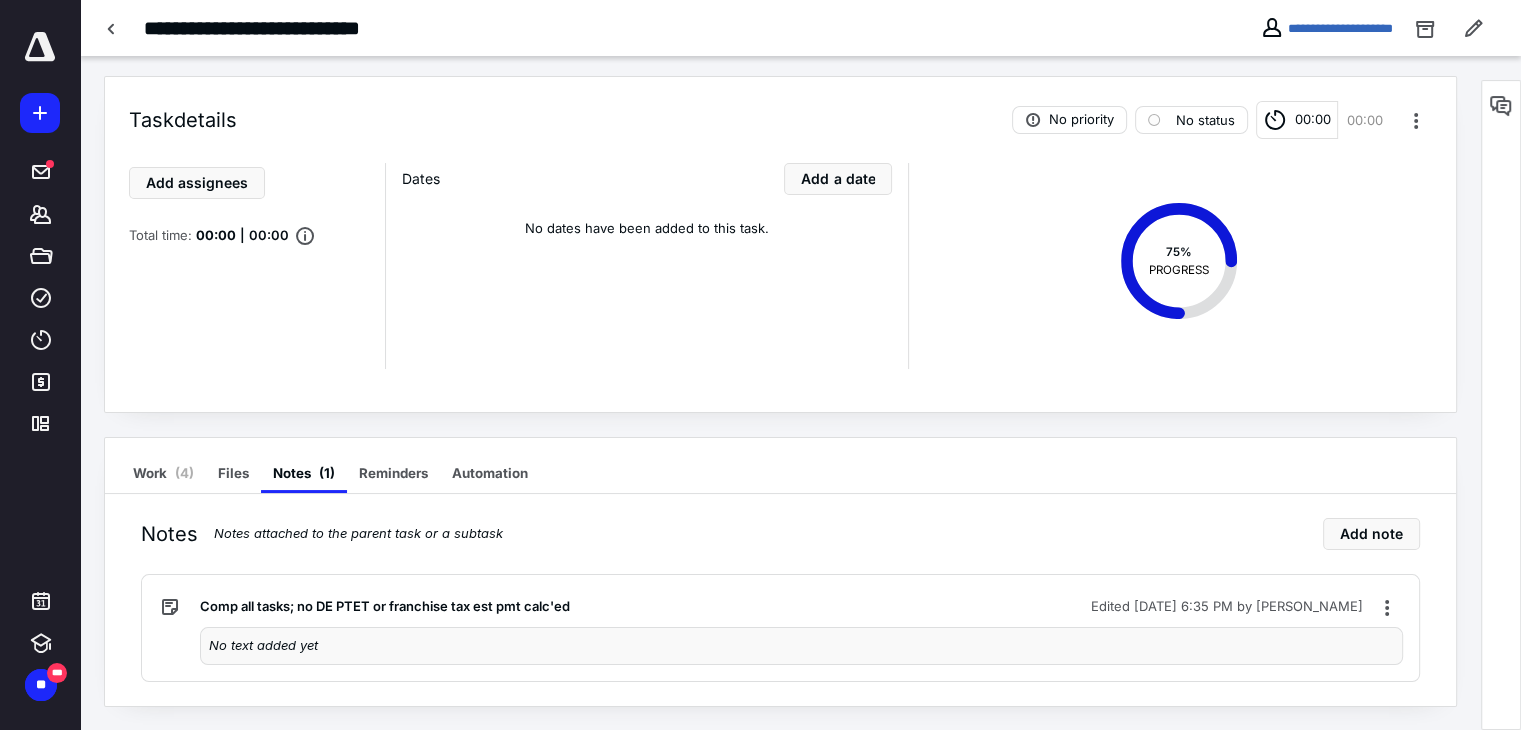 click on "Work ( 4 ) Files Notes ( 1 ) Reminders Automation" at bounding box center (780, 466) 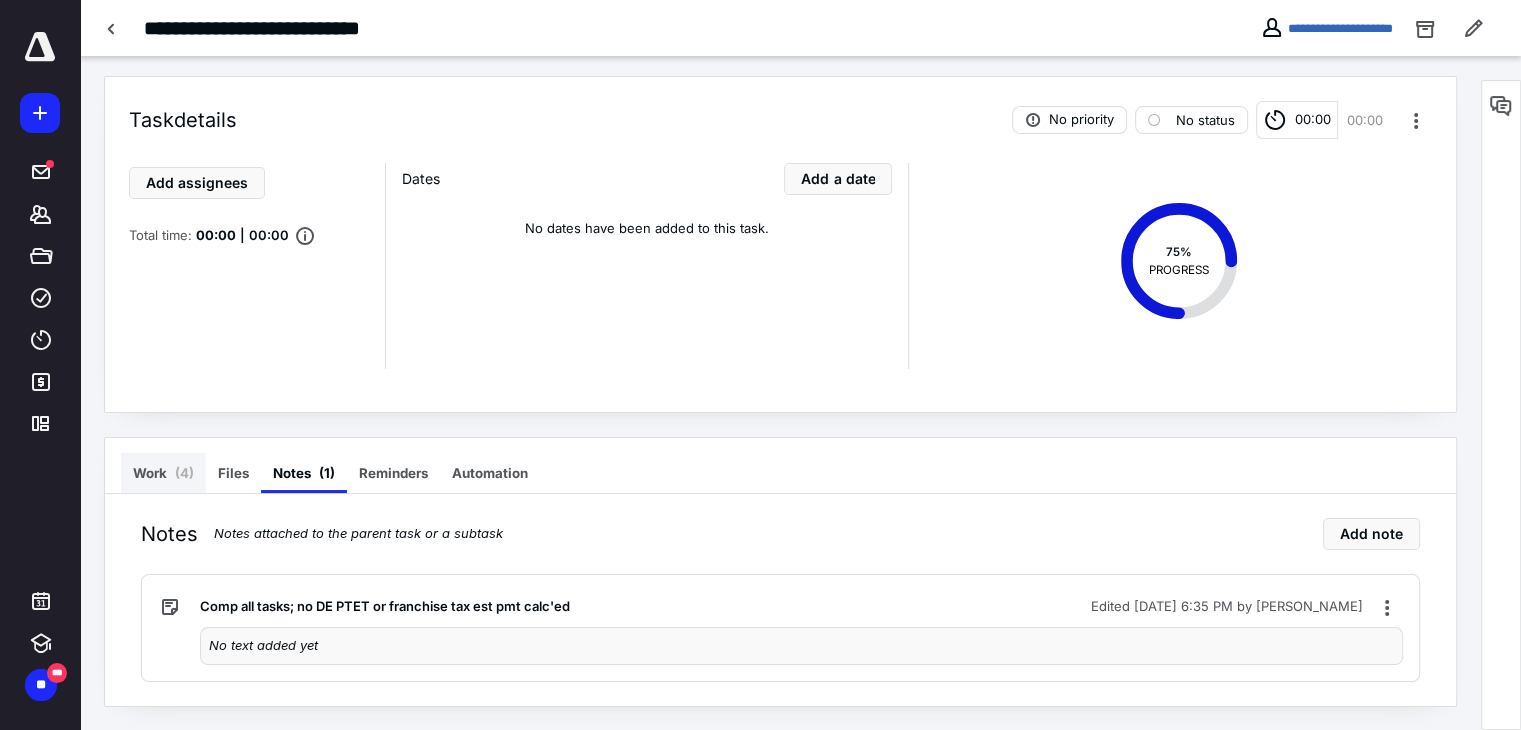 click on "Work ( 4 )" at bounding box center (163, 473) 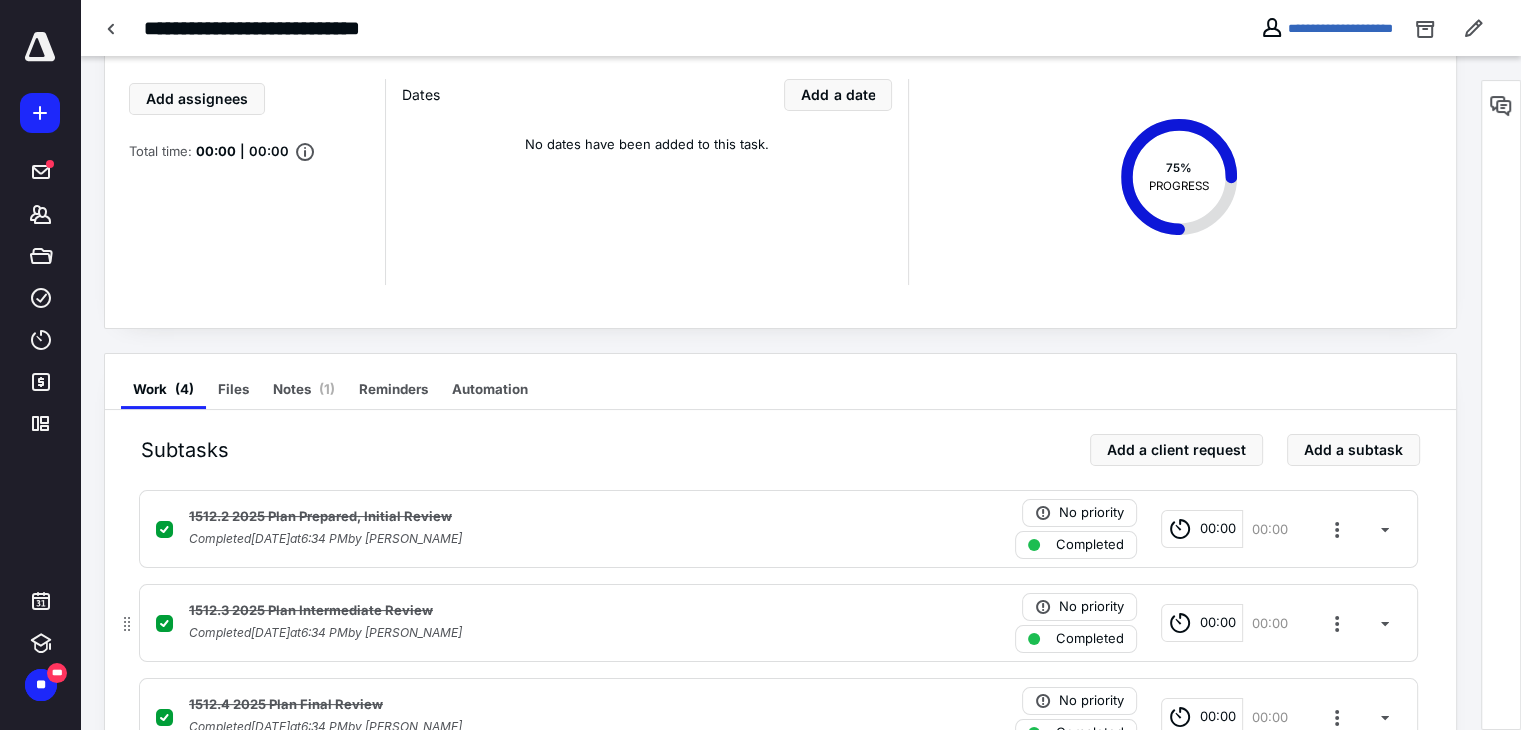 scroll, scrollTop: 256, scrollLeft: 0, axis: vertical 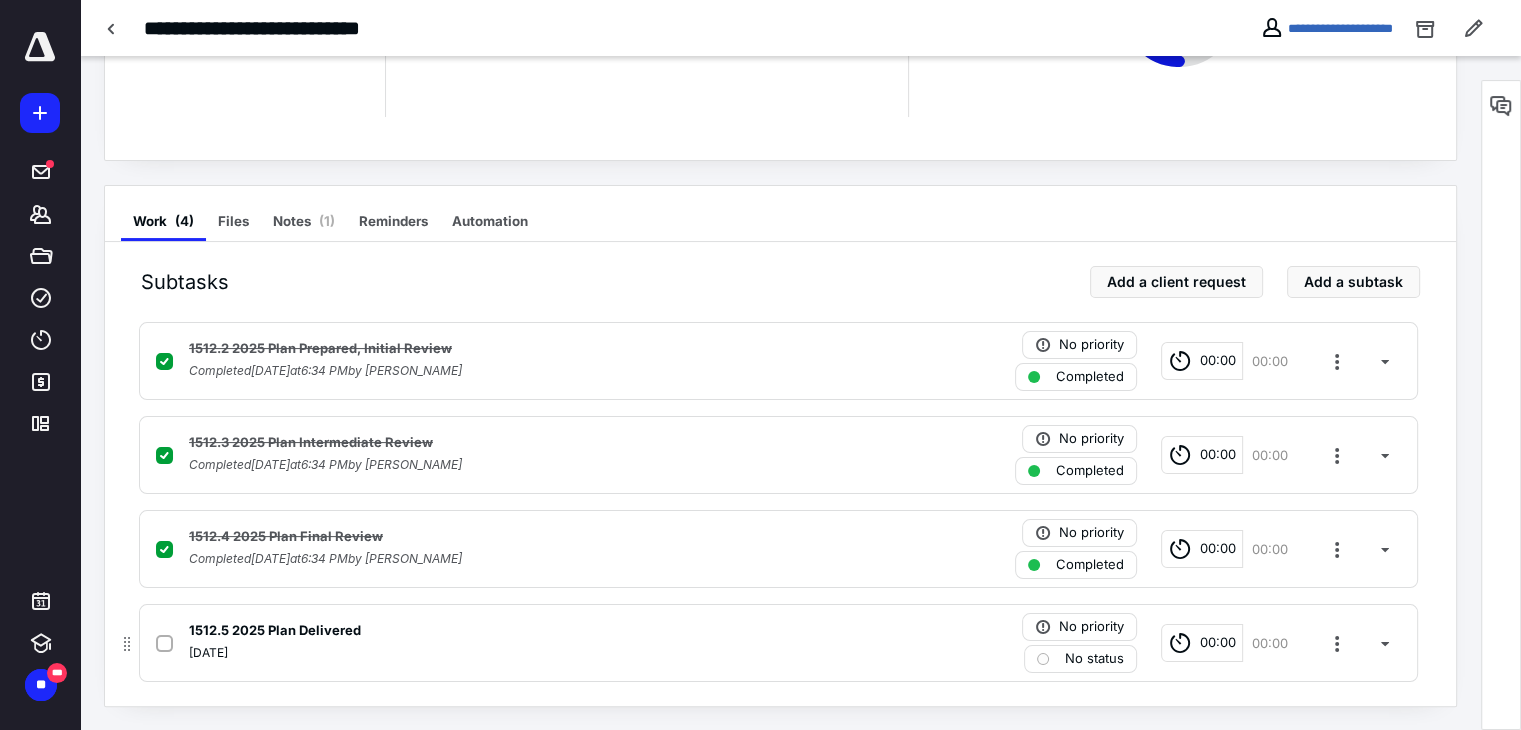drag, startPoint x: 164, startPoint y: 642, endPoint x: 180, endPoint y: 632, distance: 18.867962 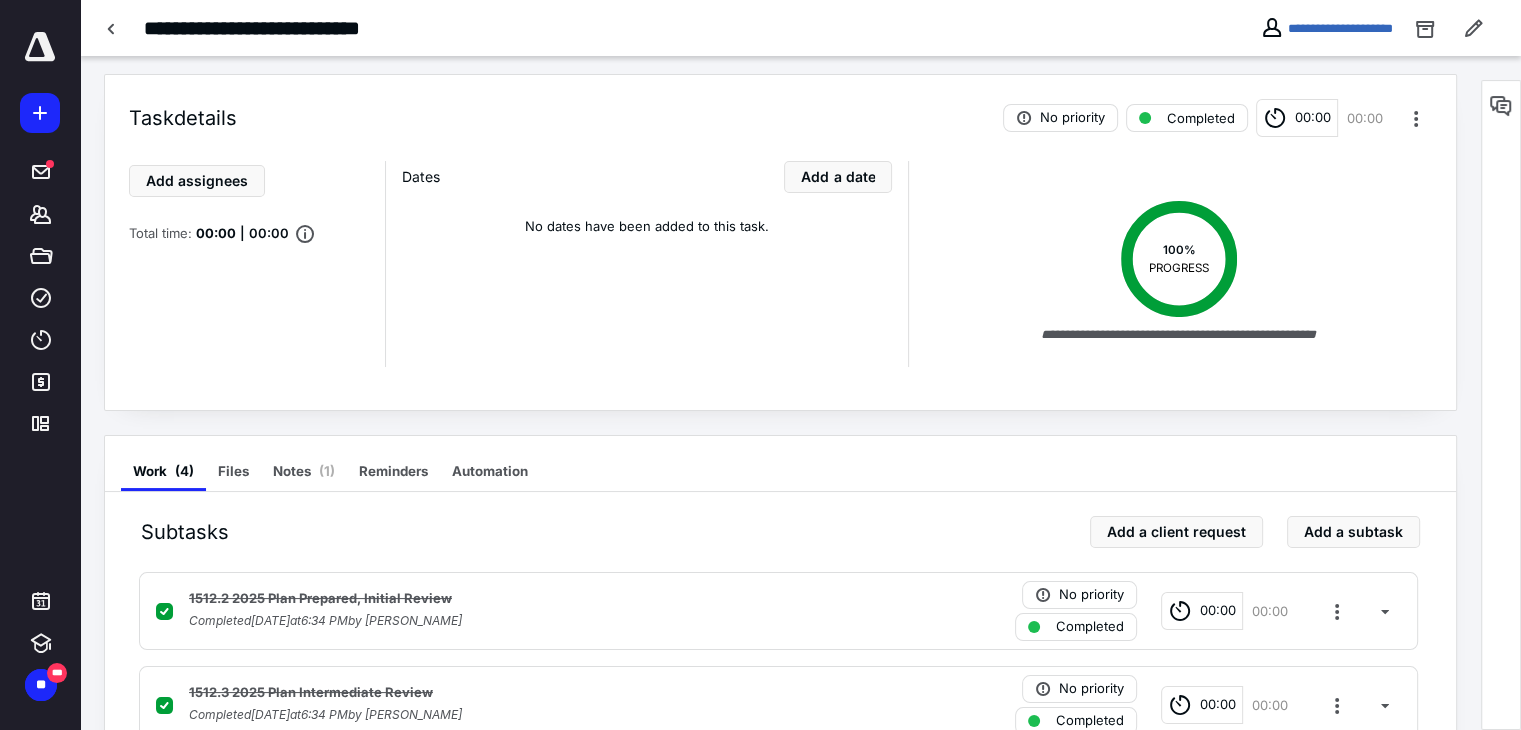 scroll, scrollTop: 0, scrollLeft: 0, axis: both 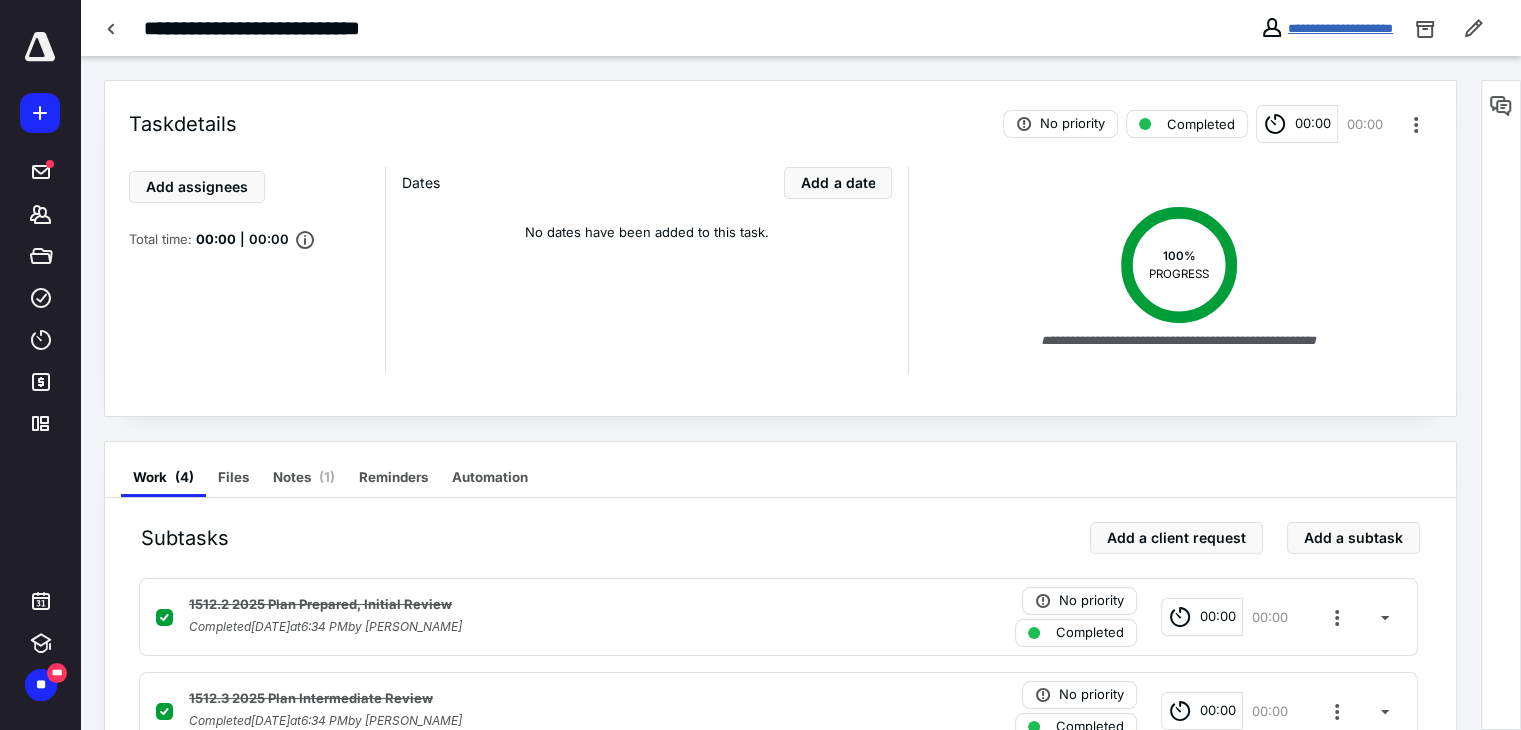 click on "**********" at bounding box center [1340, 28] 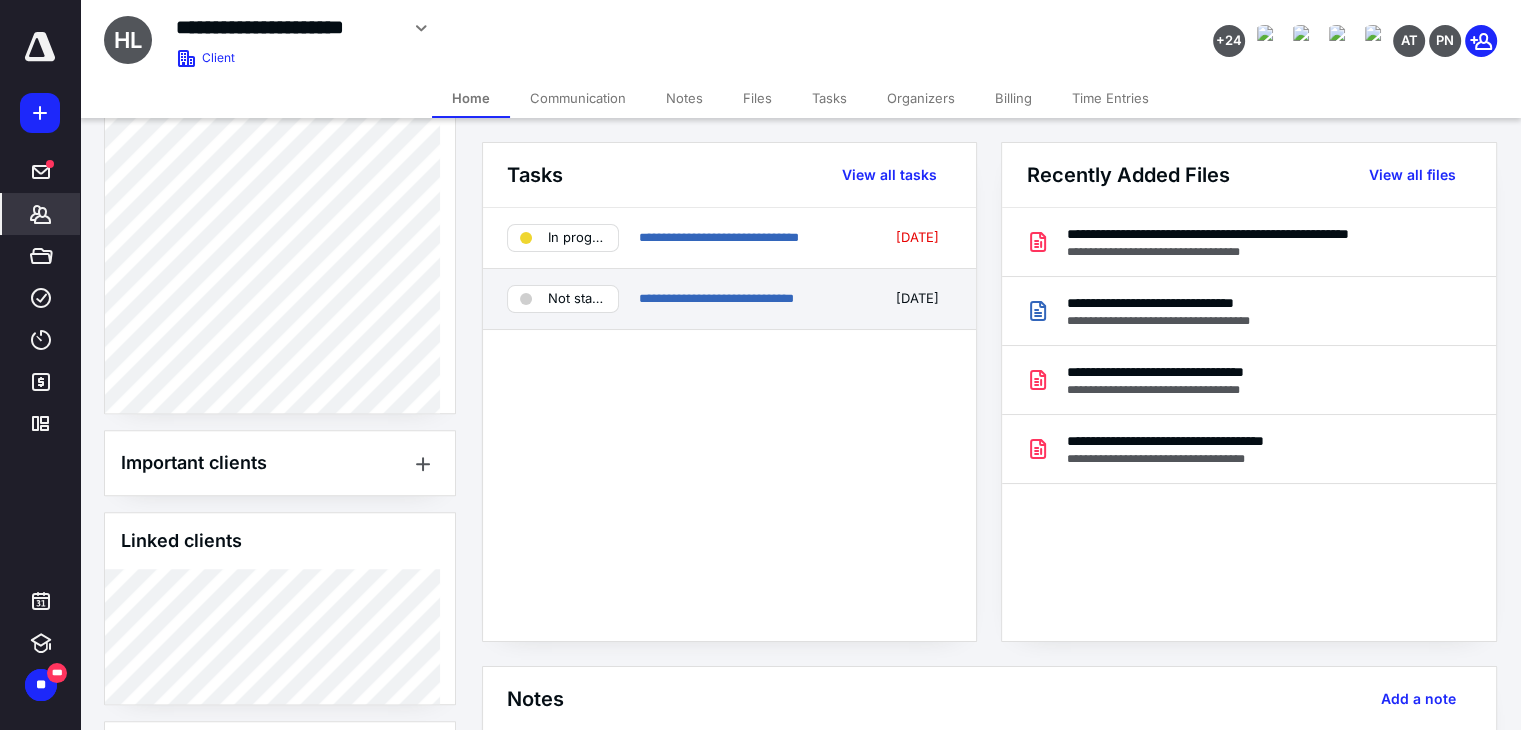 scroll, scrollTop: 1900, scrollLeft: 0, axis: vertical 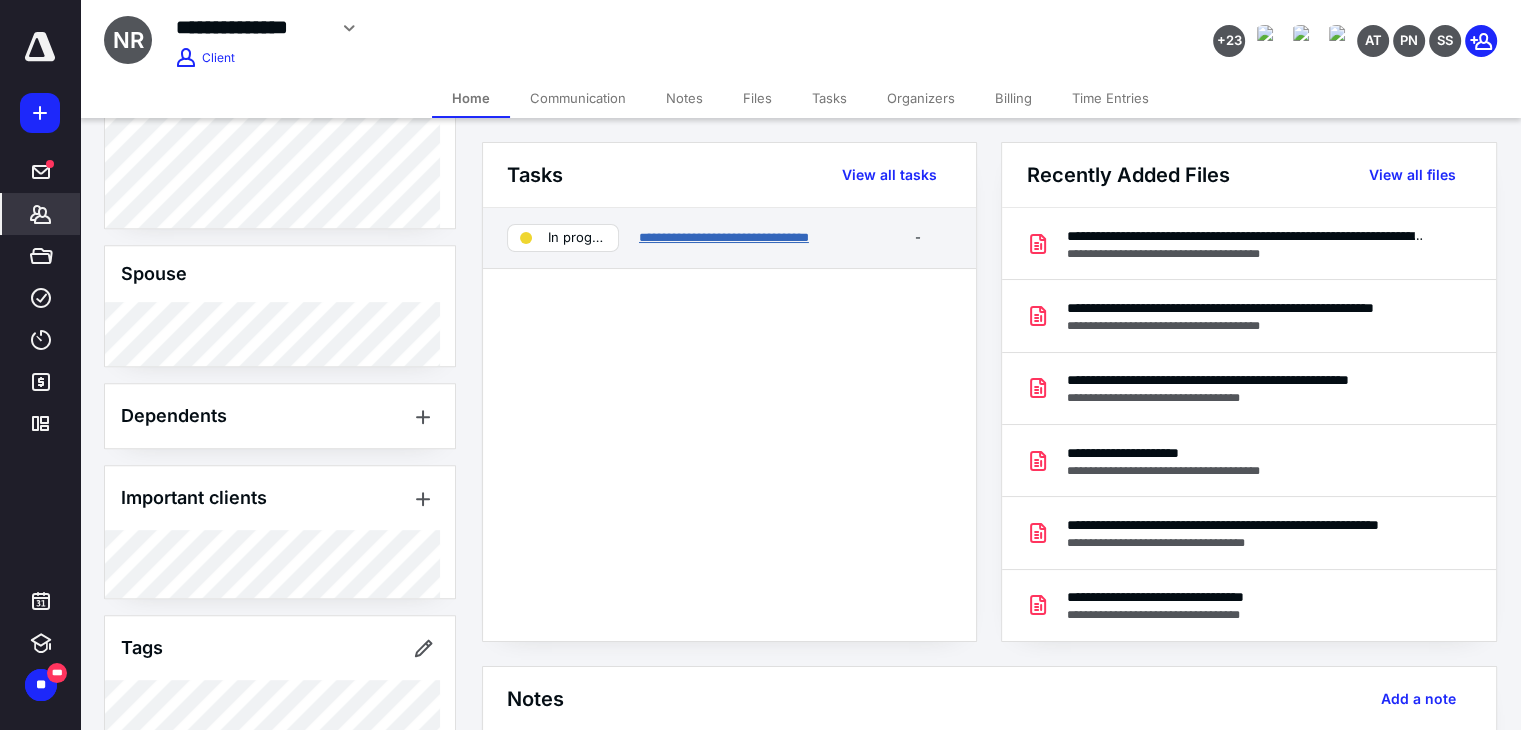 click on "**********" at bounding box center (724, 237) 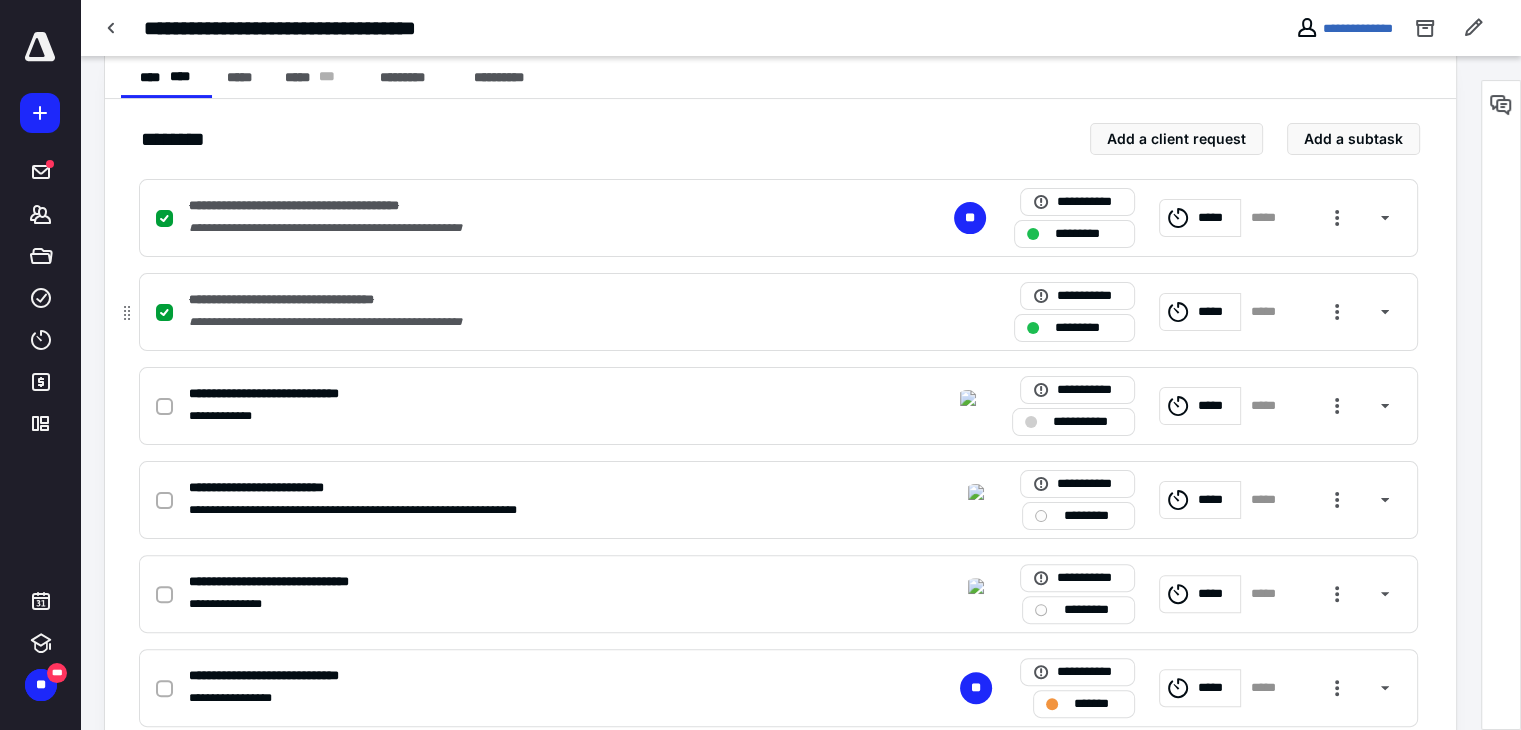 scroll, scrollTop: 400, scrollLeft: 0, axis: vertical 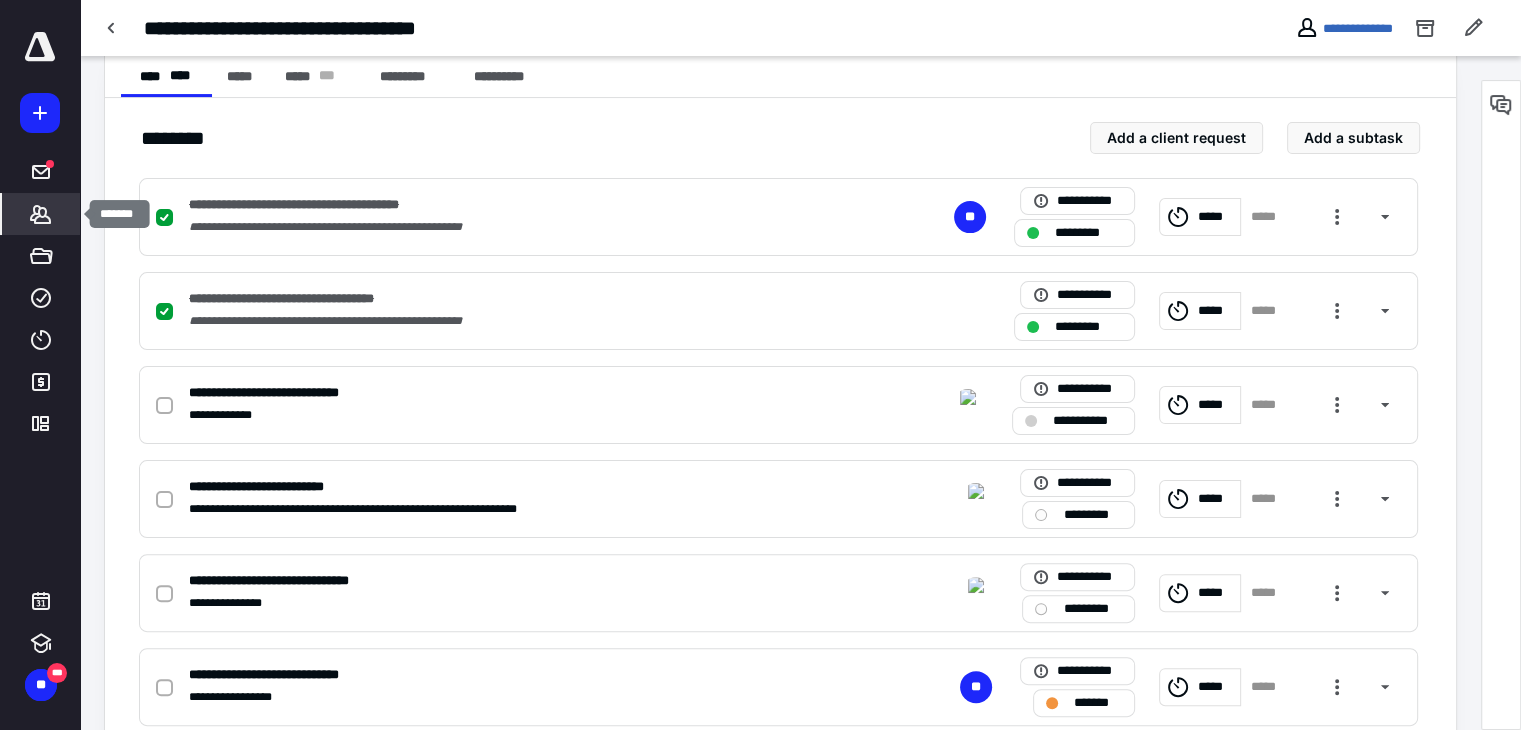 click 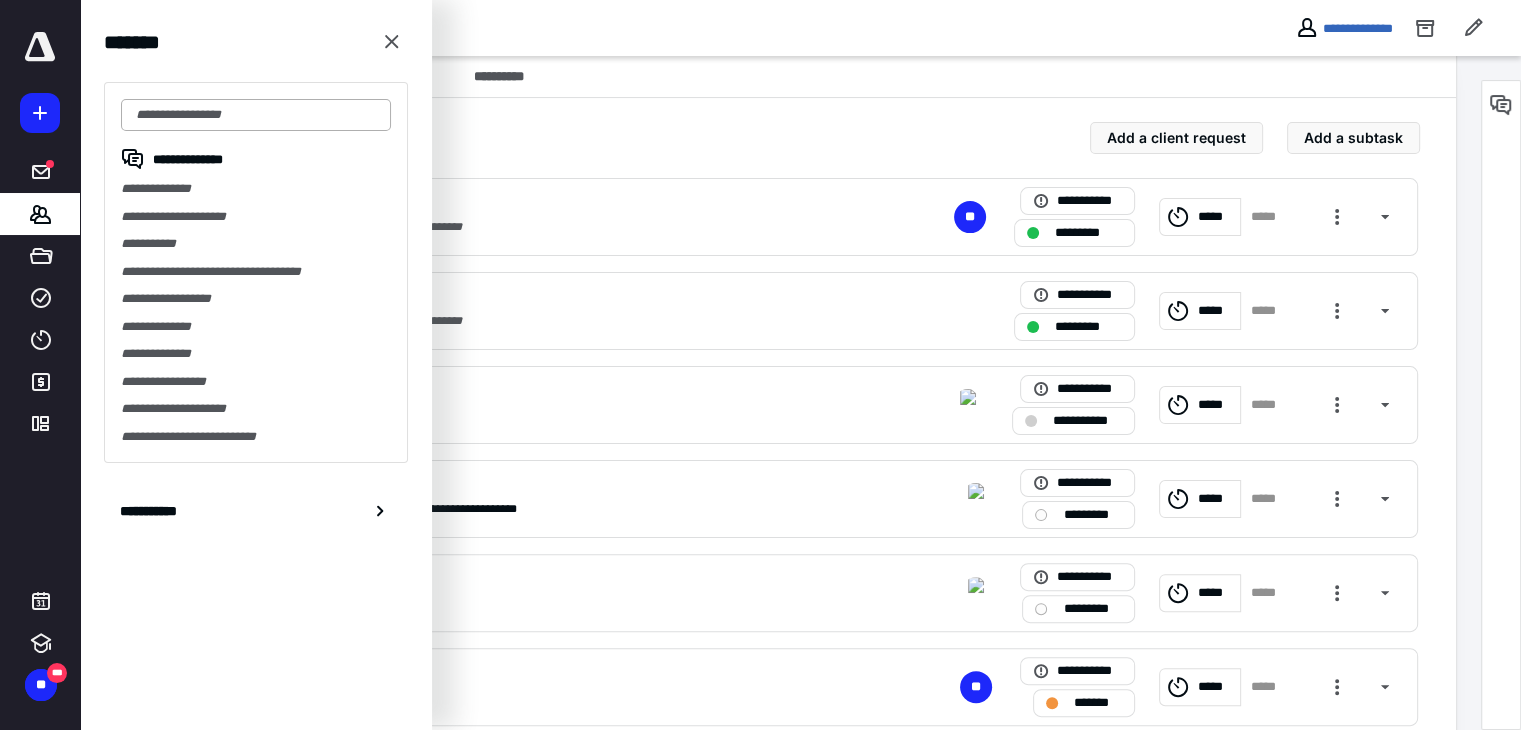 click at bounding box center (256, 115) 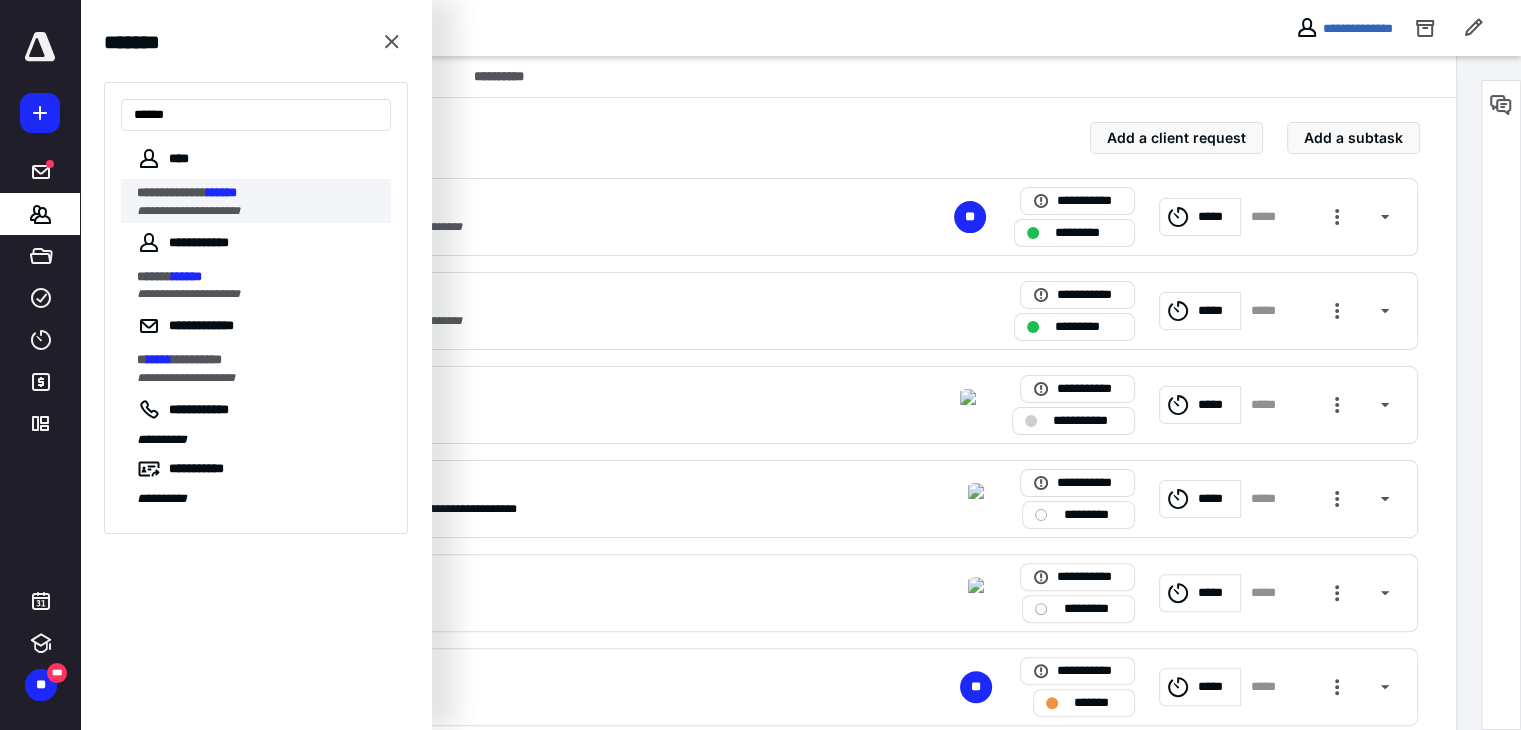 type on "******" 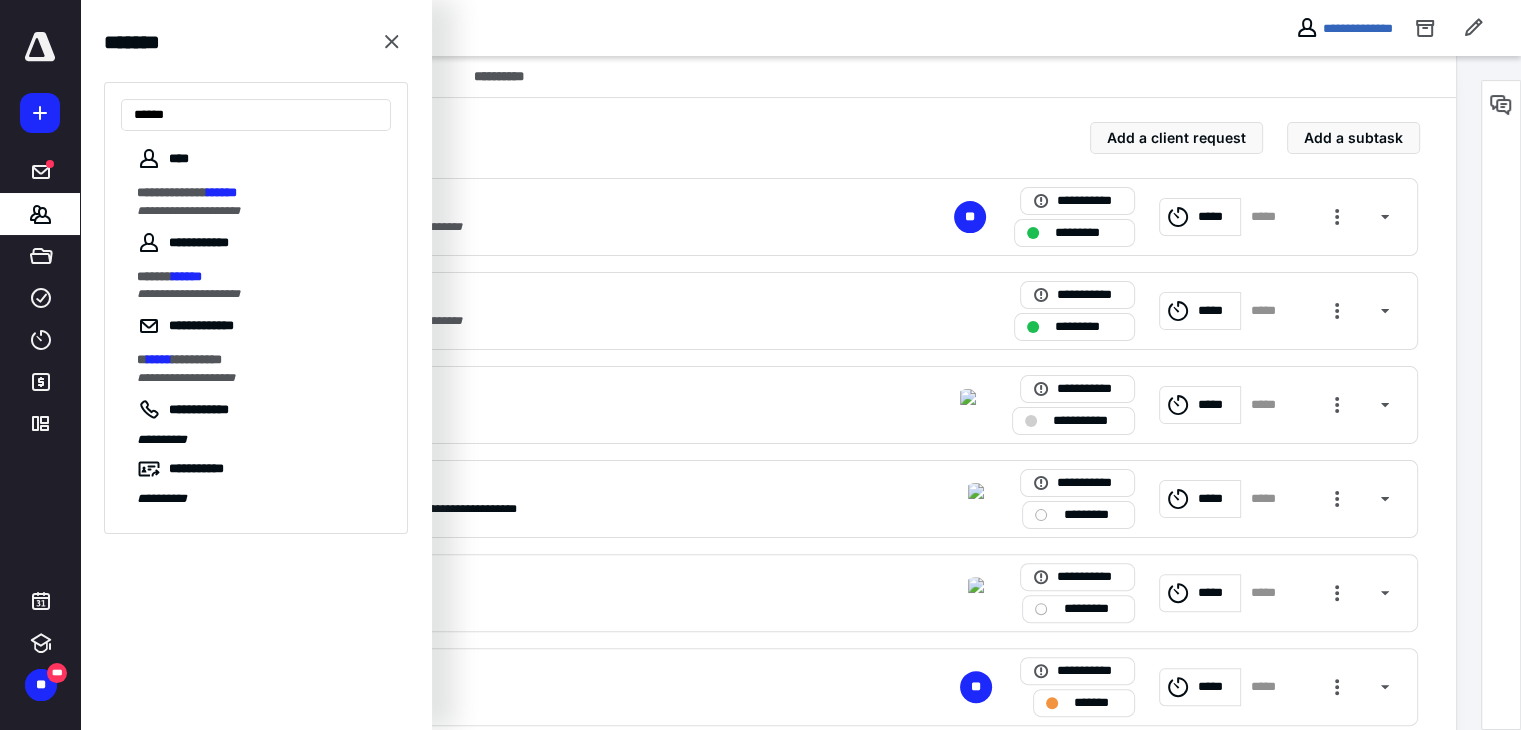 scroll, scrollTop: 0, scrollLeft: 0, axis: both 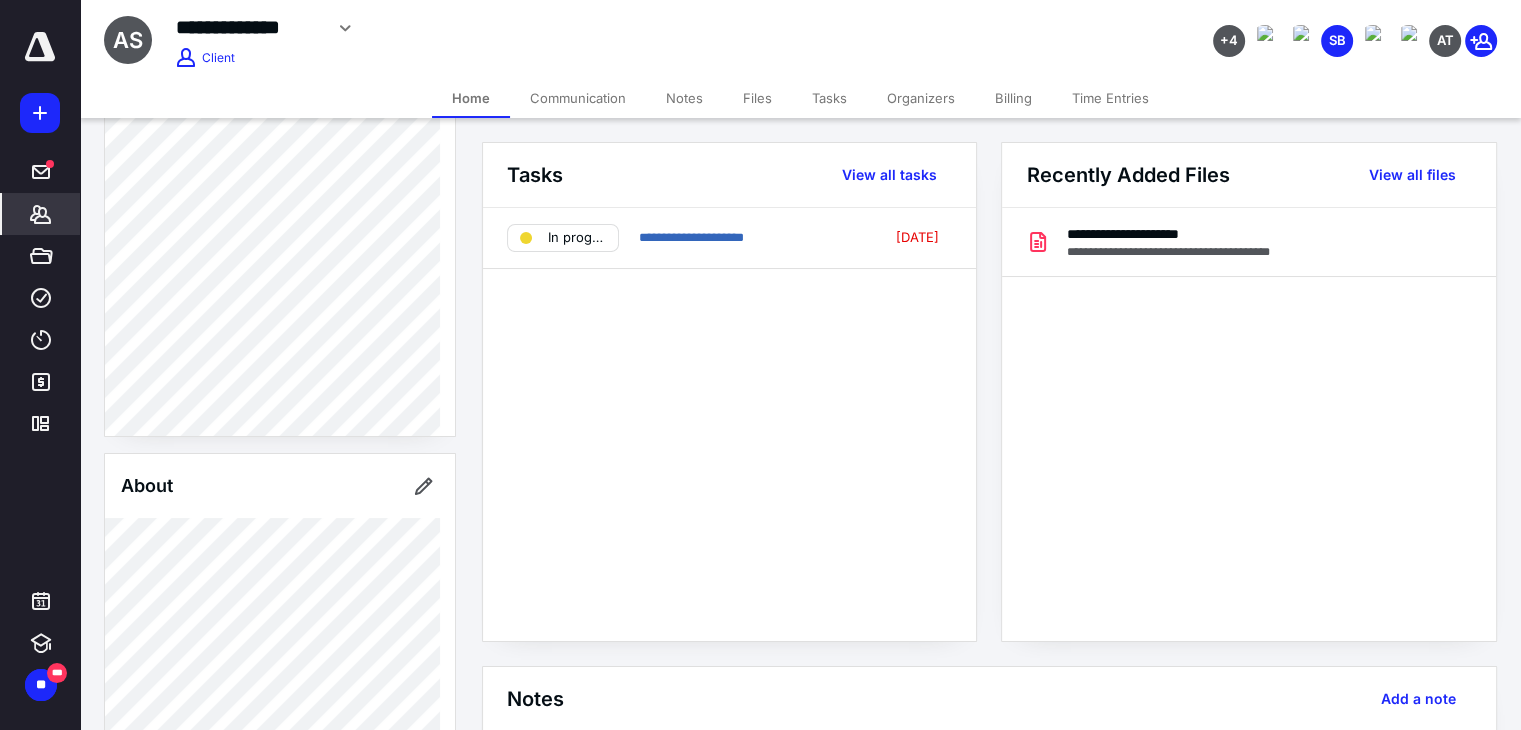 click on "Communication" at bounding box center [578, 98] 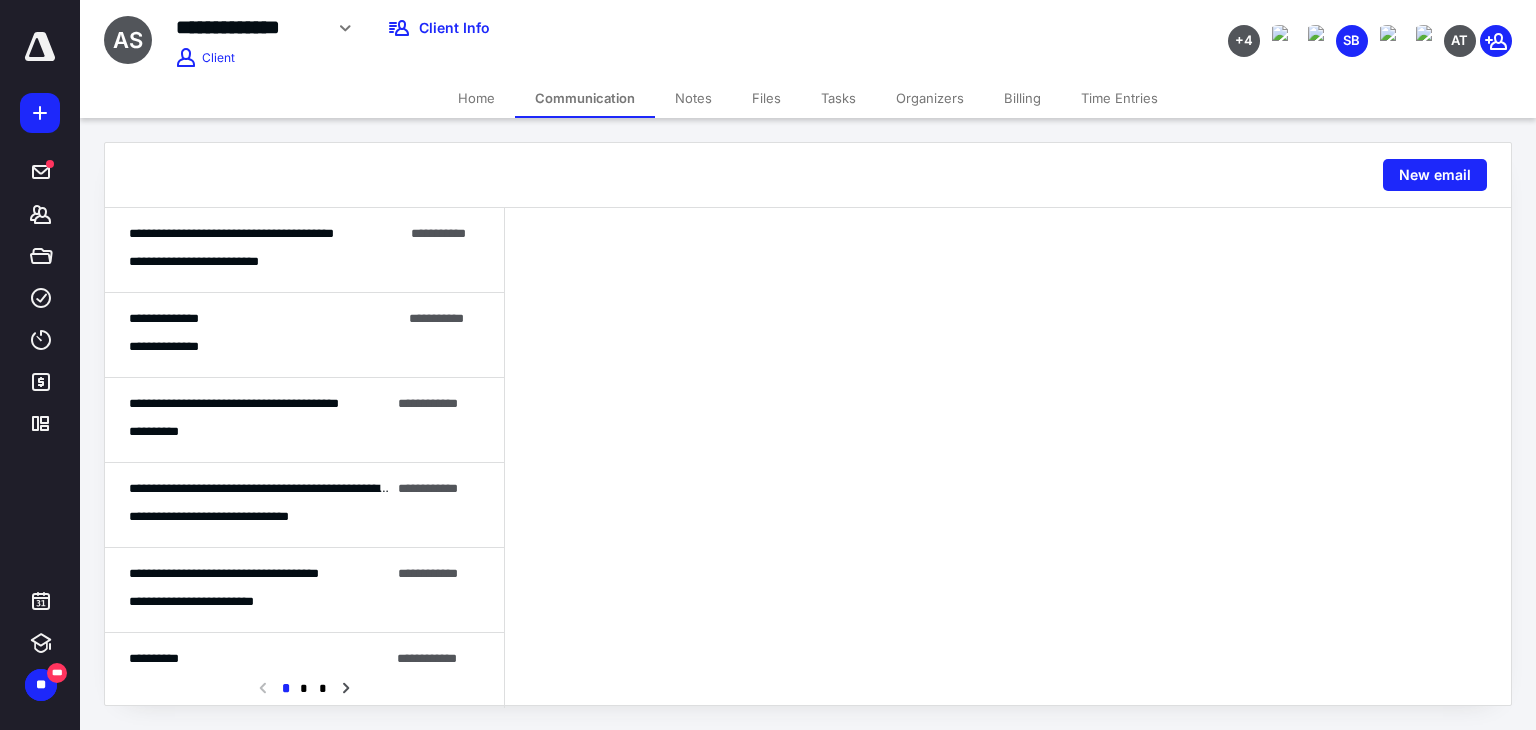 click on "**********" at bounding box center [304, 250] 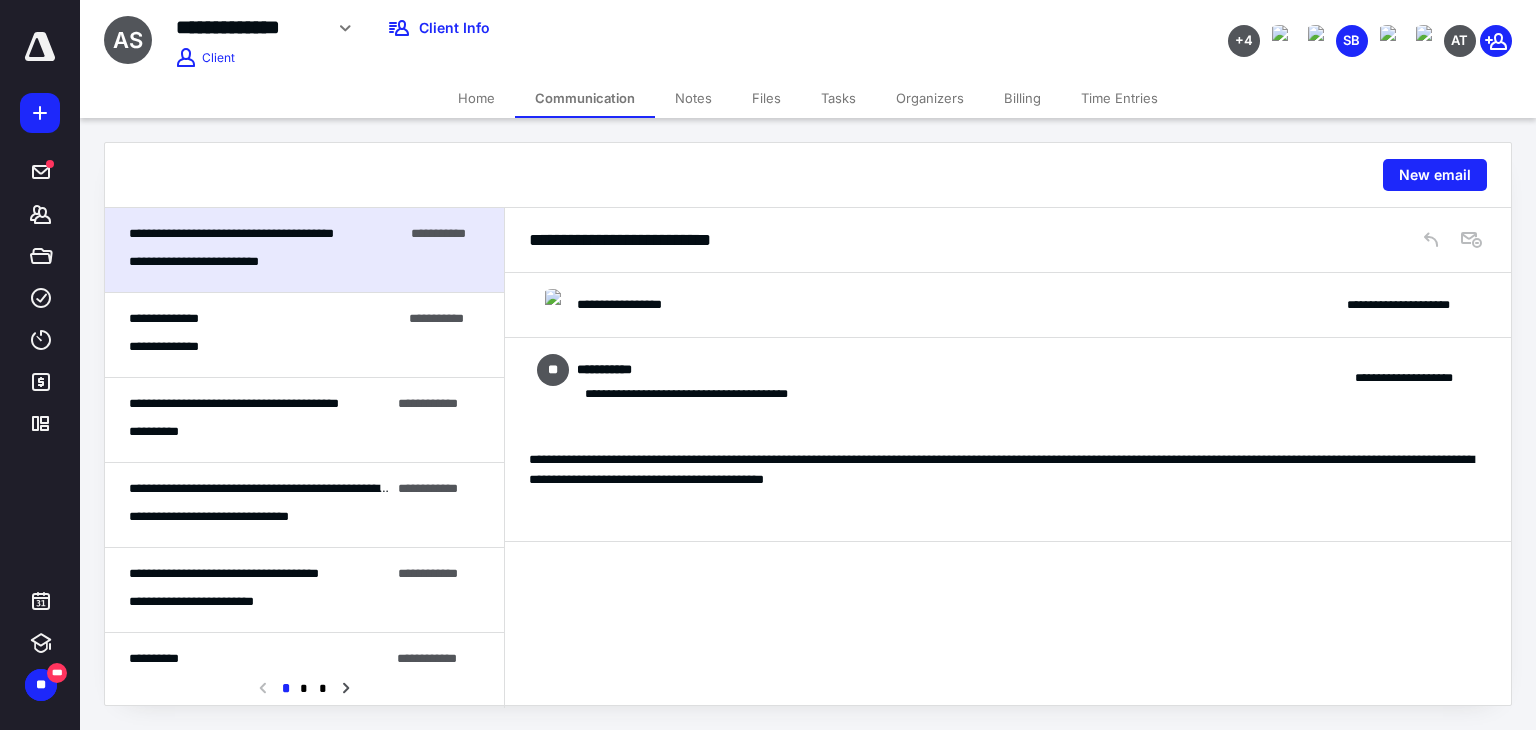 click on "**********" at bounding box center (1008, 305) 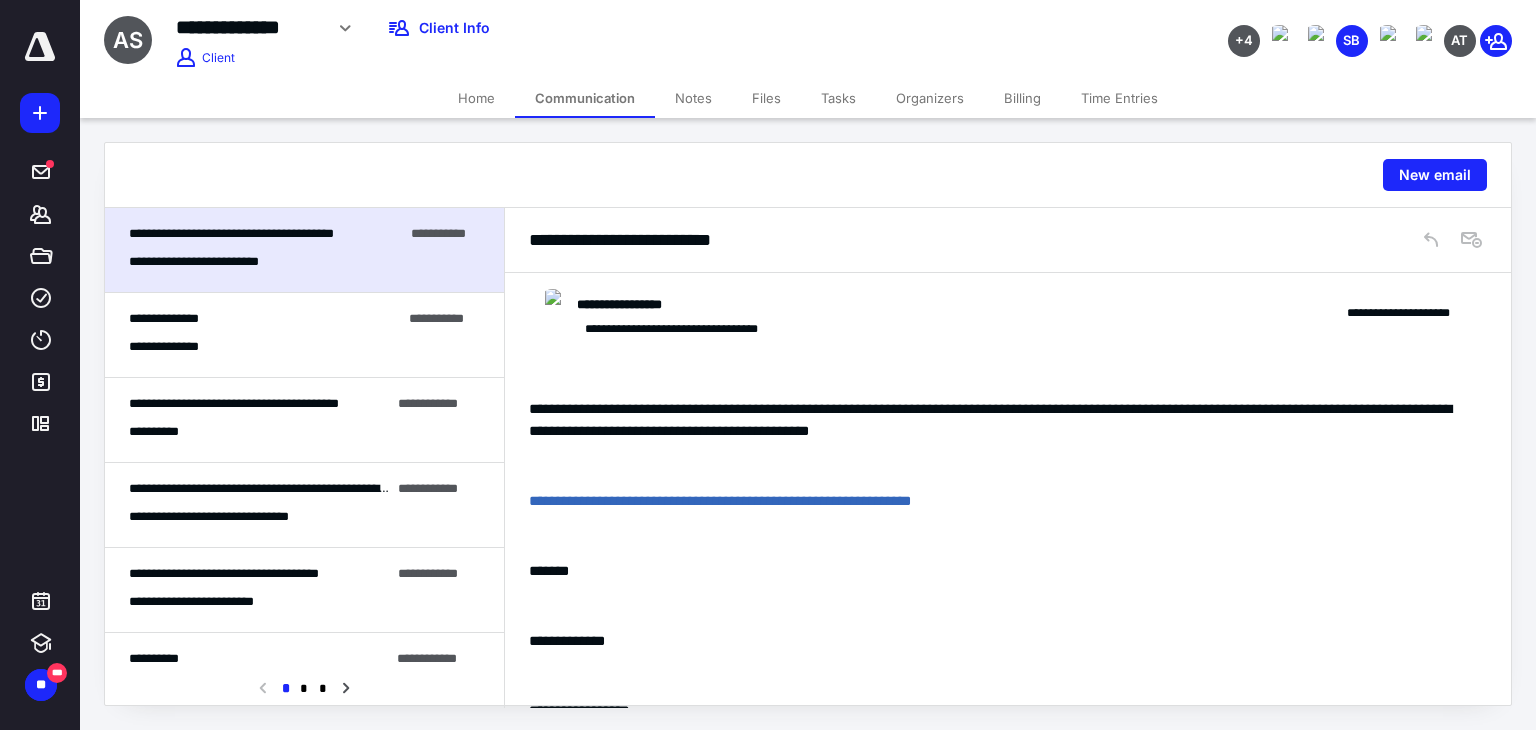 click on "**********" at bounding box center [1008, 313] 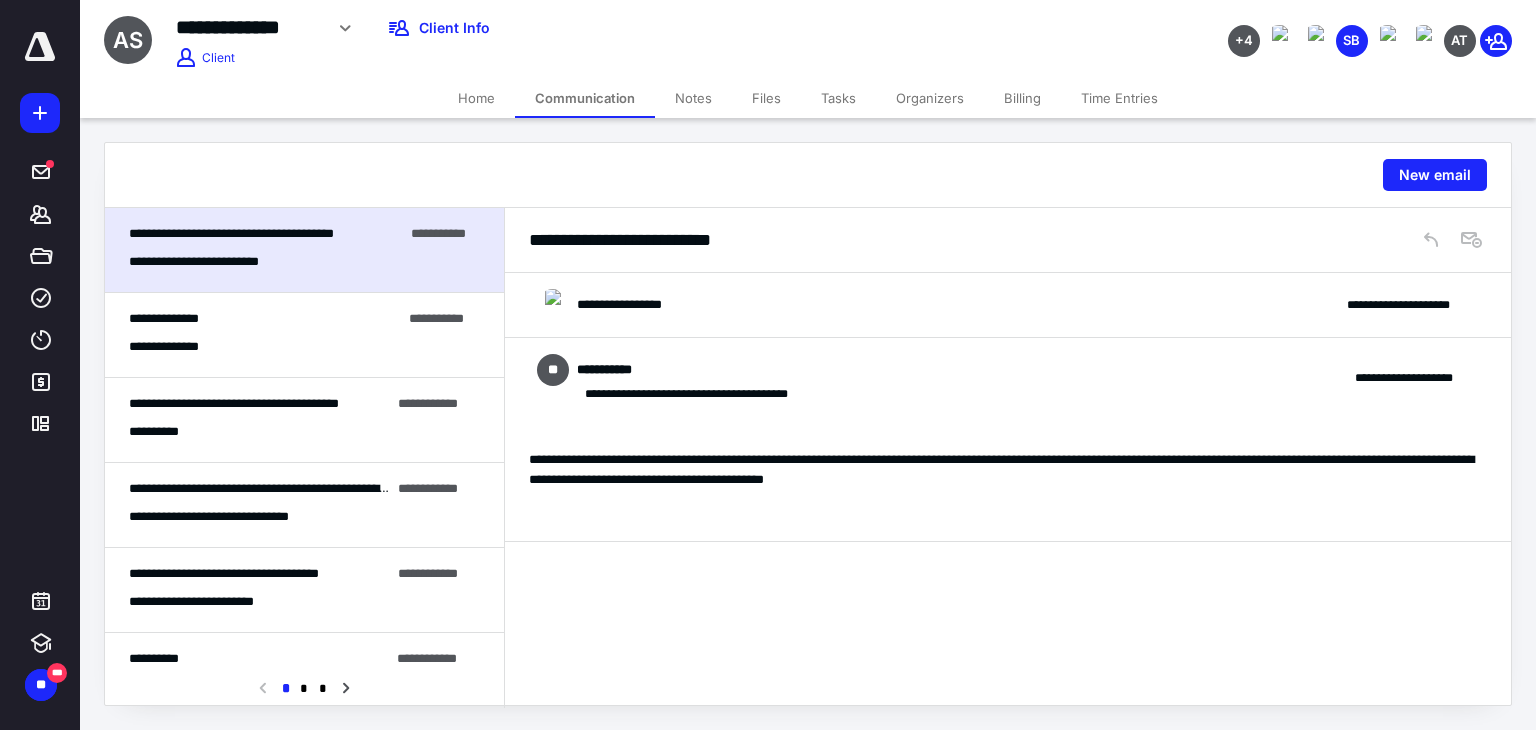 click on "**********" at bounding box center [687, 370] 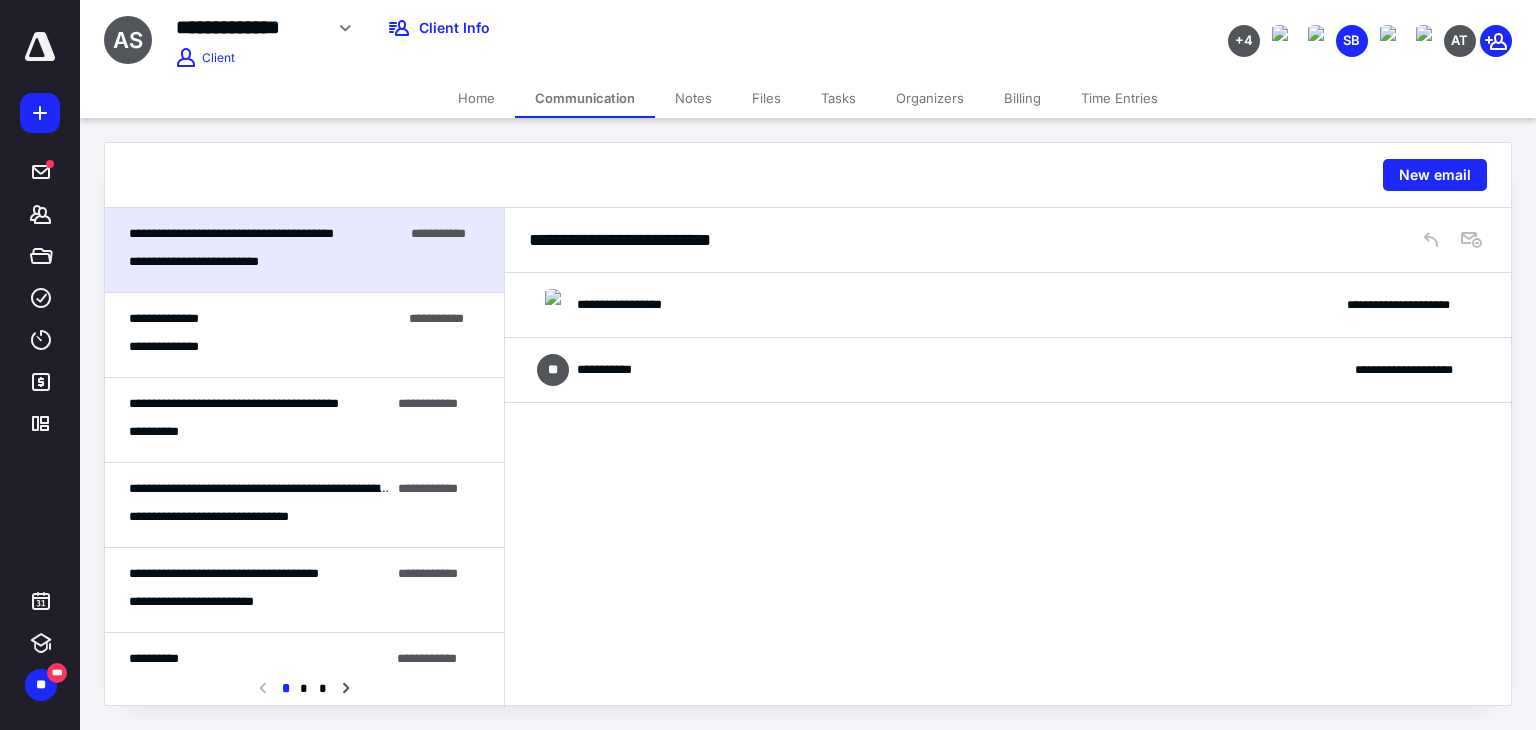 click on "**********" at bounding box center (1008, 370) 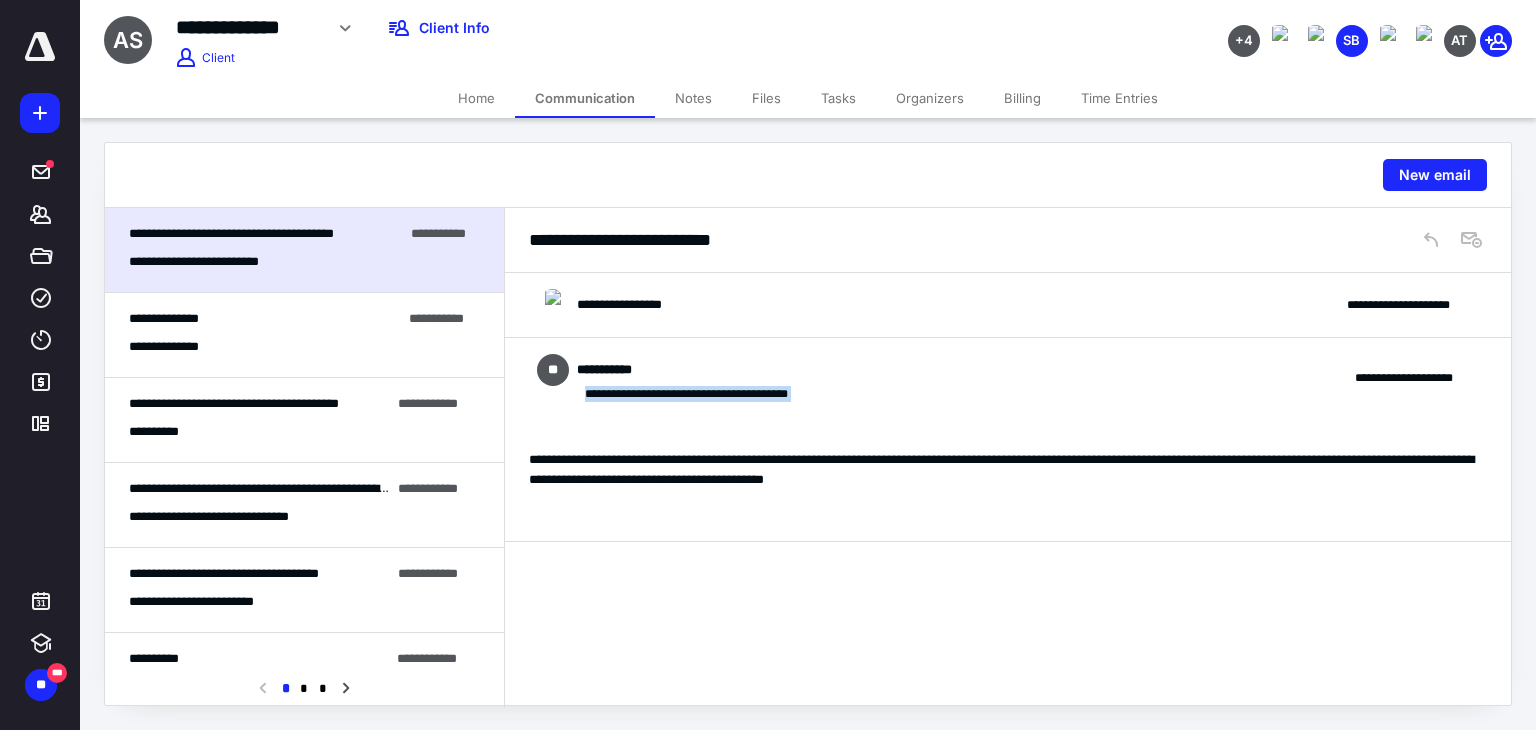 click on "**********" at bounding box center (687, 370) 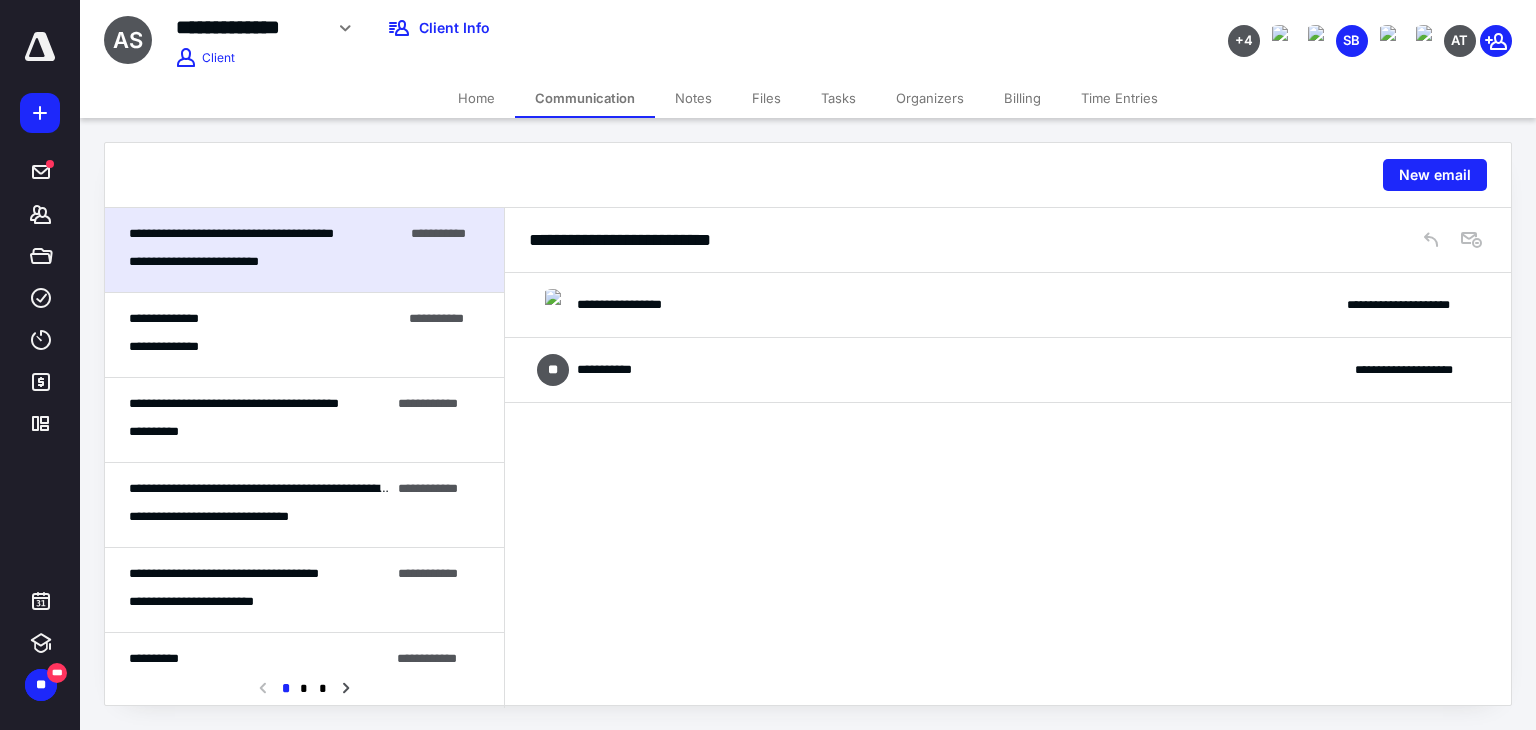 click on "**********" at bounding box center (265, 319) 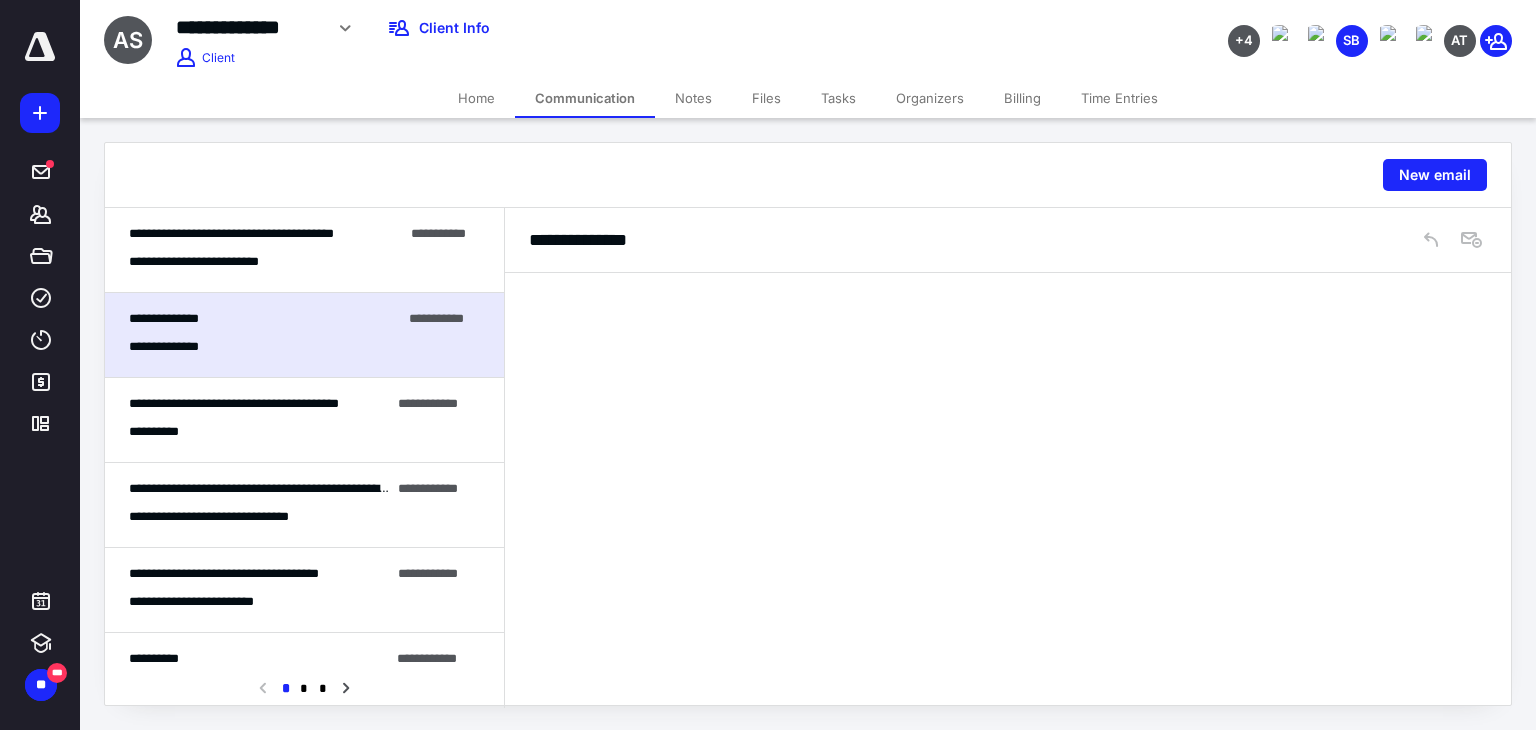 click on "**********" at bounding box center [304, 420] 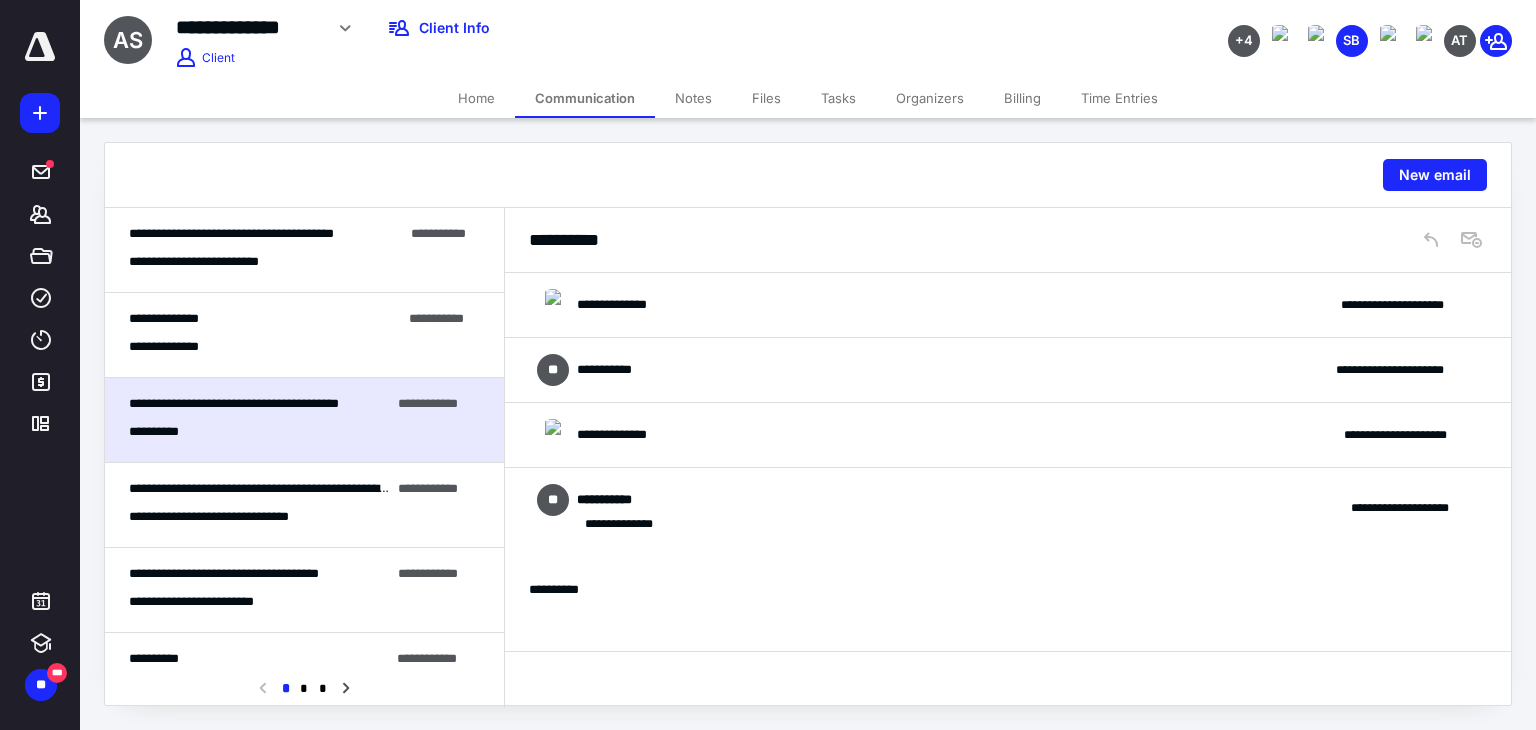 click on "**********" at bounding box center [1008, 508] 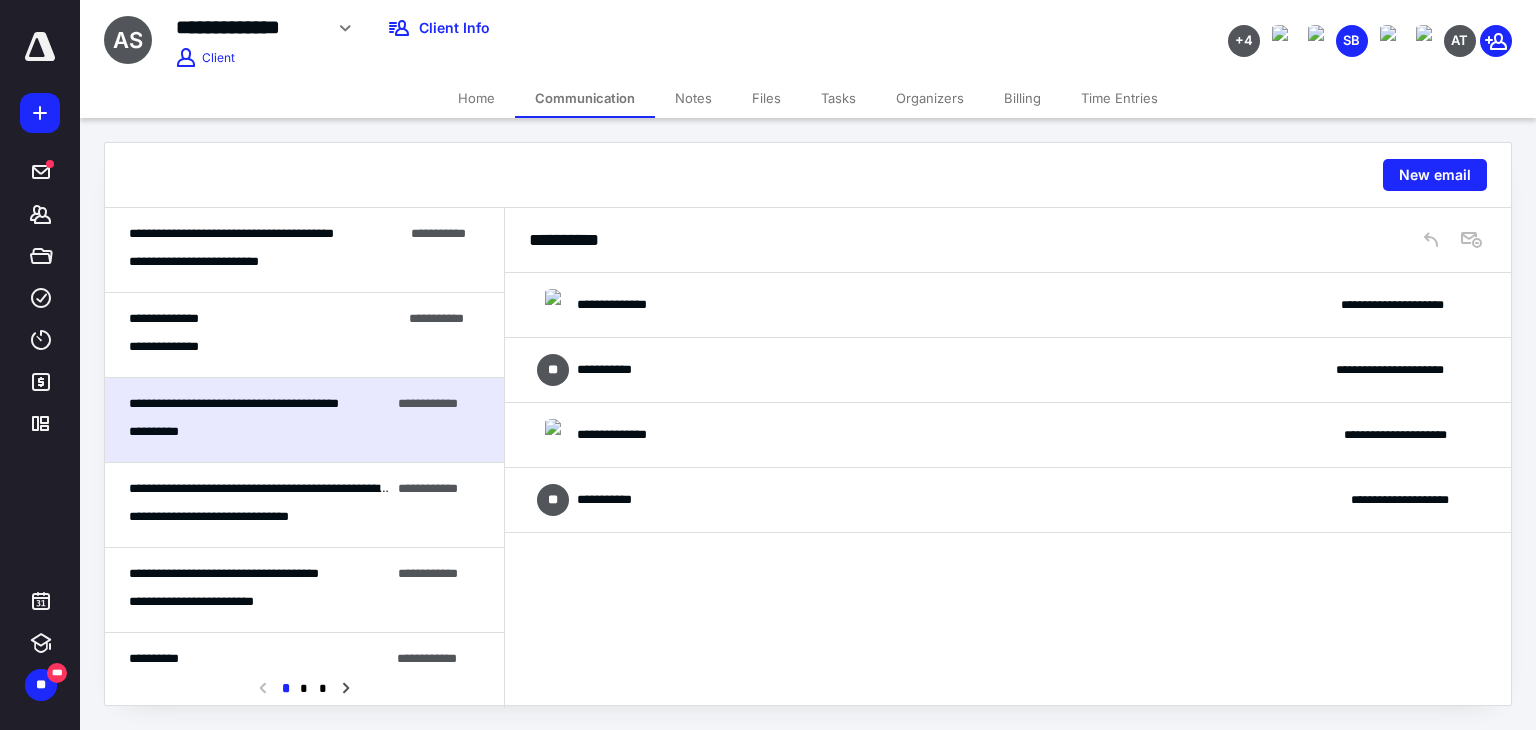 click on "**********" at bounding box center (1008, 435) 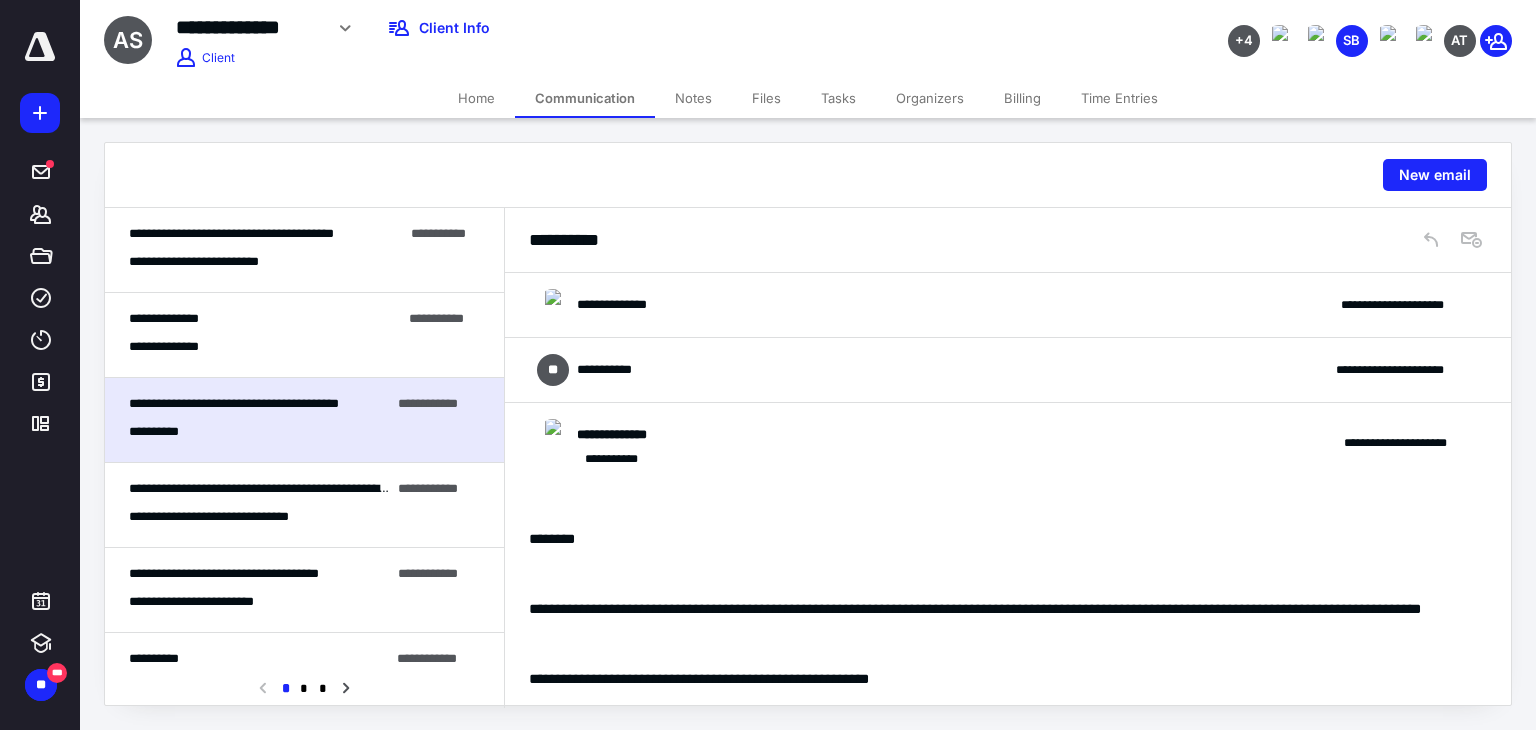 click on "**********" at bounding box center [1008, 443] 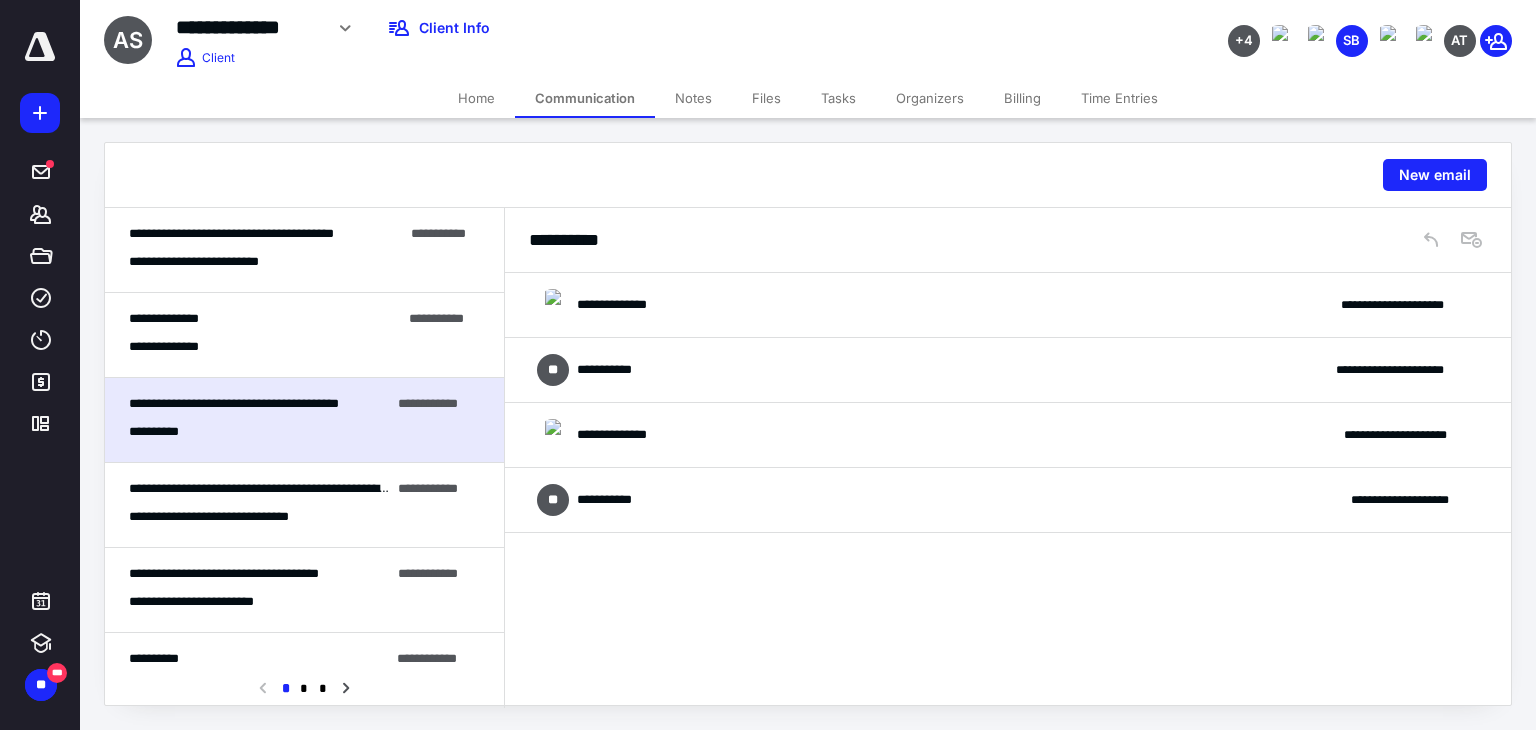 click on "**********" at bounding box center (1008, 370) 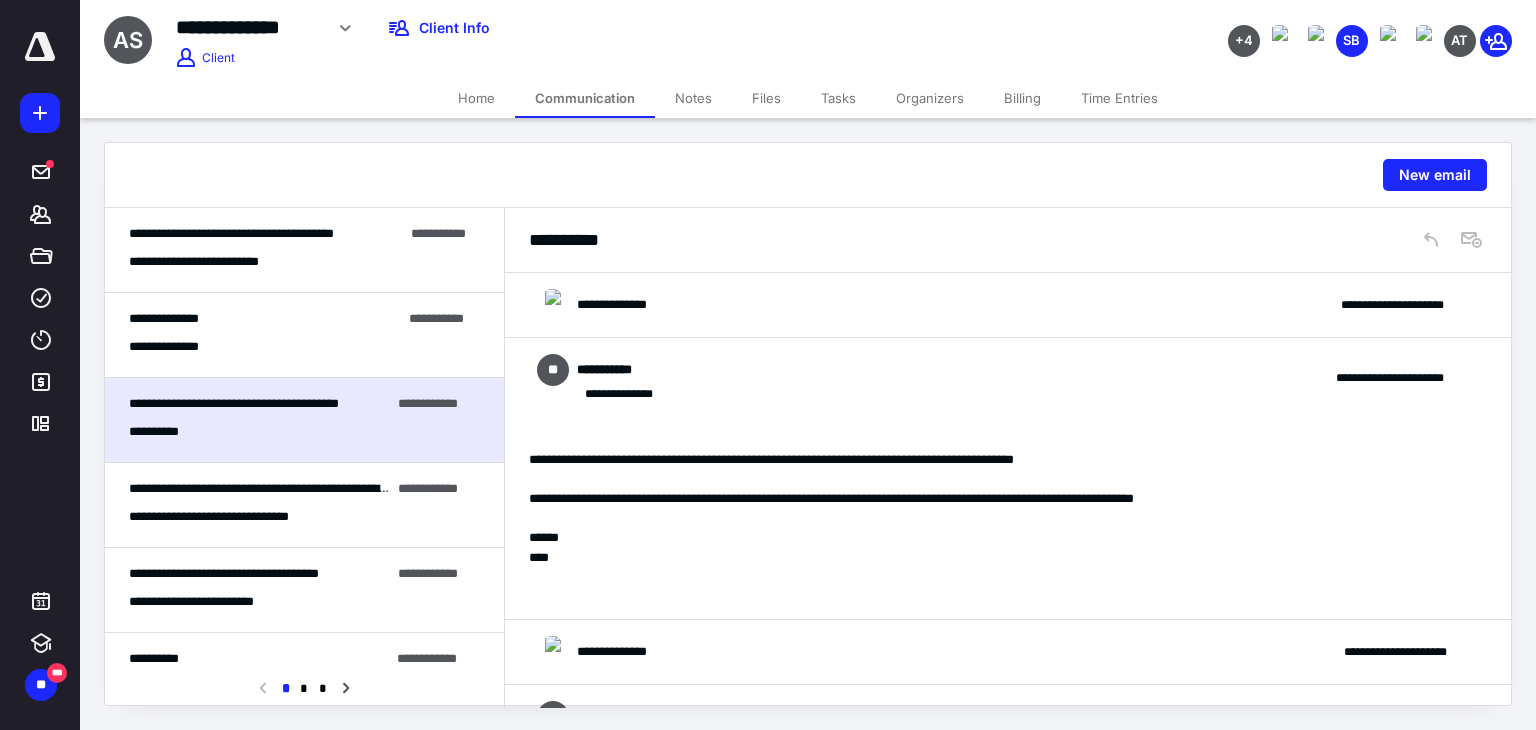 click on "**********" at bounding box center (1008, 378) 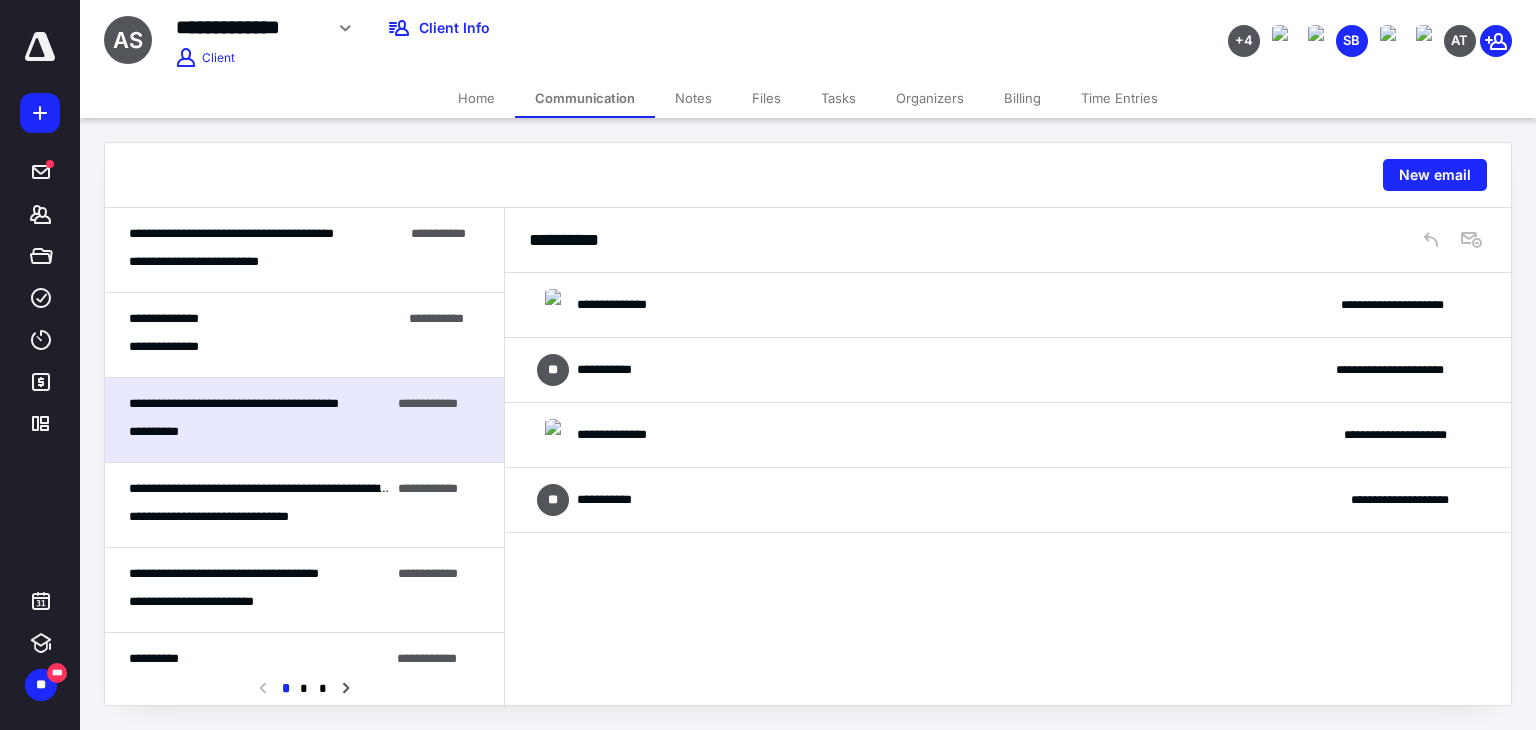 click on "**********" at bounding box center [1008, 305] 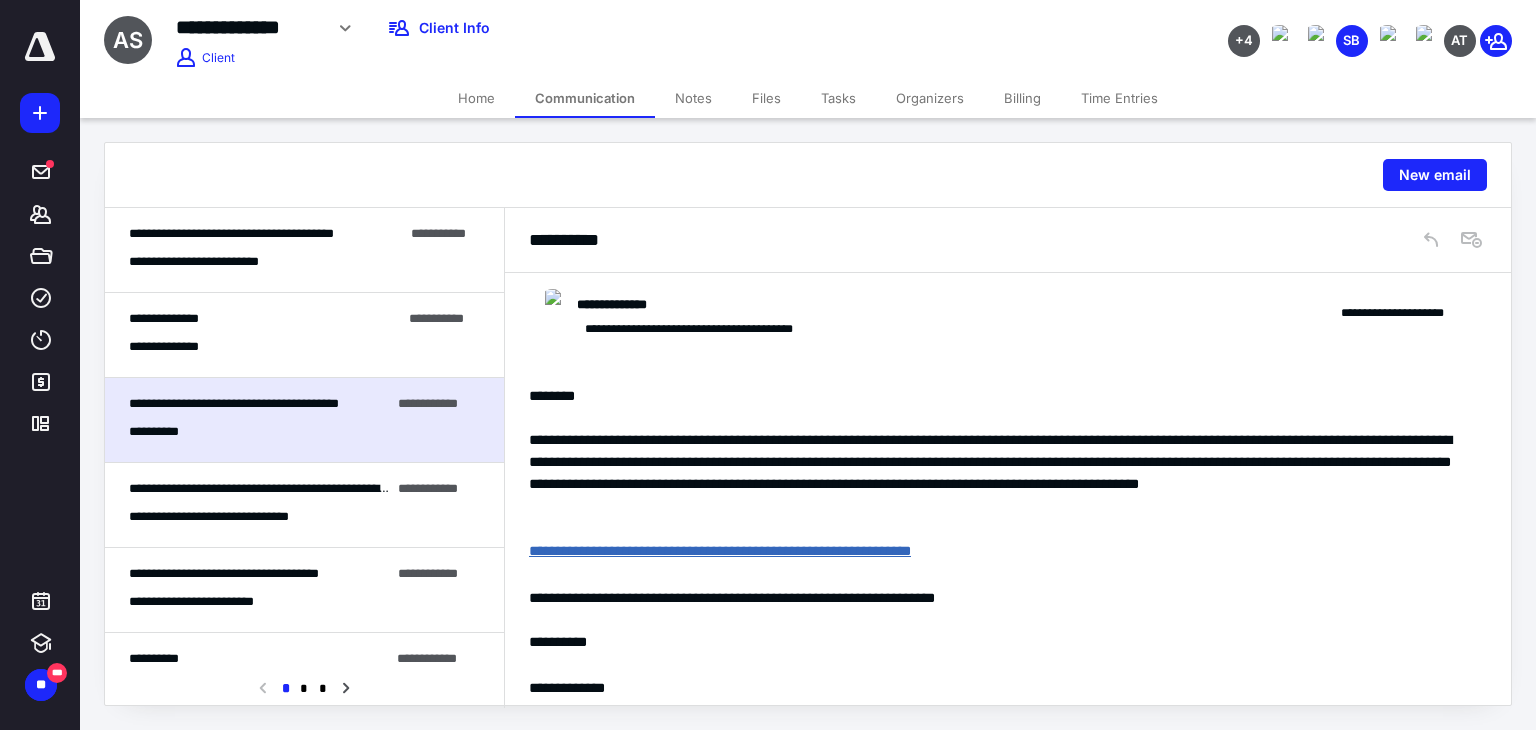 click on "**********" at bounding box center (304, 335) 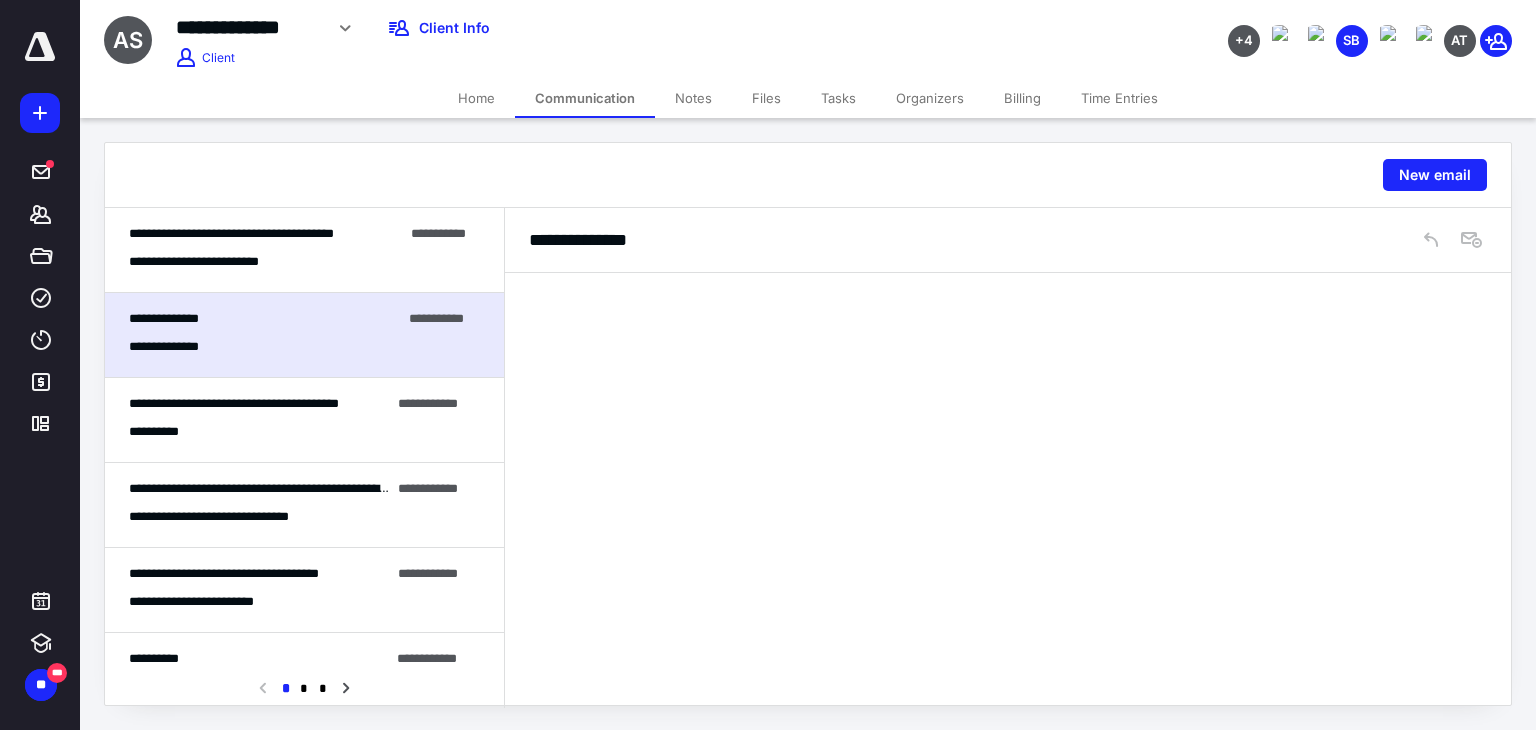 click on "**********" at bounding box center [304, 420] 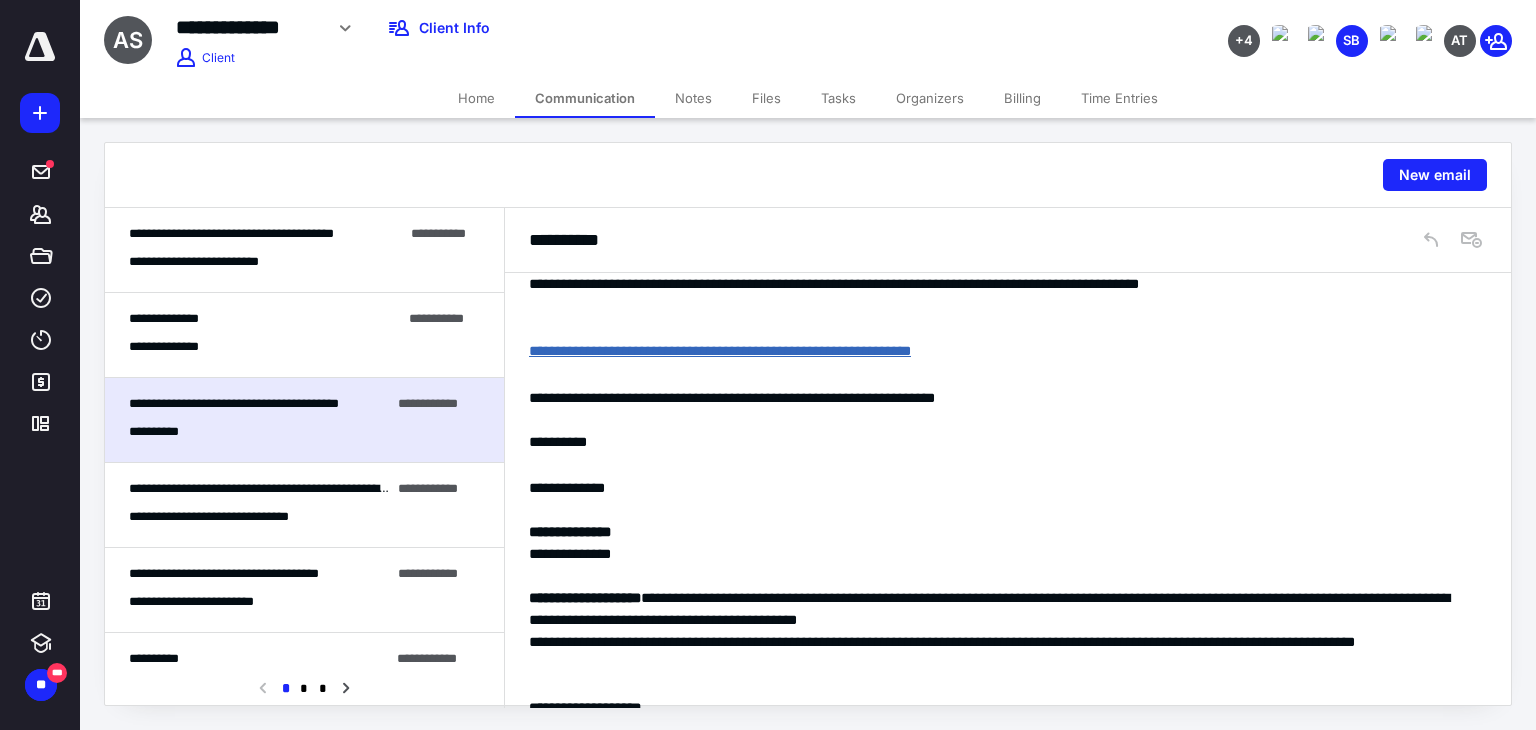 scroll, scrollTop: 0, scrollLeft: 0, axis: both 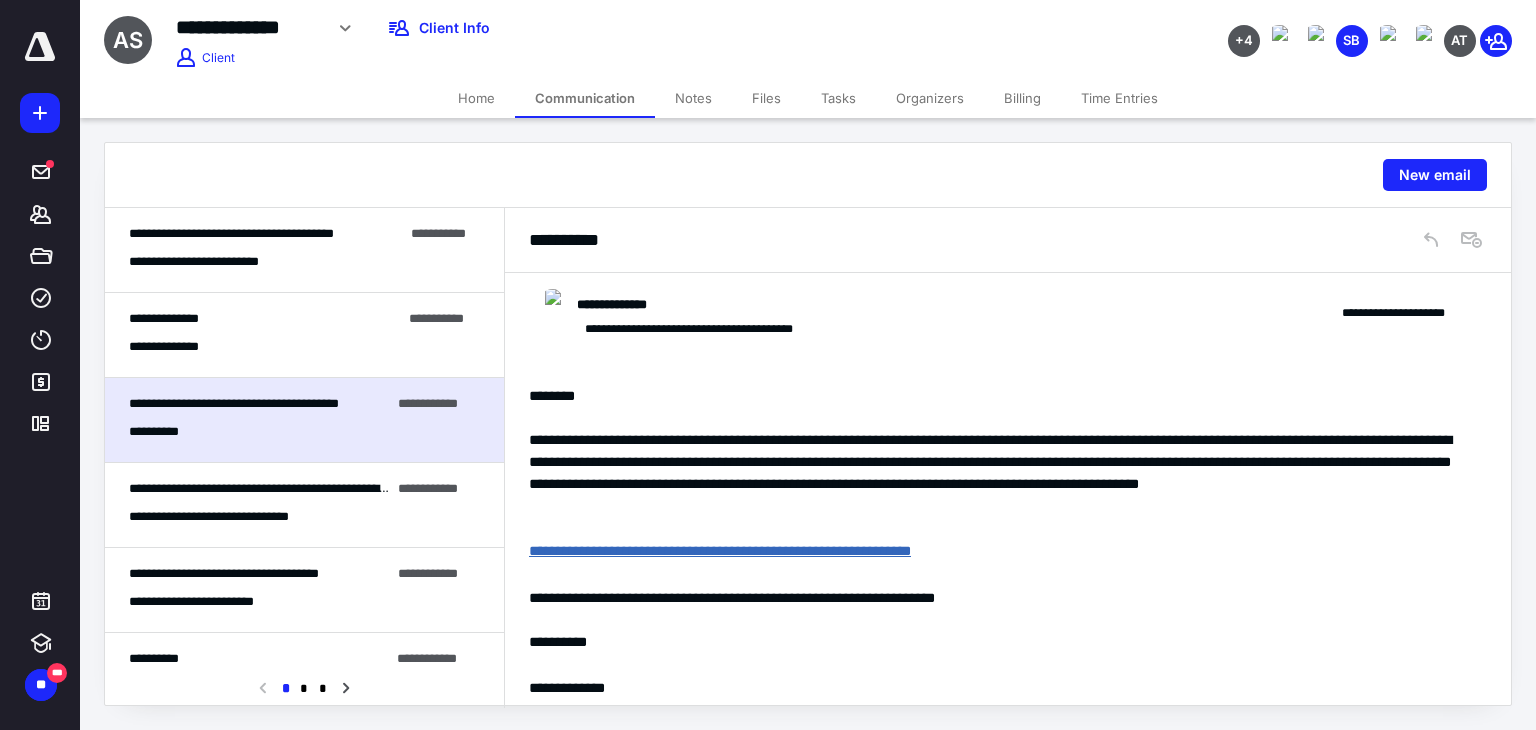 click on "**********" at bounding box center (264, 488) 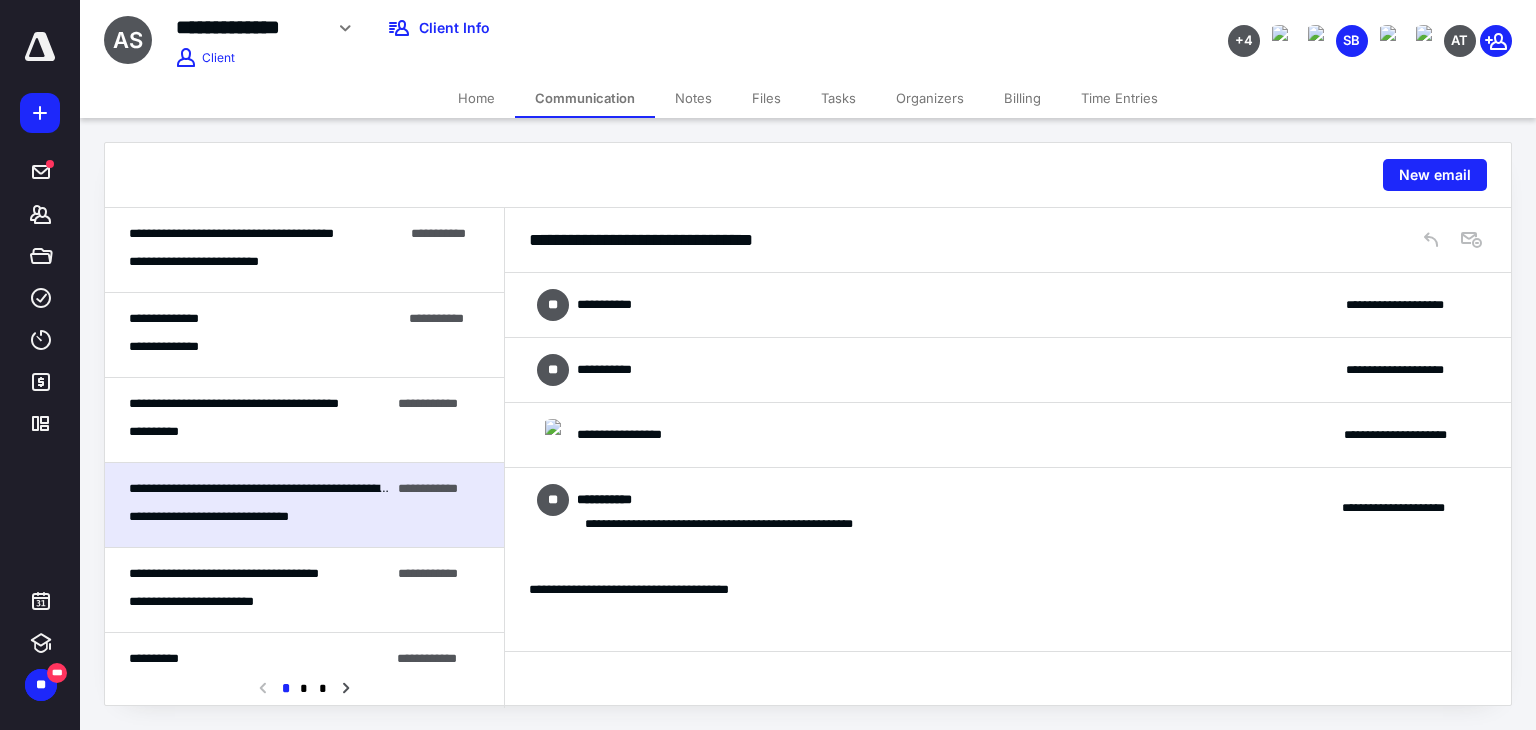 click on "**********" at bounding box center (224, 573) 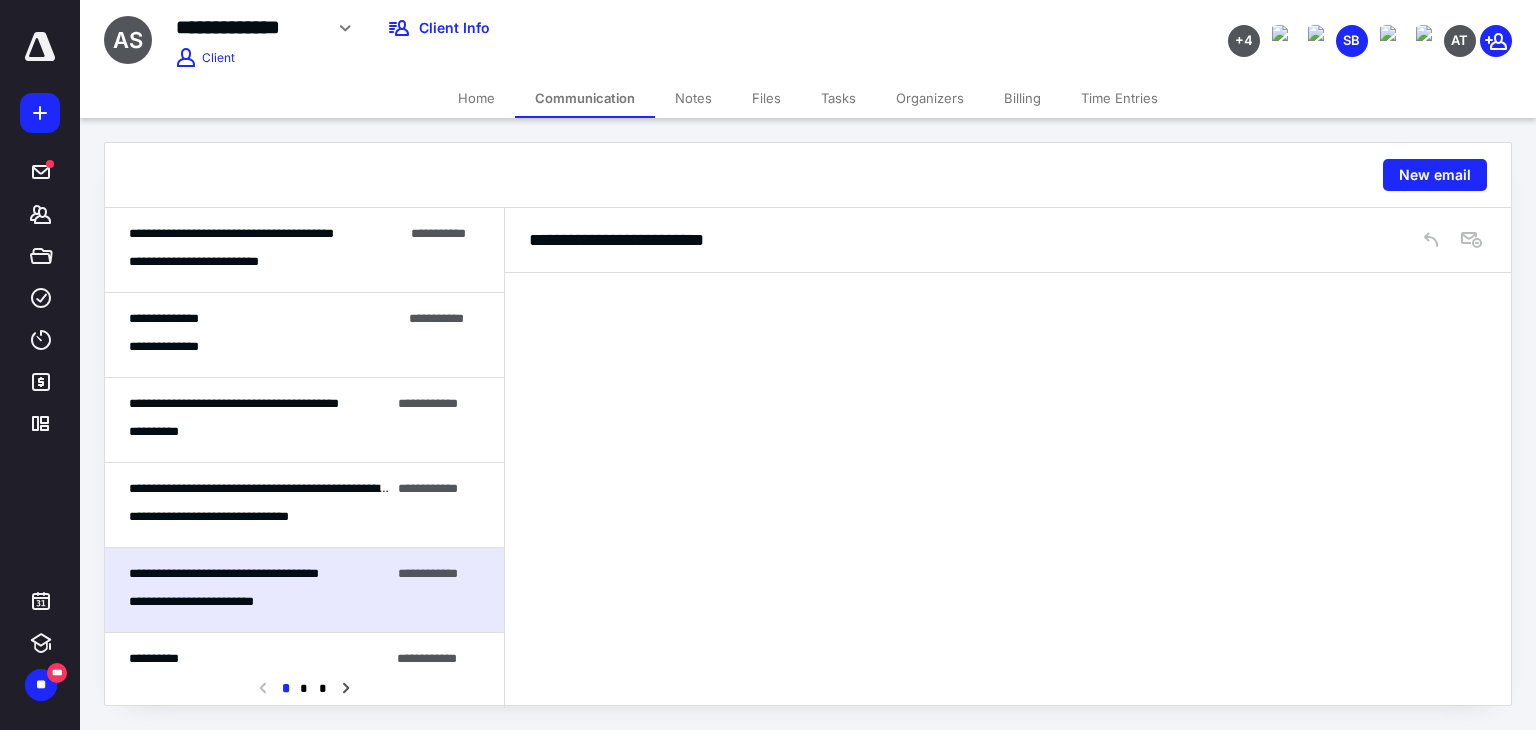 click on "**********" at bounding box center [304, 505] 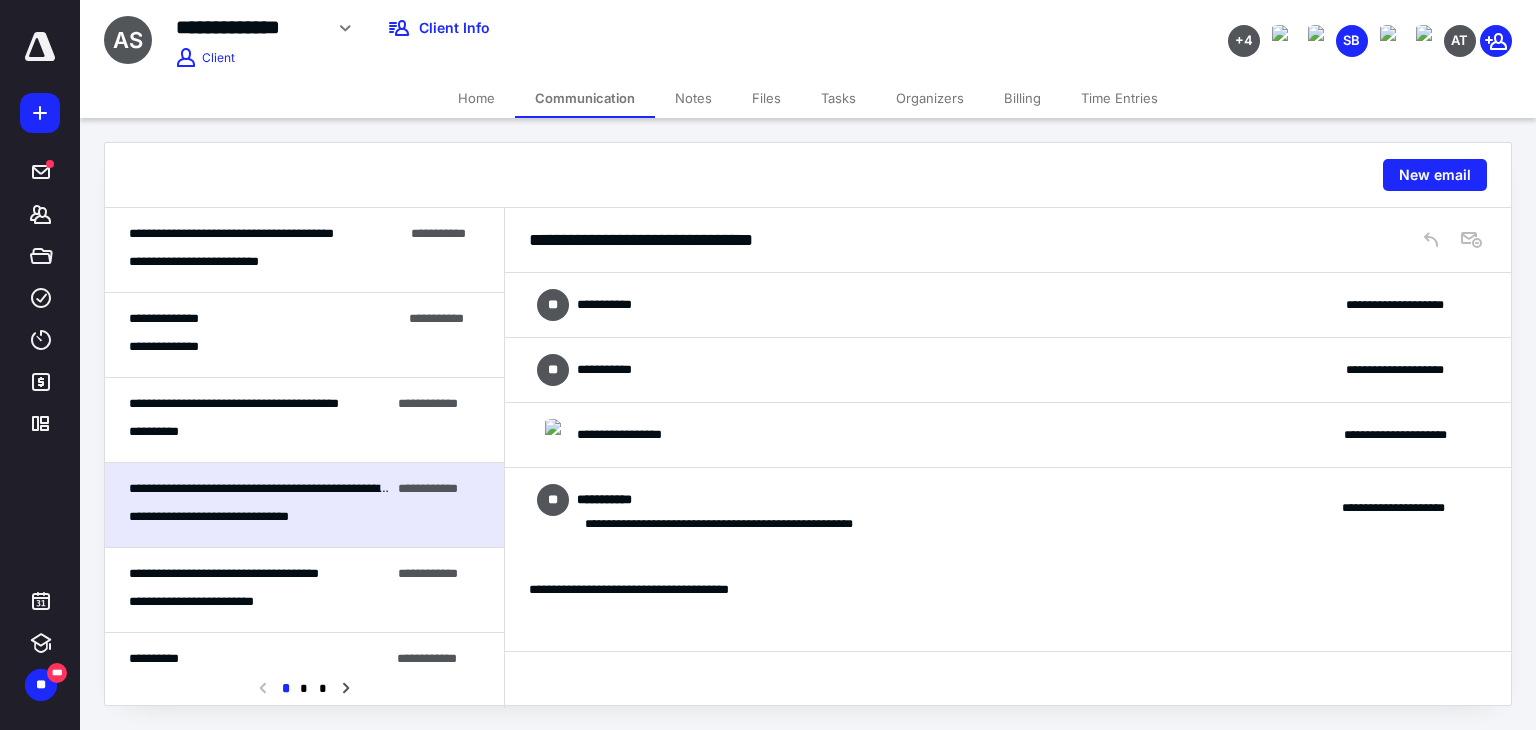 click on "**********" at bounding box center (723, 500) 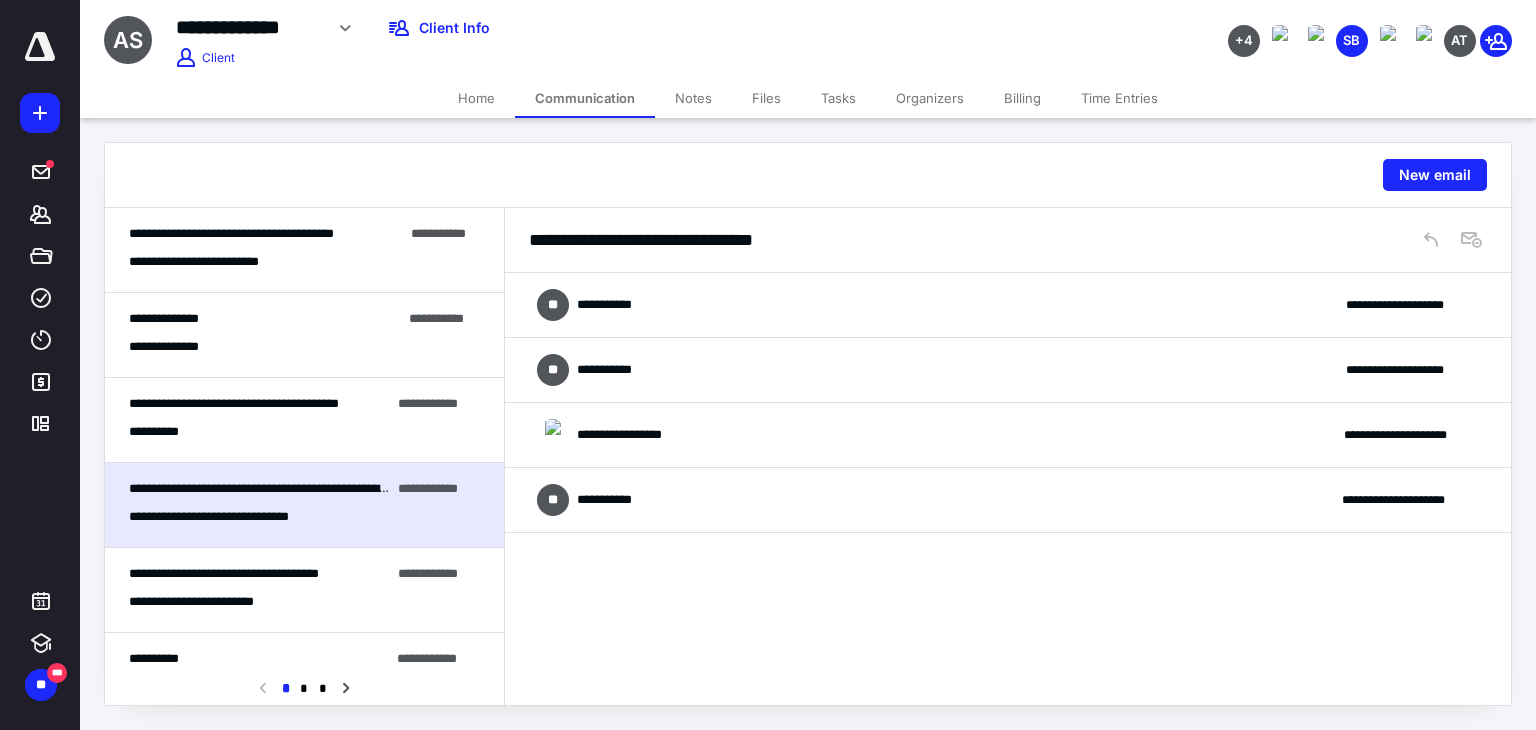 click on "**********" at bounding box center [1008, 305] 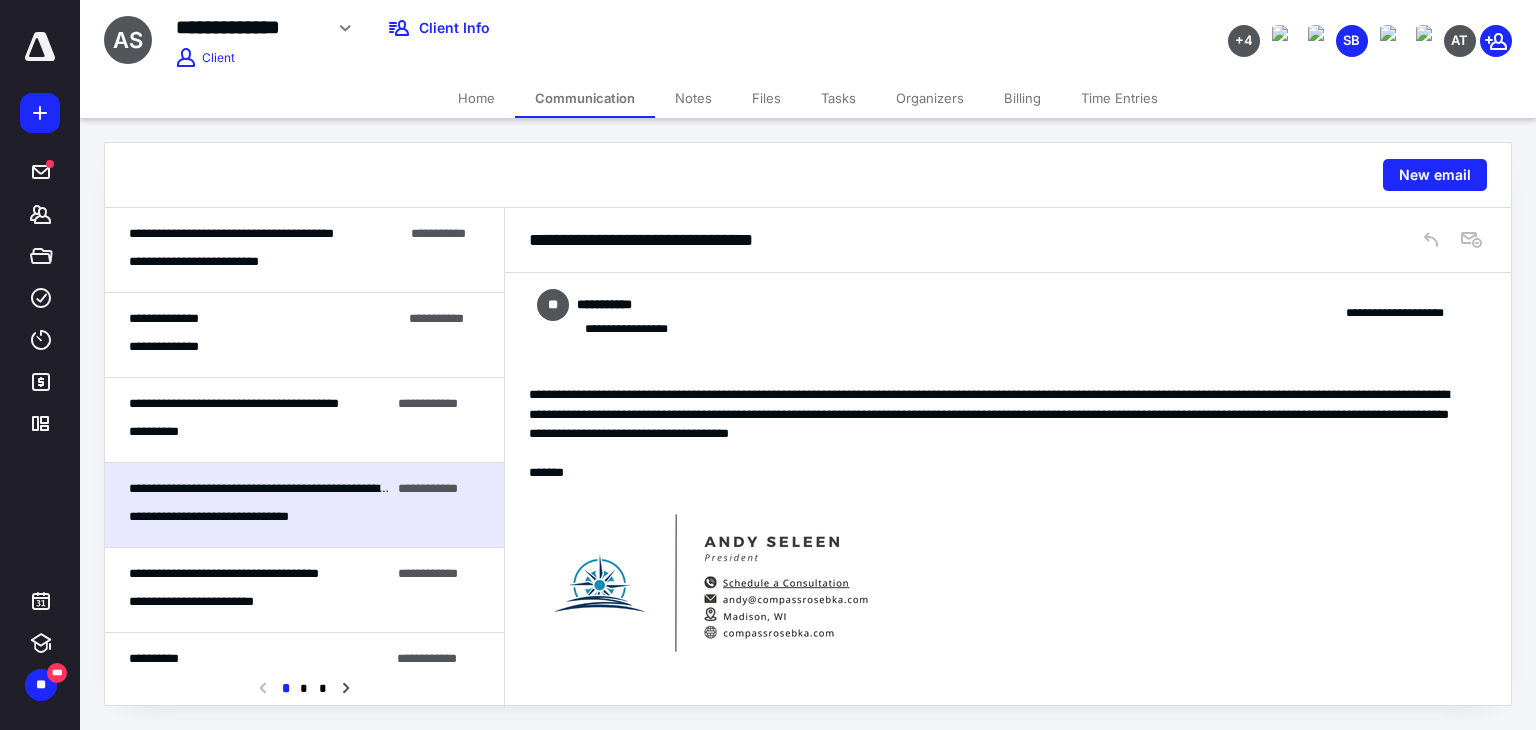 click on "**********" at bounding box center [1008, 313] 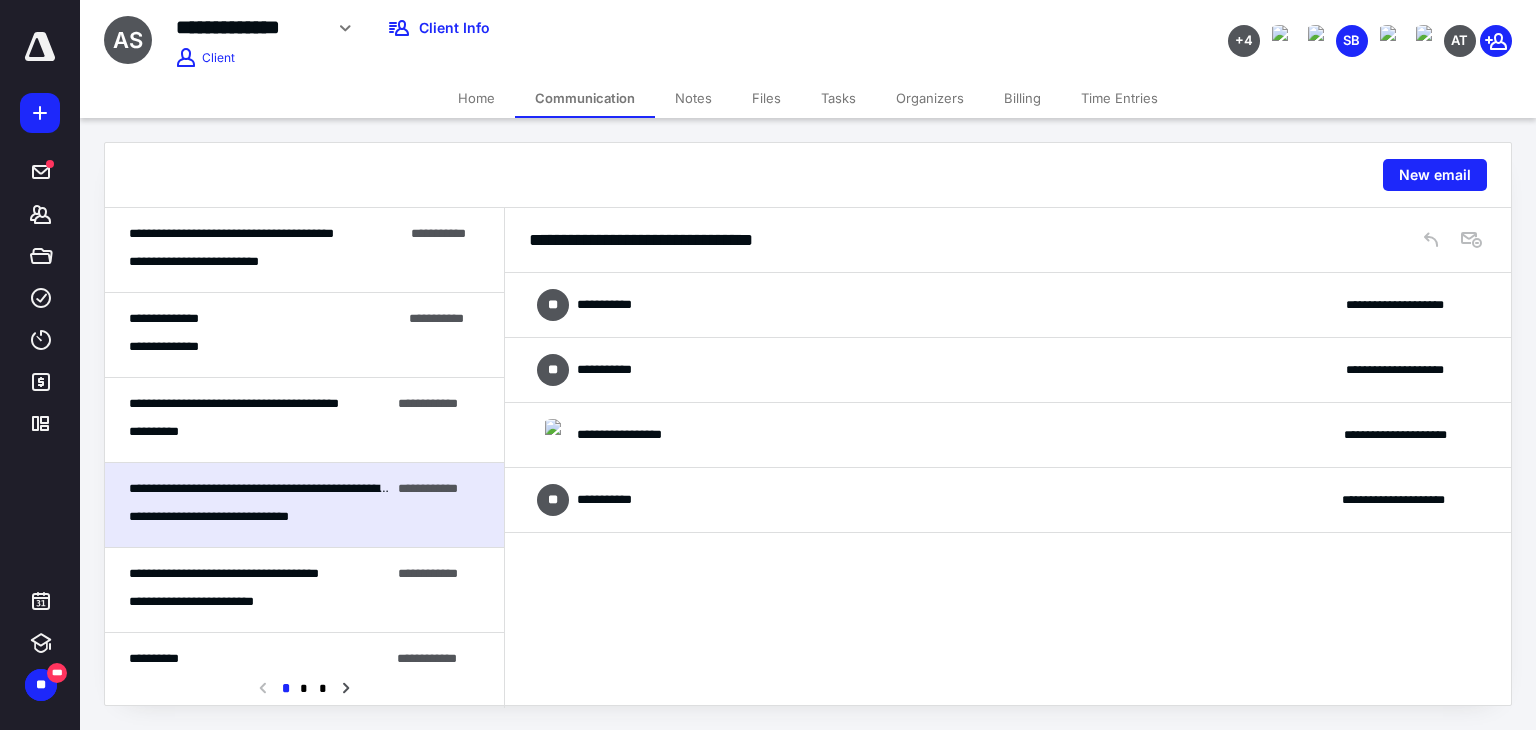 click on "**********" at bounding box center [304, 420] 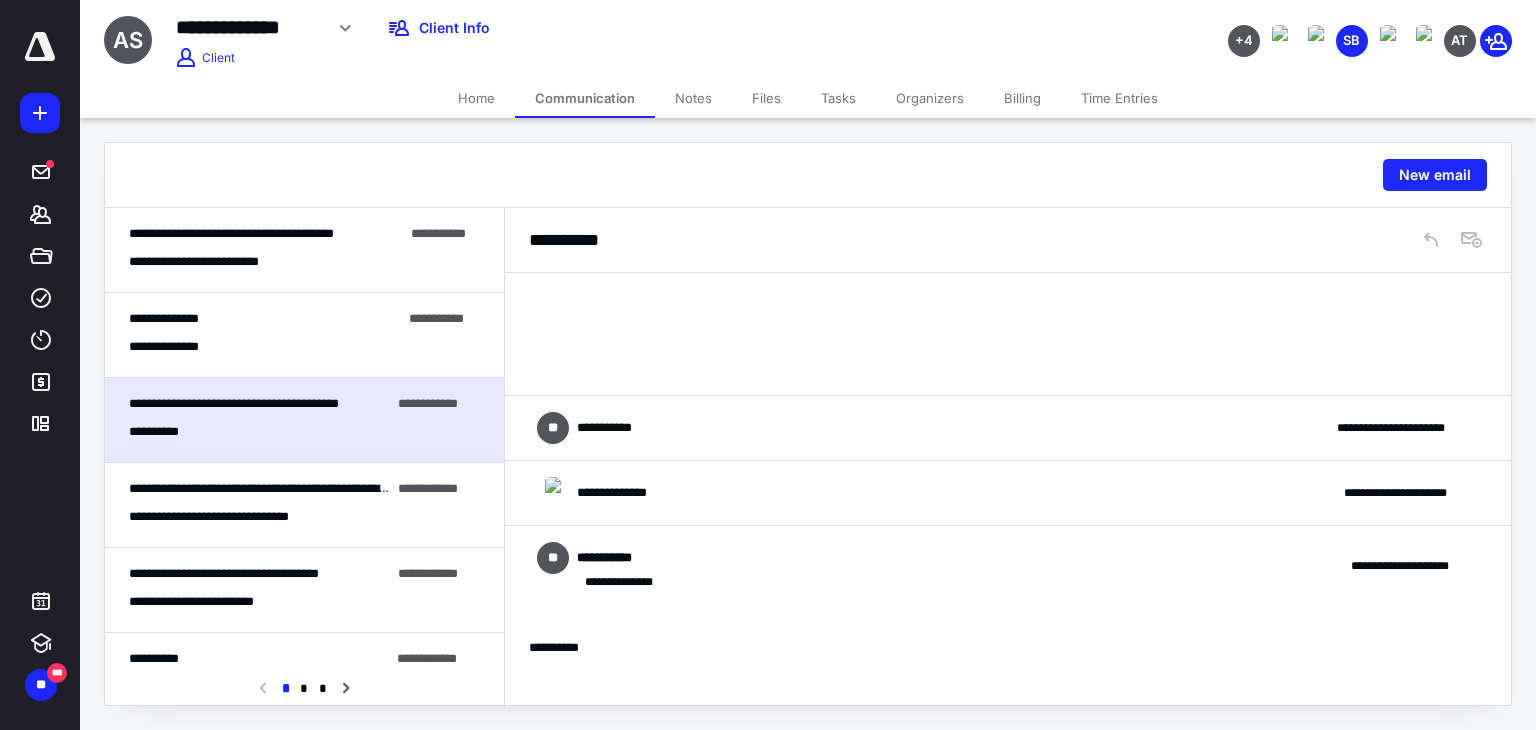 click on "**********" at bounding box center [265, 319] 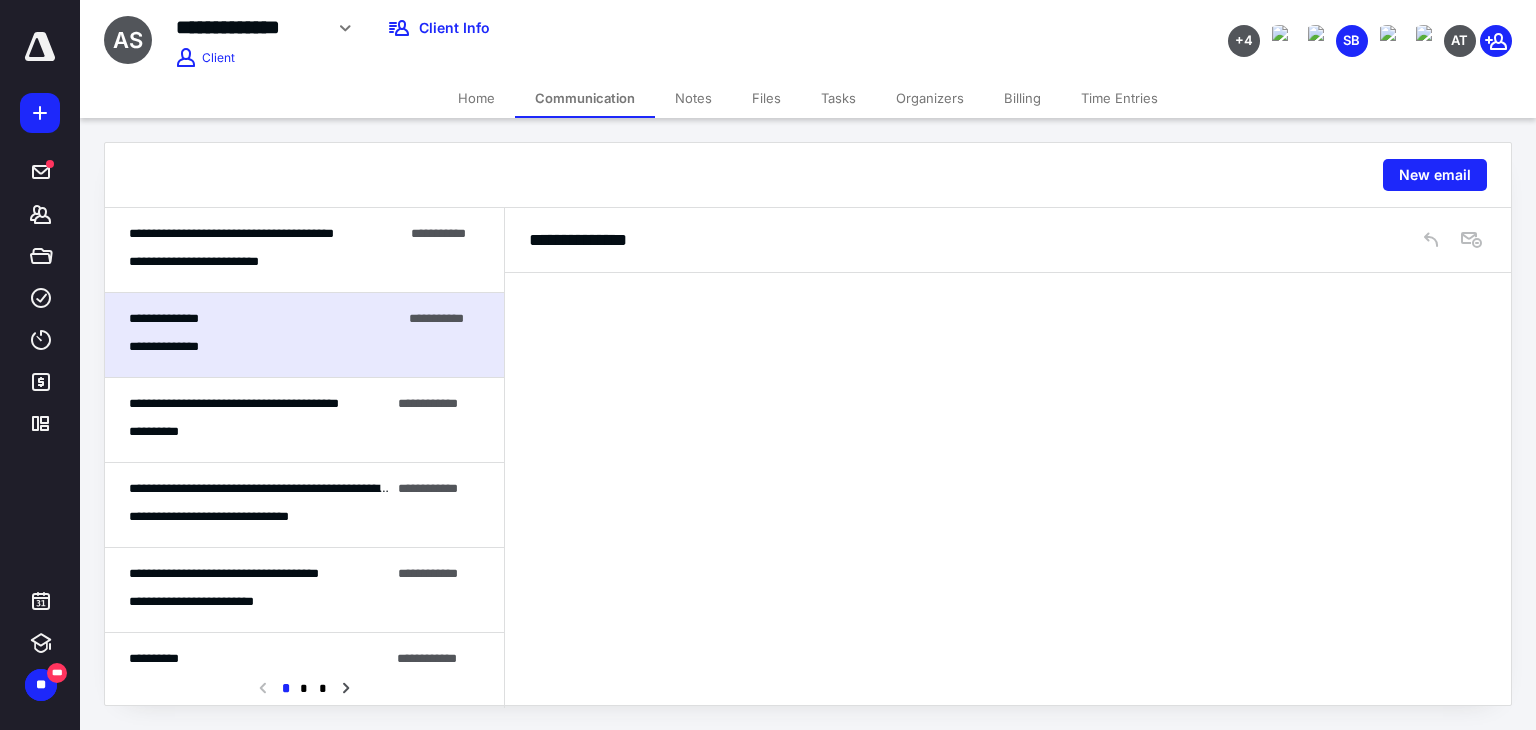 scroll, scrollTop: 0, scrollLeft: 0, axis: both 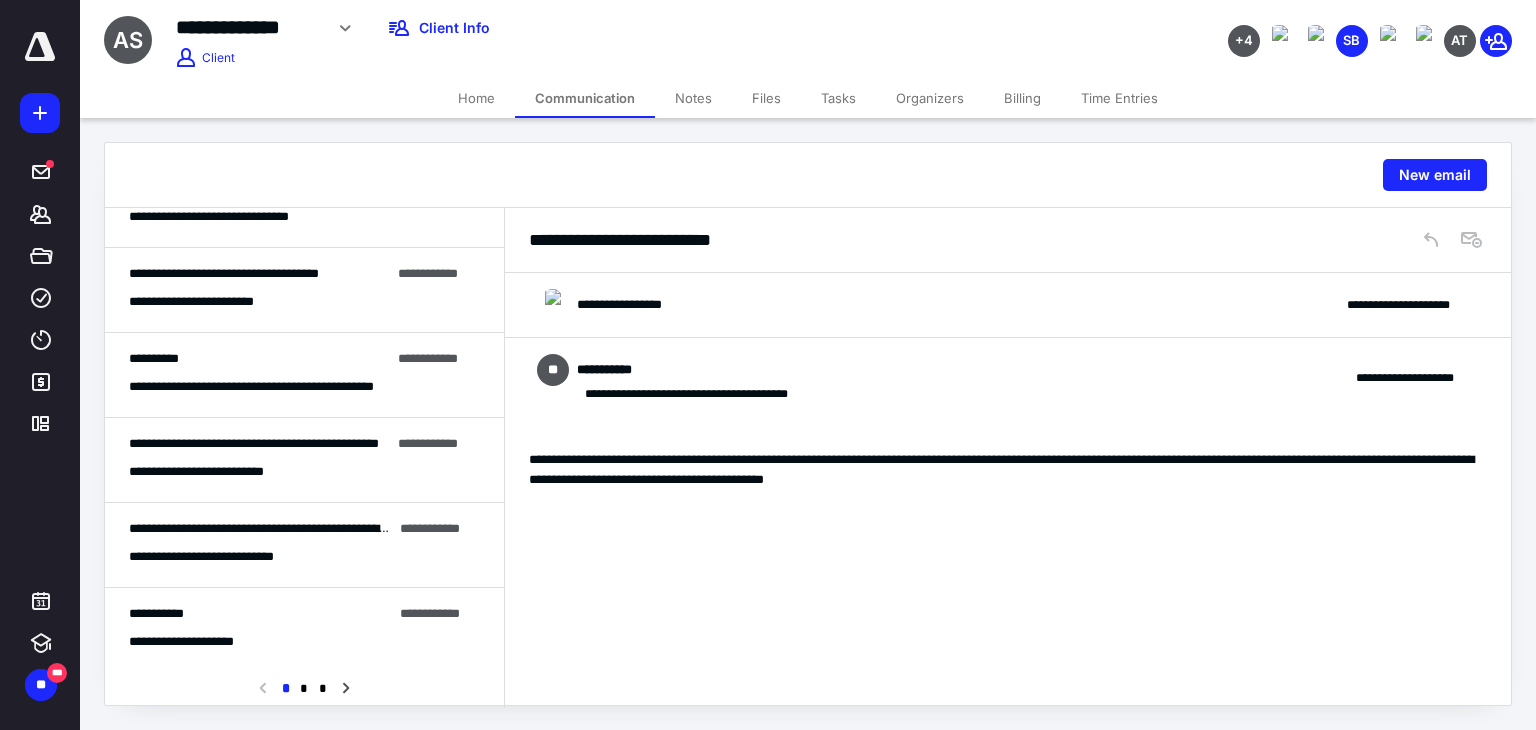 click on "**********" at bounding box center [304, 375] 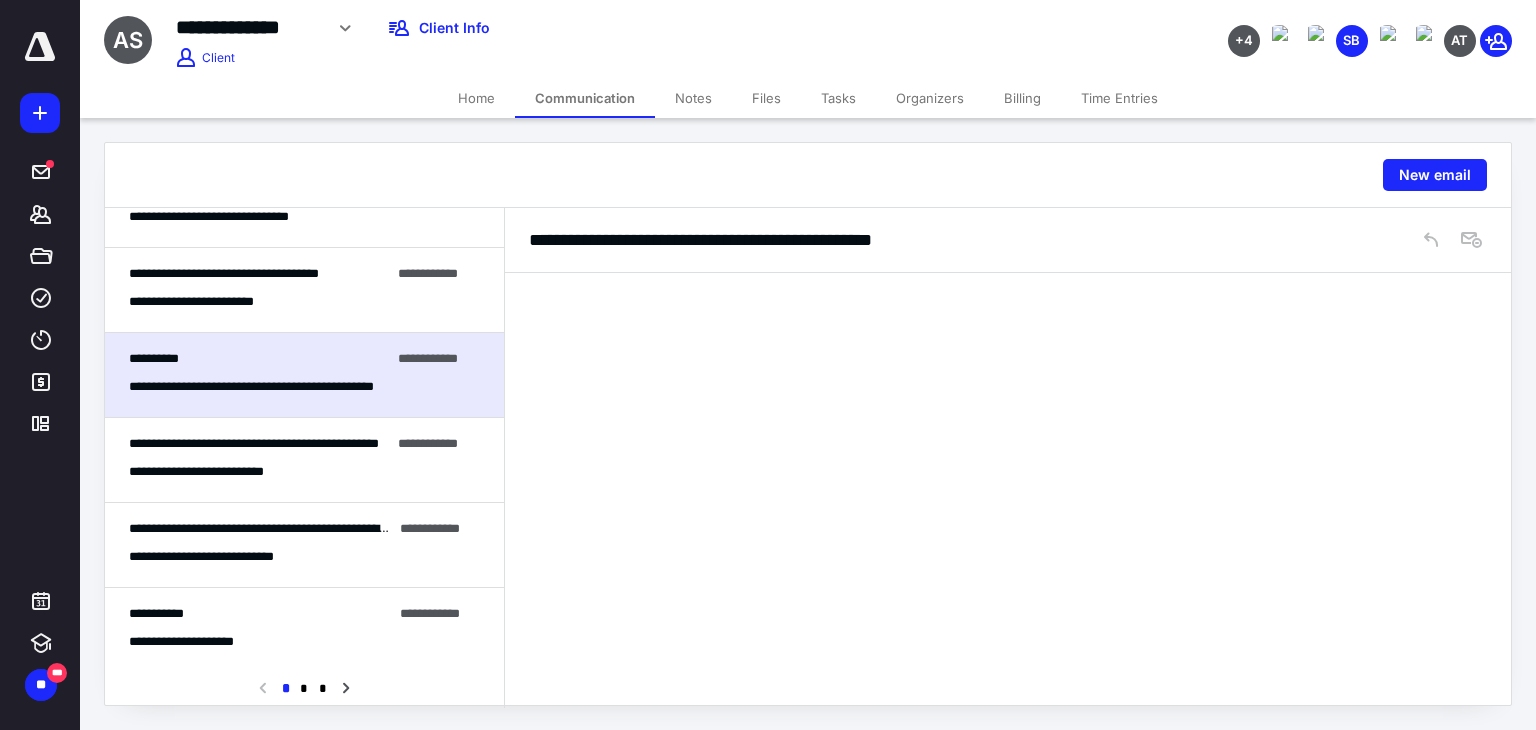 click on "**********" at bounding box center [304, 460] 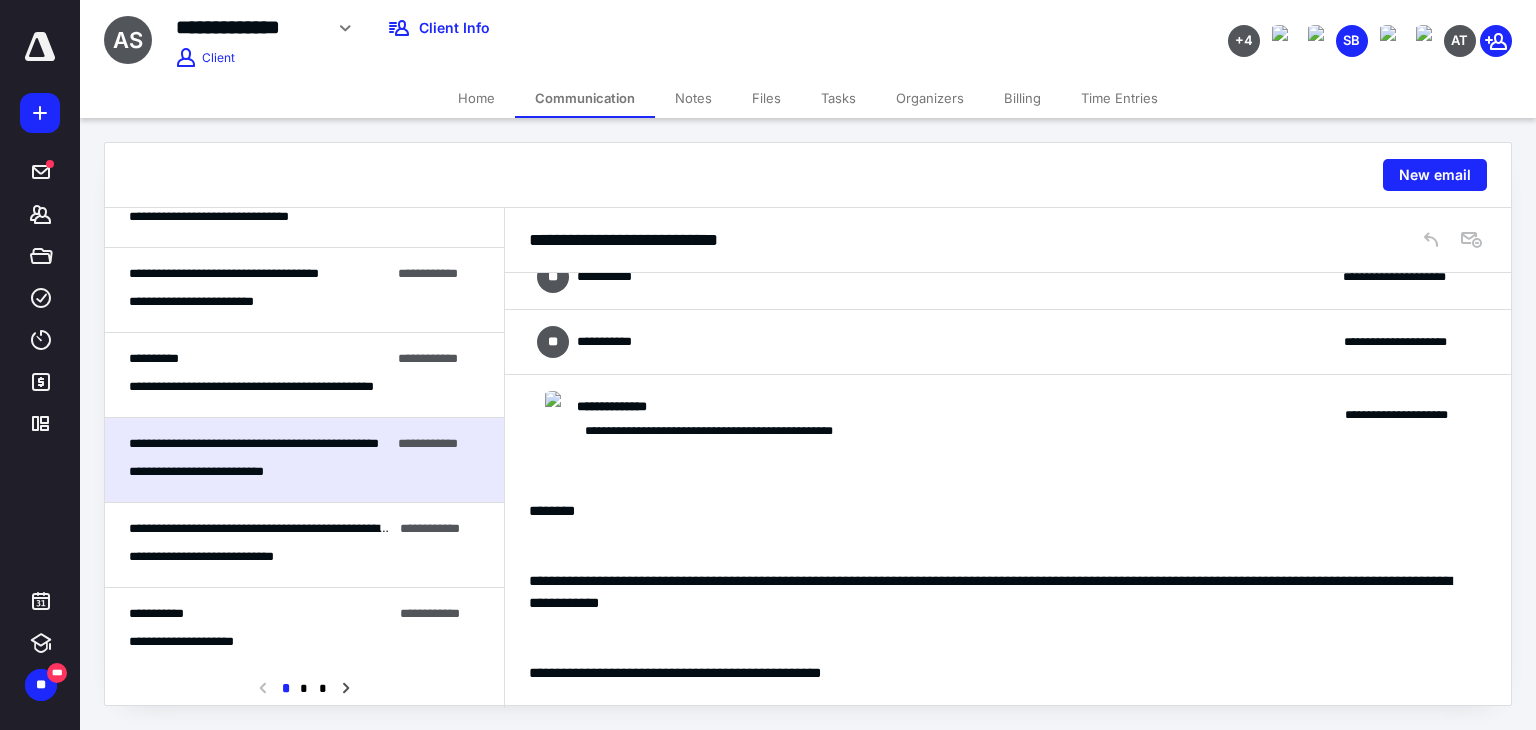 scroll, scrollTop: 0, scrollLeft: 0, axis: both 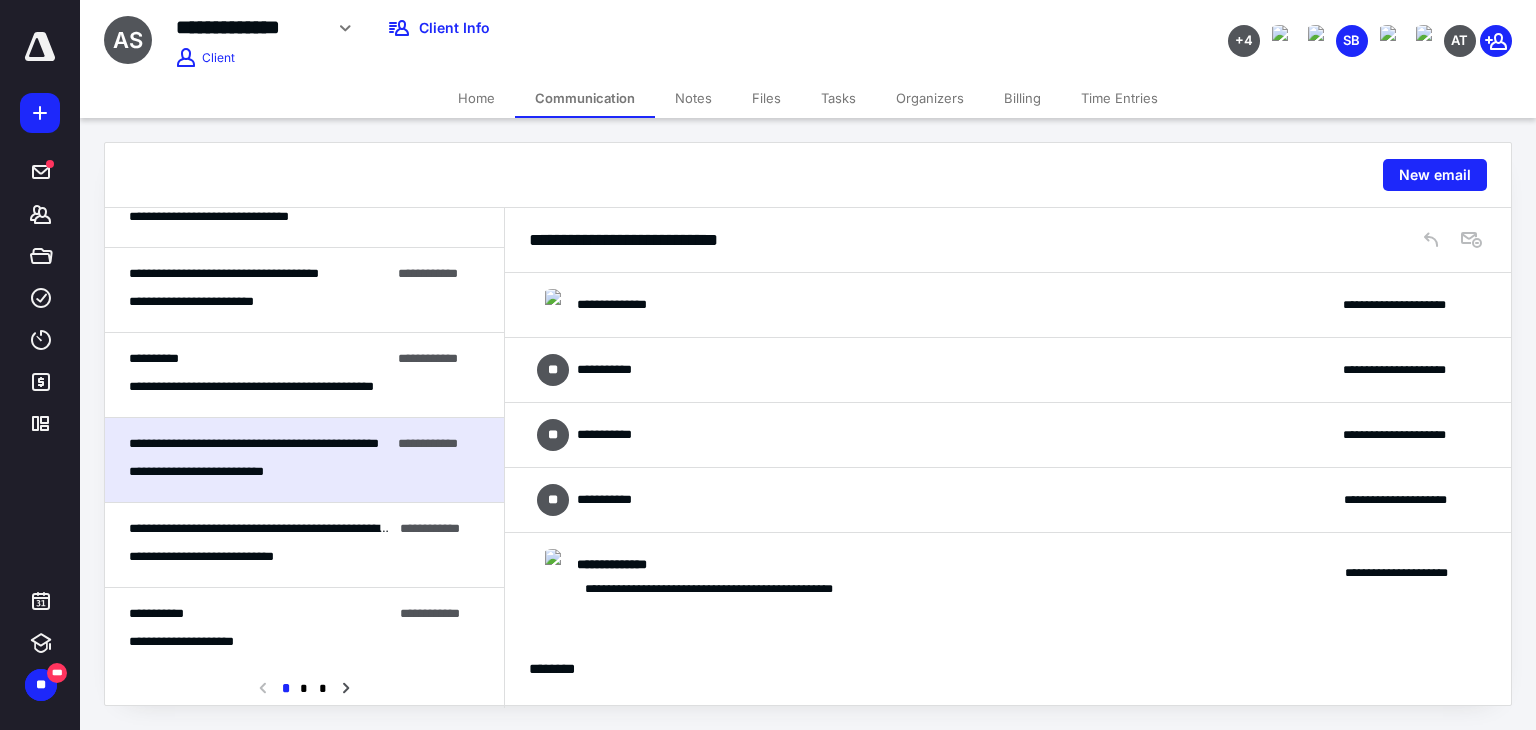 click on "**********" at bounding box center (1008, 573) 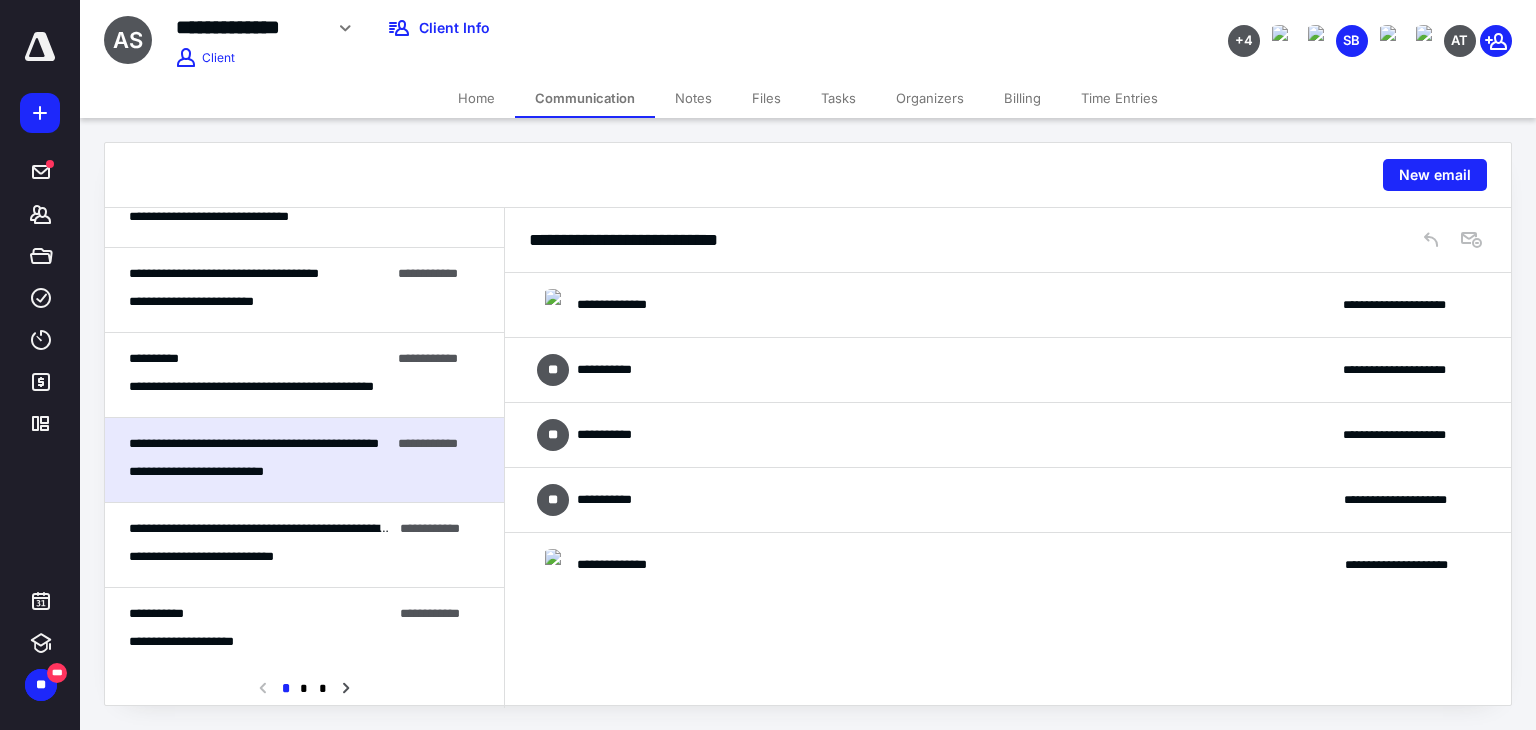 click on "**********" at bounding box center [1008, 305] 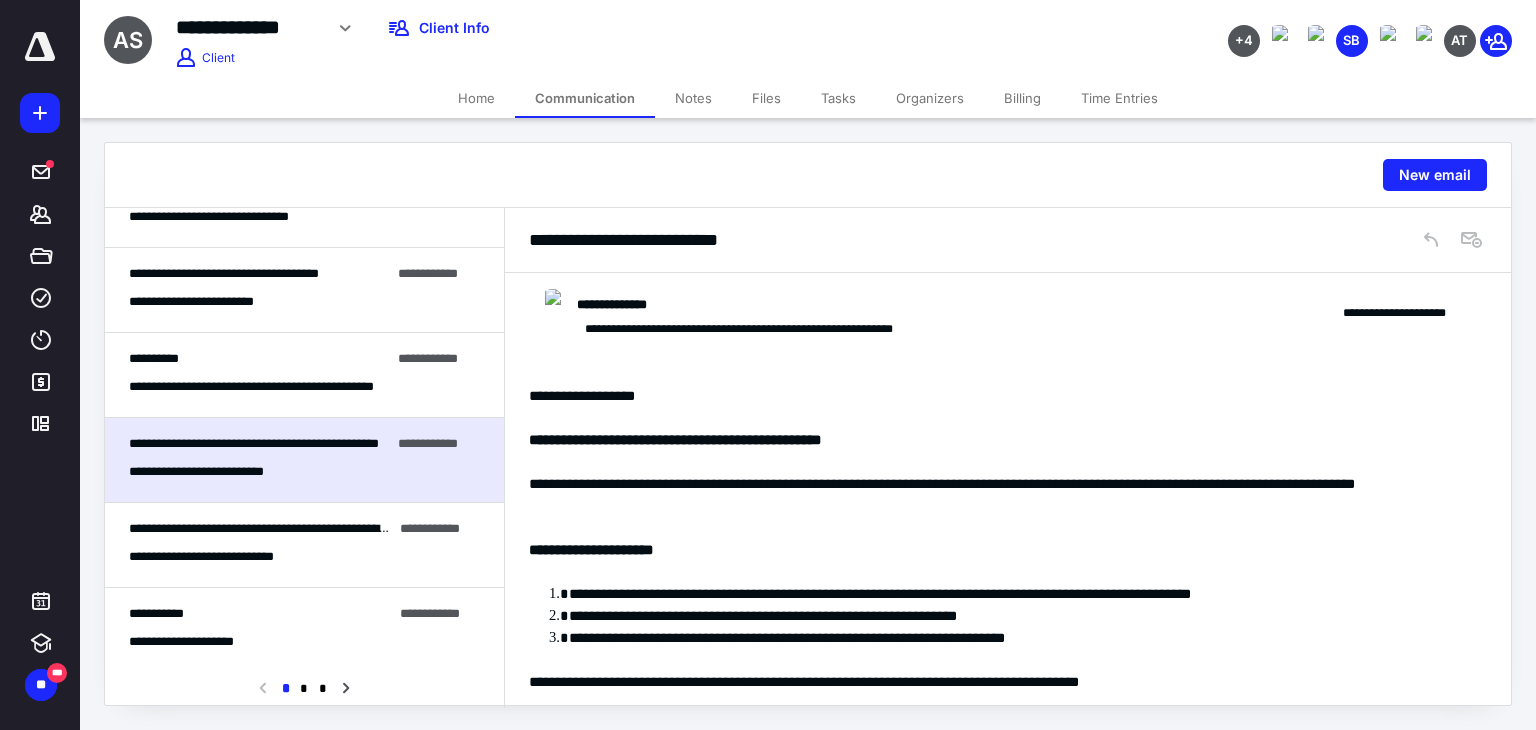 click on "**********" at bounding box center [755, 305] 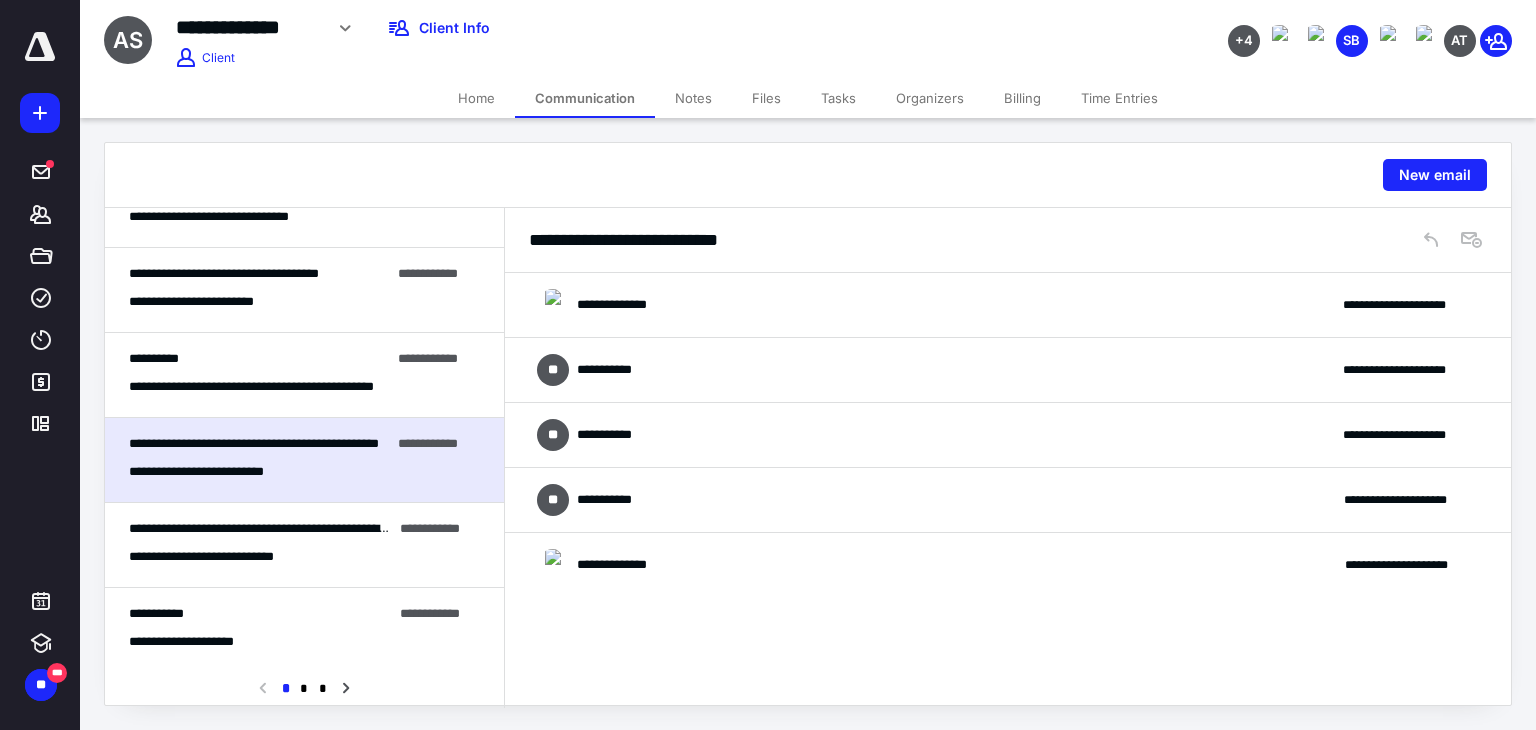 click on "**********" at bounding box center [1008, 370] 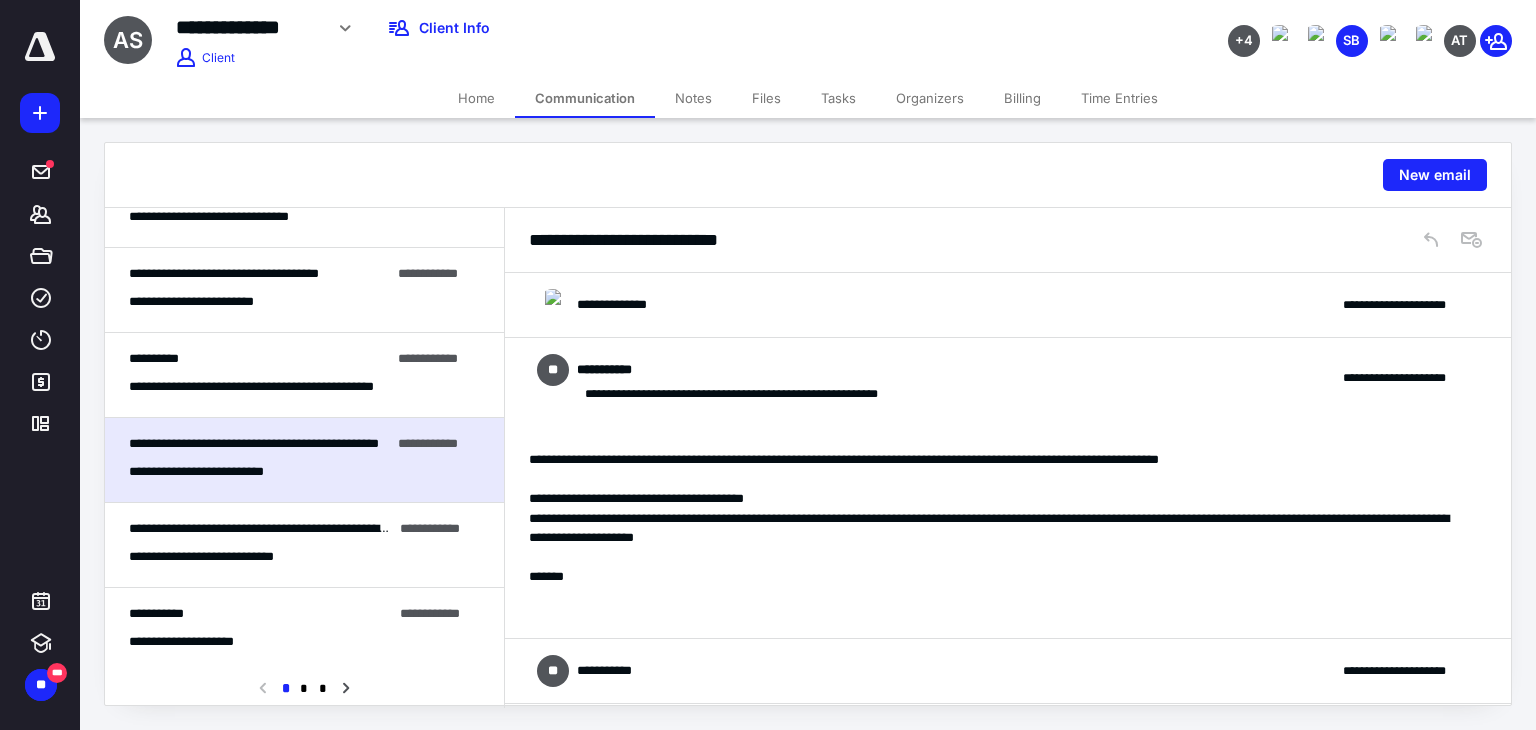 click on "**********" at bounding box center (740, 370) 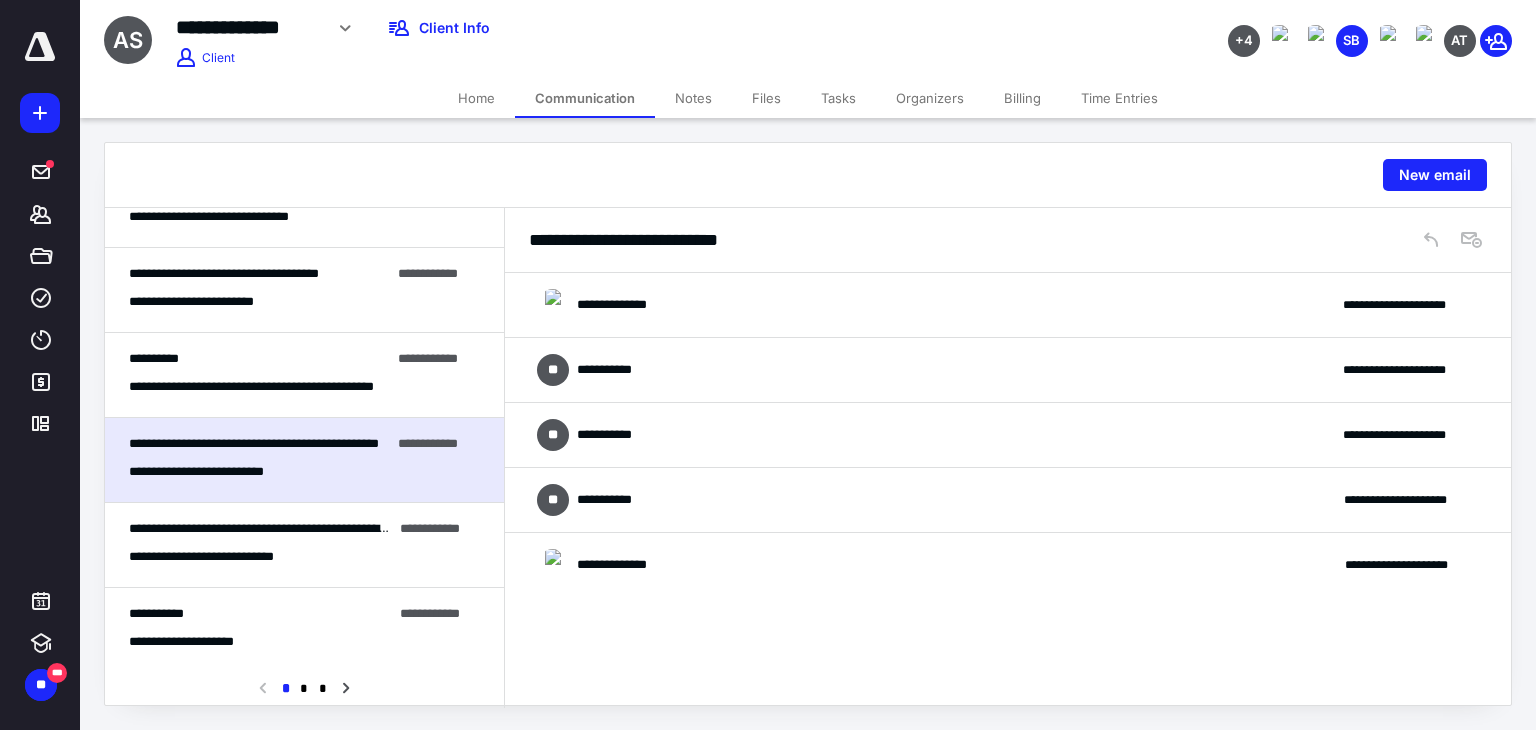 click on "**********" at bounding box center [1008, 435] 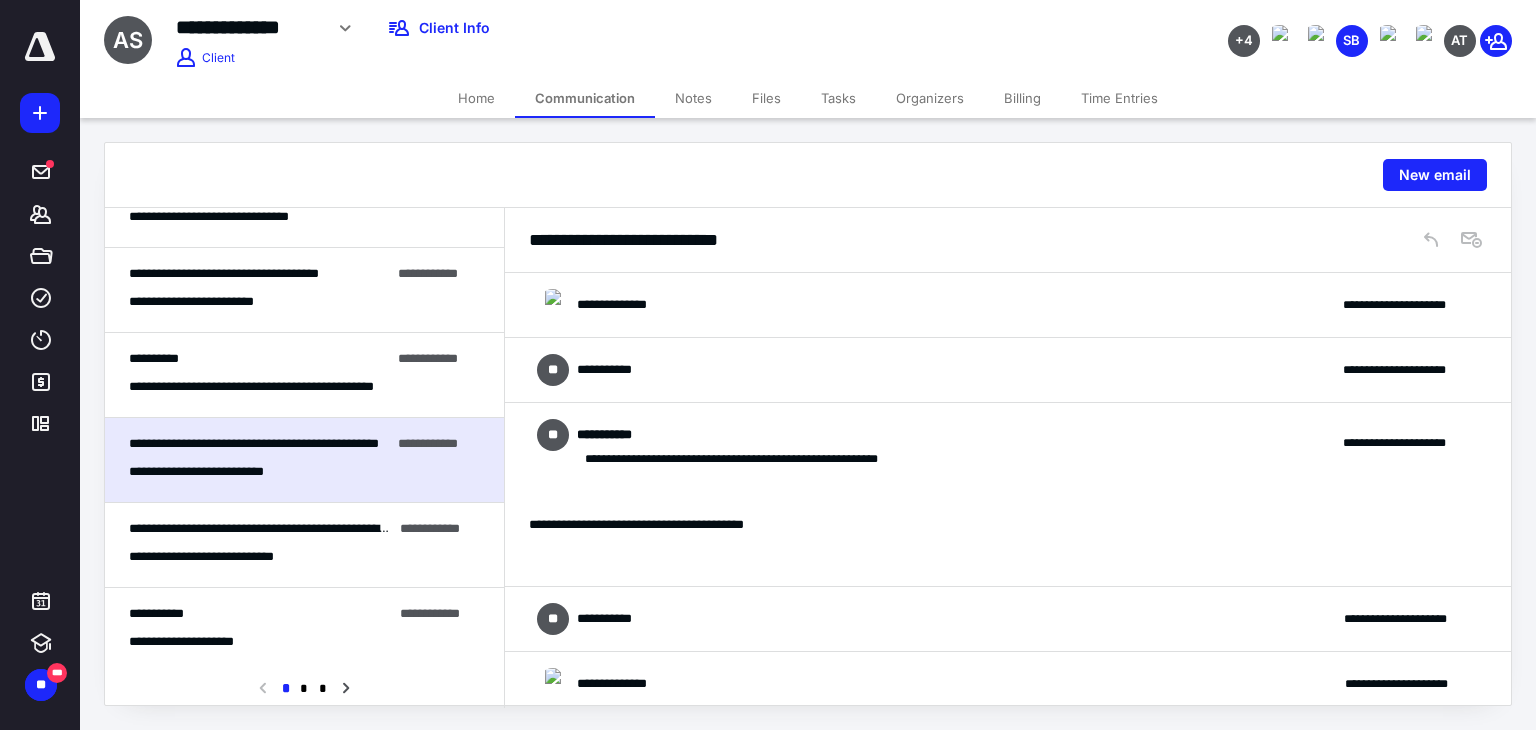 click on "**********" at bounding box center [740, 435] 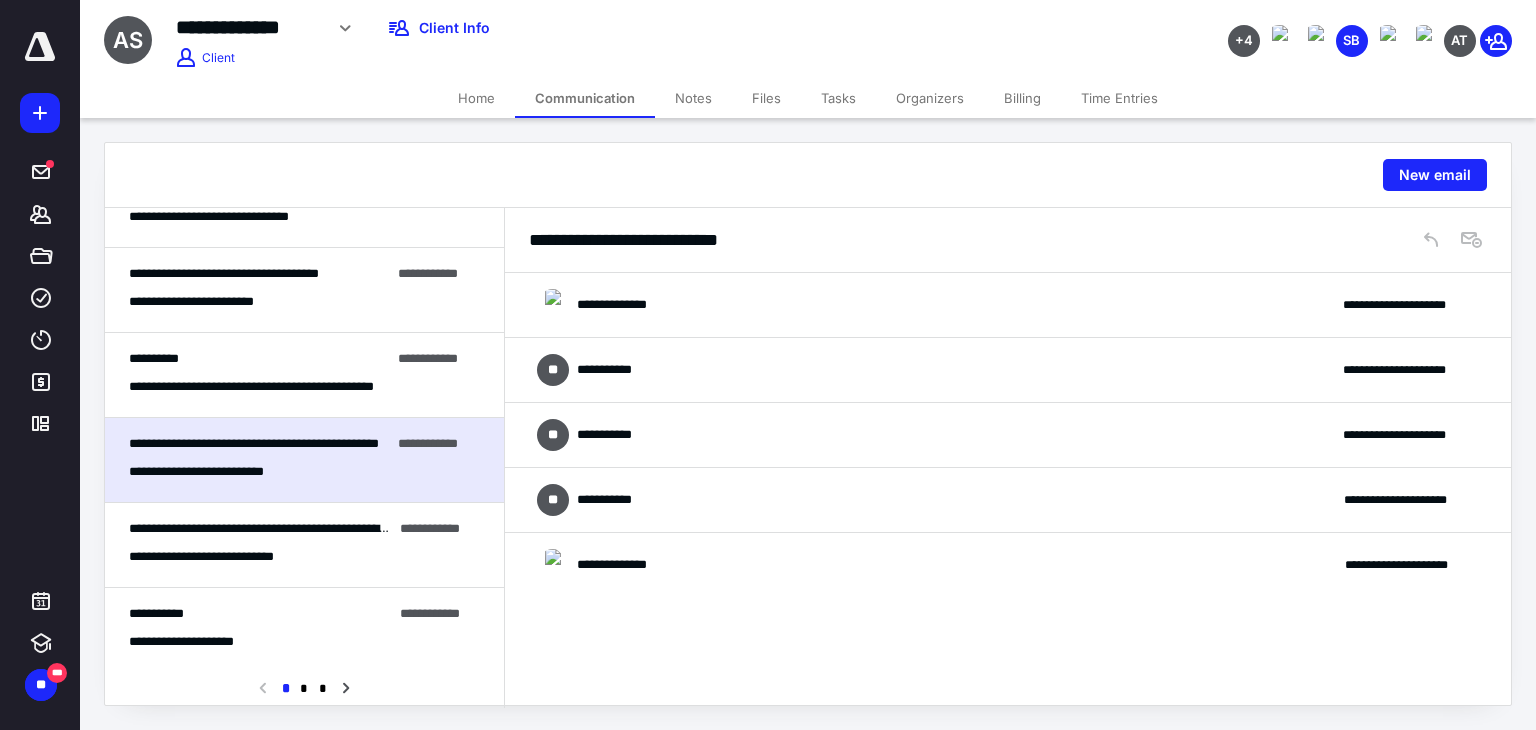click on "**********" at bounding box center (1008, 370) 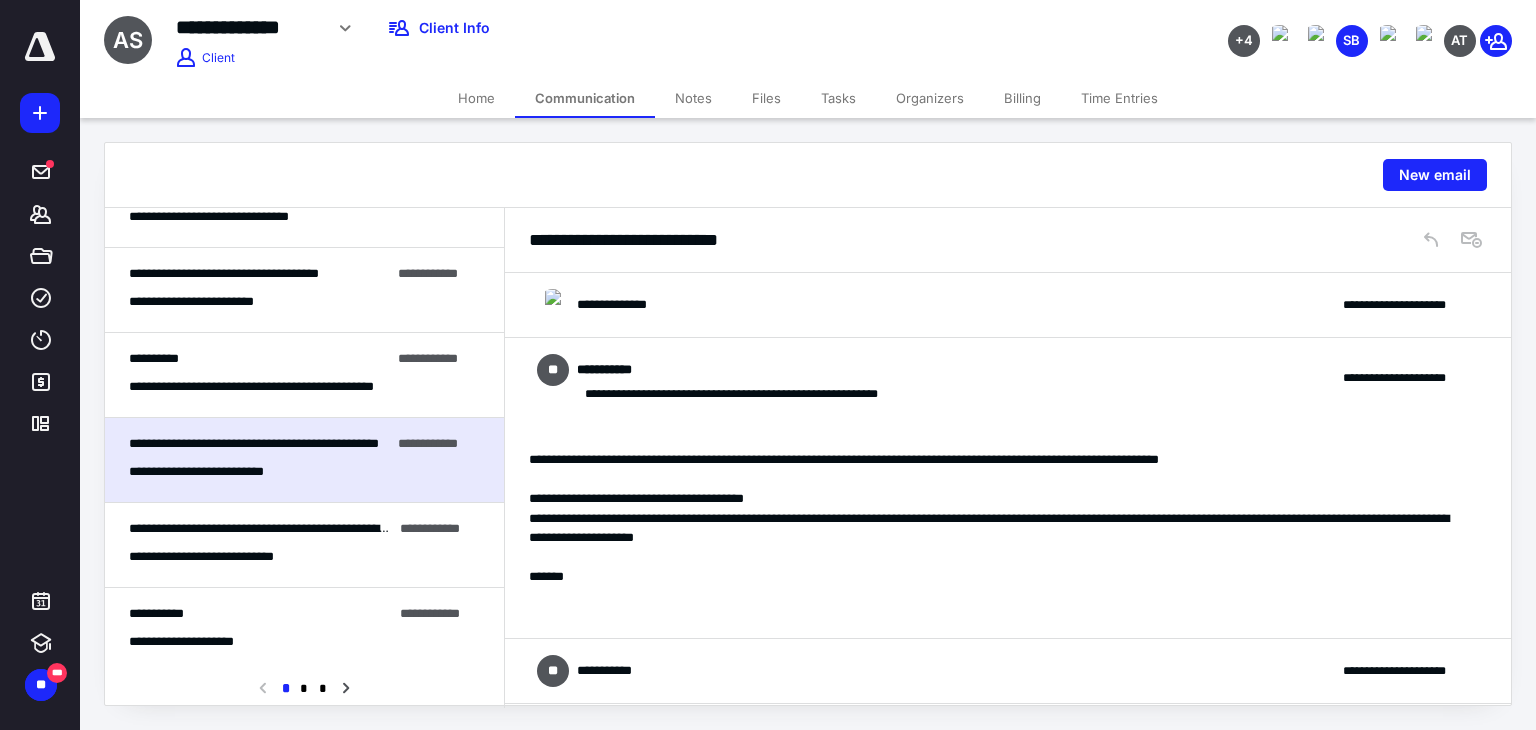 click on "**********" at bounding box center (740, 370) 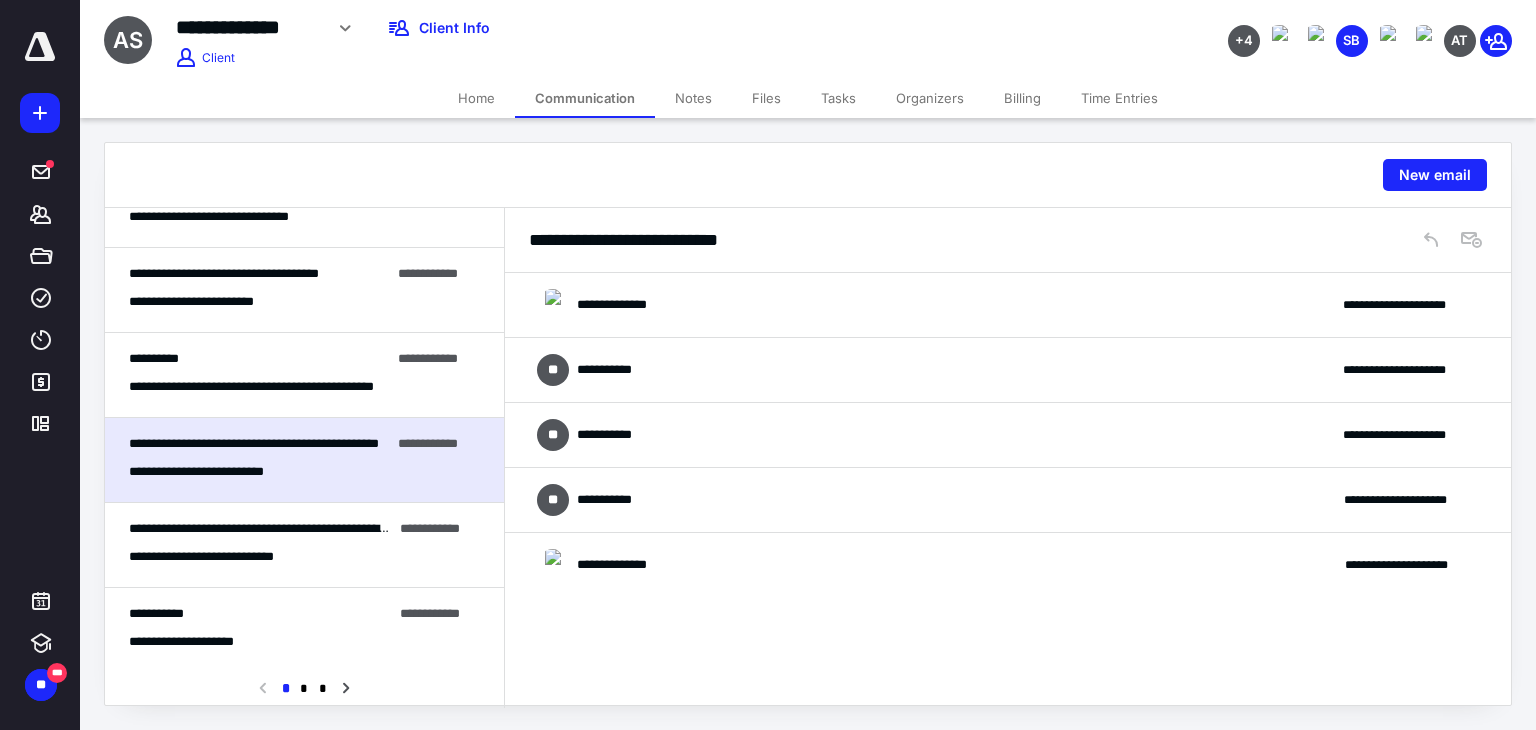 click on "**********" at bounding box center [1008, 500] 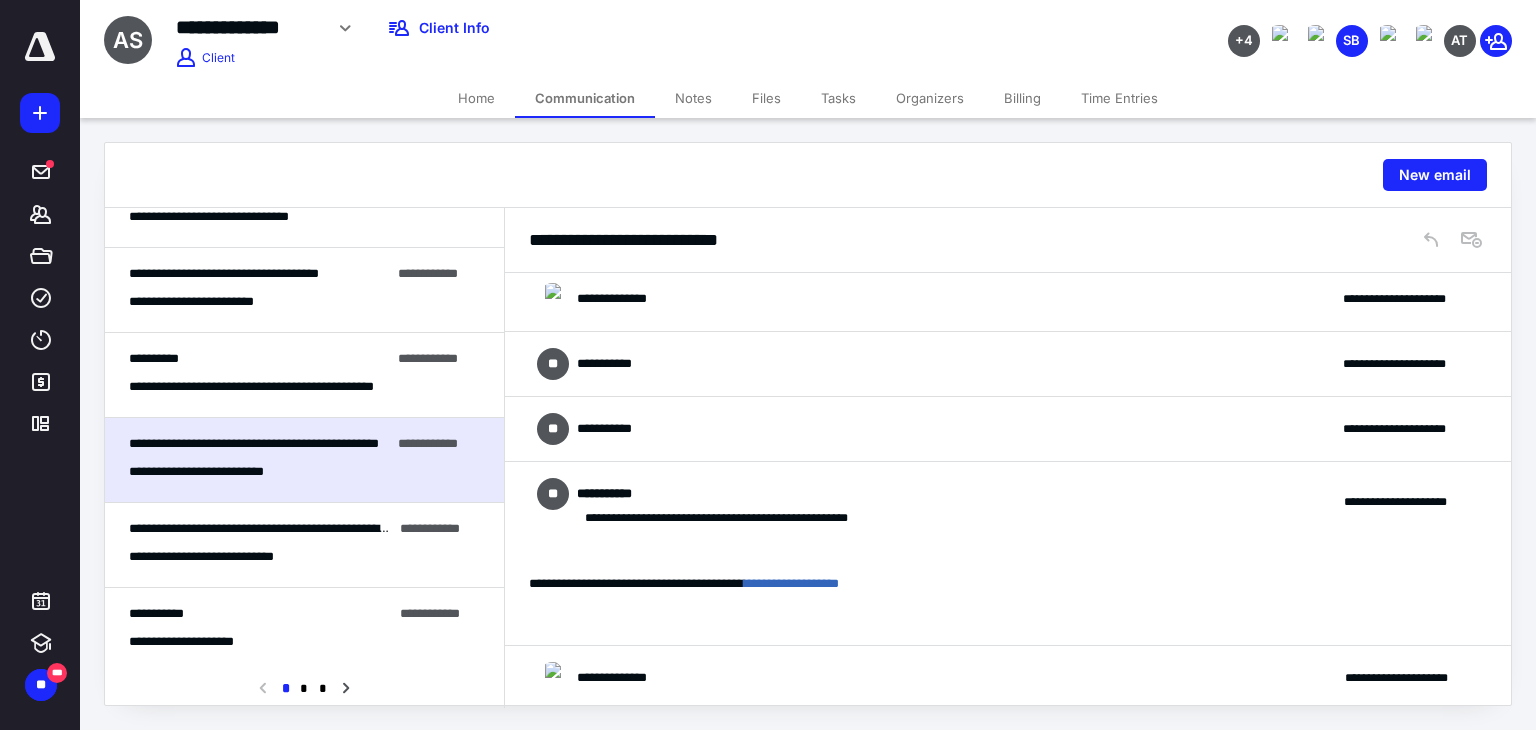scroll, scrollTop: 8, scrollLeft: 0, axis: vertical 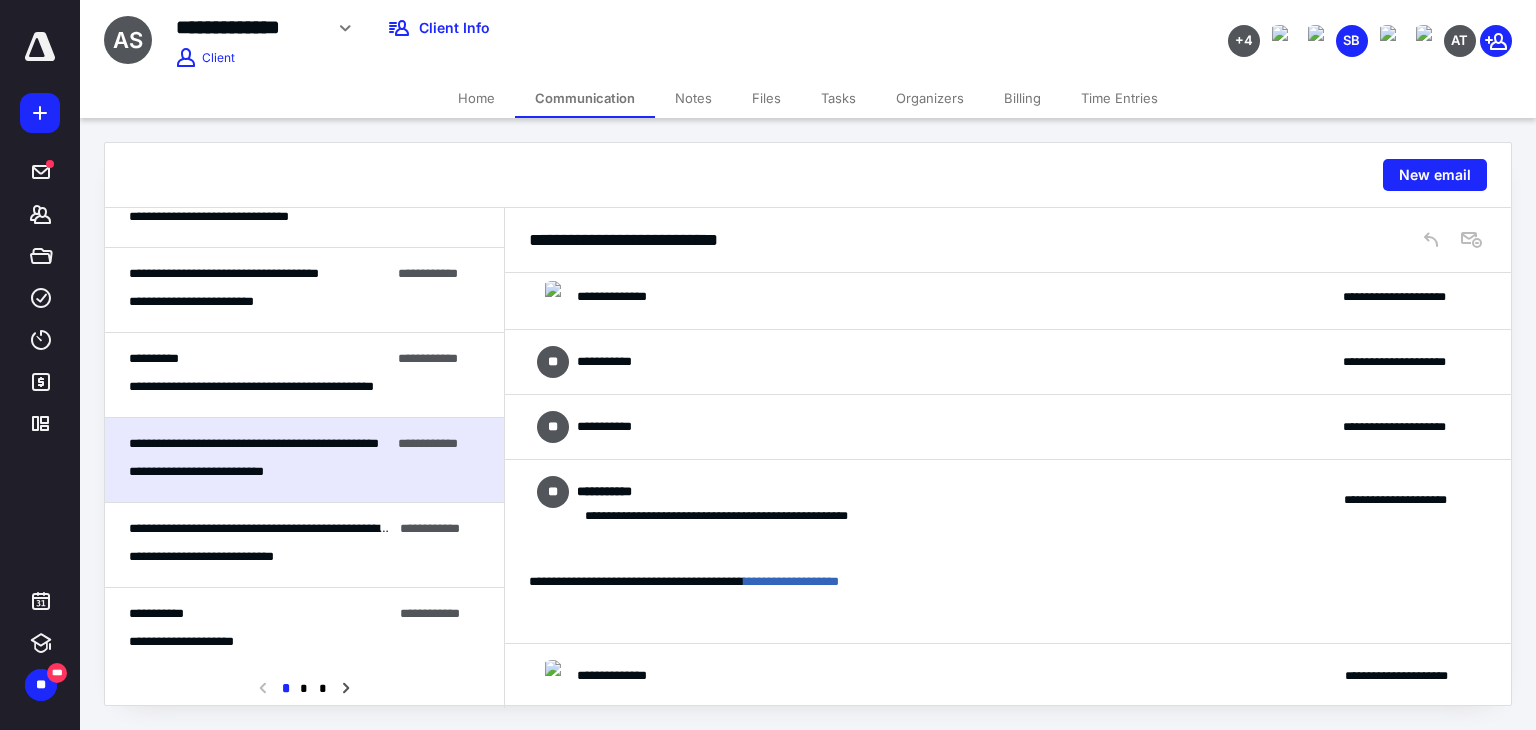 click on "**********" at bounding box center [714, 492] 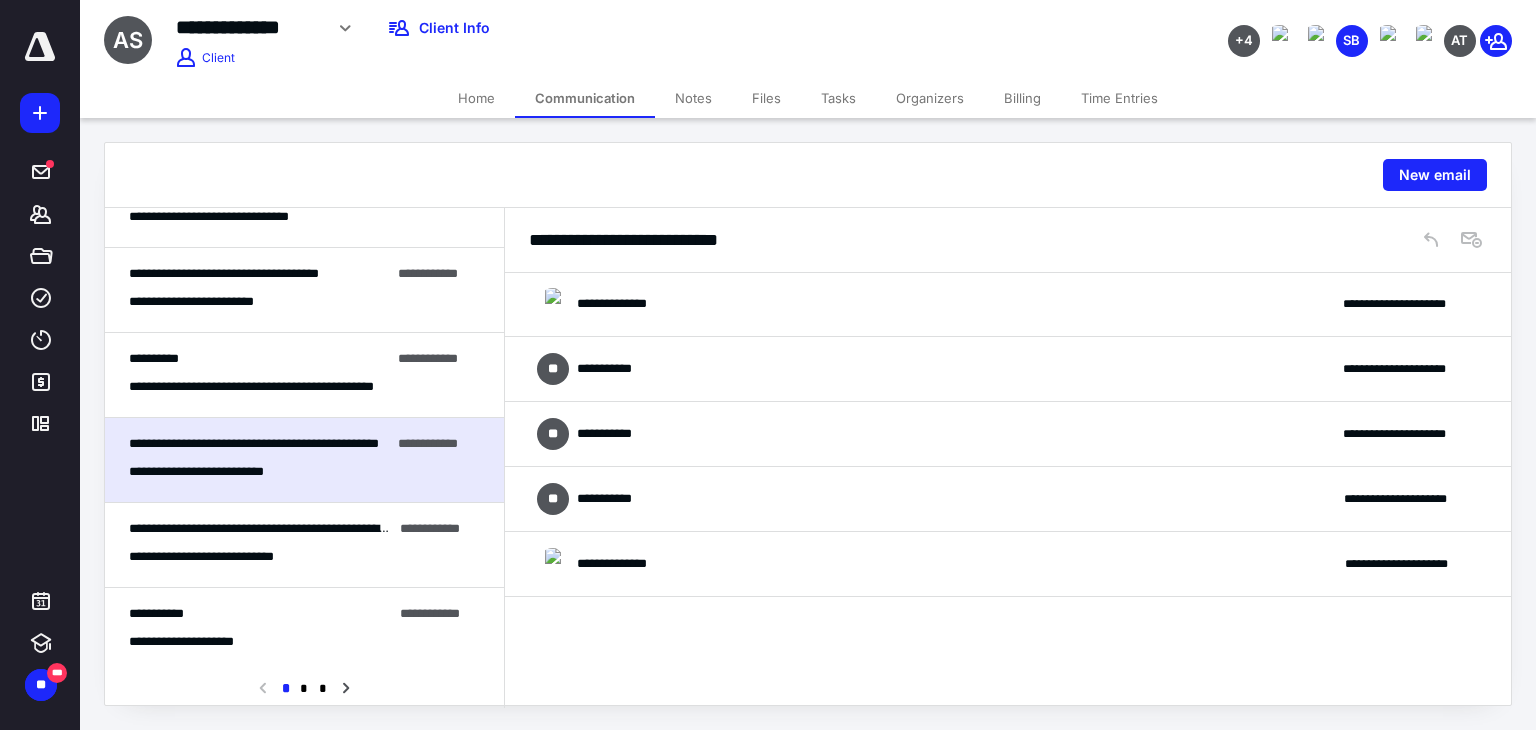scroll, scrollTop: 0, scrollLeft: 0, axis: both 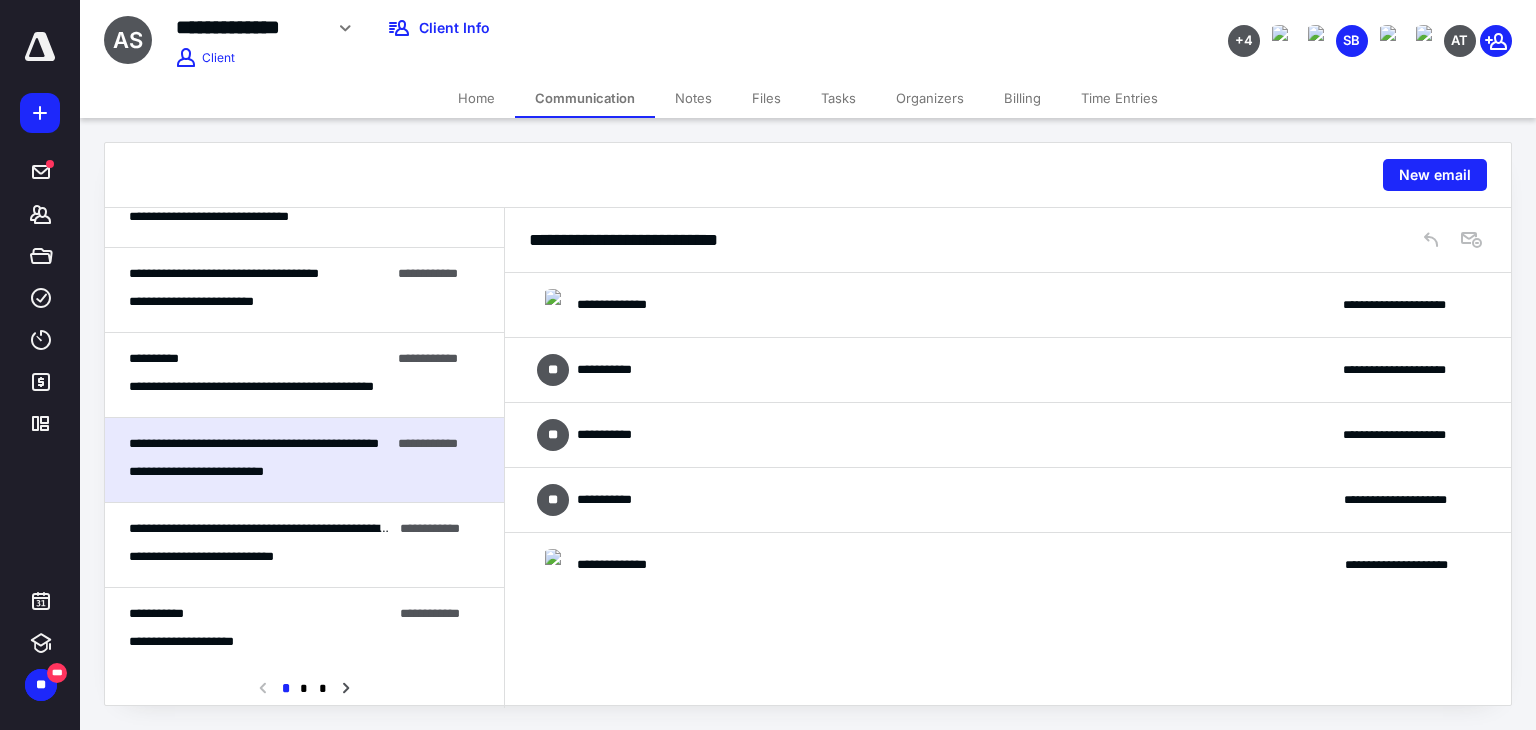 click on "**********" at bounding box center [1008, 565] 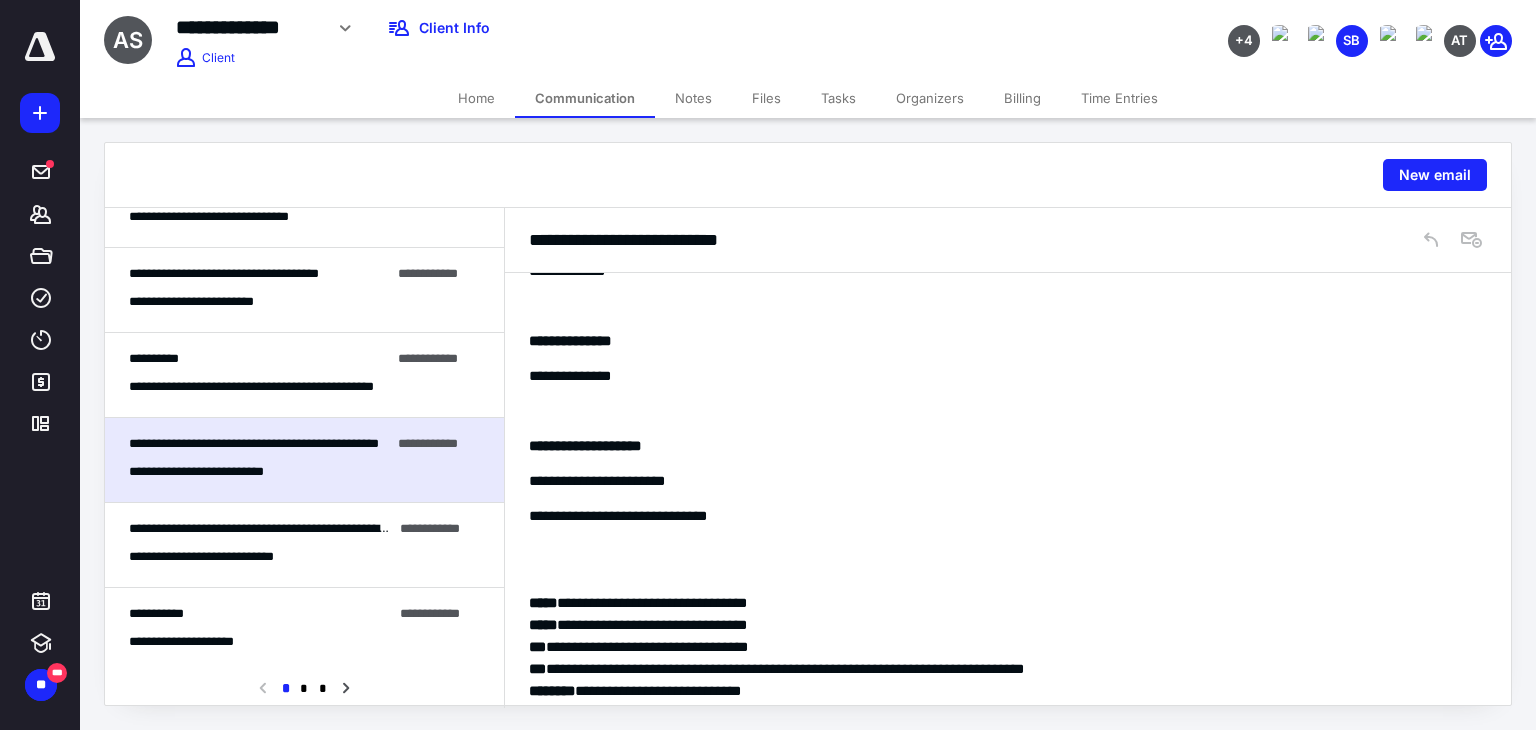 scroll, scrollTop: 200, scrollLeft: 0, axis: vertical 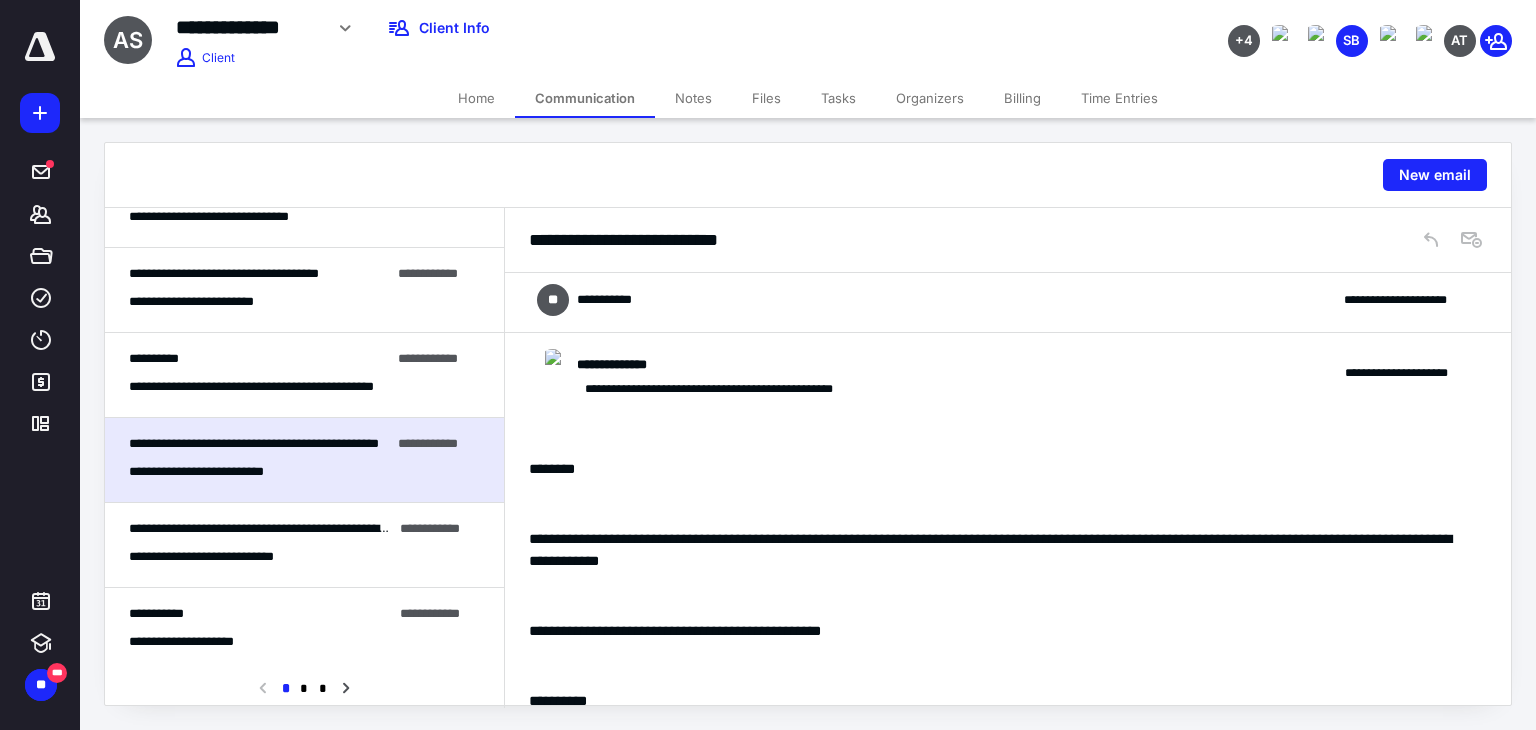 click on "**********" at bounding box center (708, 365) 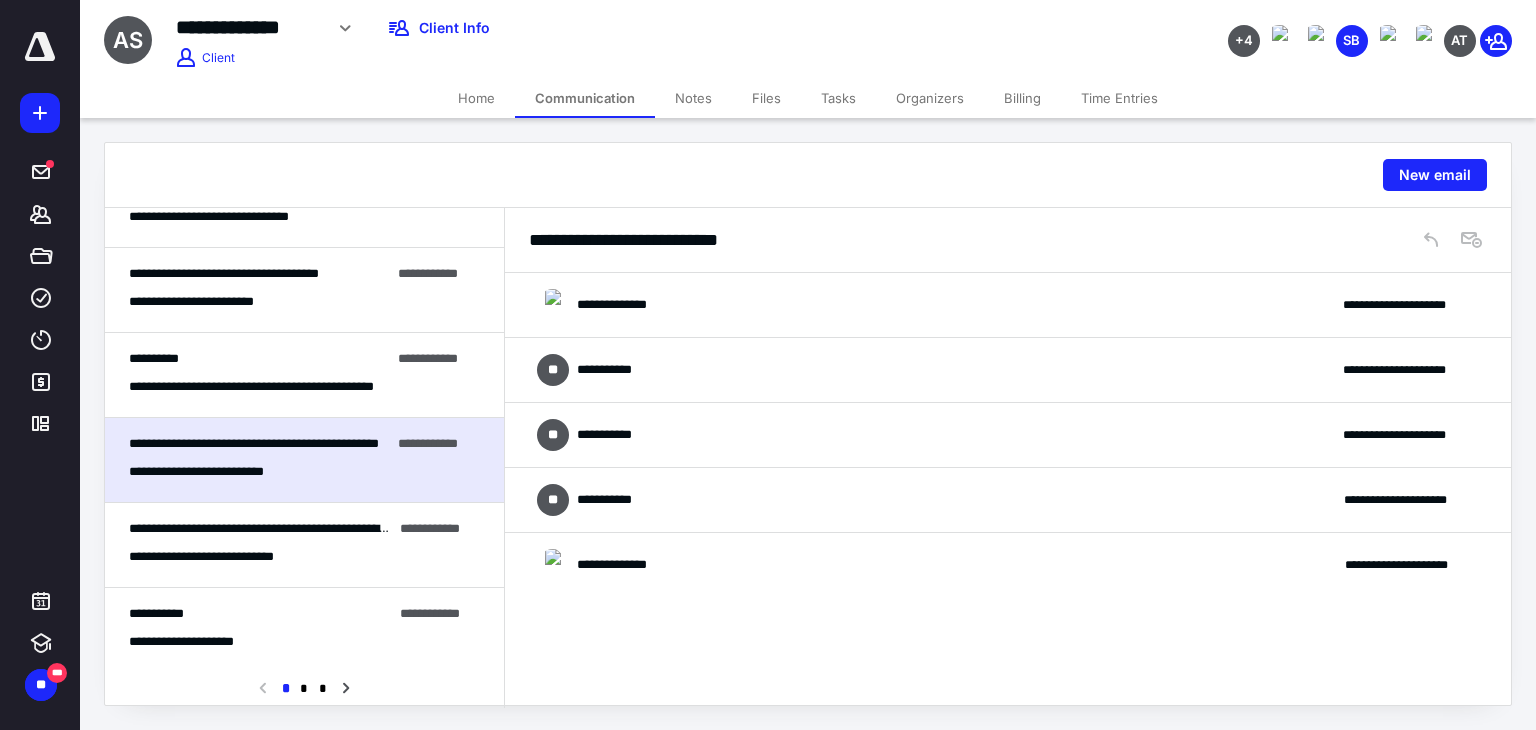 click on "**********" at bounding box center (1008, 565) 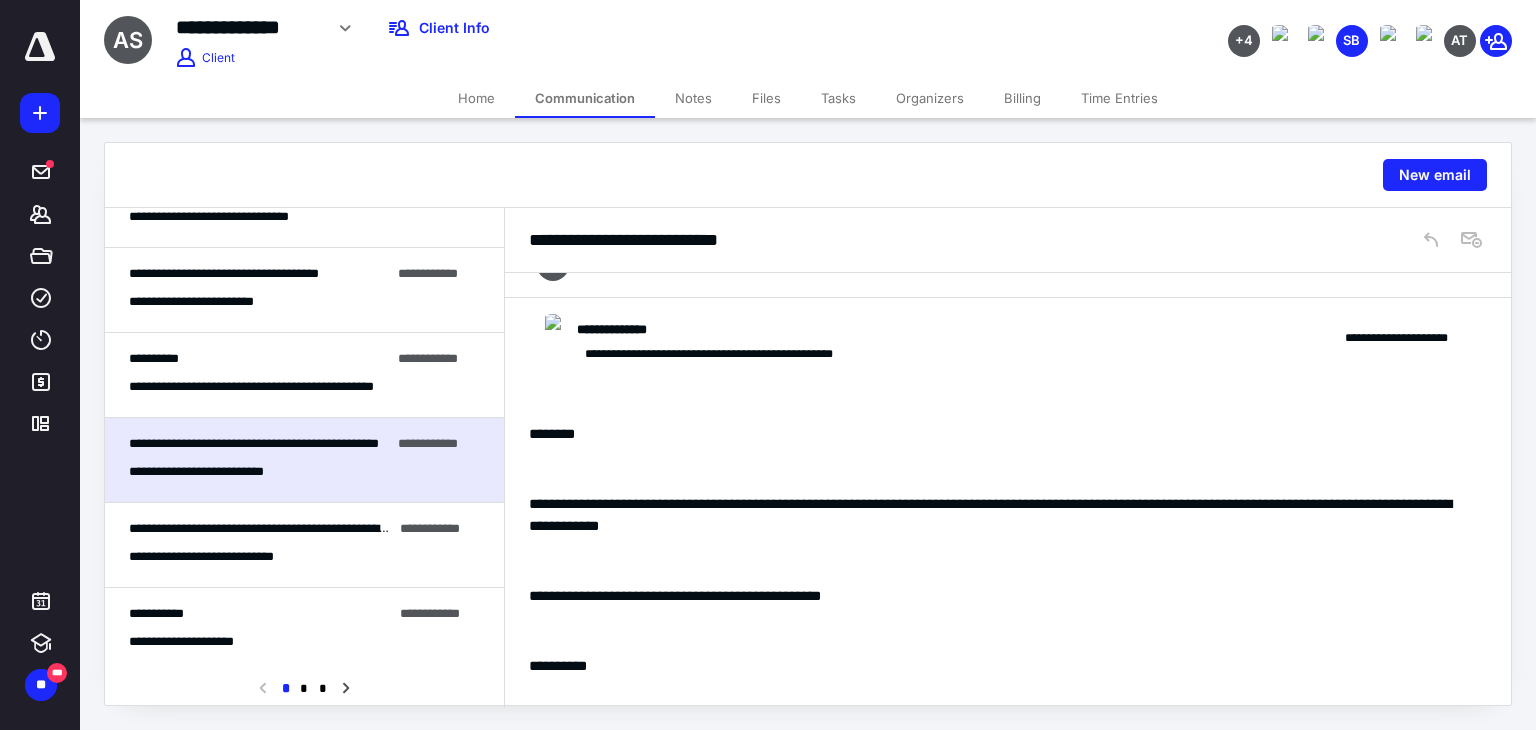 scroll, scrollTop: 200, scrollLeft: 0, axis: vertical 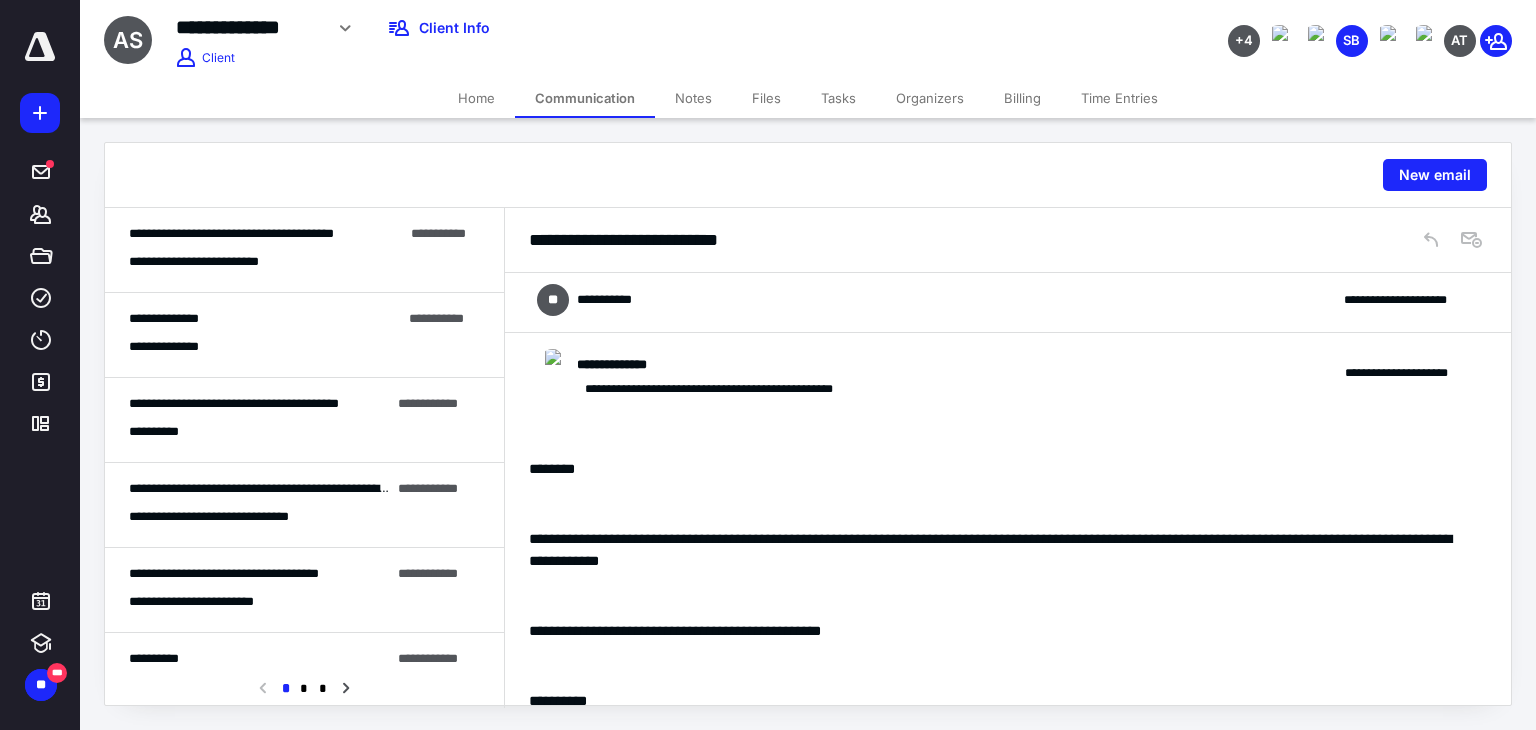 click on "**********" at bounding box center [304, 262] 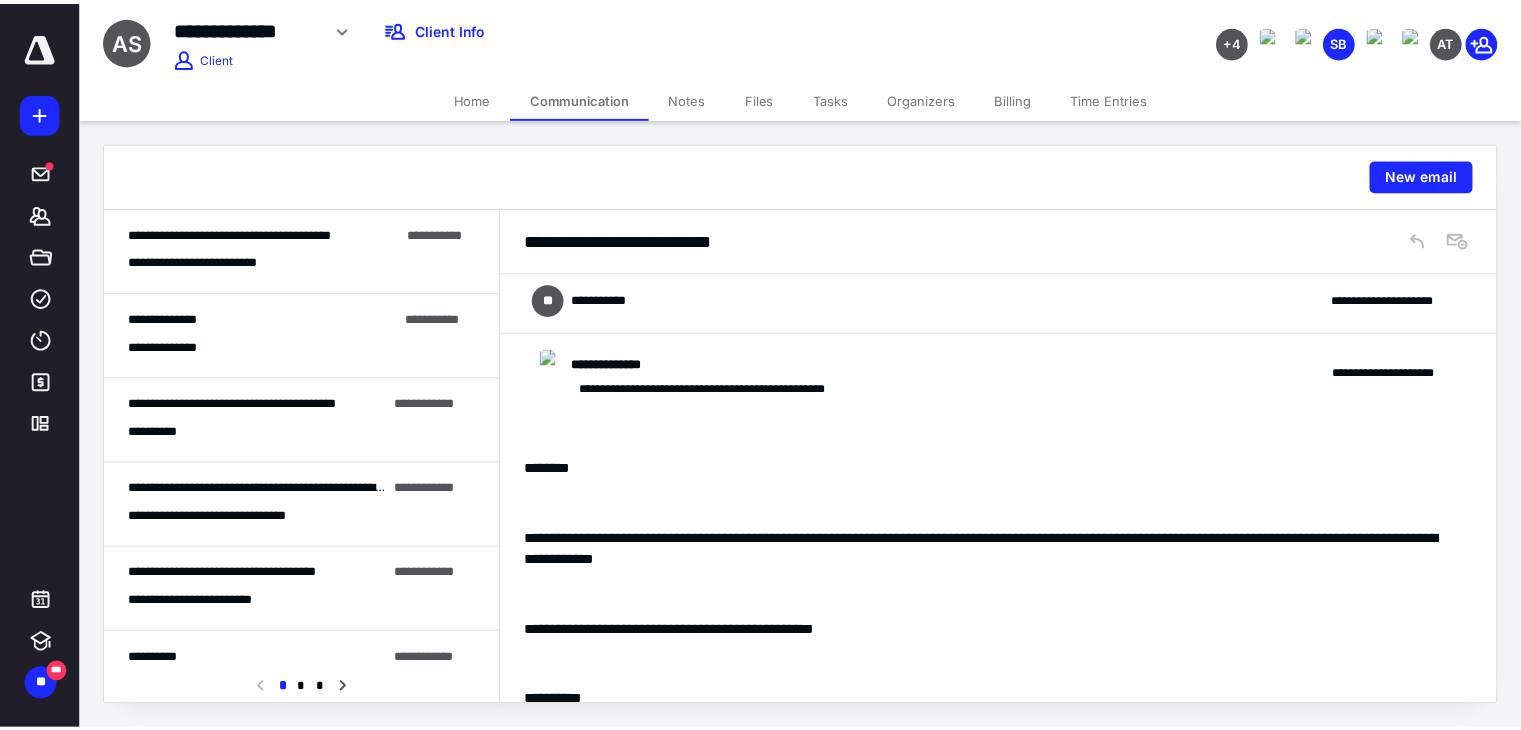 scroll, scrollTop: 0, scrollLeft: 0, axis: both 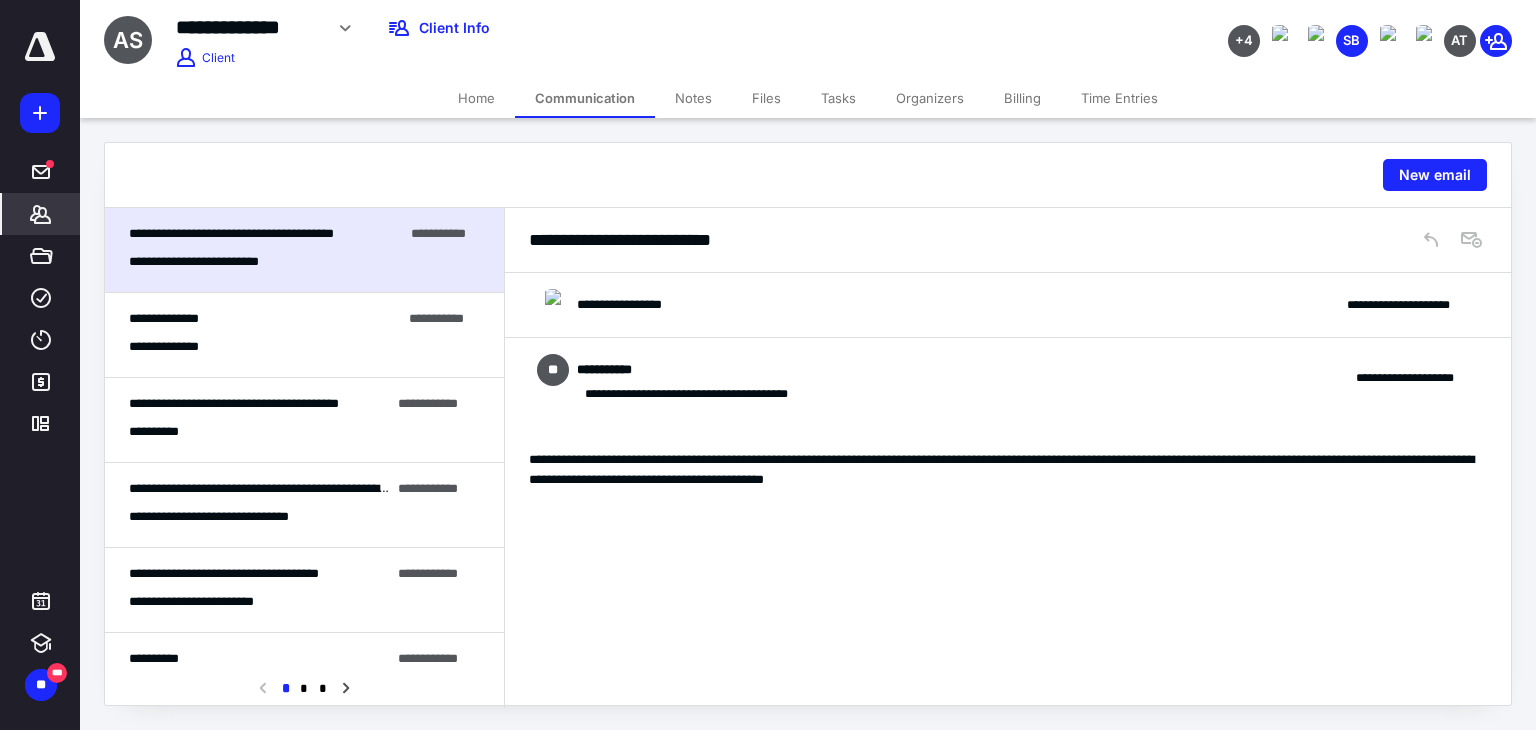 click 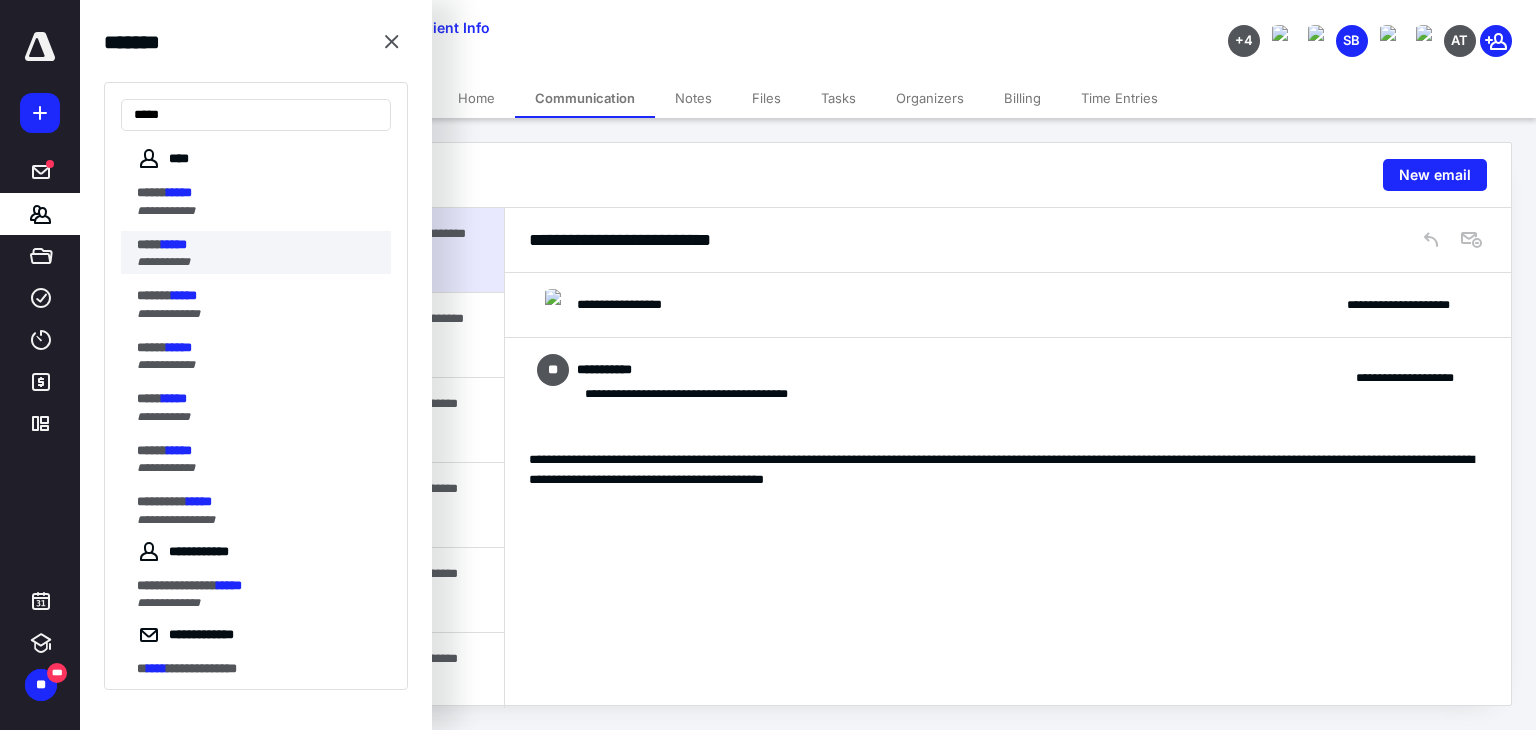 type on "*****" 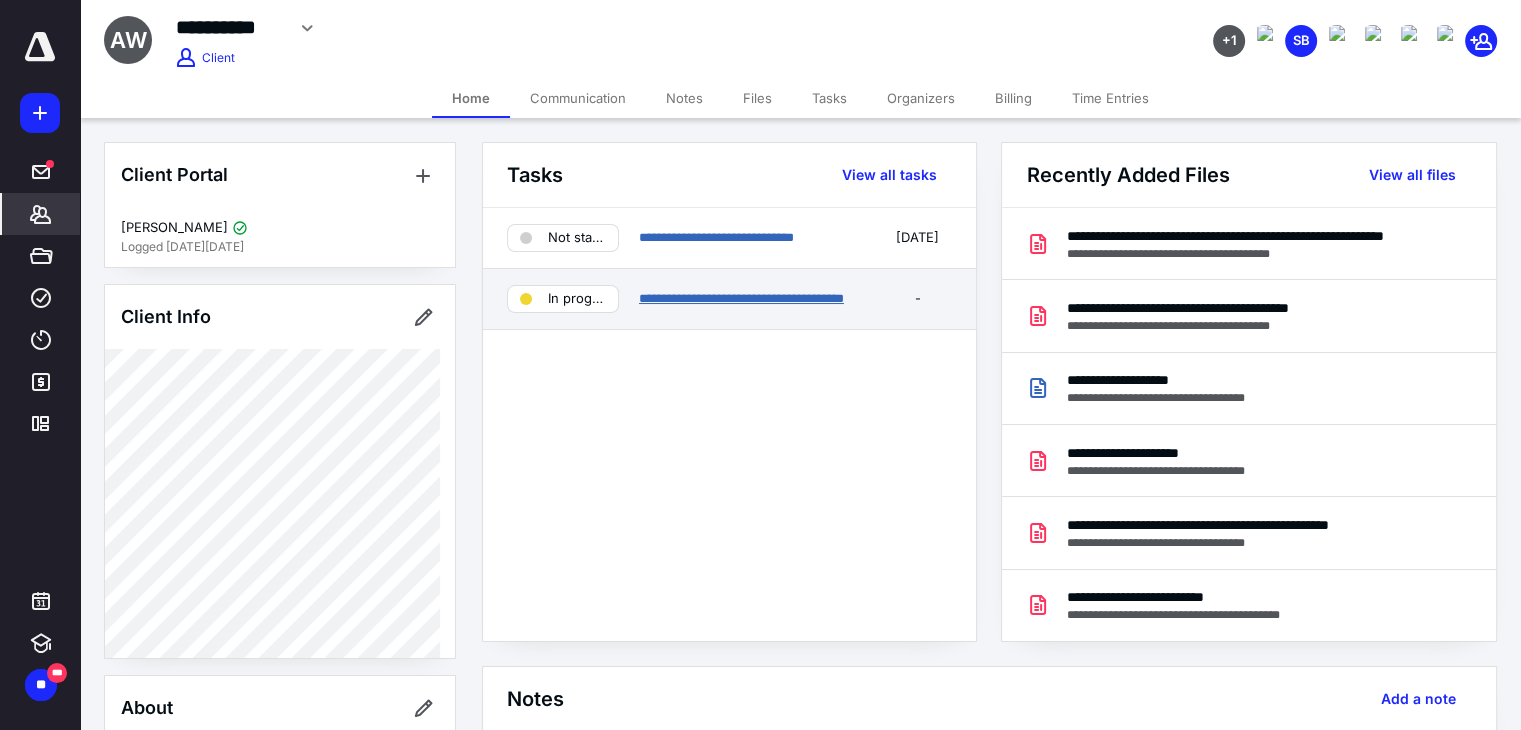 click on "**********" at bounding box center [741, 298] 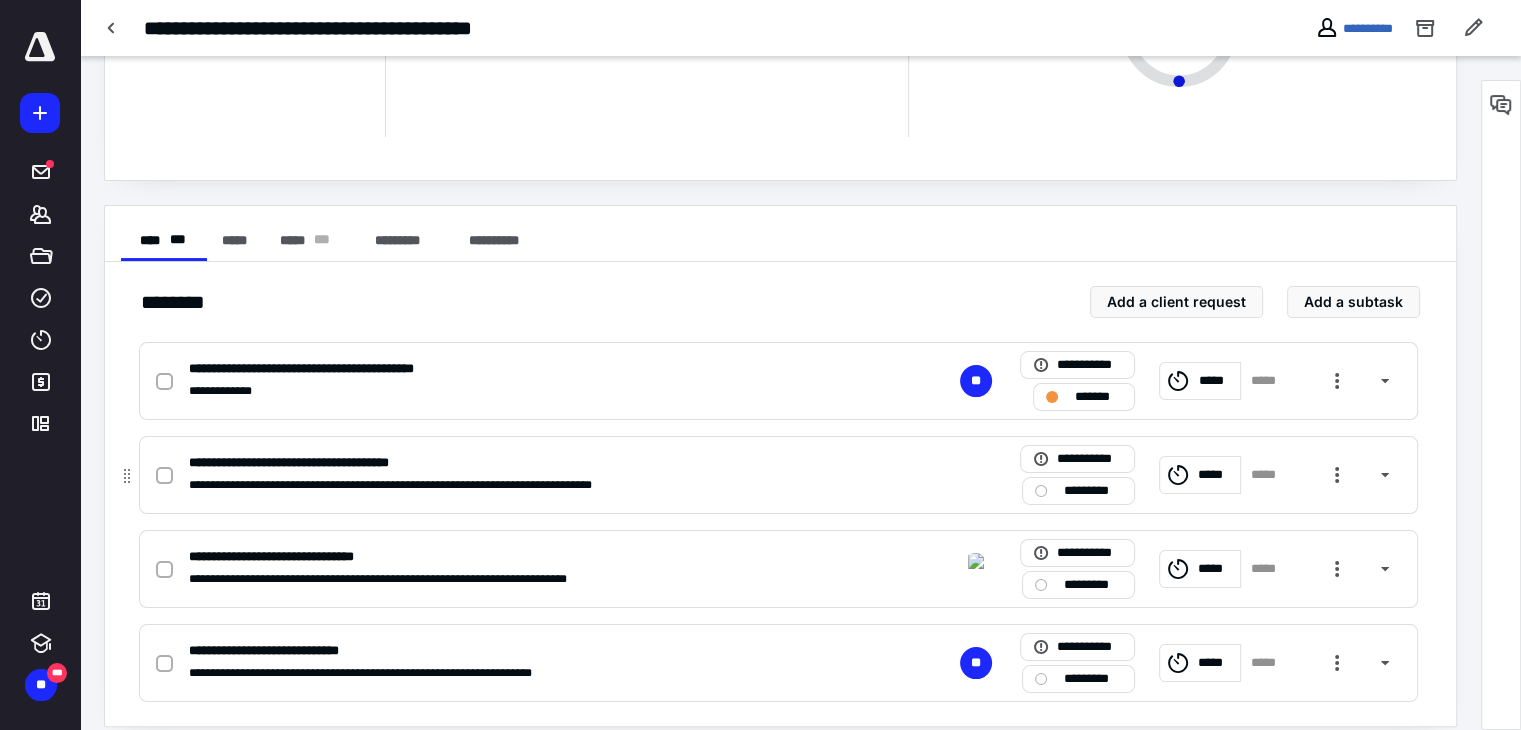 scroll, scrollTop: 256, scrollLeft: 0, axis: vertical 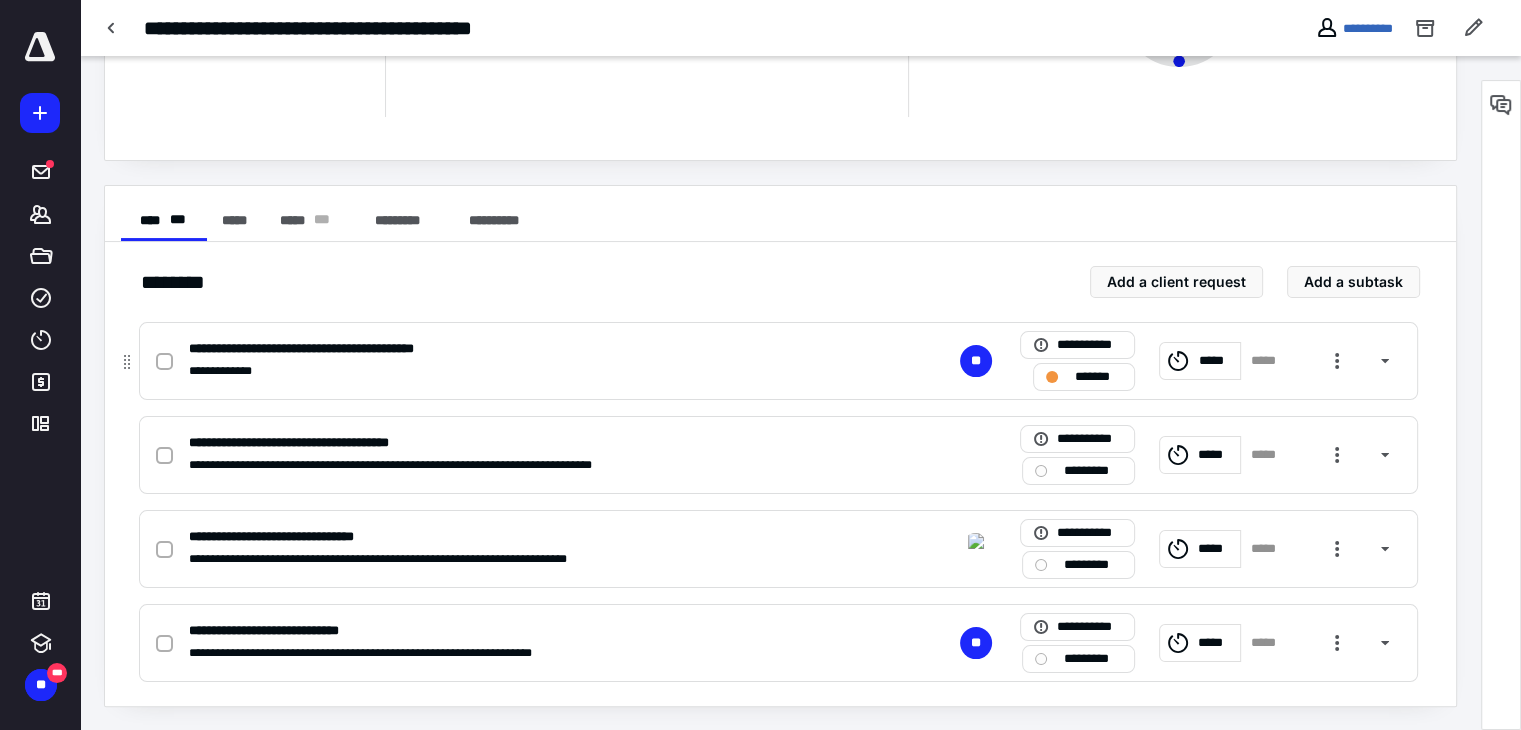 click on "**********" at bounding box center [516, 349] 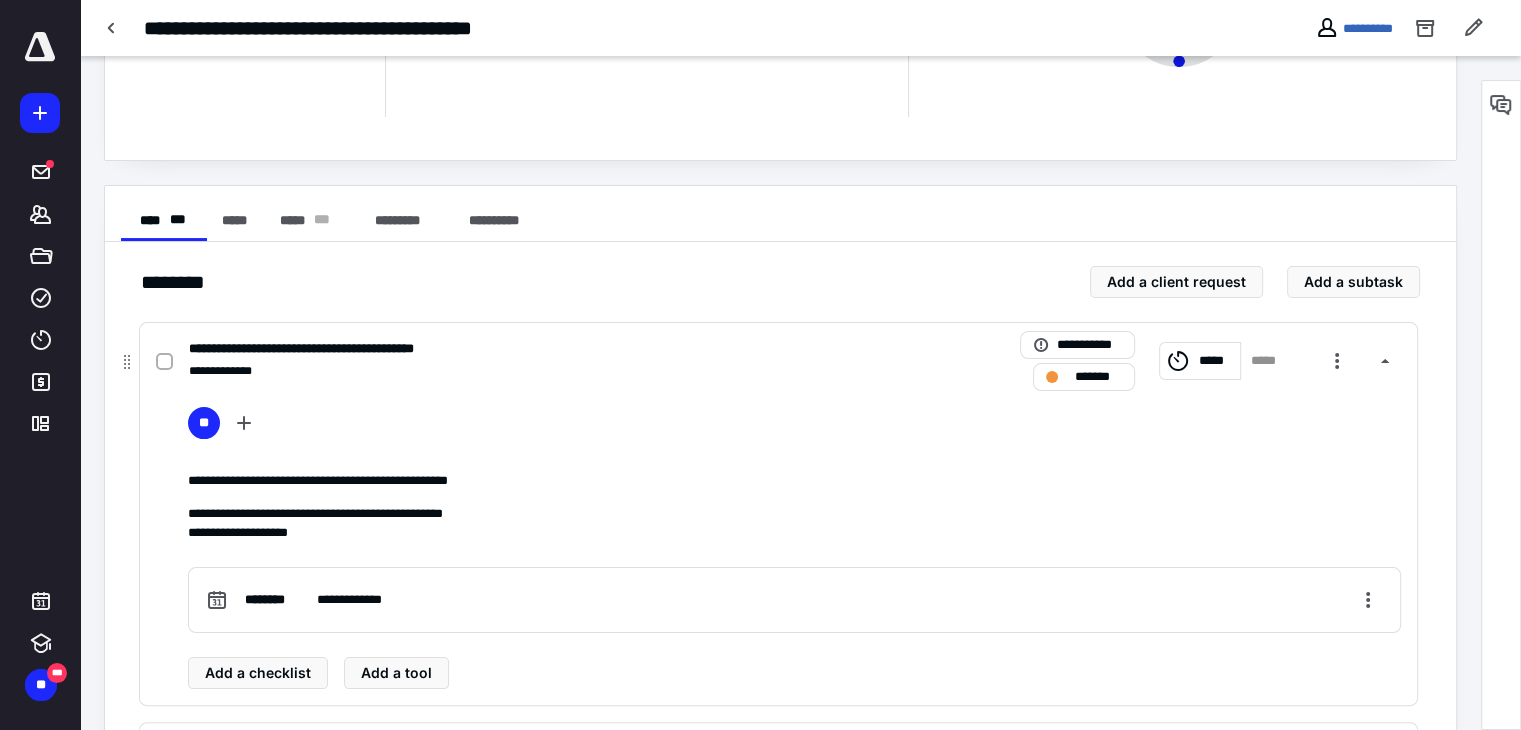 click on "**********" at bounding box center (516, 349) 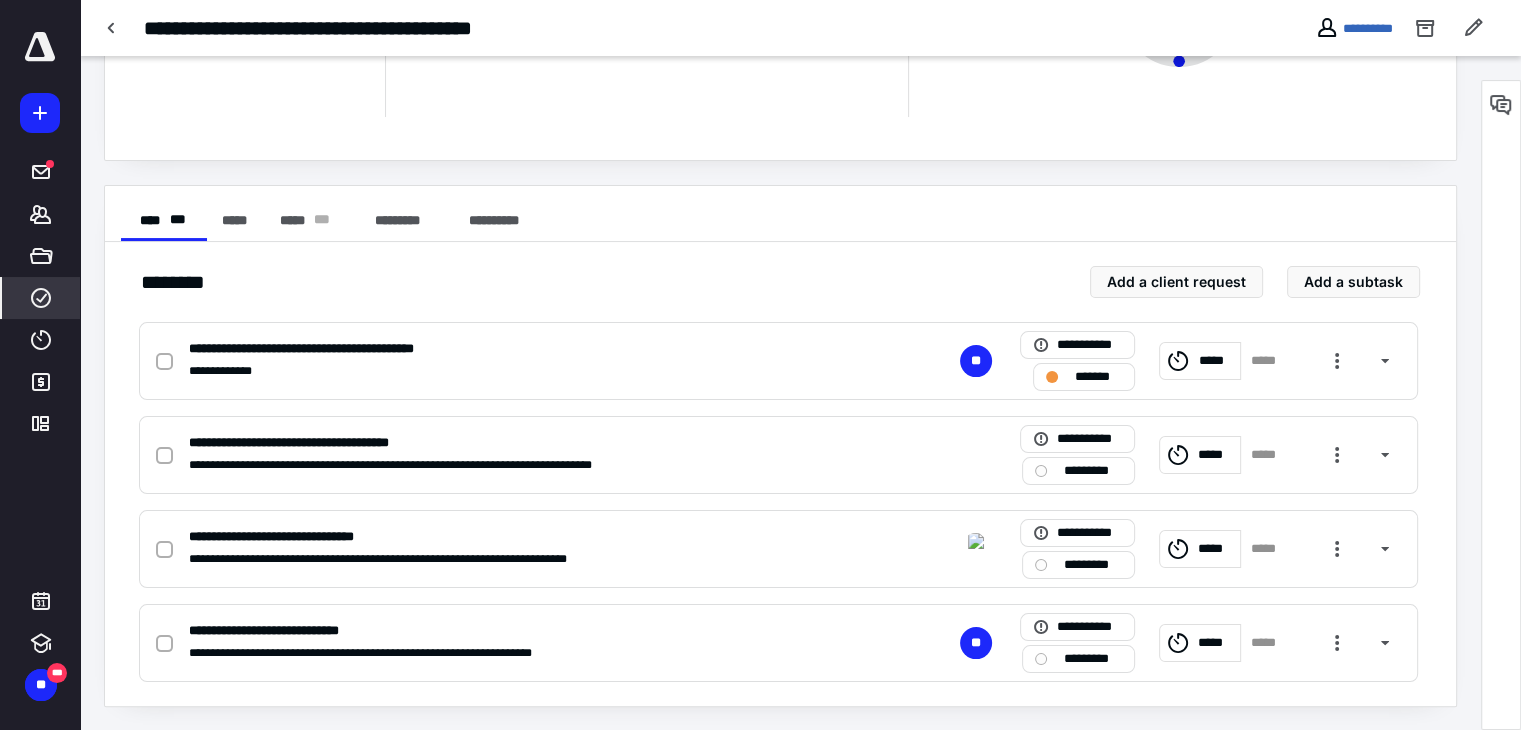 click 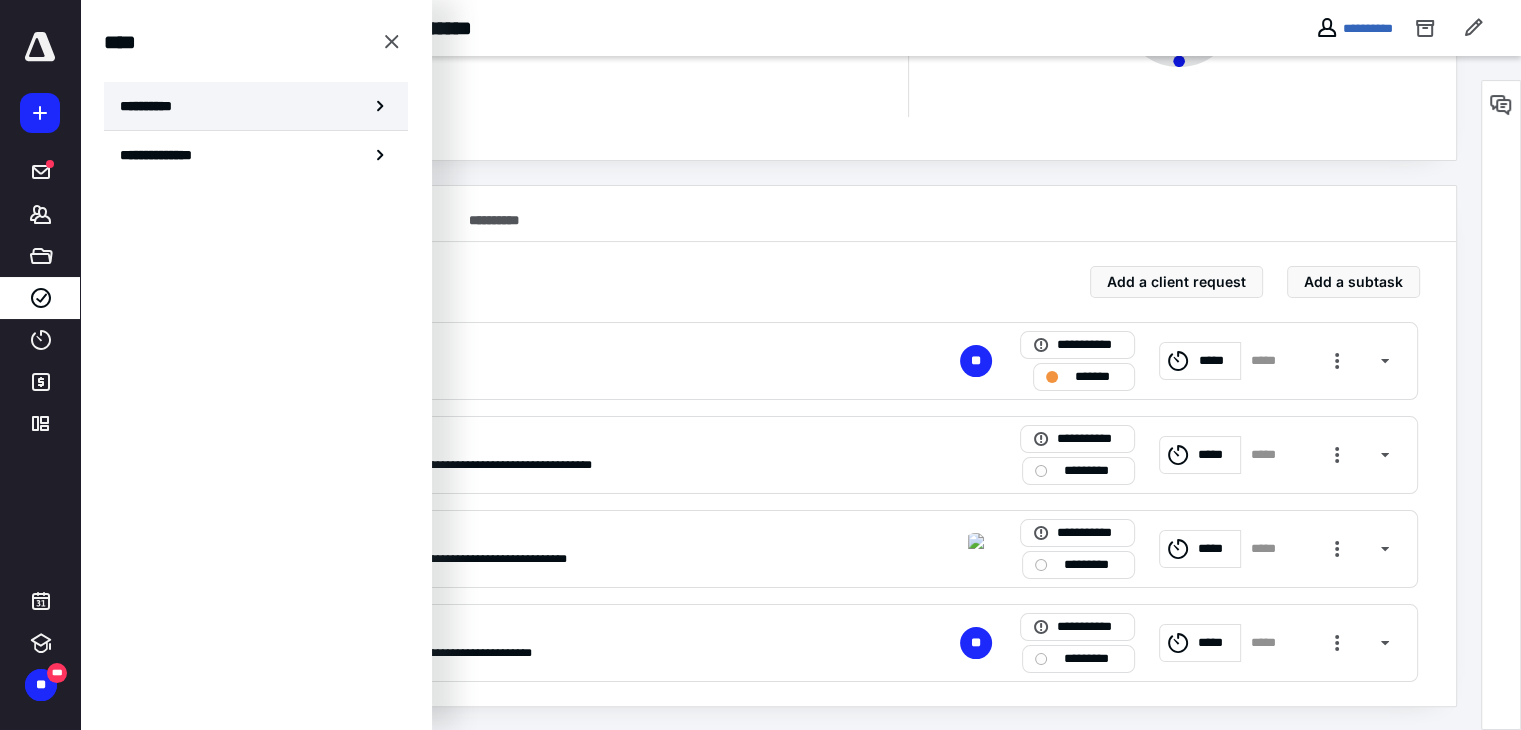 click on "**********" at bounding box center [256, 106] 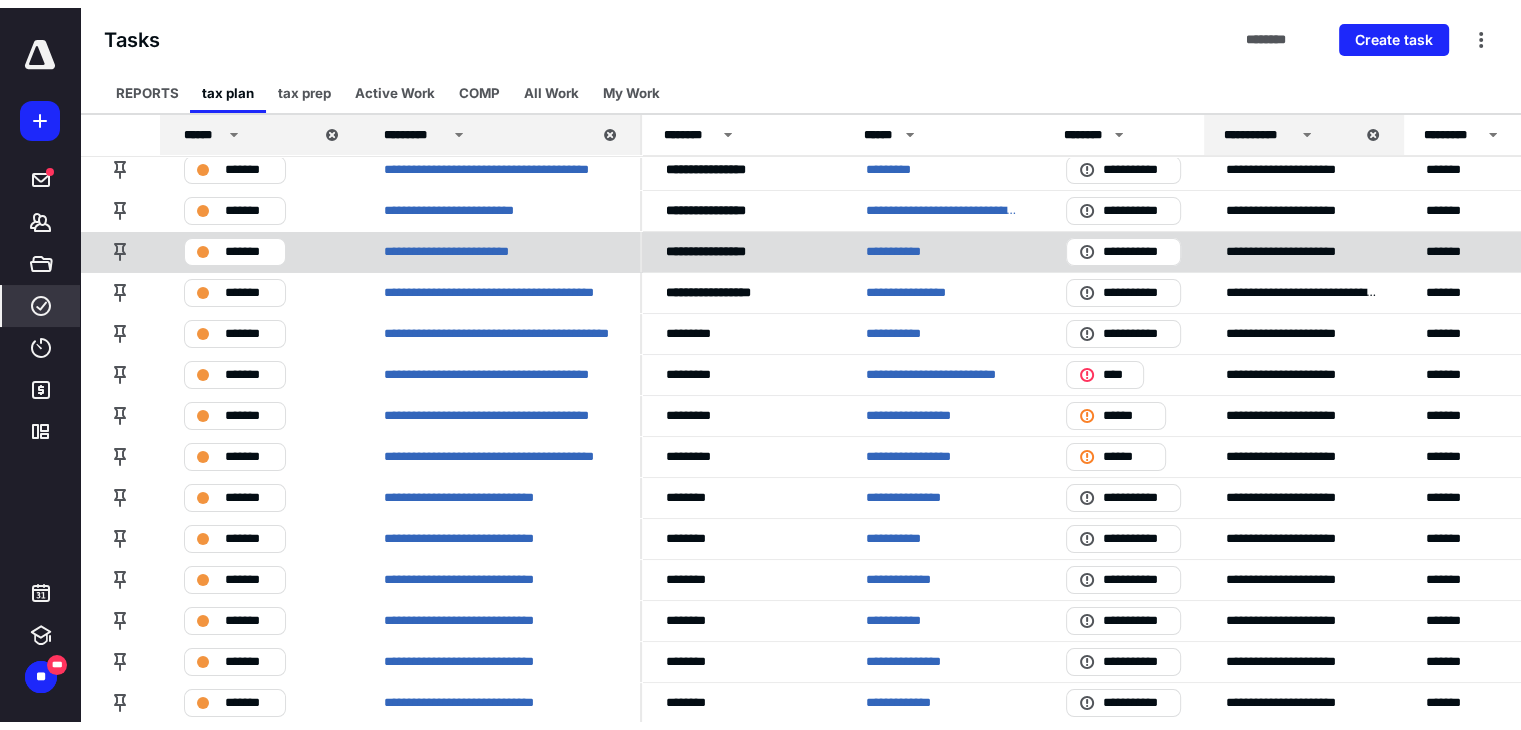 scroll, scrollTop: 0, scrollLeft: 0, axis: both 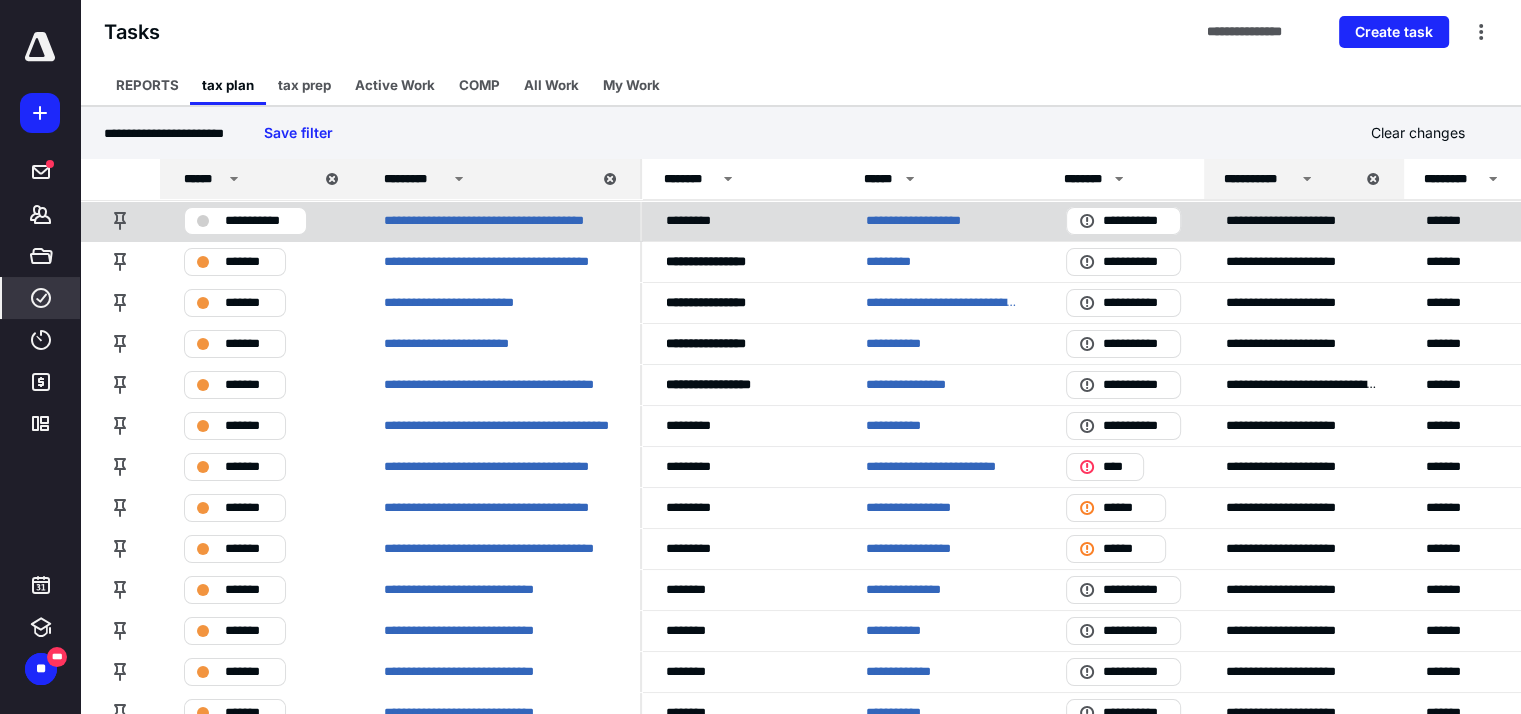 click on "**********" at bounding box center [933, 221] 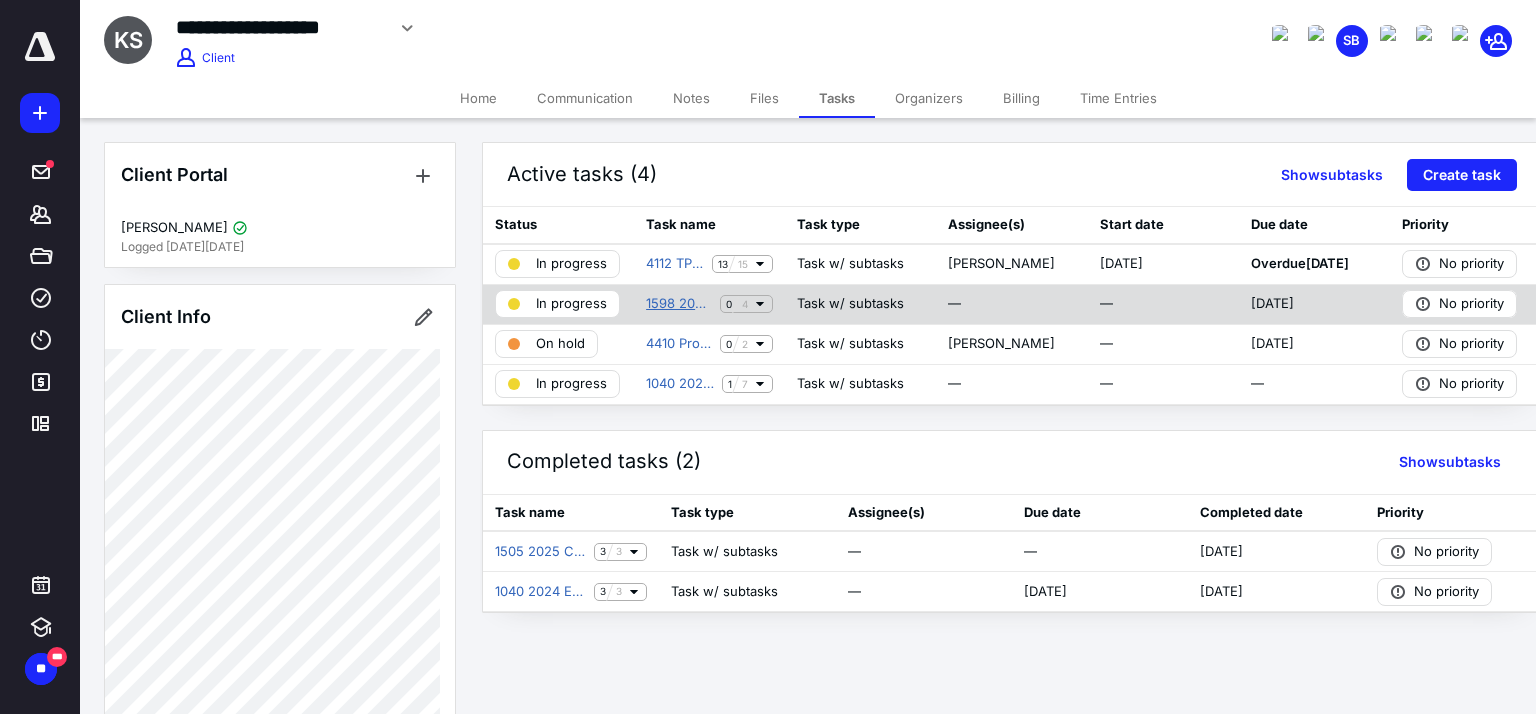 click on "1598 2025 New Client Management - DIY Payroll" at bounding box center [679, 304] 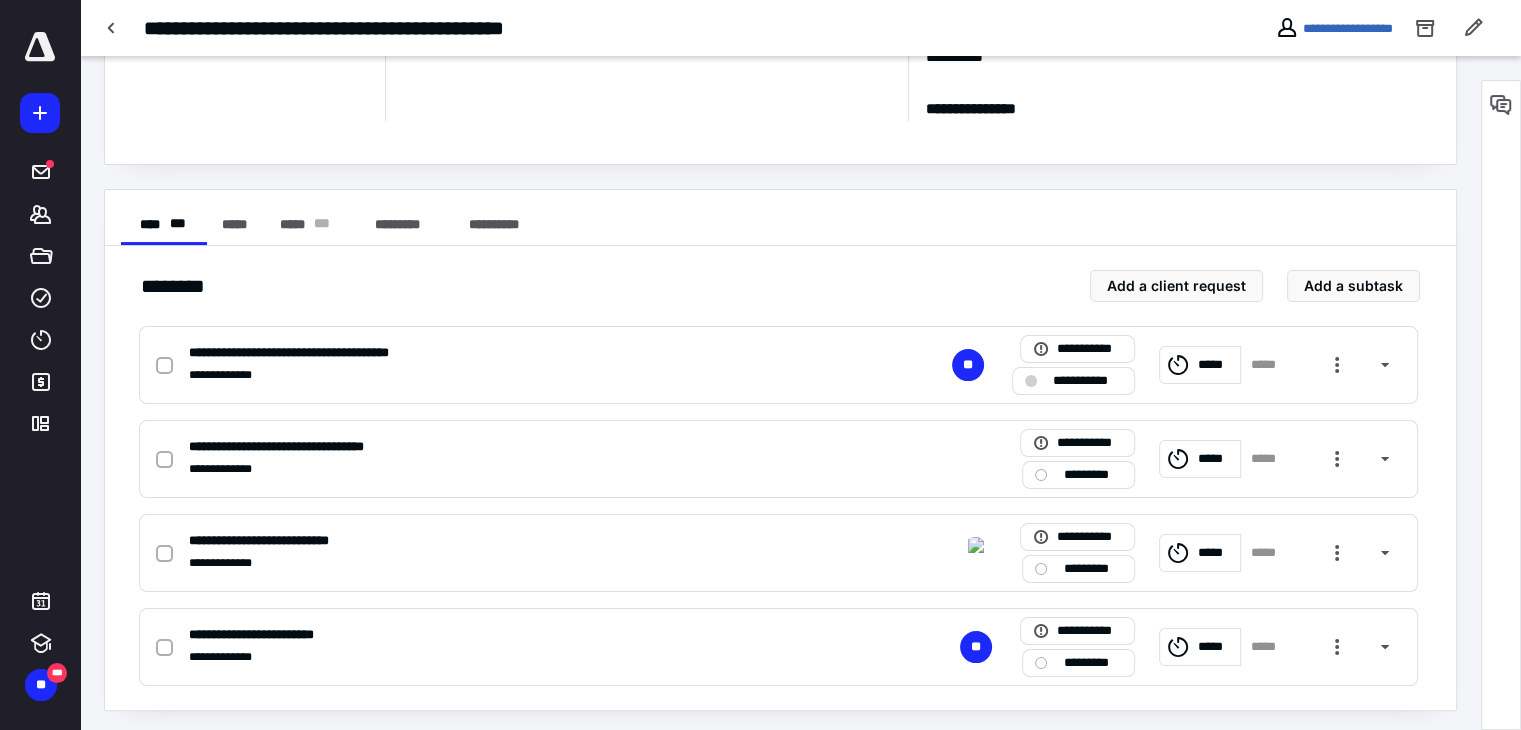 scroll, scrollTop: 256, scrollLeft: 0, axis: vertical 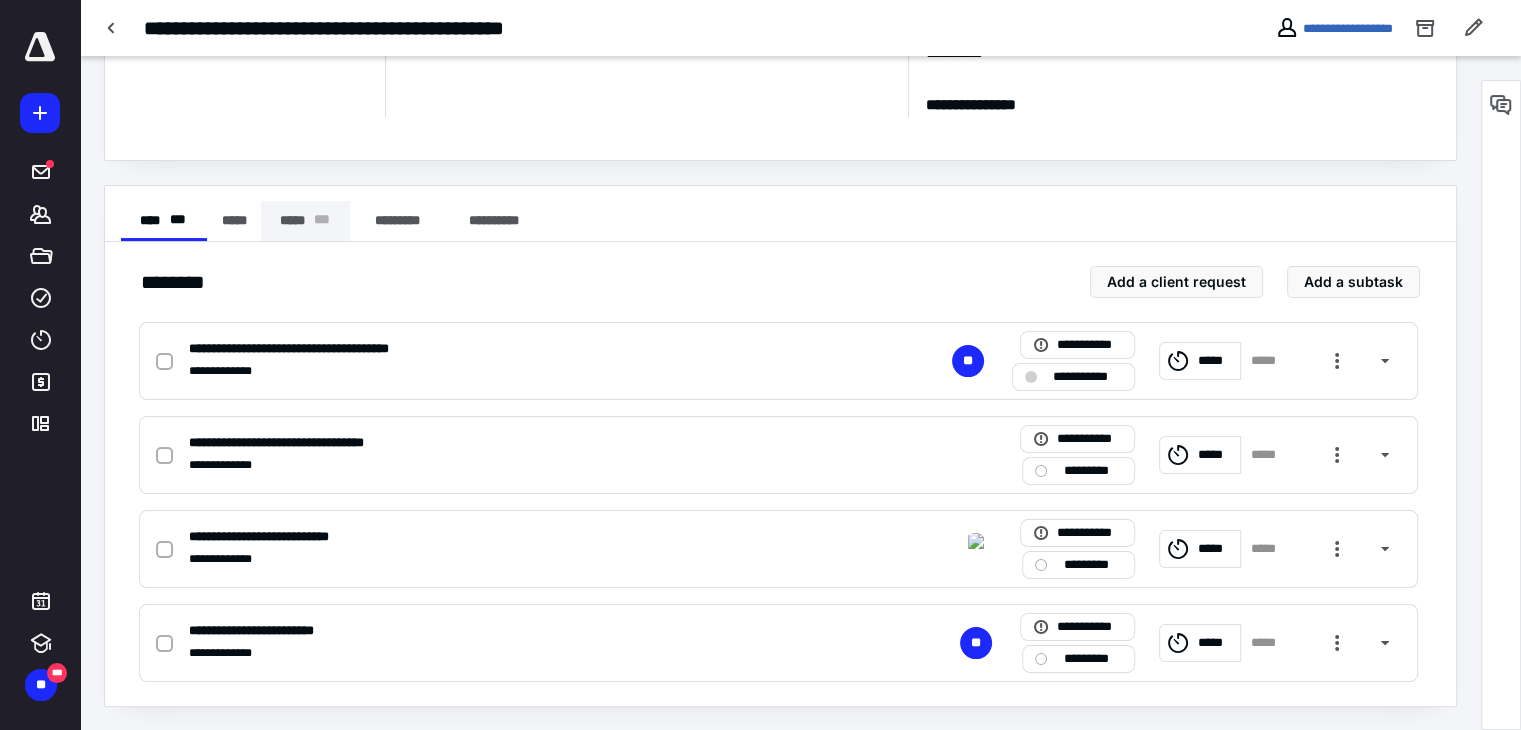click on "* * *" at bounding box center [322, 221] 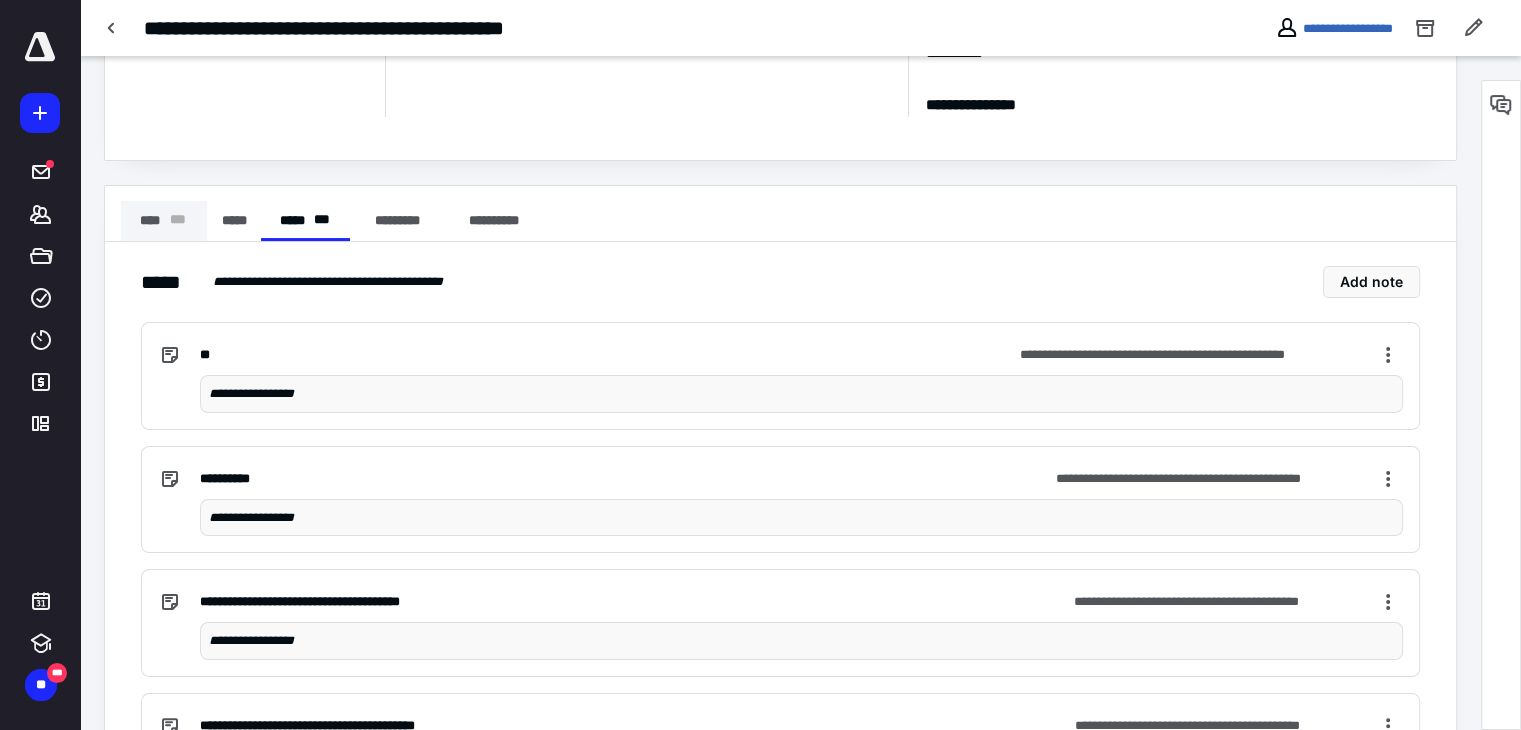 click on "**** * * *" at bounding box center (164, 221) 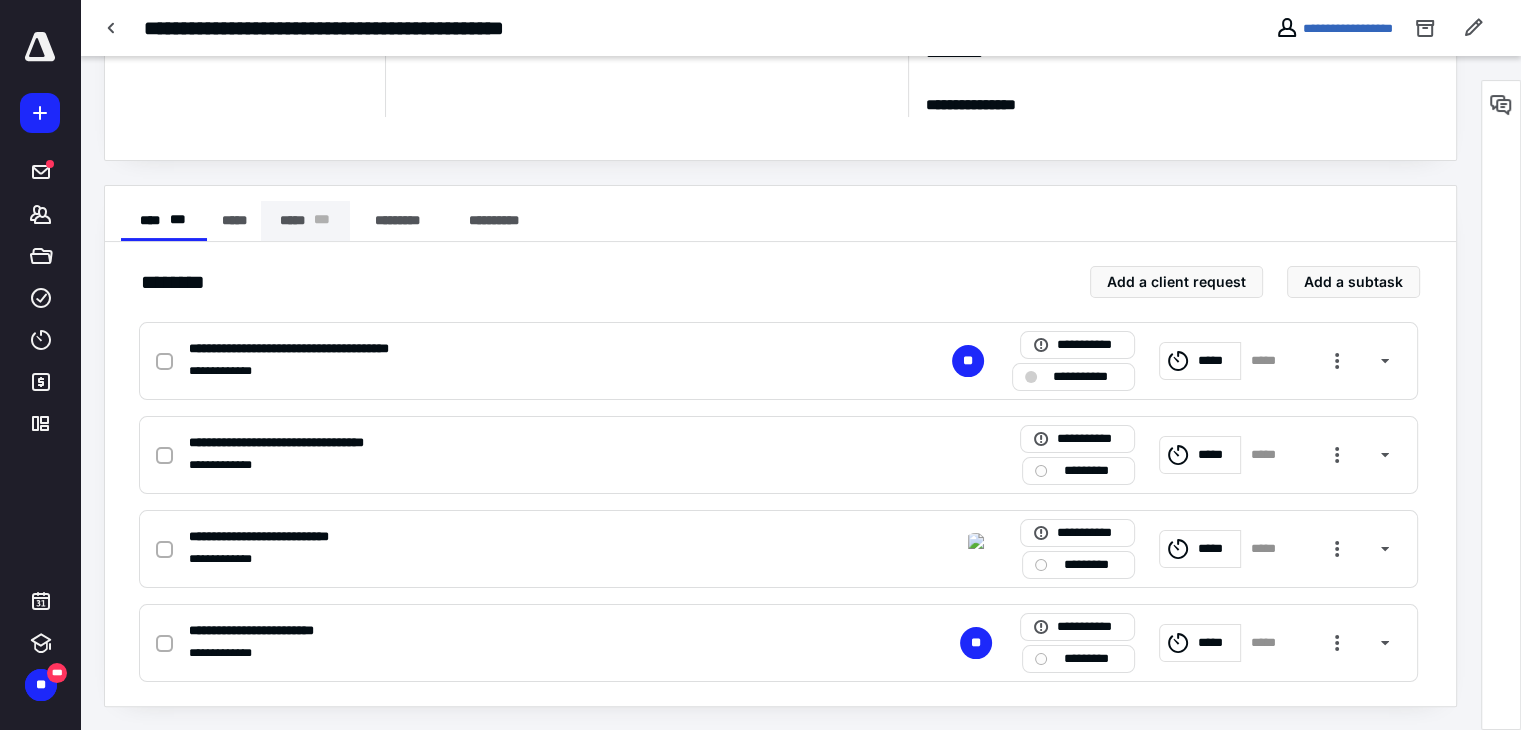 click on "* * *" at bounding box center [322, 221] 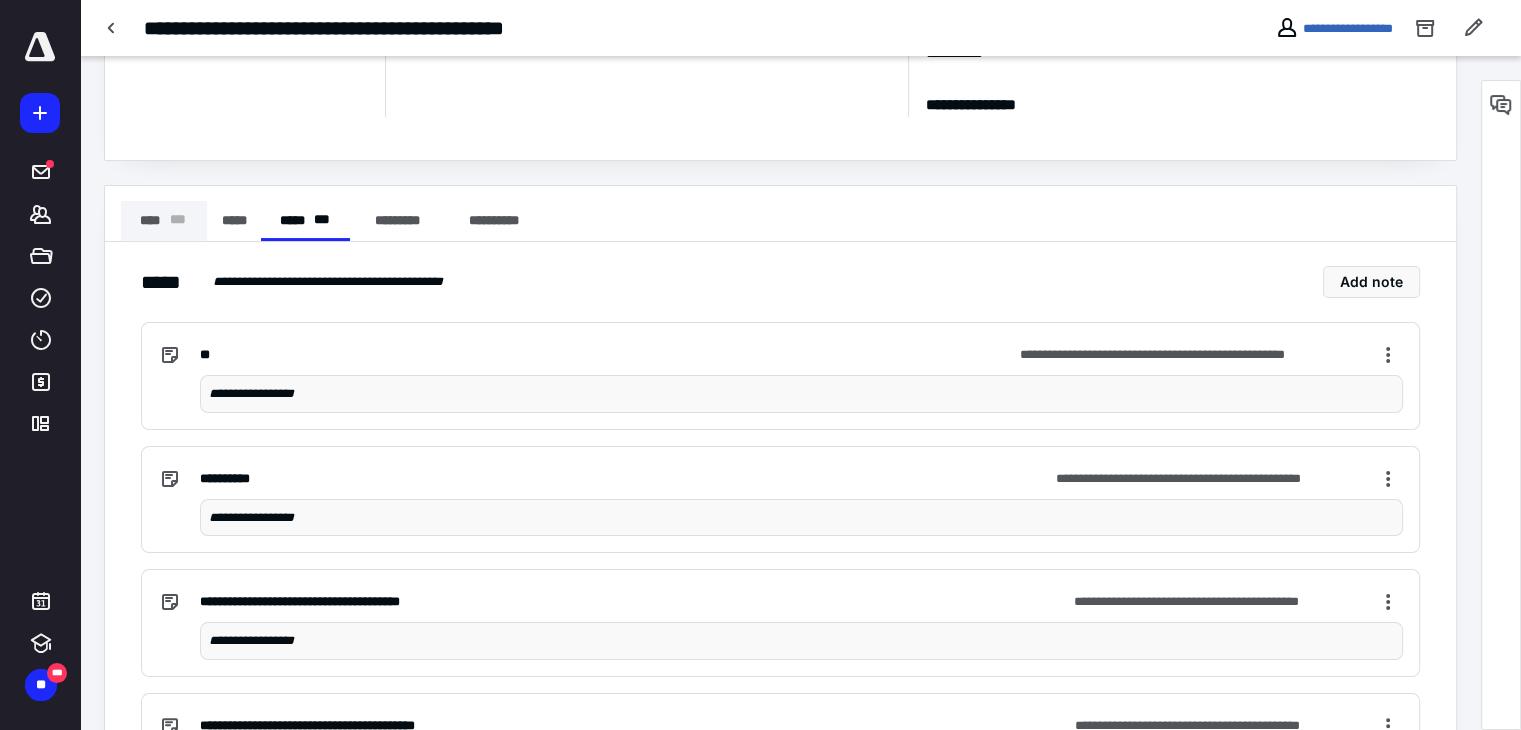click on "**** * * *" at bounding box center [164, 221] 